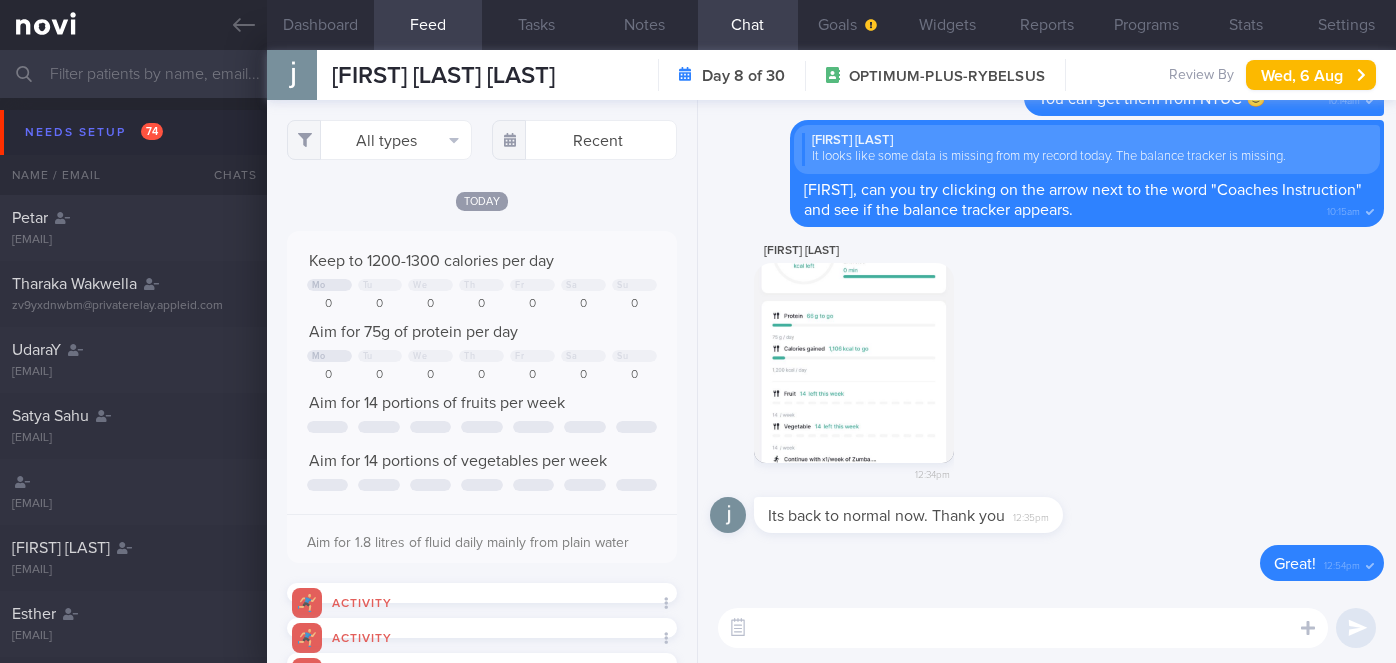 select on "7" 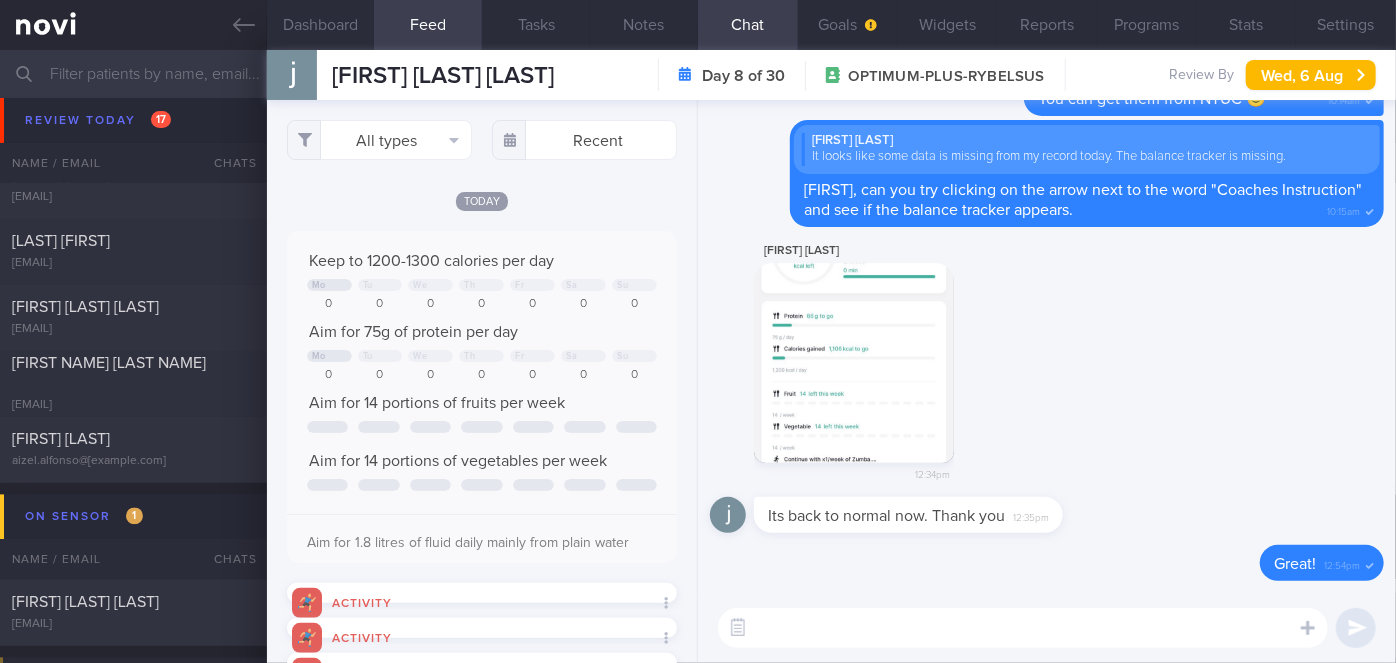 scroll, scrollTop: 5810, scrollLeft: 0, axis: vertical 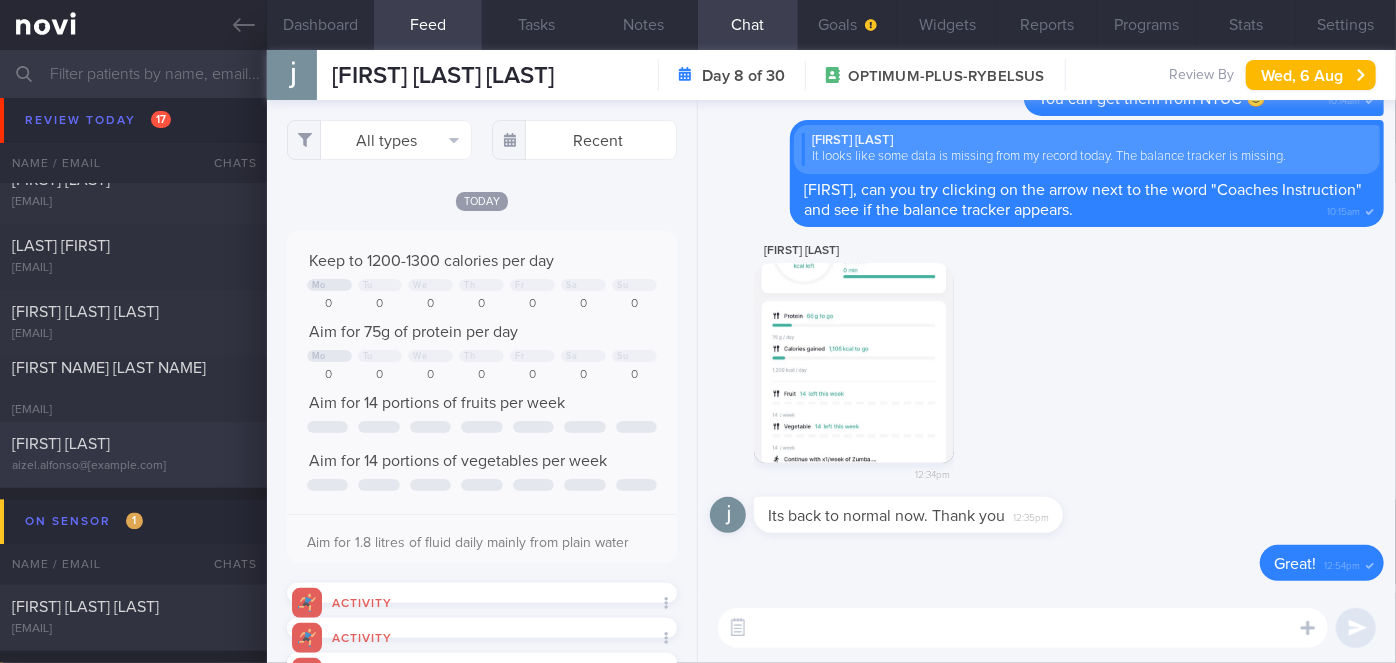click on "aizel.alfonso@[example.com]" at bounding box center [133, 467] 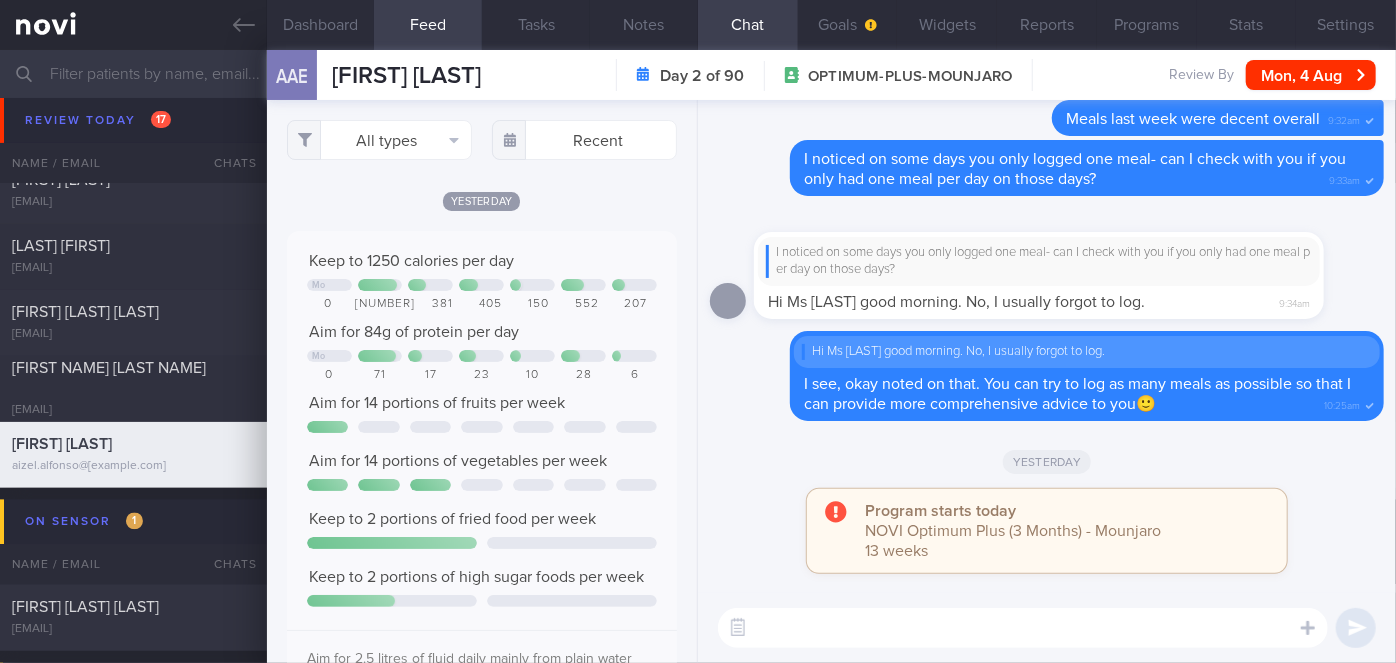 scroll, scrollTop: 999912, scrollLeft: 999648, axis: both 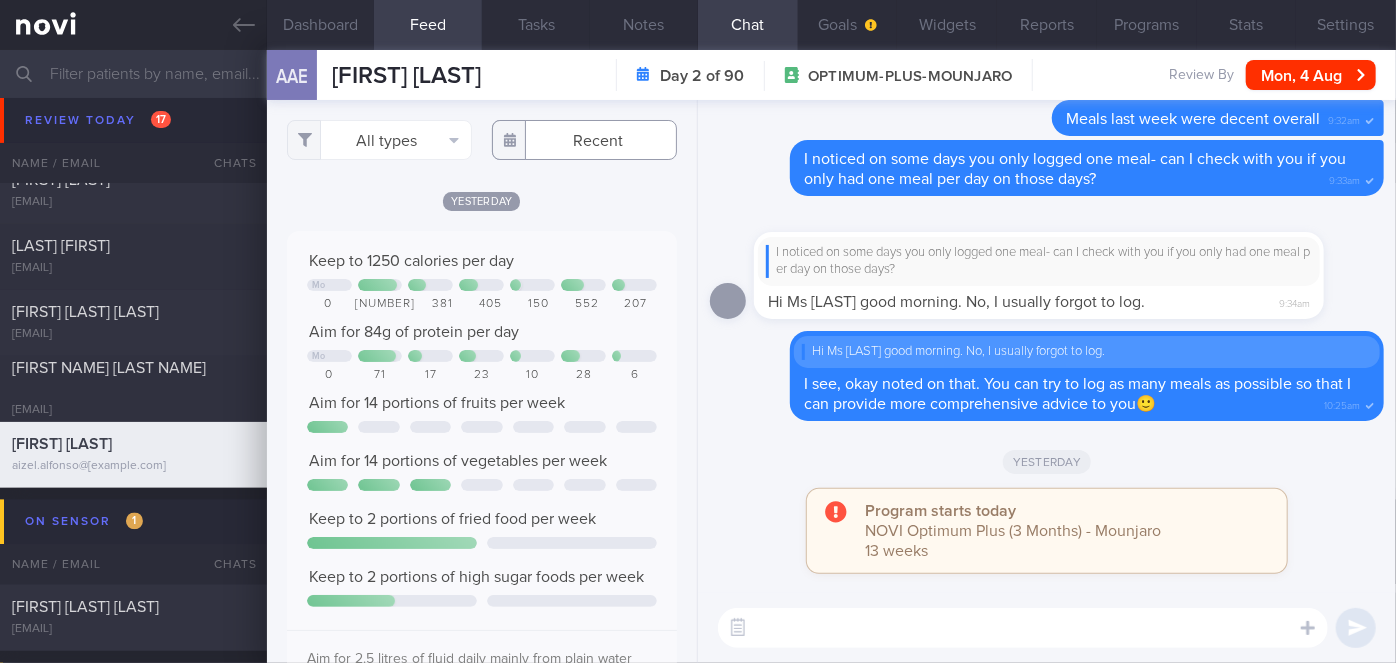 click at bounding box center [584, 140] 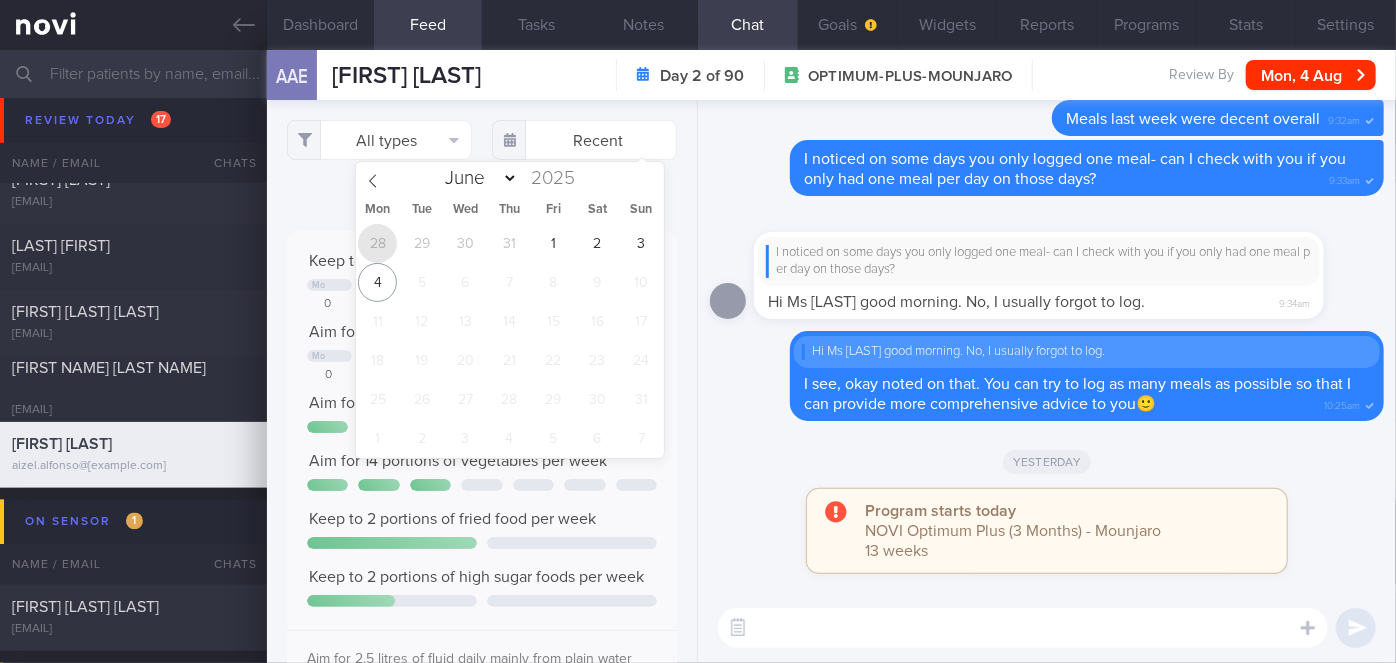 click on "28" at bounding box center [377, 243] 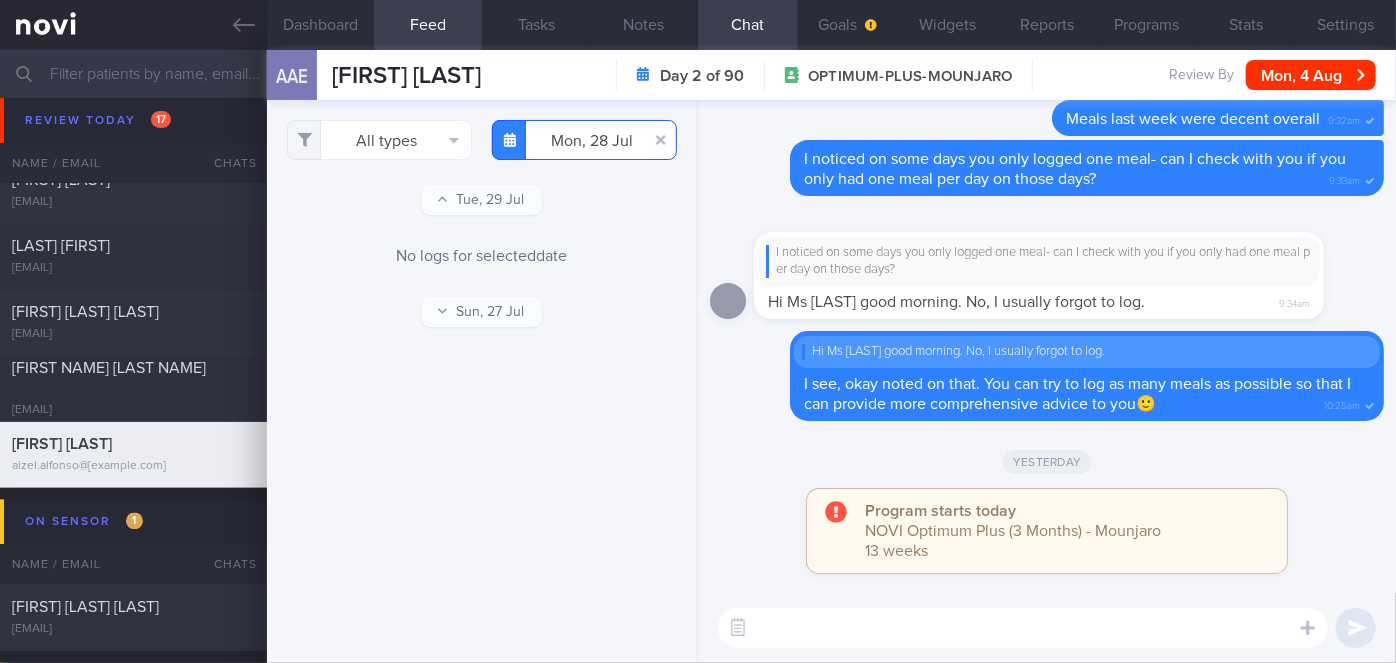 click on "[DATE]" at bounding box center (584, 140) 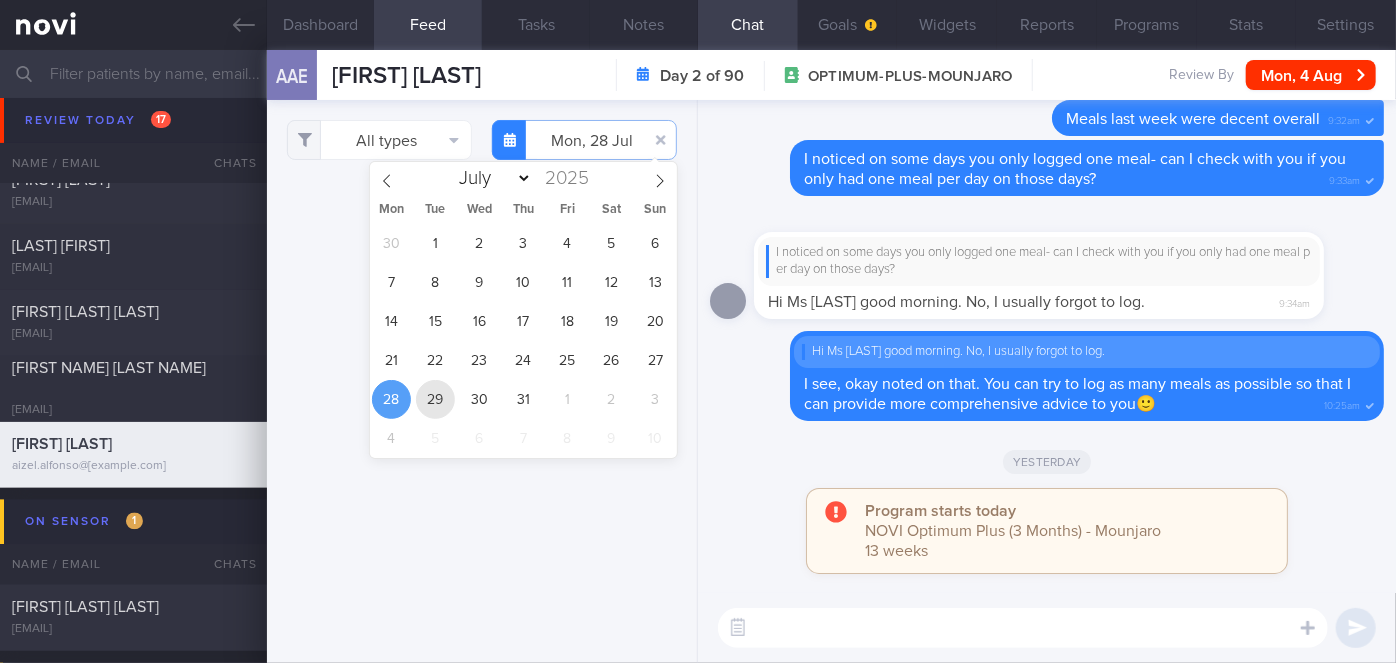 click on "29" at bounding box center [435, 399] 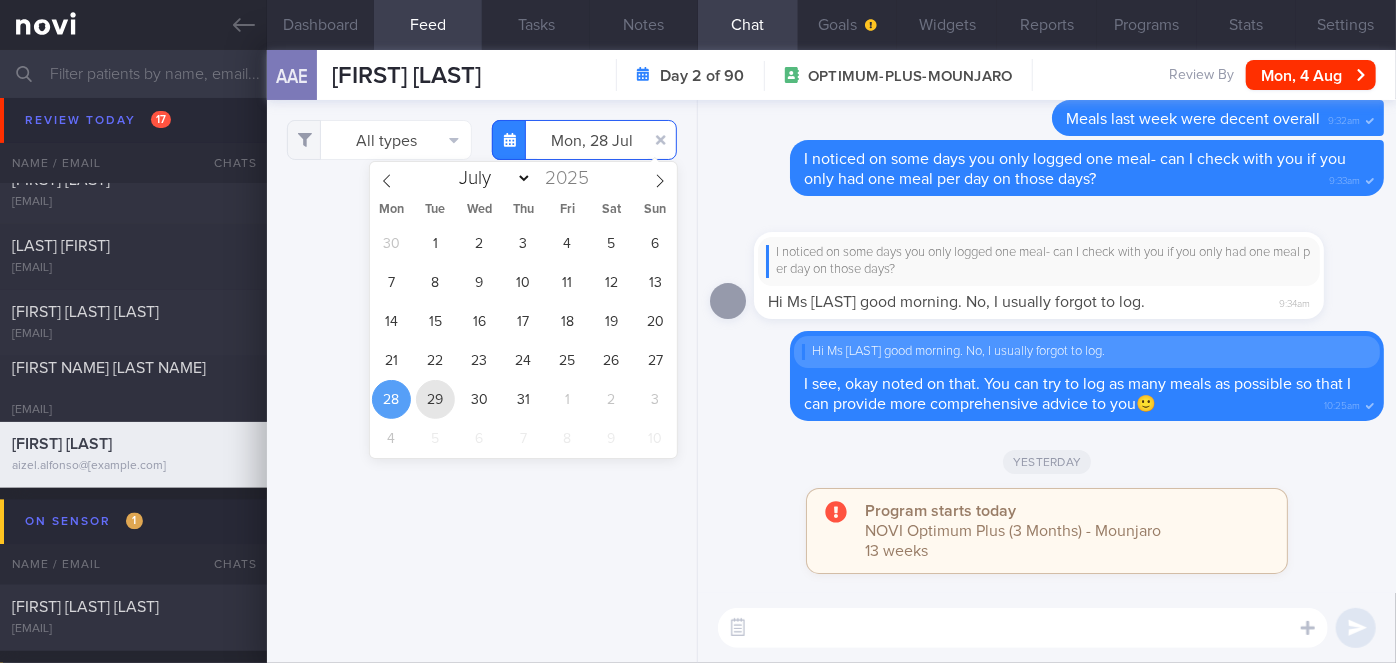 type on "[DATE]" 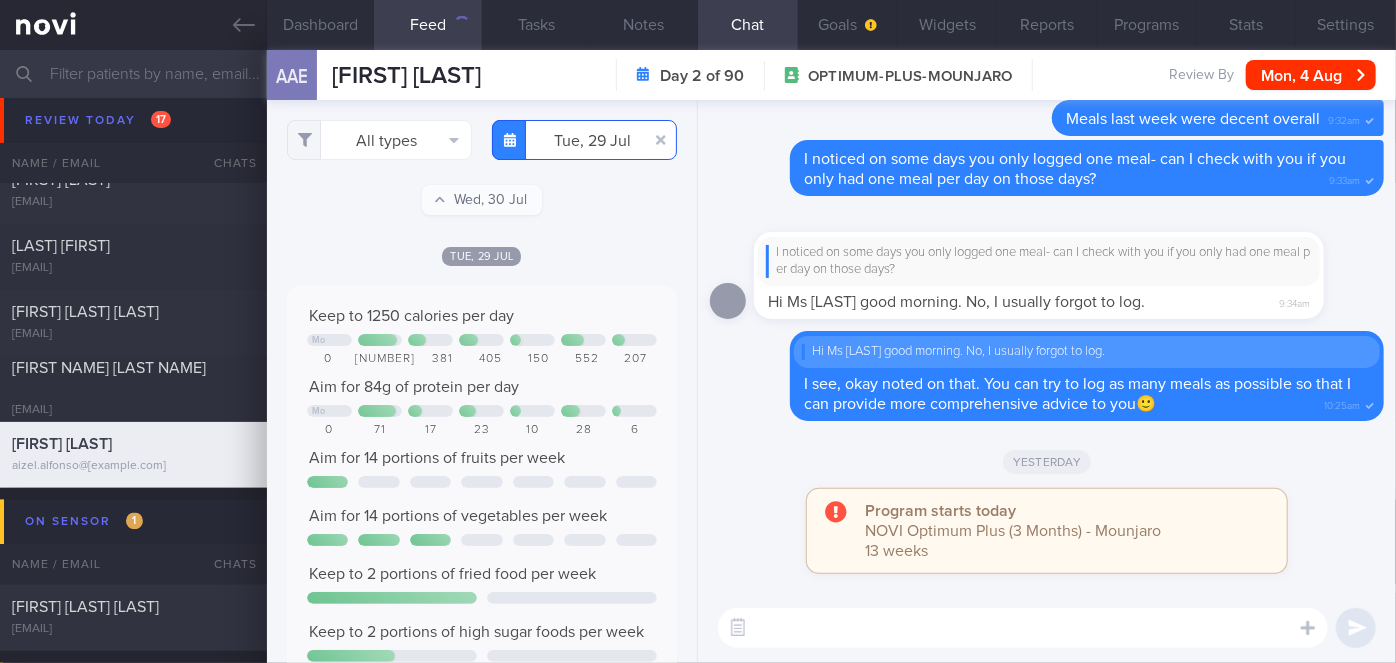 scroll, scrollTop: 999912, scrollLeft: 999648, axis: both 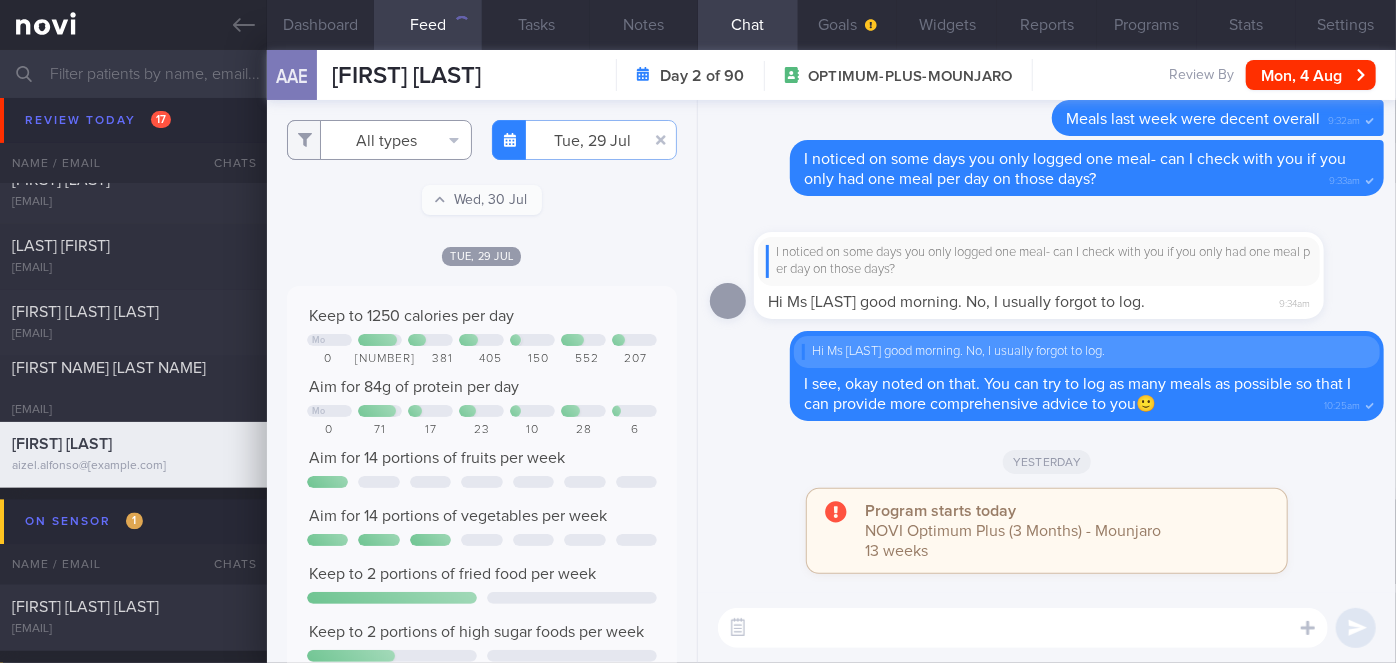 click on "All types" at bounding box center (379, 140) 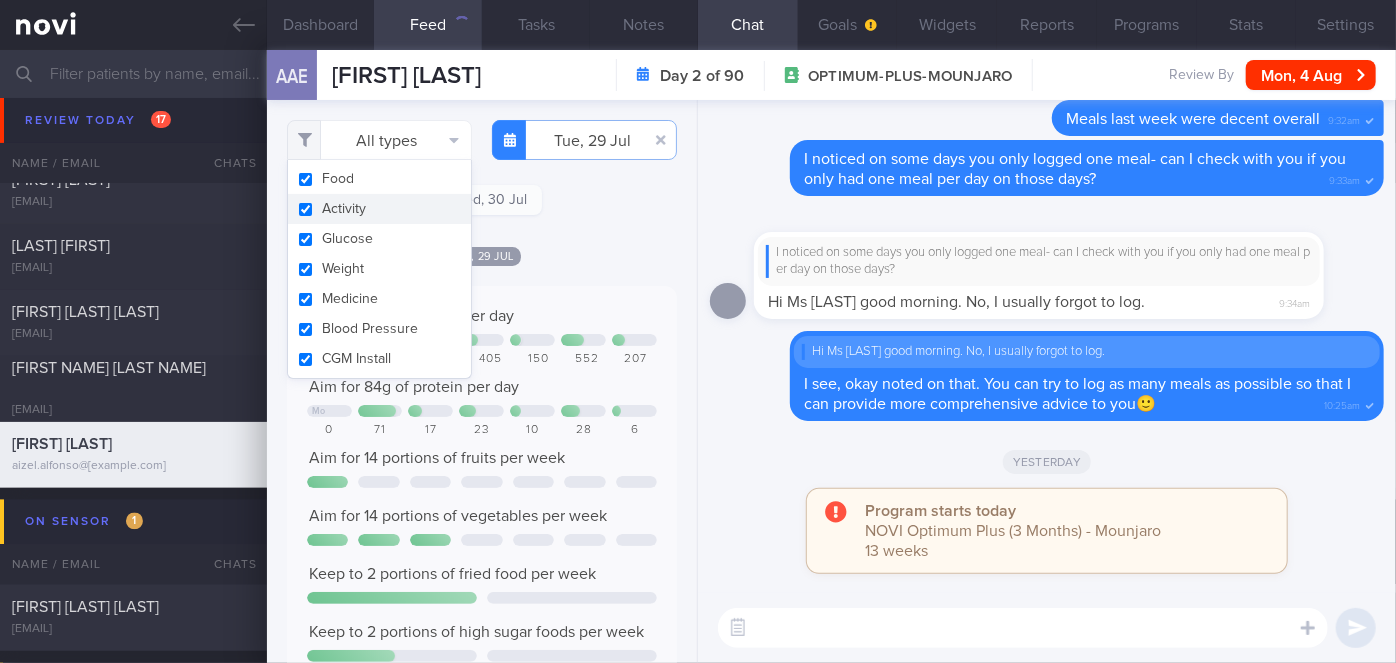 click on "Activity" at bounding box center (379, 209) 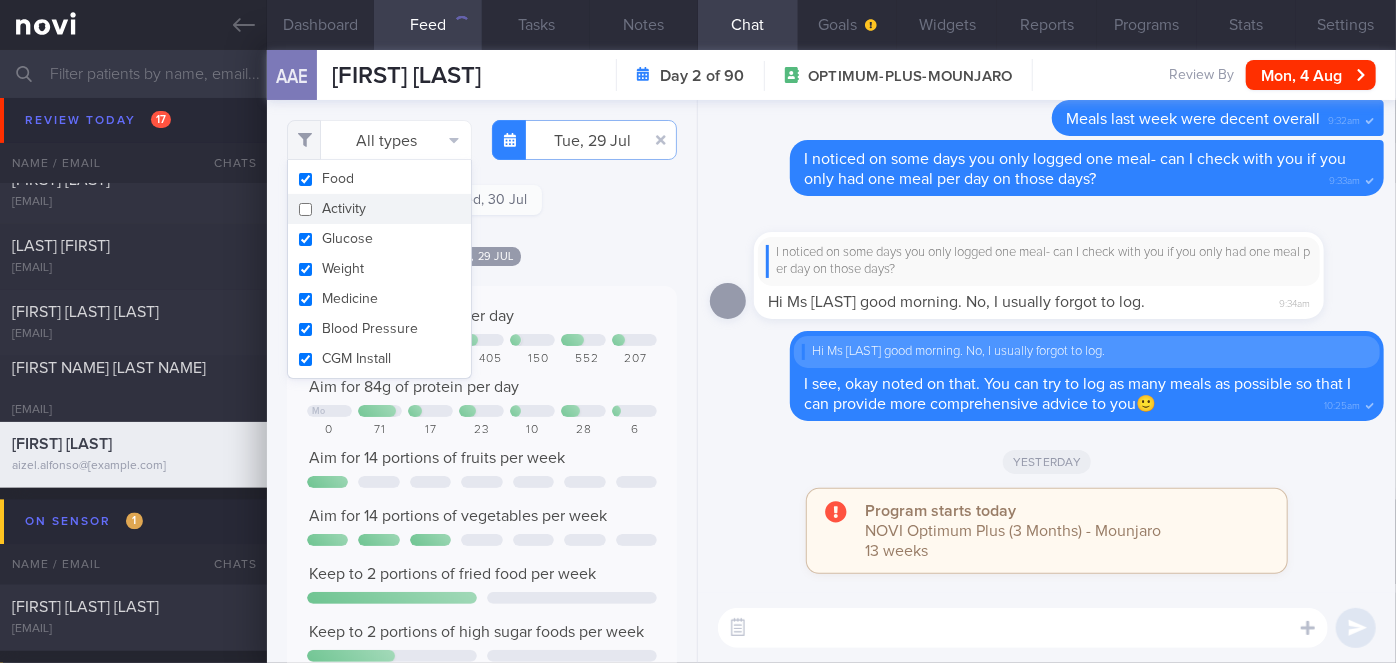 checkbox on "false" 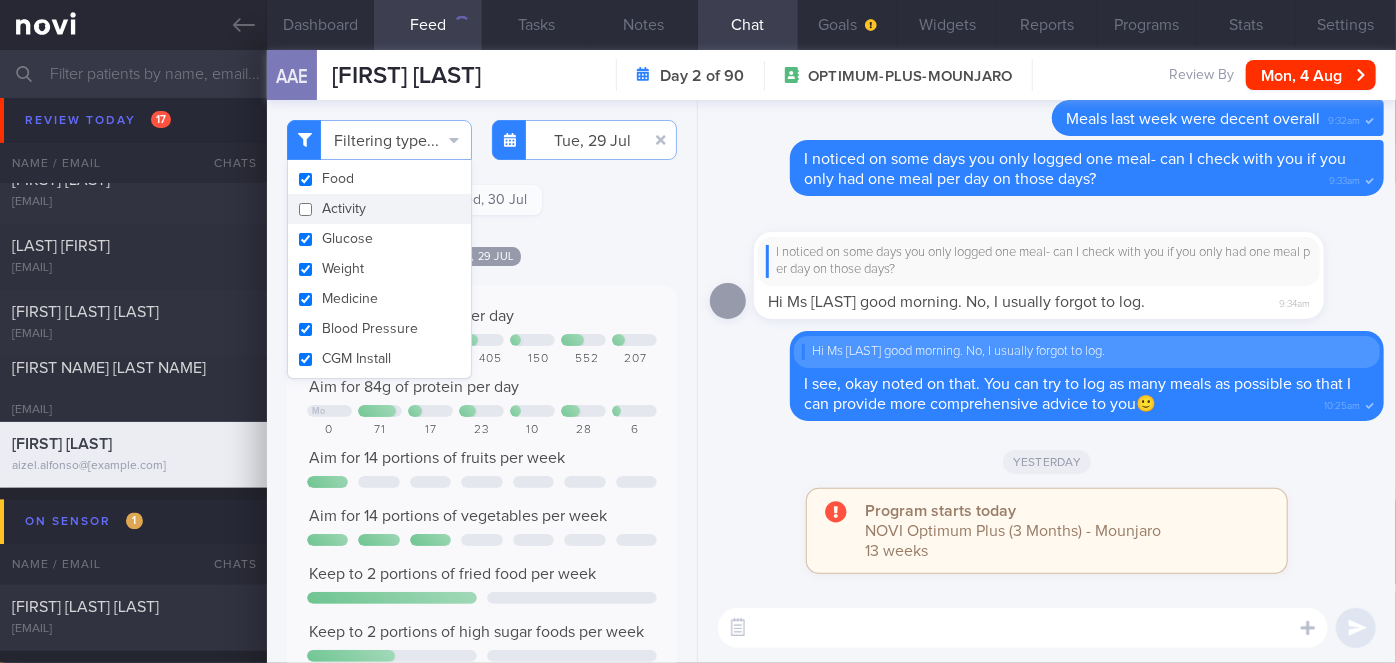 click on "Tue, 29 Jul" at bounding box center [482, 255] 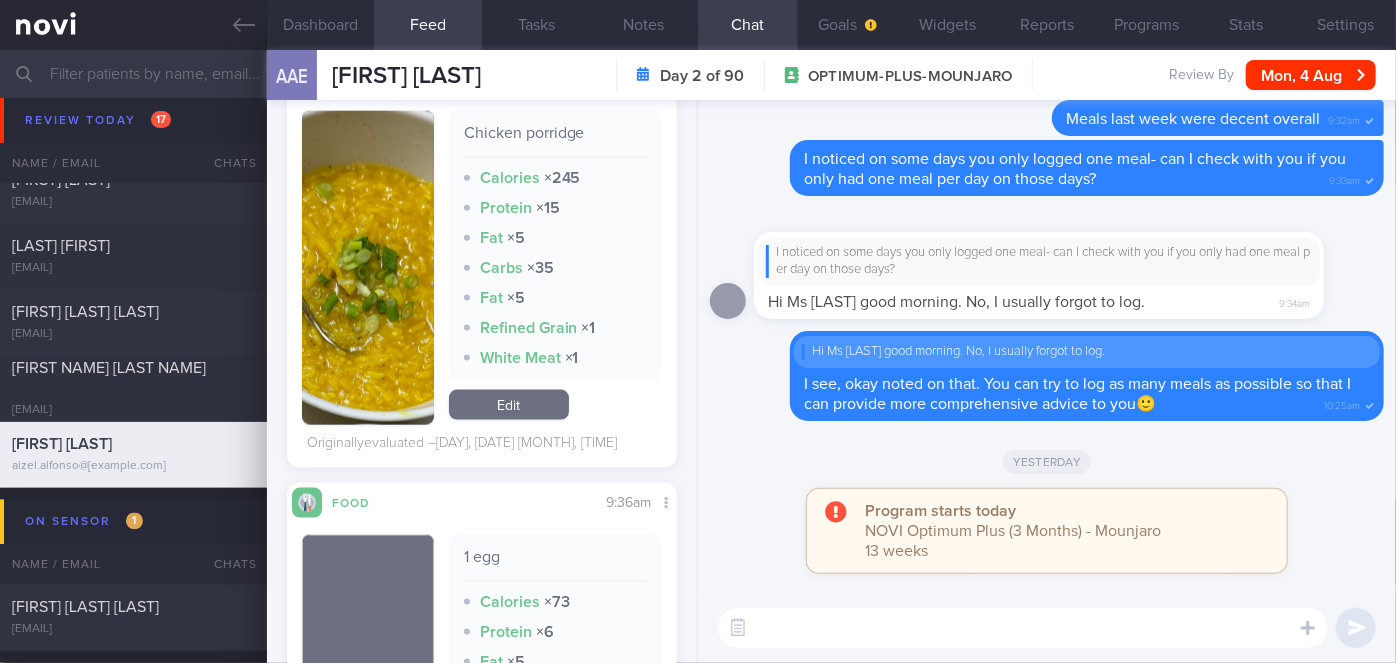 click at bounding box center [368, 268] 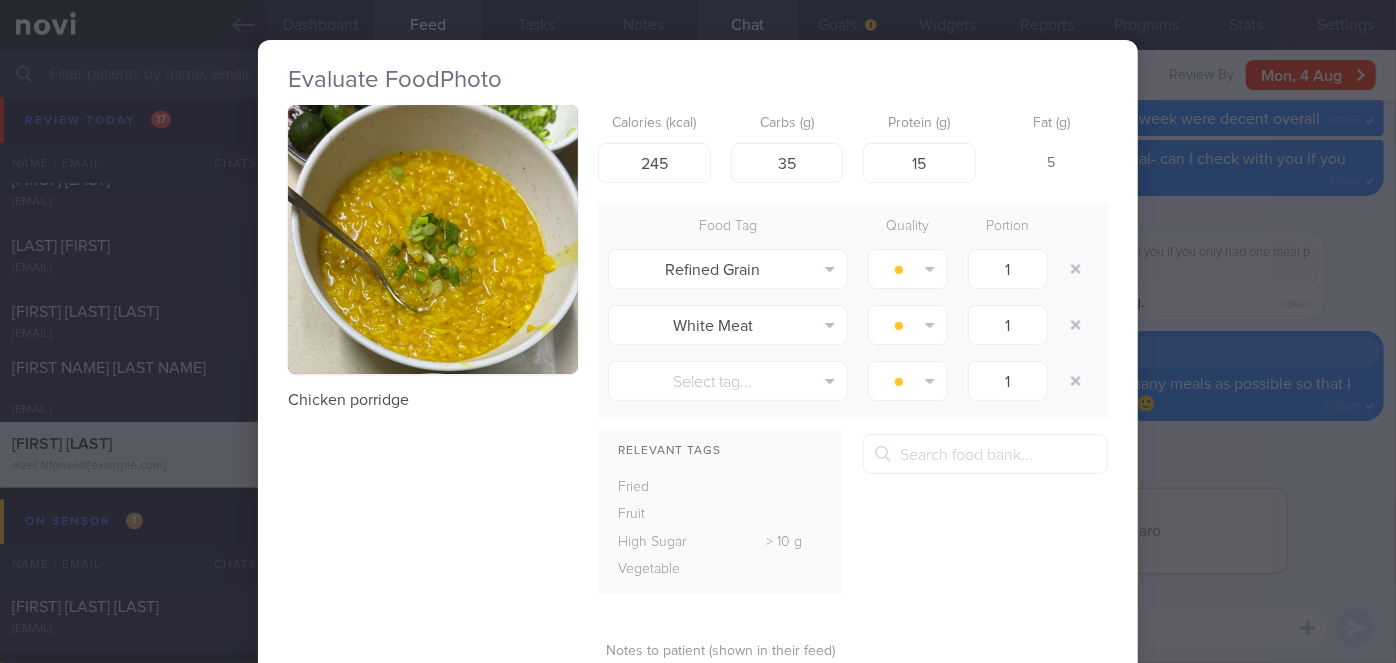 click at bounding box center [433, 239] 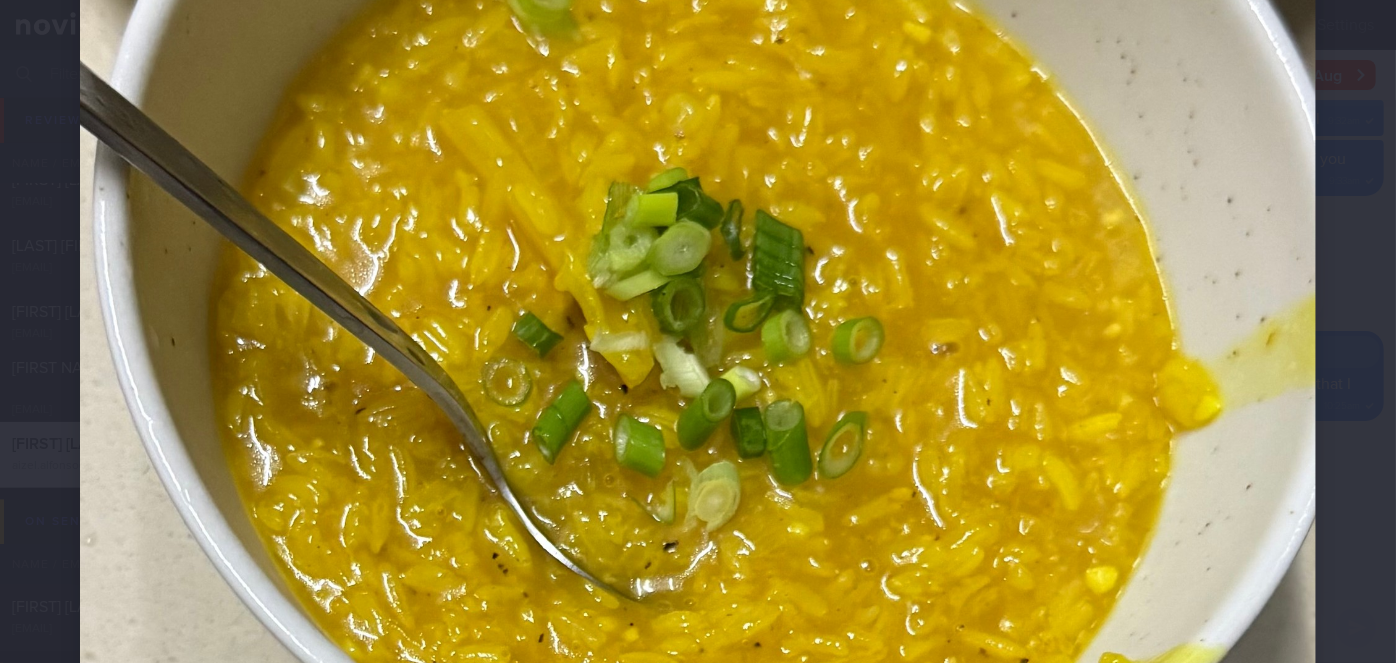click at bounding box center (698, 289) 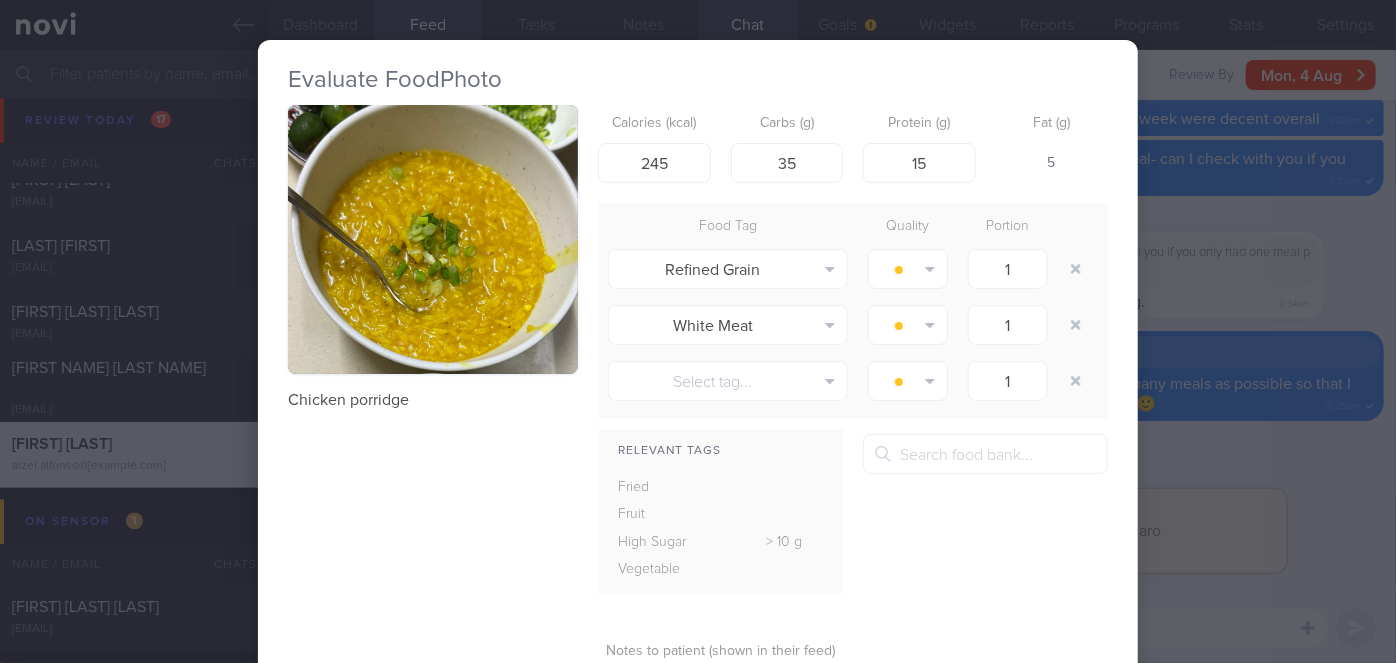 click on "Evaluate Food  Photo
Chicken porridge
Calories (kcal)
245
Carbs (g)
35
Protein (g)
15
Fat (g)
5
Food Tag
Quality
Portion
Refined Grain
Alcohol
Fried
Fruit
Healthy Fats
High Calcium
High Cholesterol
High Fat" at bounding box center (698, 331) 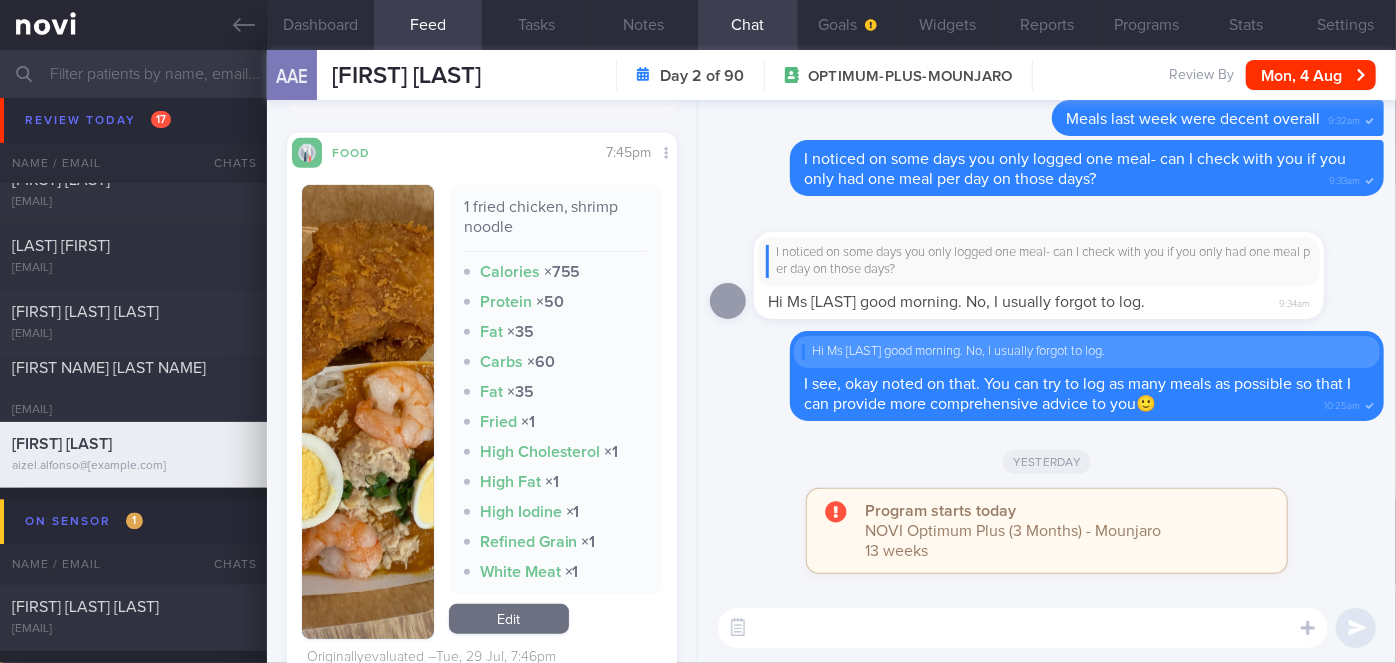 click at bounding box center [368, 412] 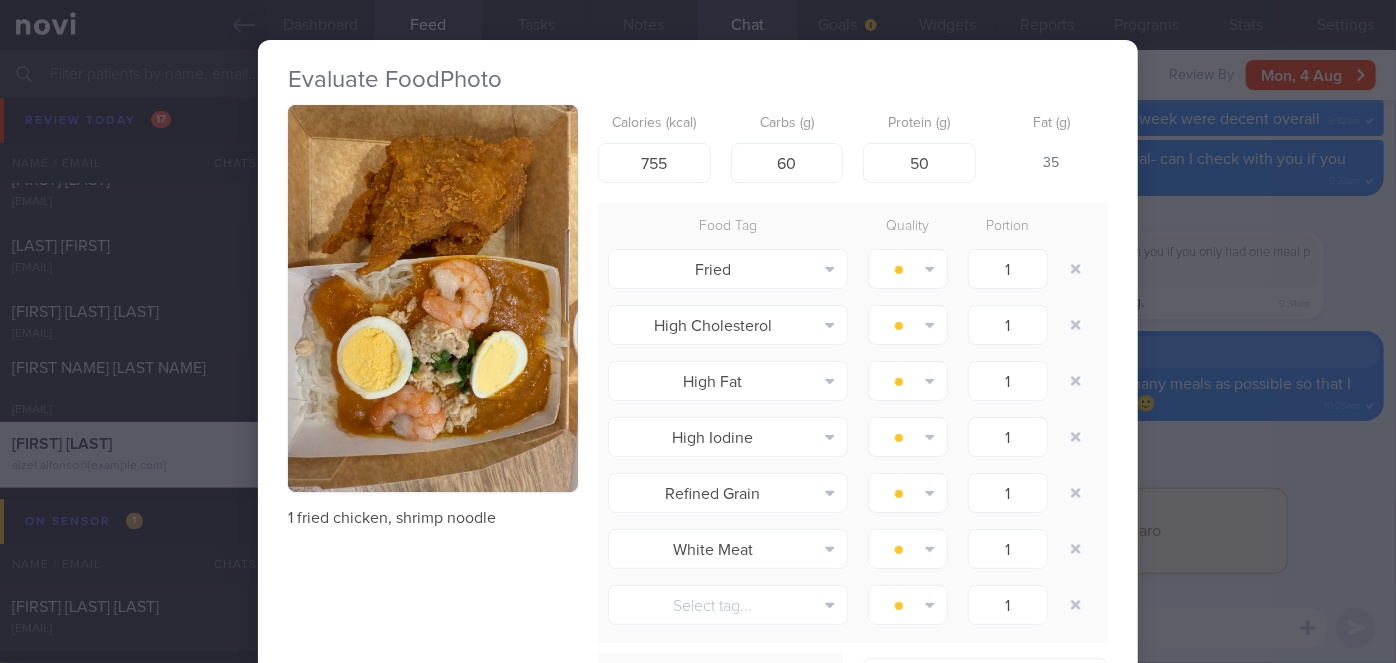 click at bounding box center (433, 298) 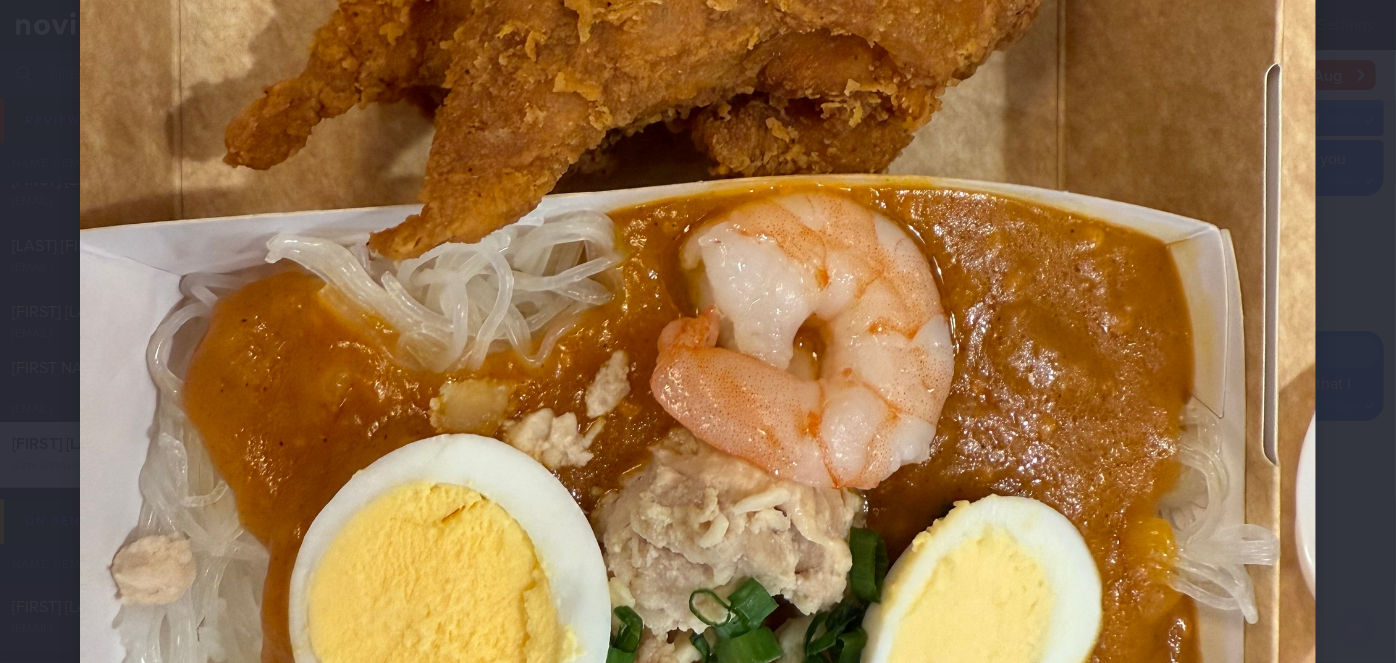 click at bounding box center [698, 359] 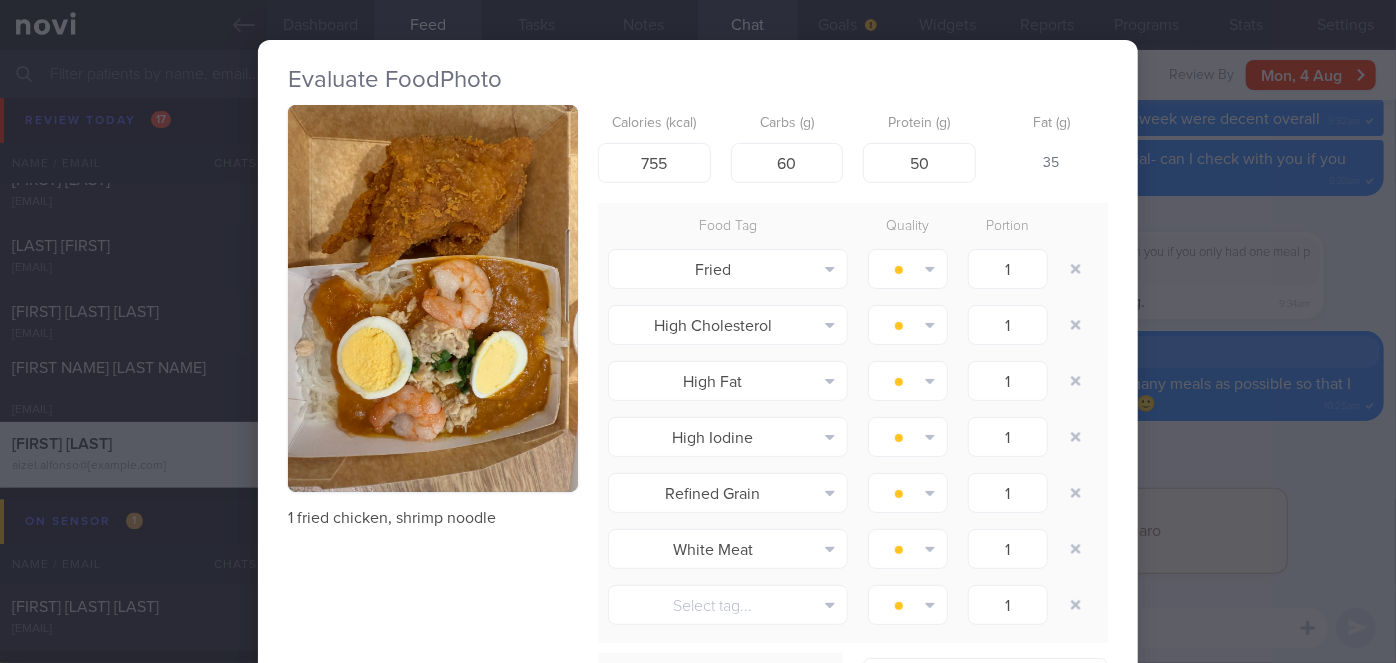 click on "Evaluate Food  Photo
1 fried chicken, shrimp noodle
Calories (kcal)
755
Carbs (g)
60
Protein (g)
50
Fat (g)
35
Food Tag
Quality
Portion
Fried
Alcohol
Fried
Fruit
Healthy Fats
High Calcium
High Cholesterol
High Fat" at bounding box center (698, 331) 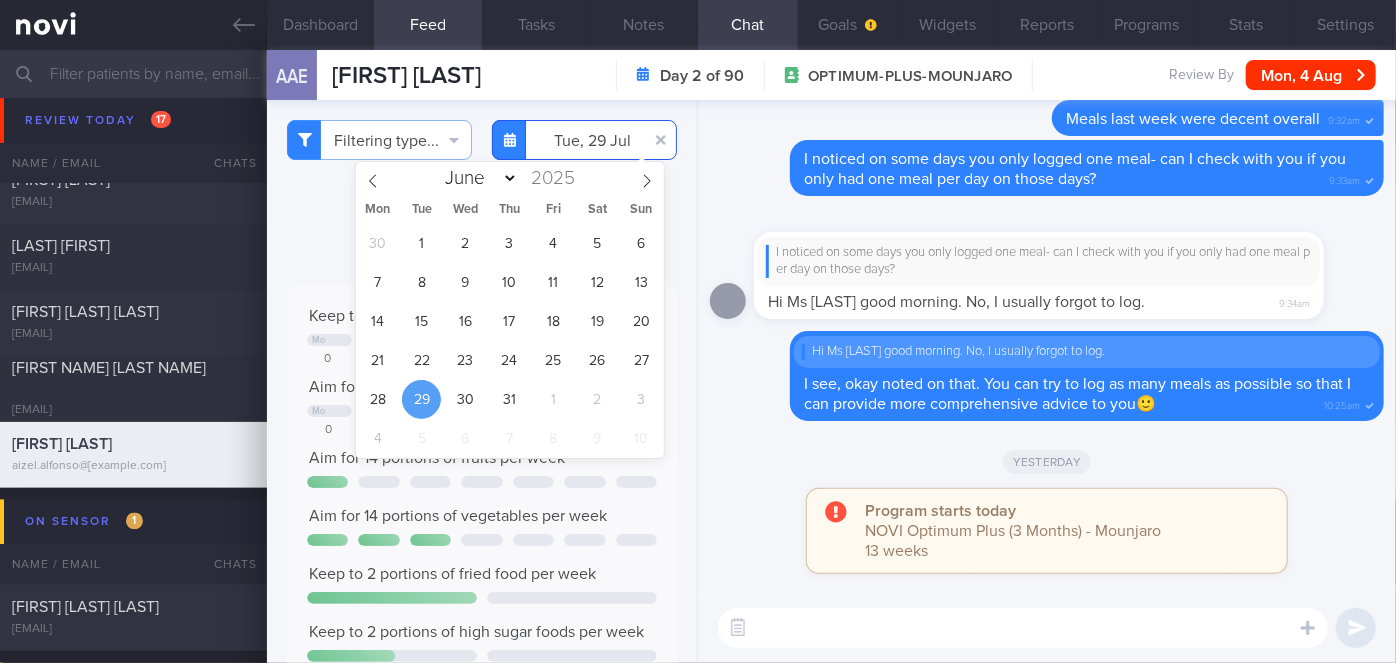 click on "You are offline!  Some functionality will be unavailable
Patients
New Users
Coaches
Assigned patients
Assigned patients
All active patients
Archived patients
Needs setup
74
Name / Email
Chats" at bounding box center [698, 331] 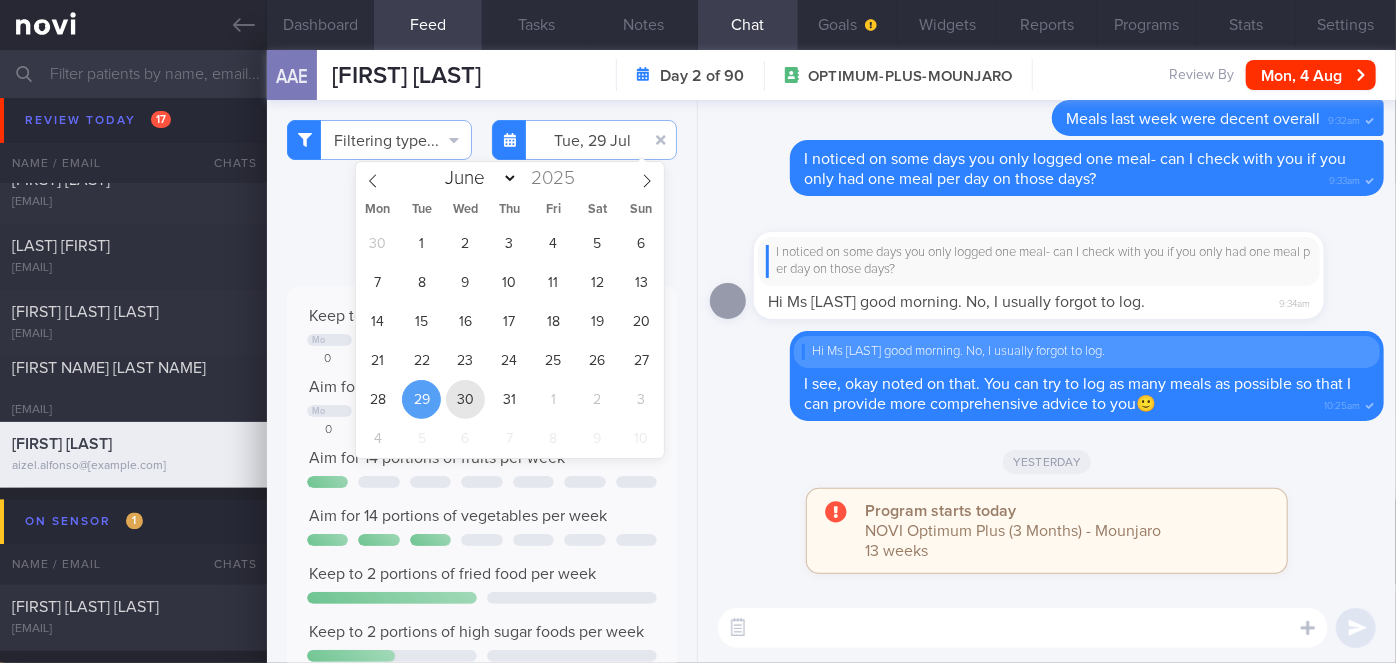 click on "30" at bounding box center (465, 399) 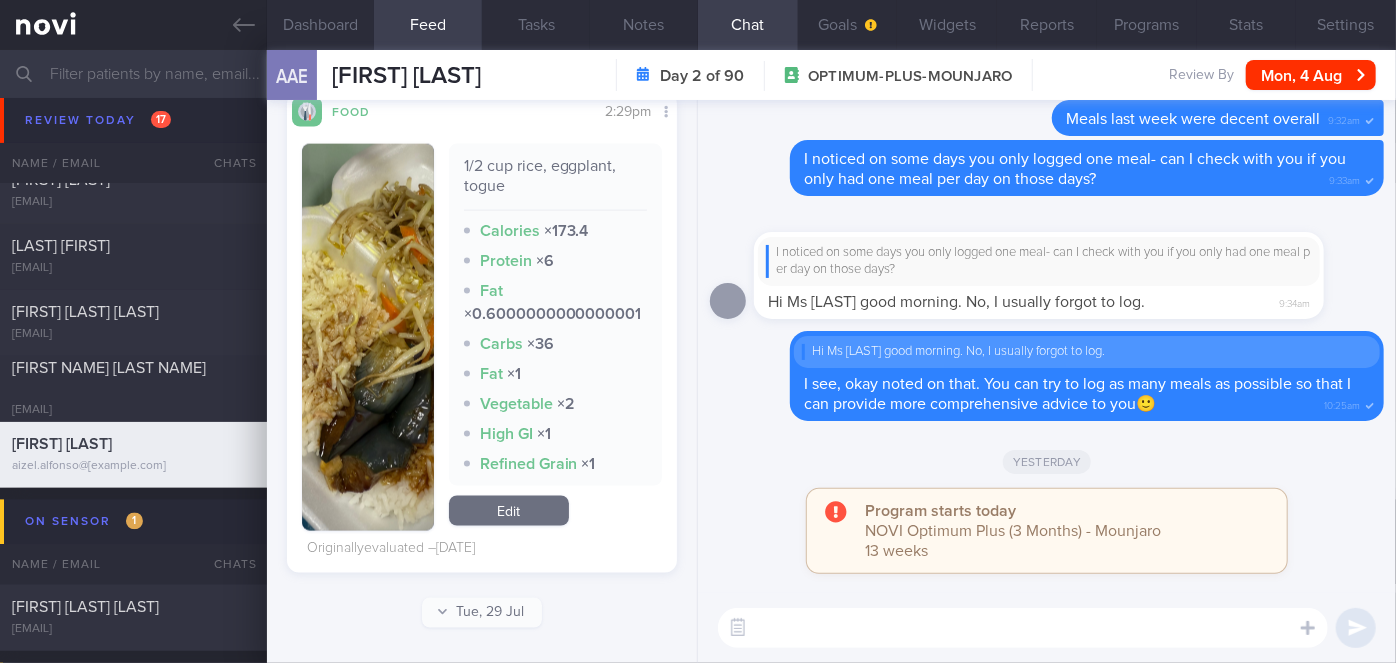 click at bounding box center (368, 337) 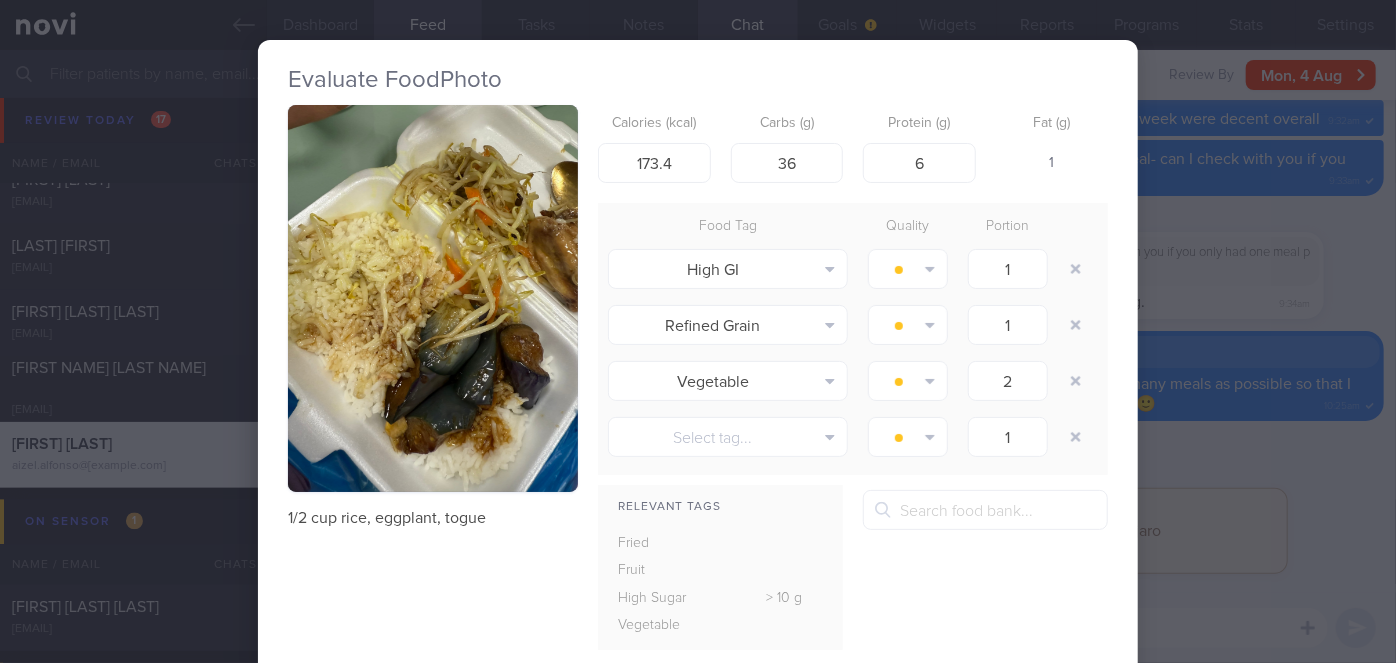 click at bounding box center [433, 298] 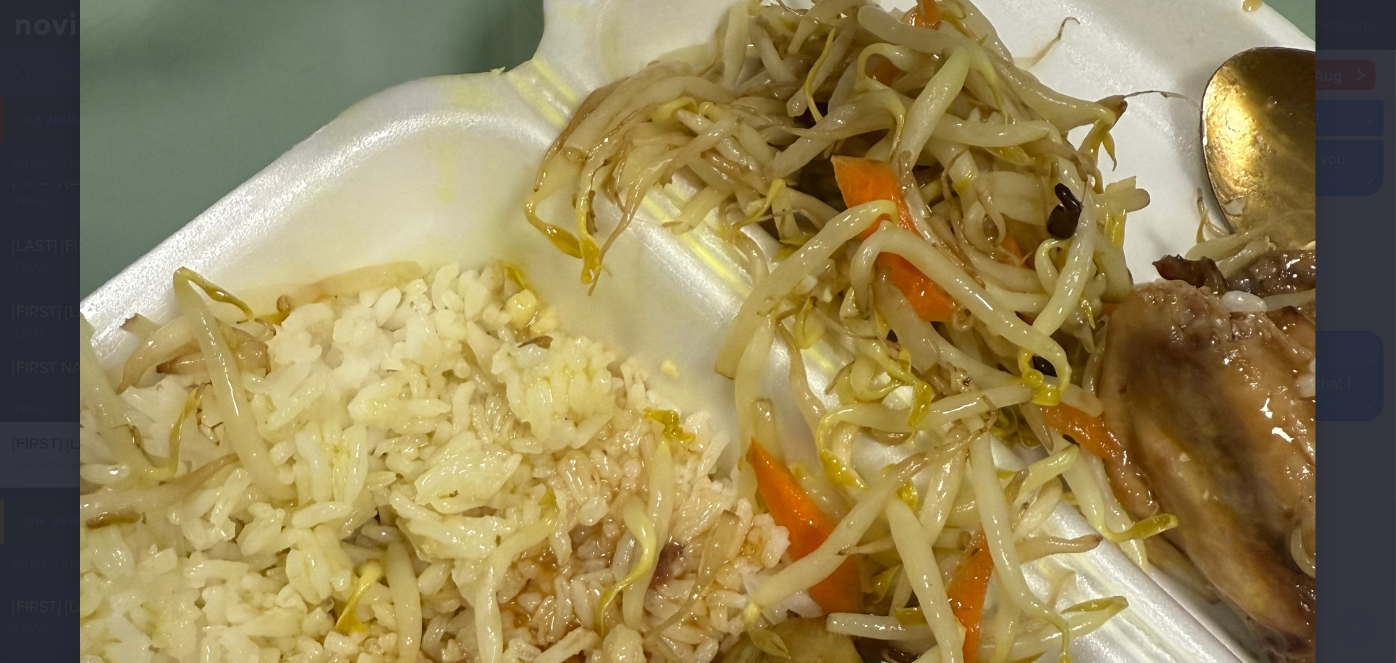 click at bounding box center [698, 632] 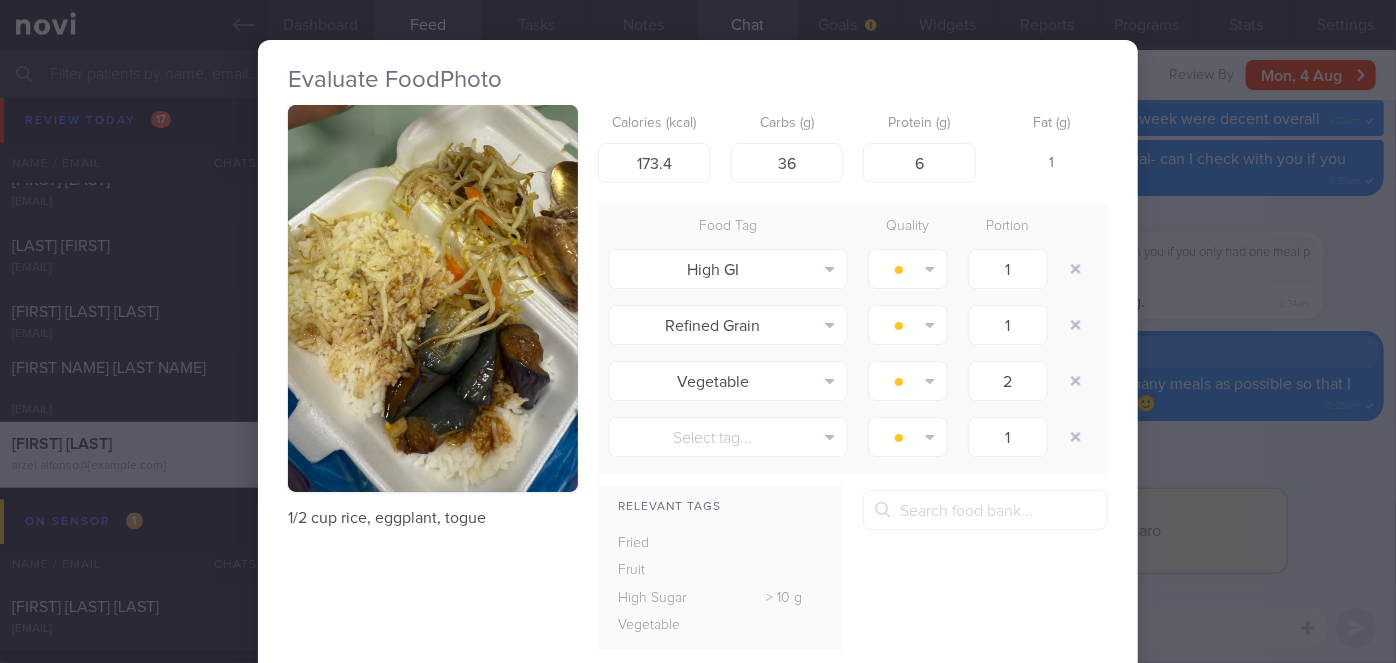 click on "Evaluate Food  Photo
1/2 cup rice, eggplant, togue
Calories (kcal)
173.4
Carbs (g)
36
Protein (g)
6
Fat (g)
1
Food Tag
Quality
Portion
High GI
Alcohol
Fried
Fruit
Healthy Fats
High Calcium
High Cholesterol
High Fat" at bounding box center (698, 331) 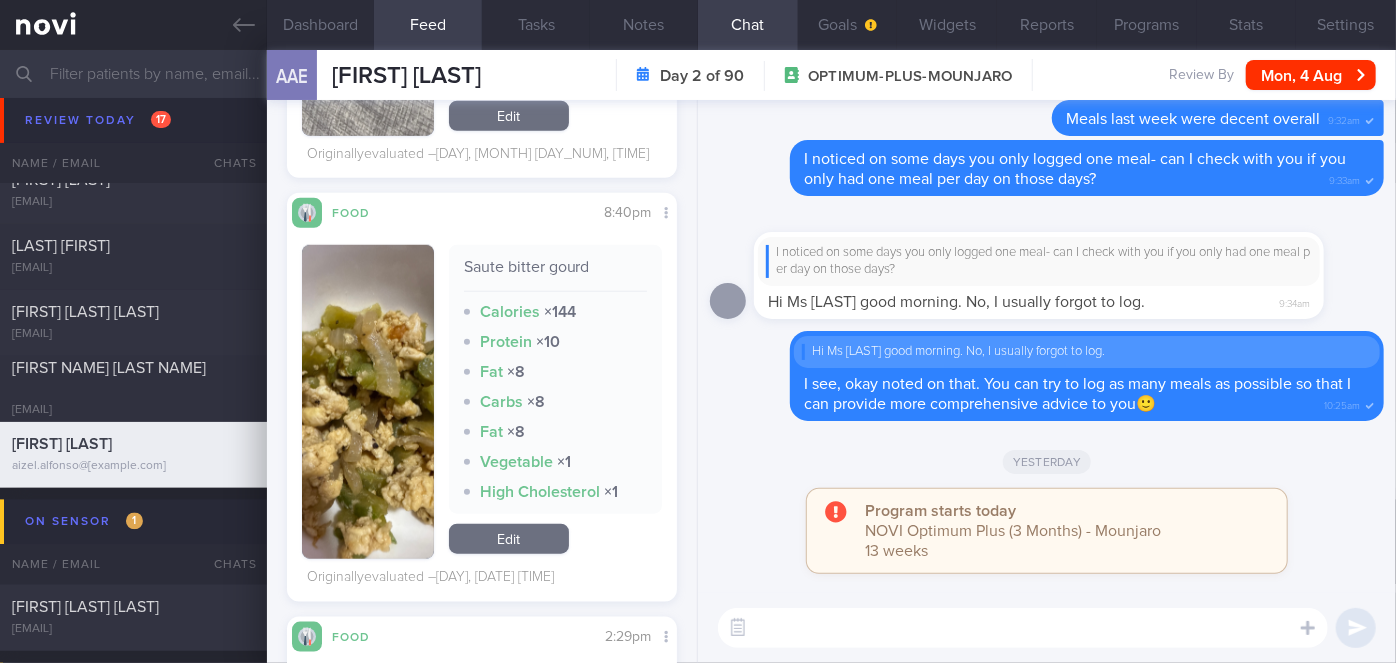 drag, startPoint x: 398, startPoint y: 391, endPoint x: 397, endPoint y: 416, distance: 25.019993 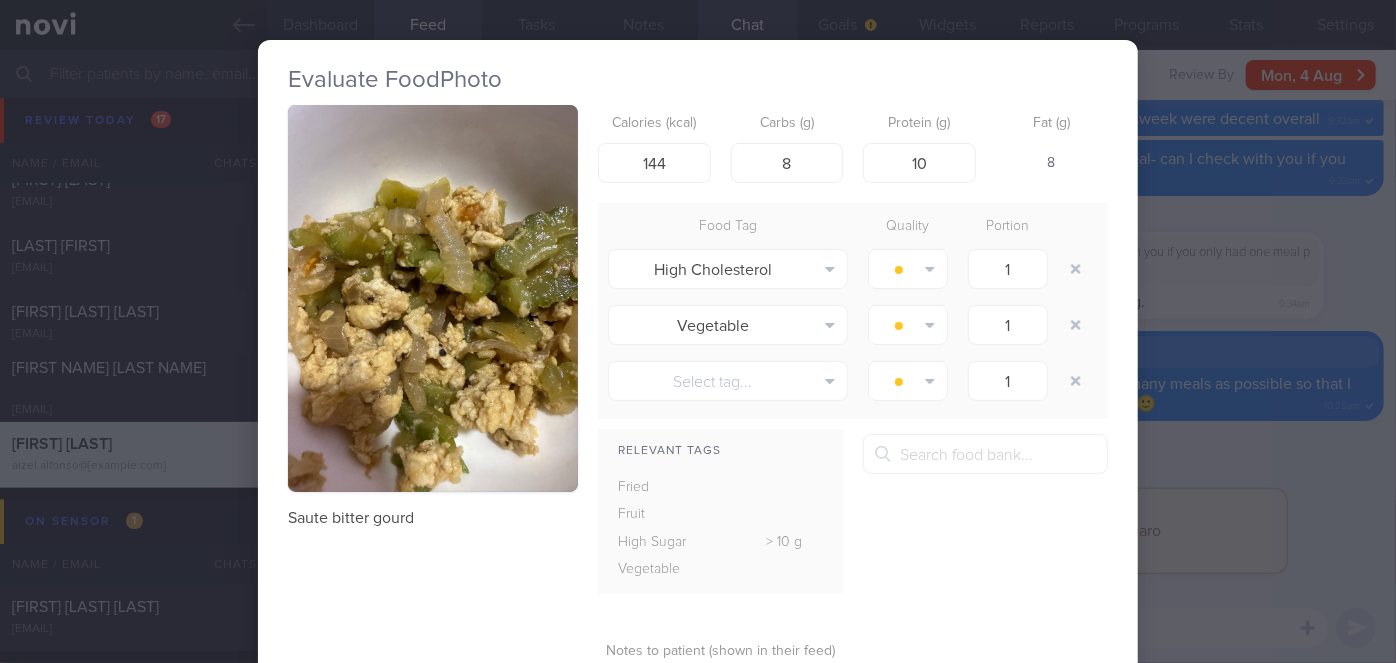 click on "Evaluate Food  Photo
Saute bitter gourd
Calories (kcal)
[NUMBER]
Carbs (g)
[NUMBER]
Protein (g)
[NUMBER]
Fat (g)
[NUMBER]
Food Tag
Quality
Portion
High Cholesterol
Alcohol
Fried
Fruit
Healthy Fats
High Calcium
High Cholesterol
High Fat" at bounding box center (698, 331) 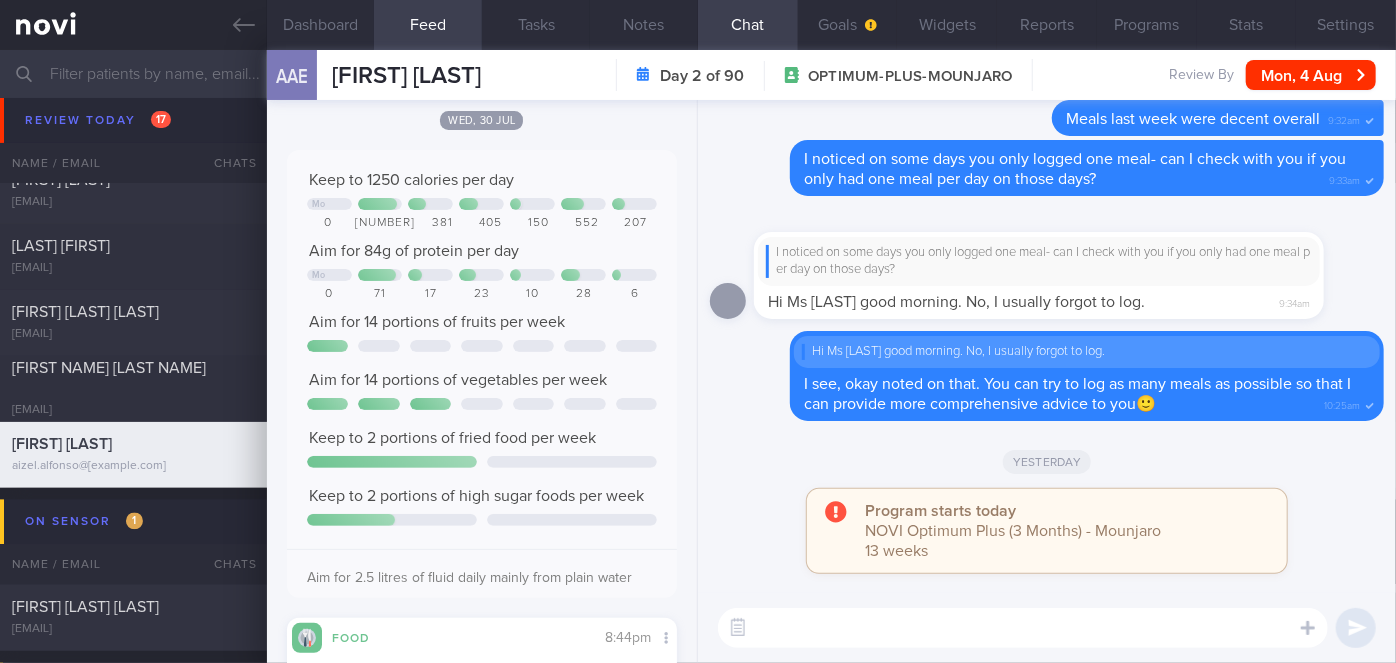 scroll, scrollTop: 64, scrollLeft: 0, axis: vertical 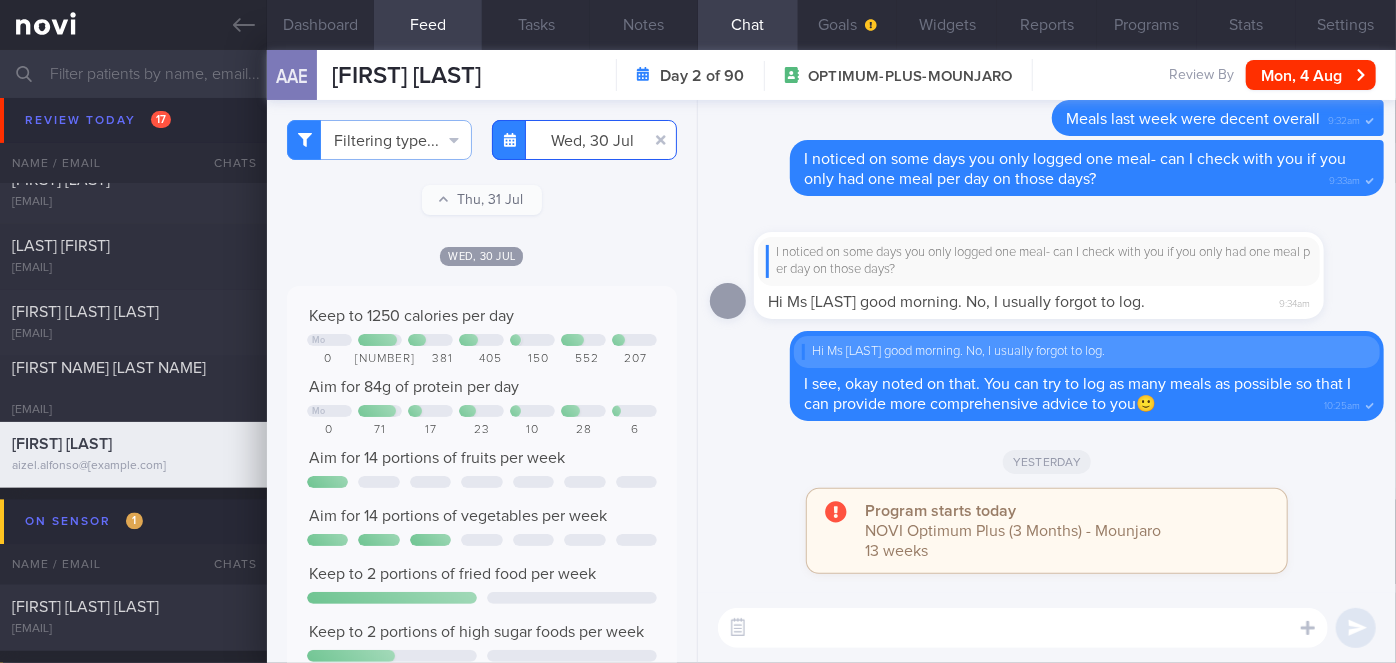 click on "2025-07-30" at bounding box center [584, 140] 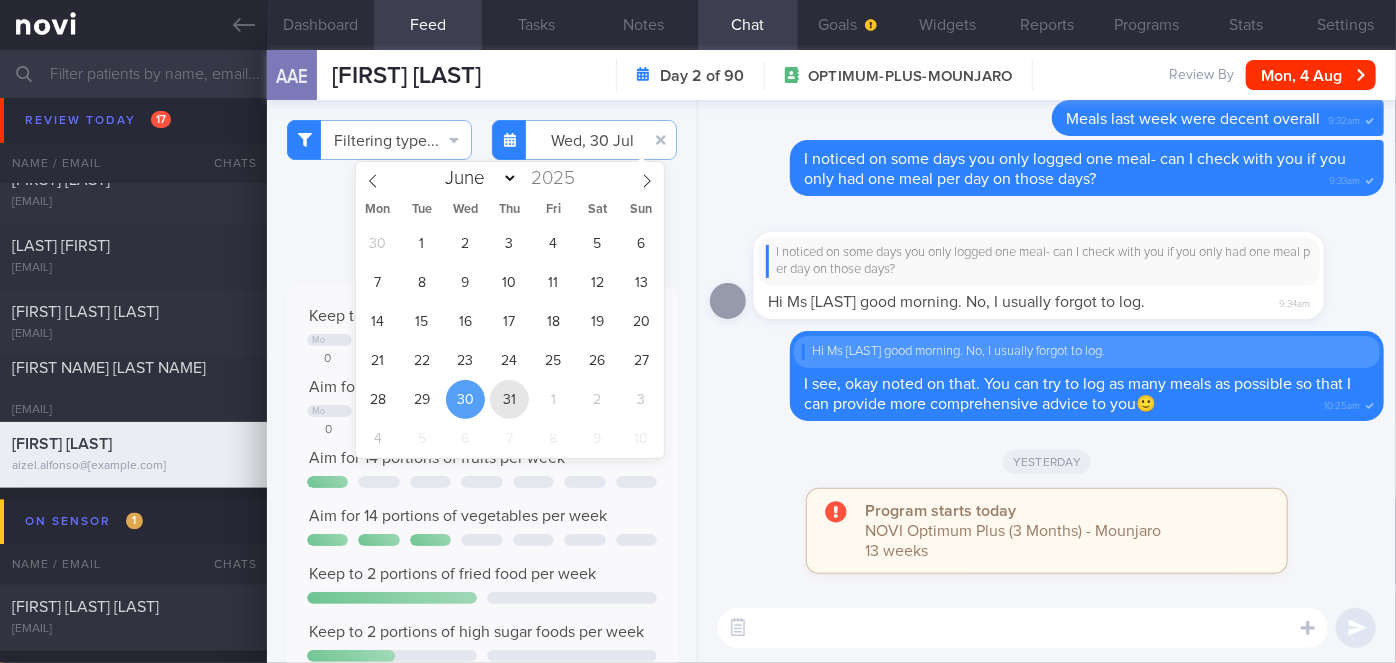 click on "31" at bounding box center (509, 399) 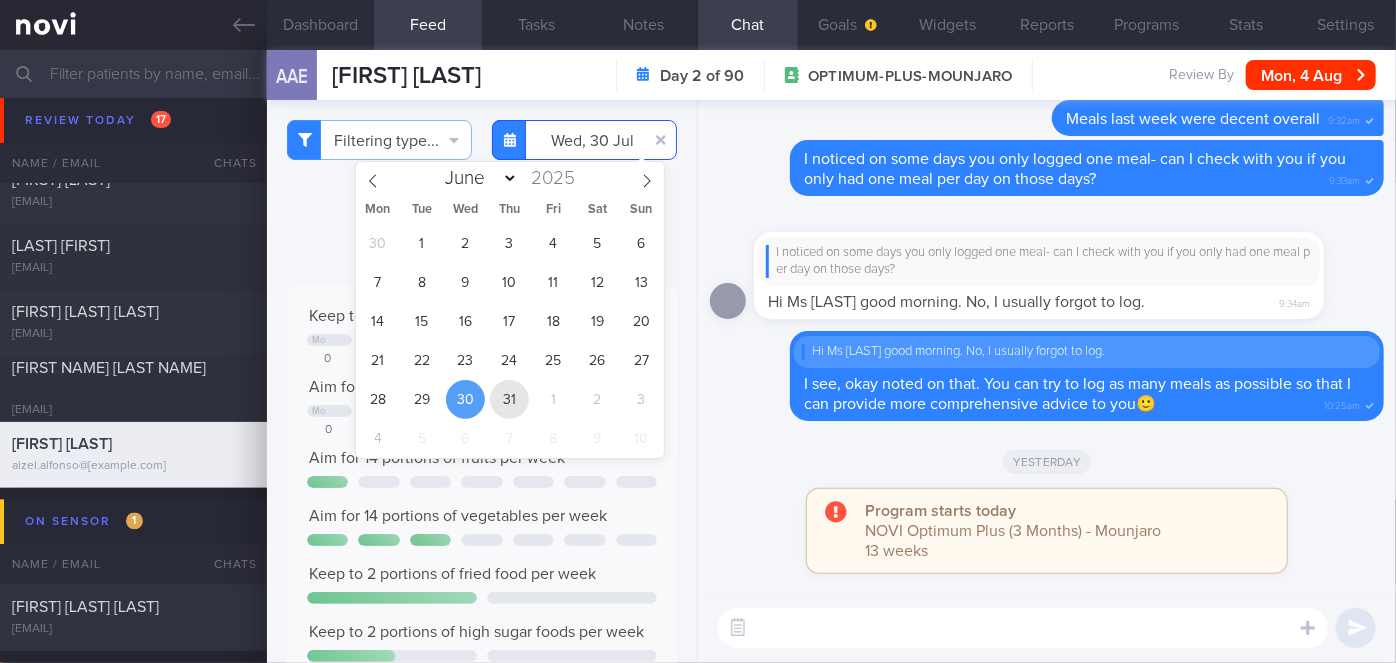 type on "[DATE]" 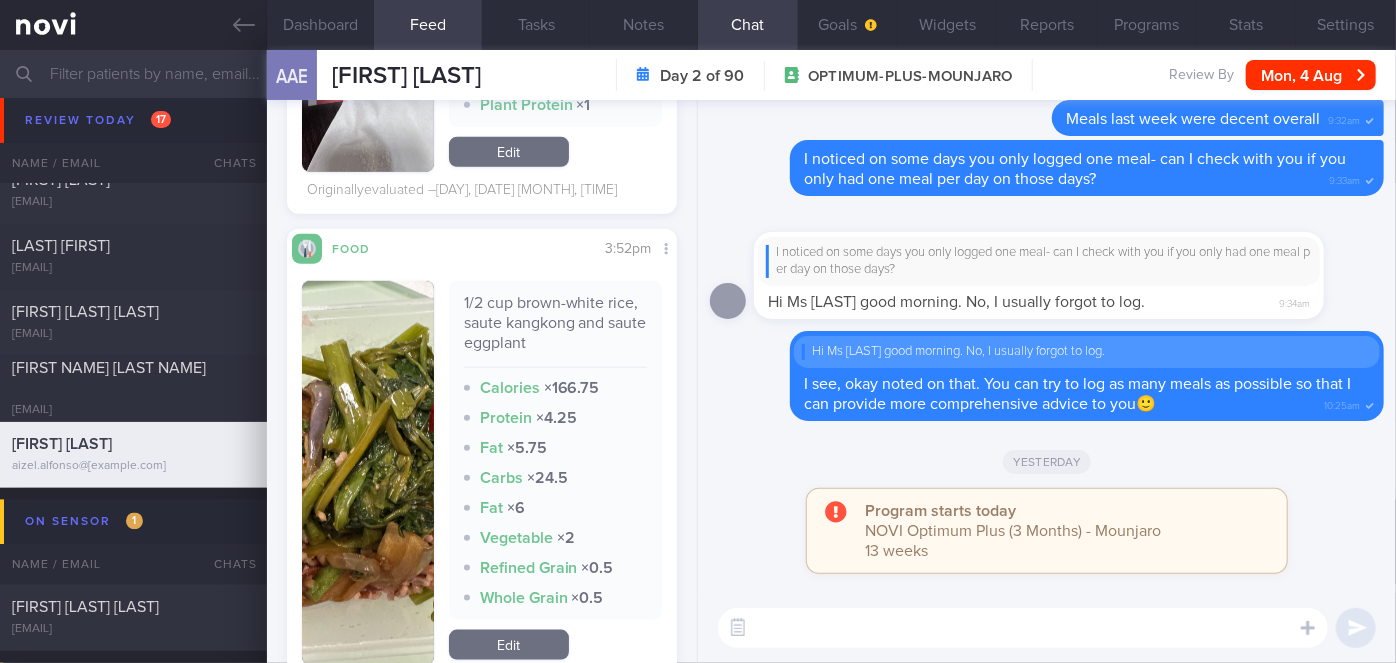 scroll, scrollTop: 1132, scrollLeft: 0, axis: vertical 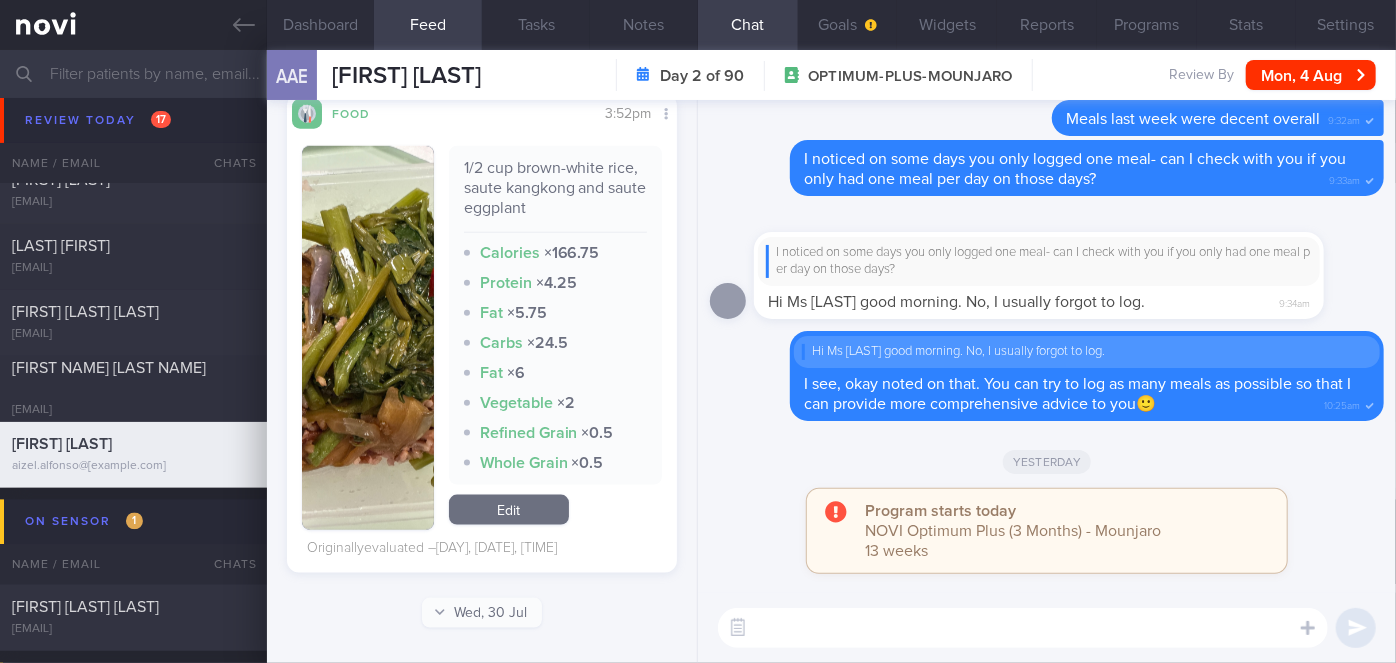 click at bounding box center (368, 338) 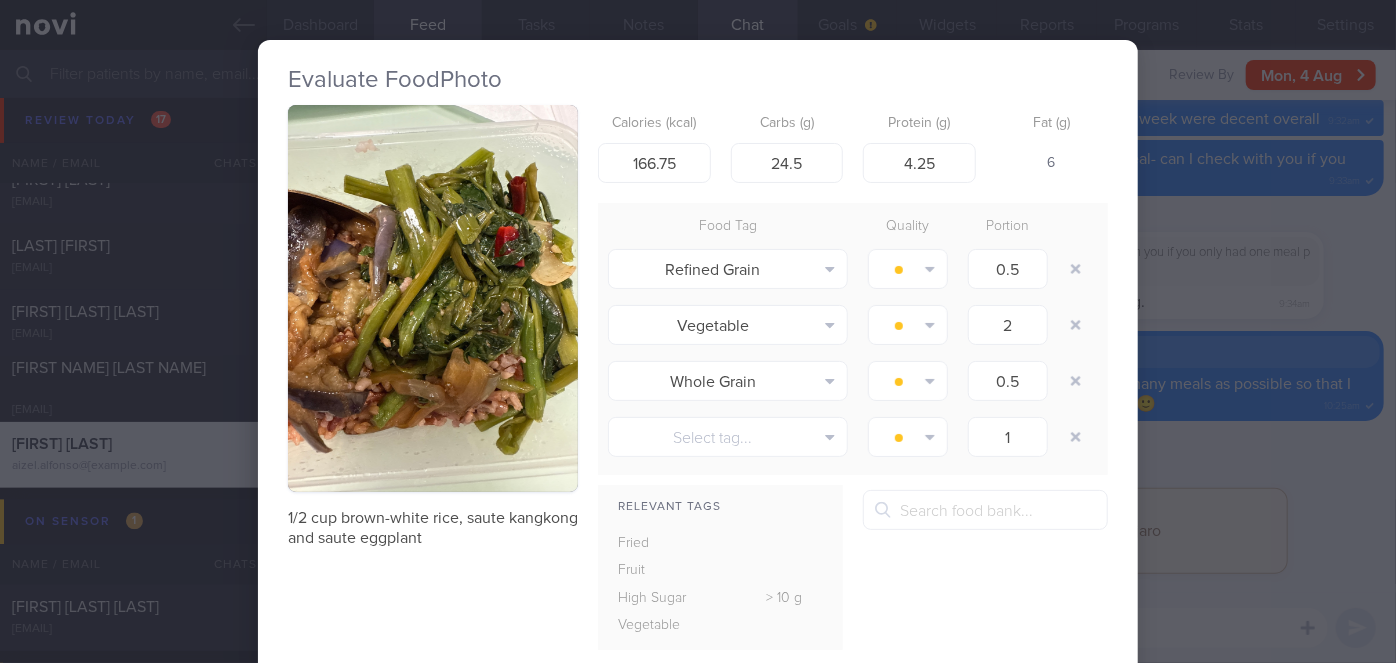 type 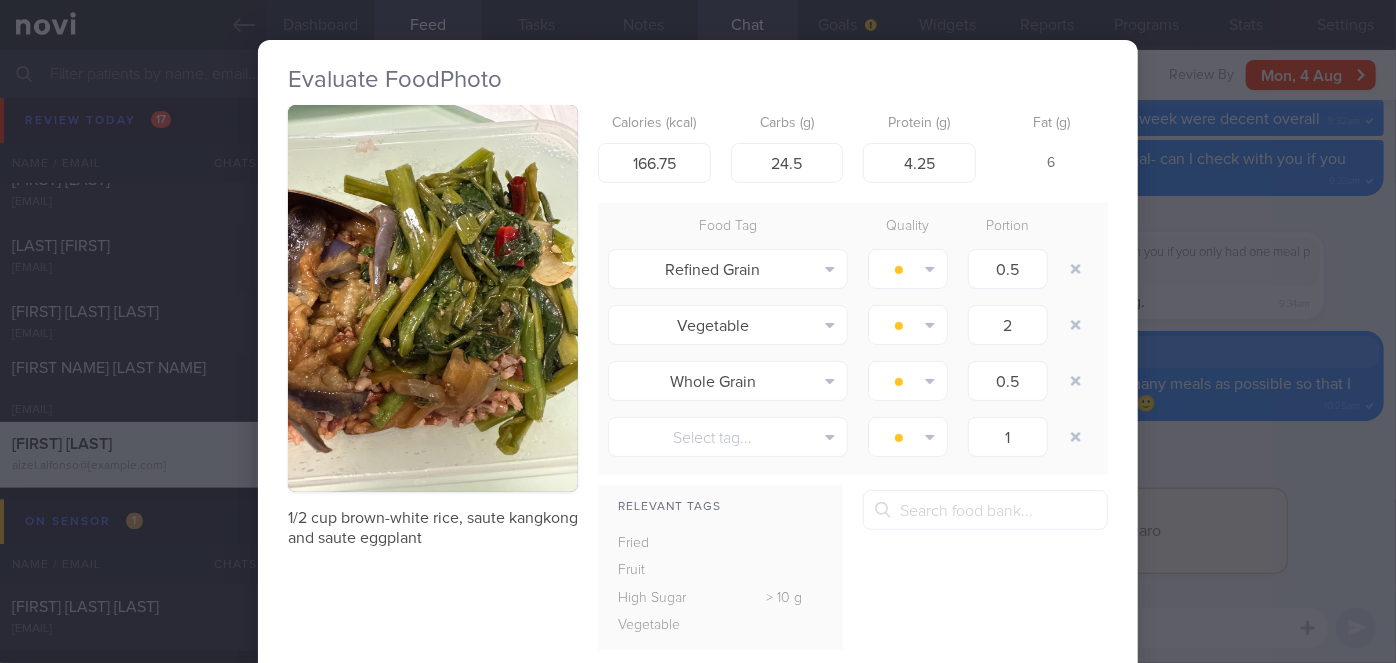 click on "Evaluate Food  Photo
1/2 cup brown-white rice,  saute kangkong and saute eggplant
Calories (kcal)
166.75
Carbs (g)
24.5
Protein (g)
4.25
Fat (g)
6
Food Tag
Quality
Portion
Refined Grain
Alcohol
Fried
Fruit
Healthy Fats
High Calcium
High Cholesterol" at bounding box center (698, 331) 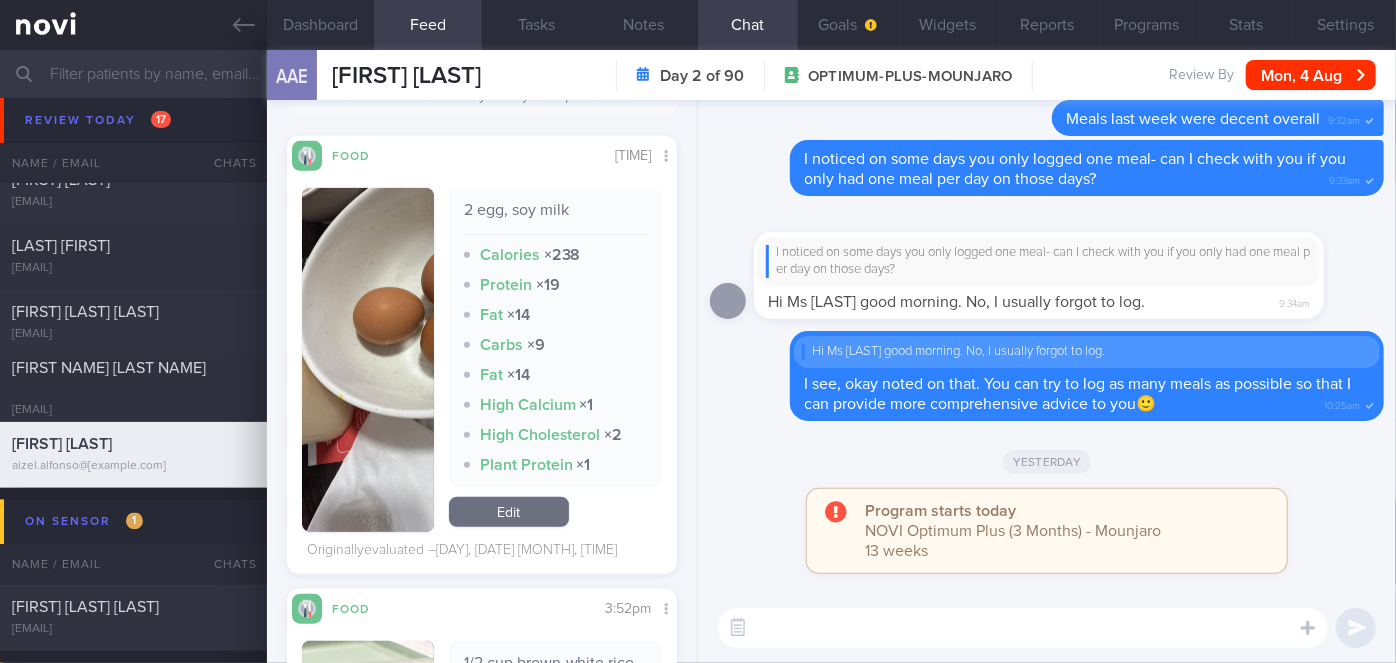 scroll, scrollTop: 586, scrollLeft: 0, axis: vertical 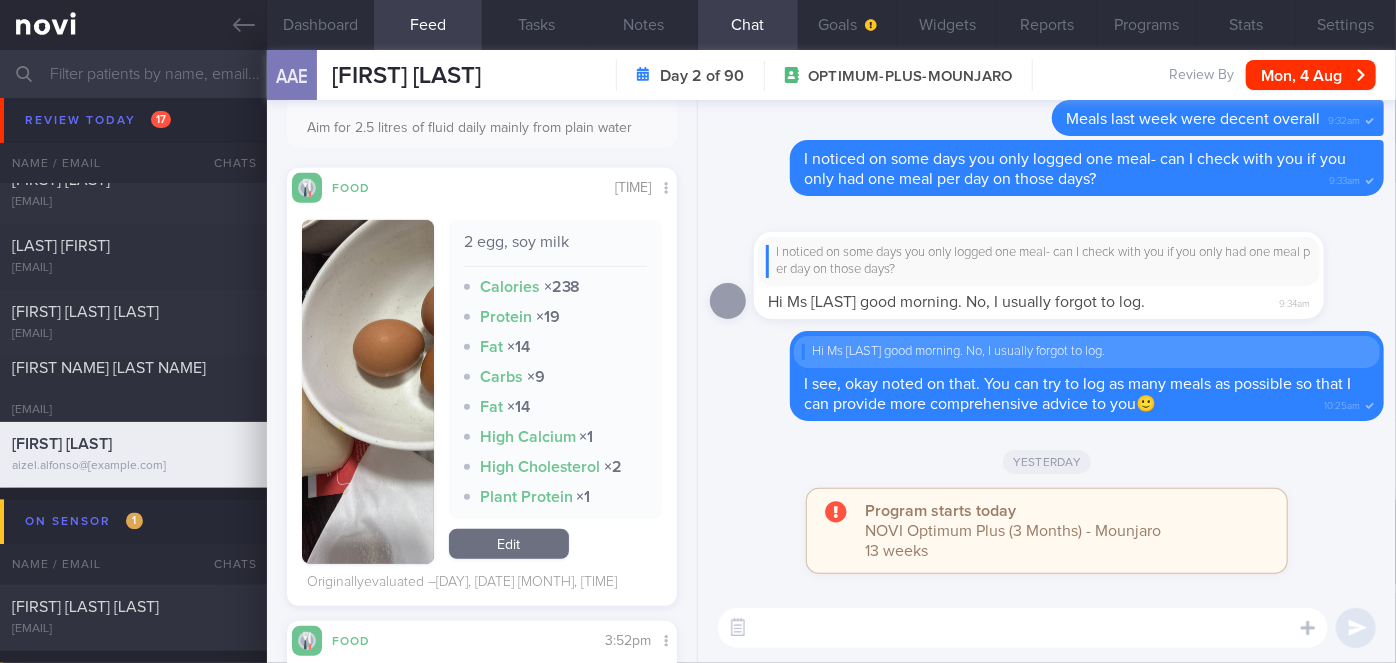 click at bounding box center (368, 392) 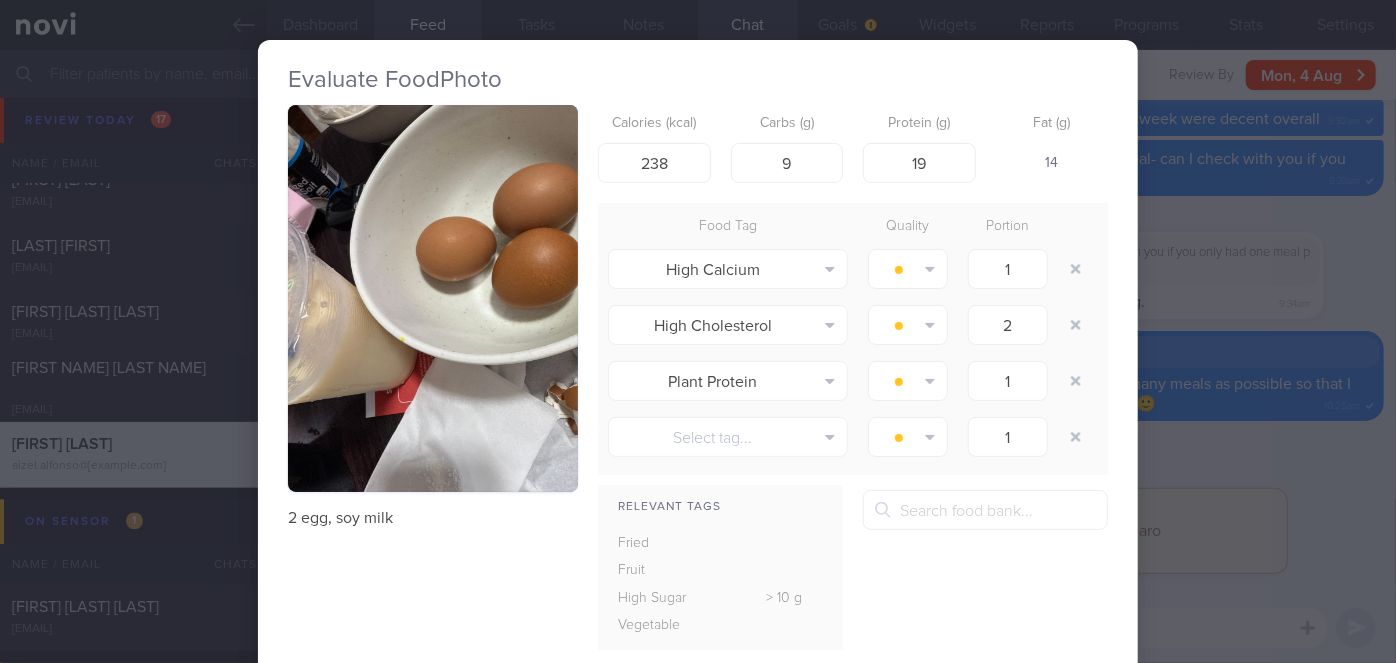 click on "Evaluate Food  Photo
2 egg, soy milk
Calories (kcal)
238
Carbs (g)
9
Protein (g)
19
Fat (g)
14
Food Tag
Quality
Portion
High Calcium
Alcohol
Fried
Fruit
Healthy Fats
High Calcium
High Cholesterol
High Fat" at bounding box center (698, 331) 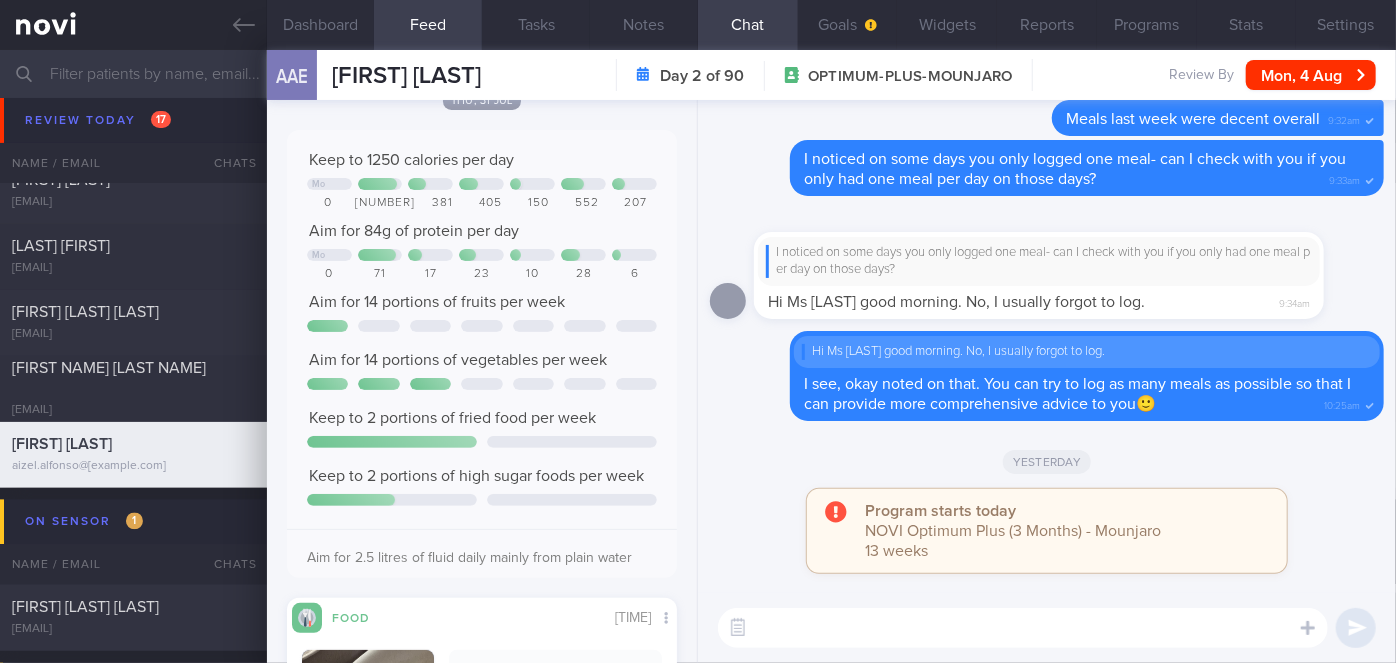 scroll, scrollTop: 0, scrollLeft: 0, axis: both 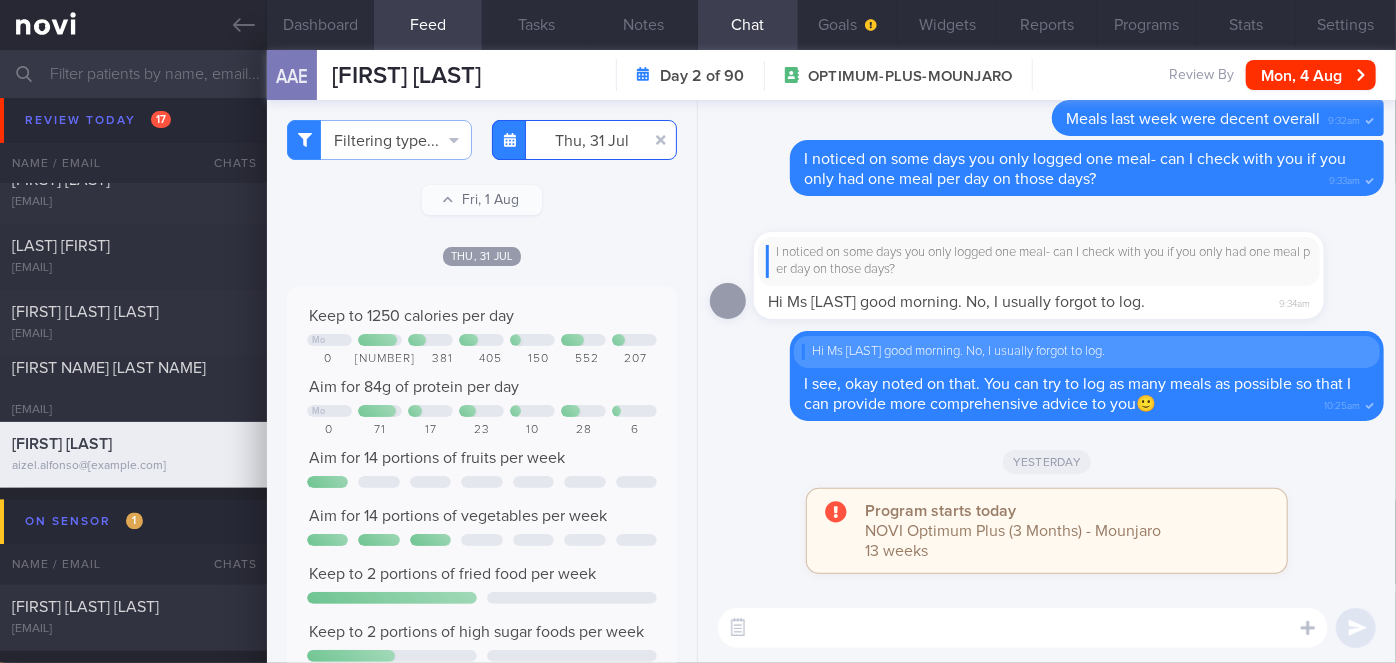 click on "[DATE]" at bounding box center (584, 140) 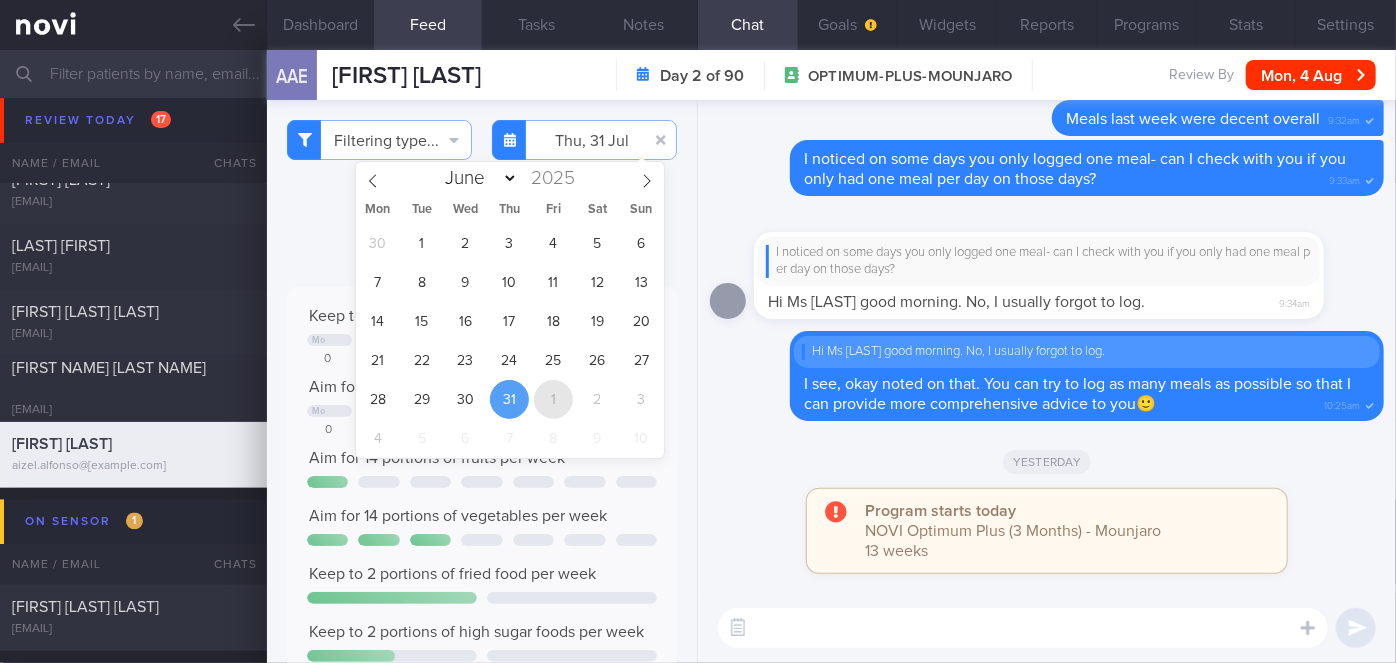 click on "1" at bounding box center (553, 399) 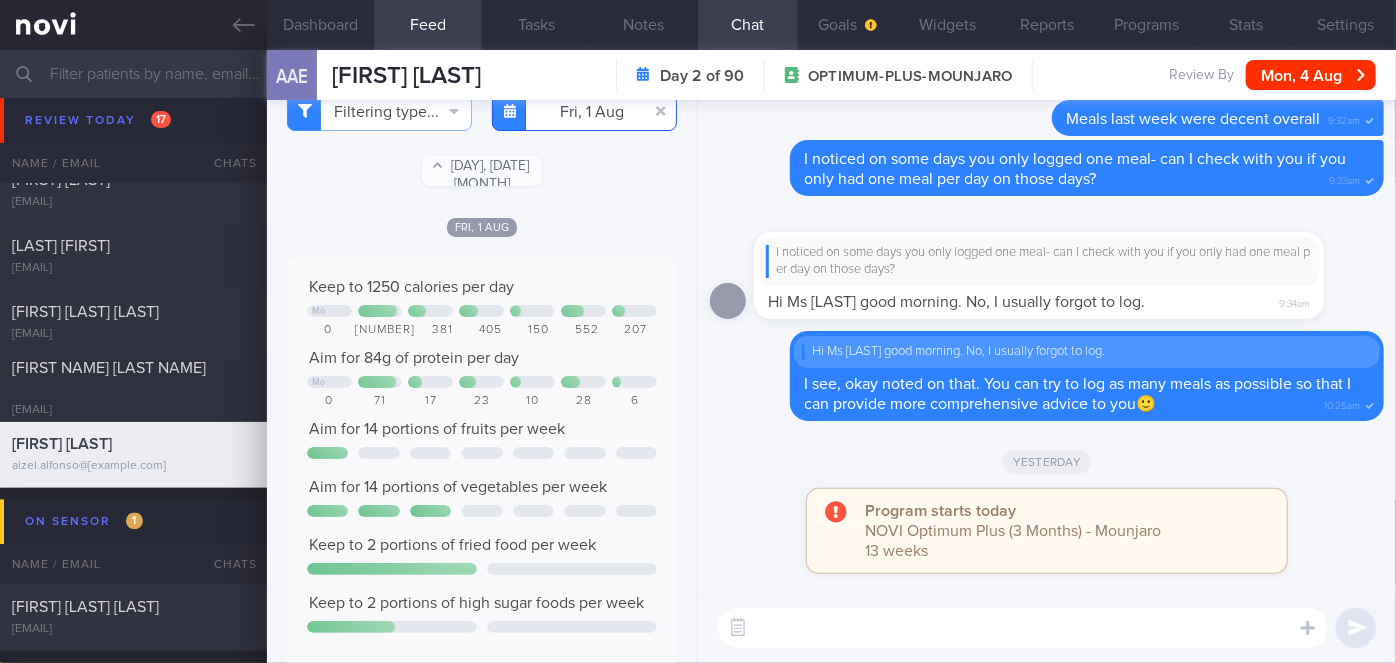 scroll, scrollTop: 0, scrollLeft: 0, axis: both 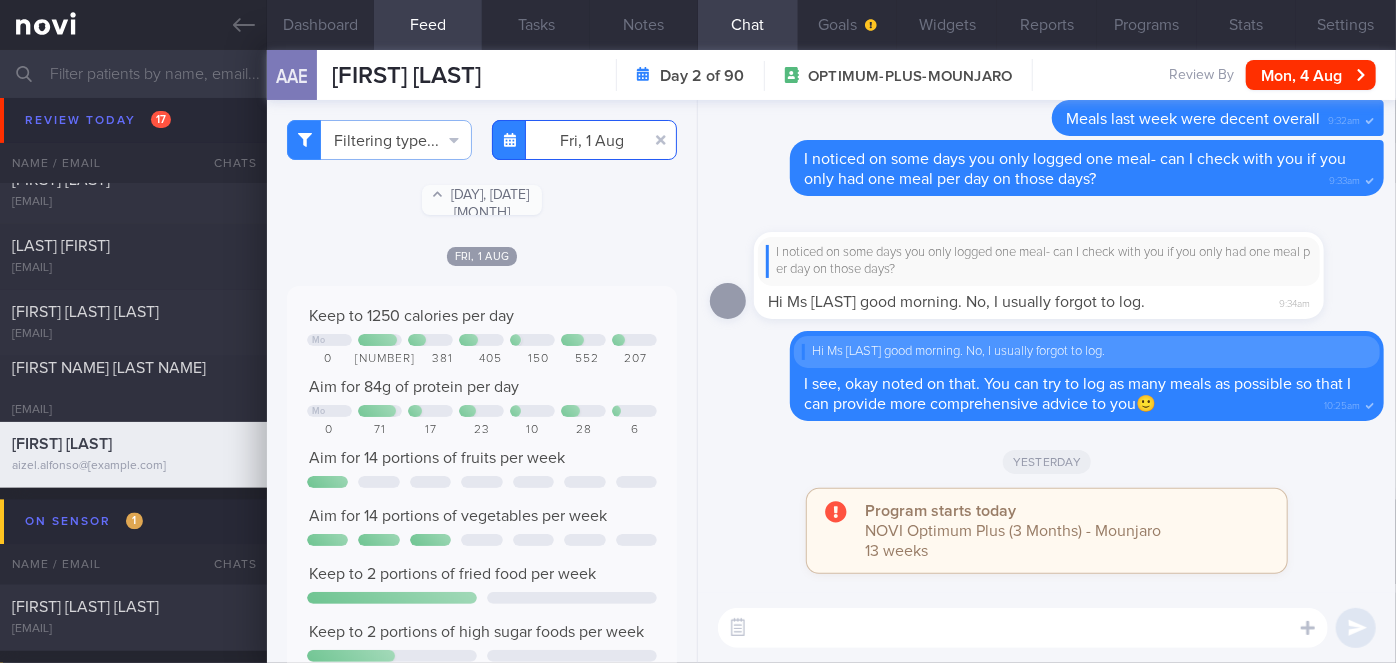 click on "2025-08-01" at bounding box center (584, 140) 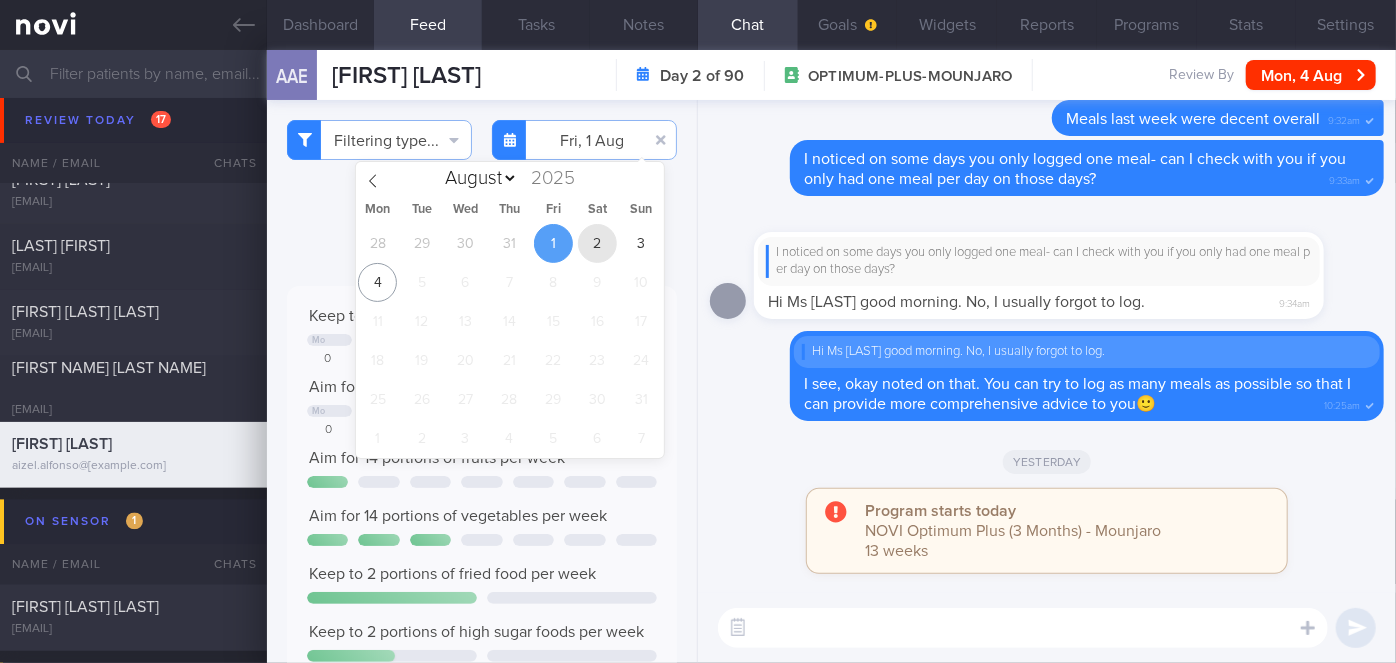 click on "2" at bounding box center [597, 243] 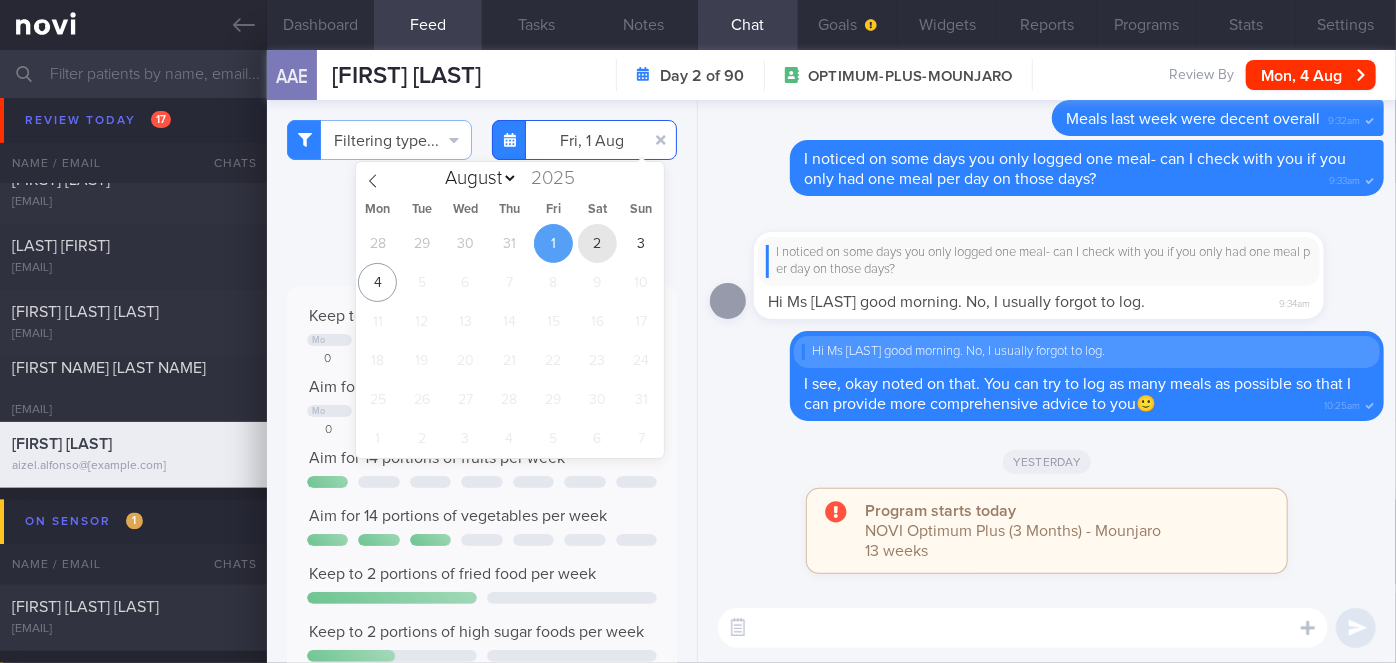 type on "2025-08-02" 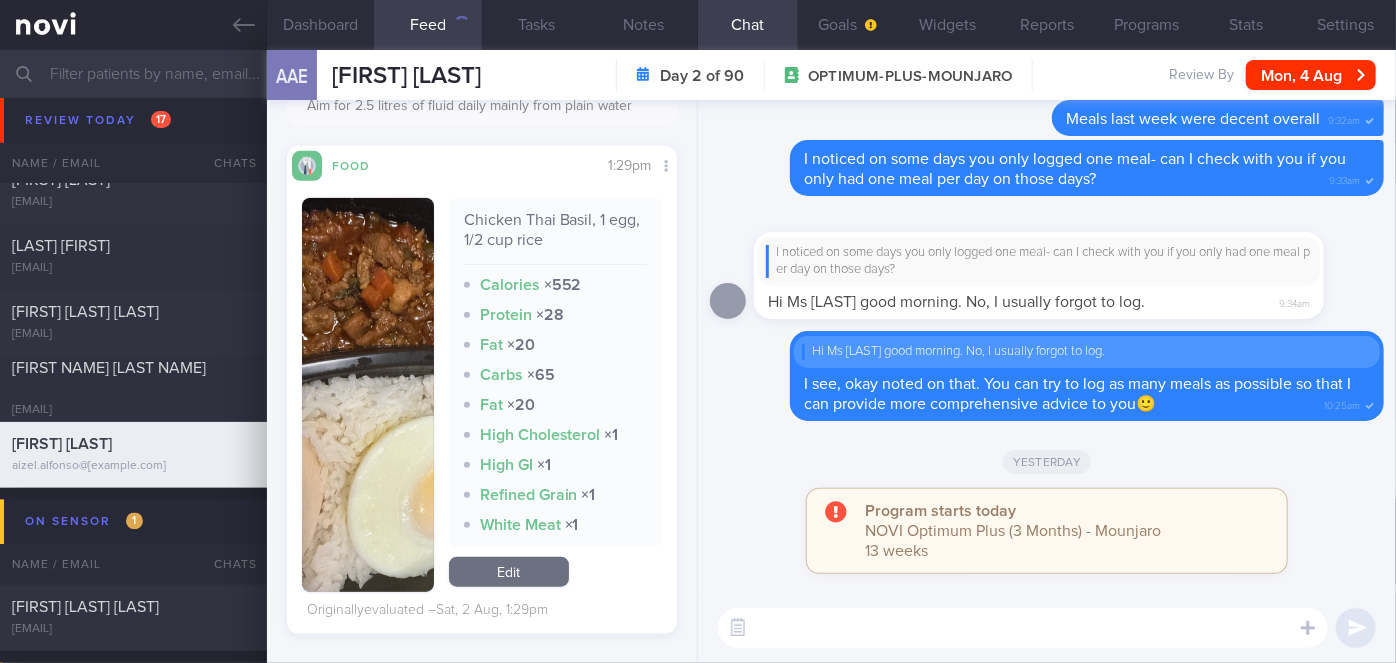 scroll, scrollTop: 636, scrollLeft: 0, axis: vertical 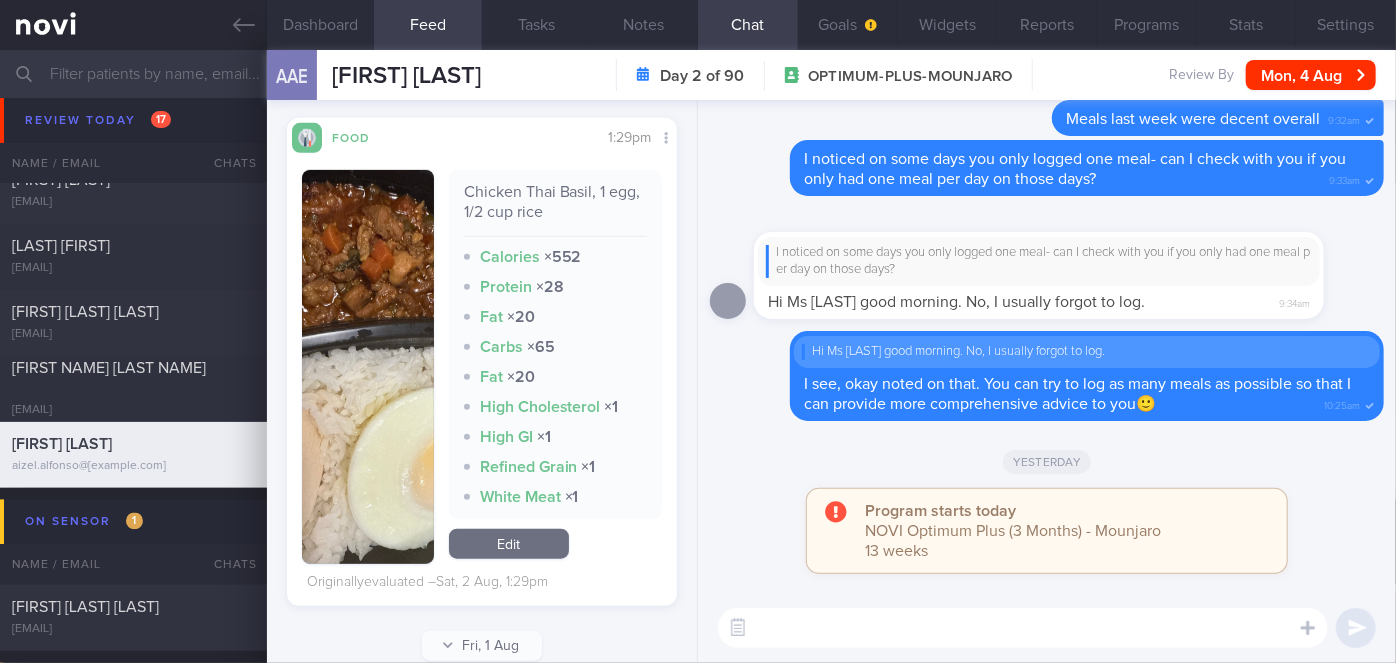click at bounding box center [368, 367] 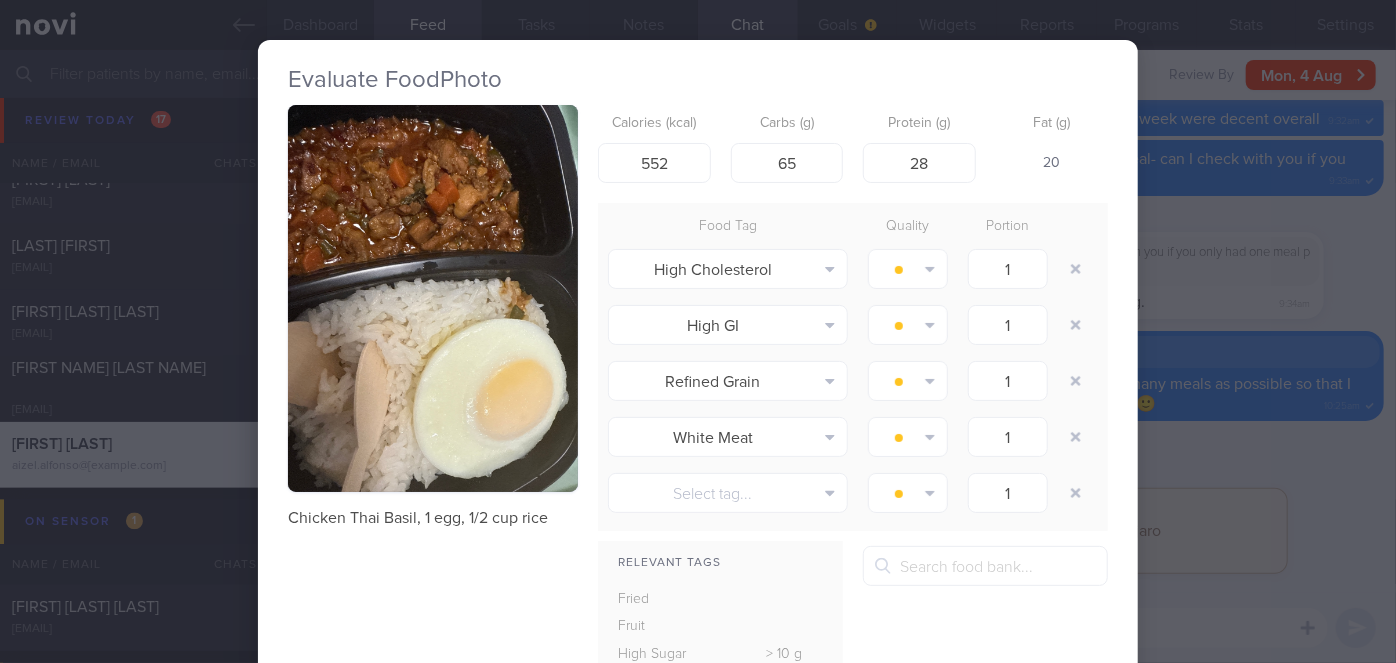 click on "Evaluate Food  Photo
Chicken Thai Basil, [NUMBER] egg, [NUMBER]/[NUMBER] cup rice
Calories (kcal)
[NUMBER]
Carbs (g)
[NUMBER]
Protein (g)
[NUMBER]
Fat (g)
[NUMBER]
Food Tag
Quality
Portion
High Cholesterol
Alcohol
Fried
Fruit
Healthy Fats
High Calcium
High Cholesterol" at bounding box center (698, 331) 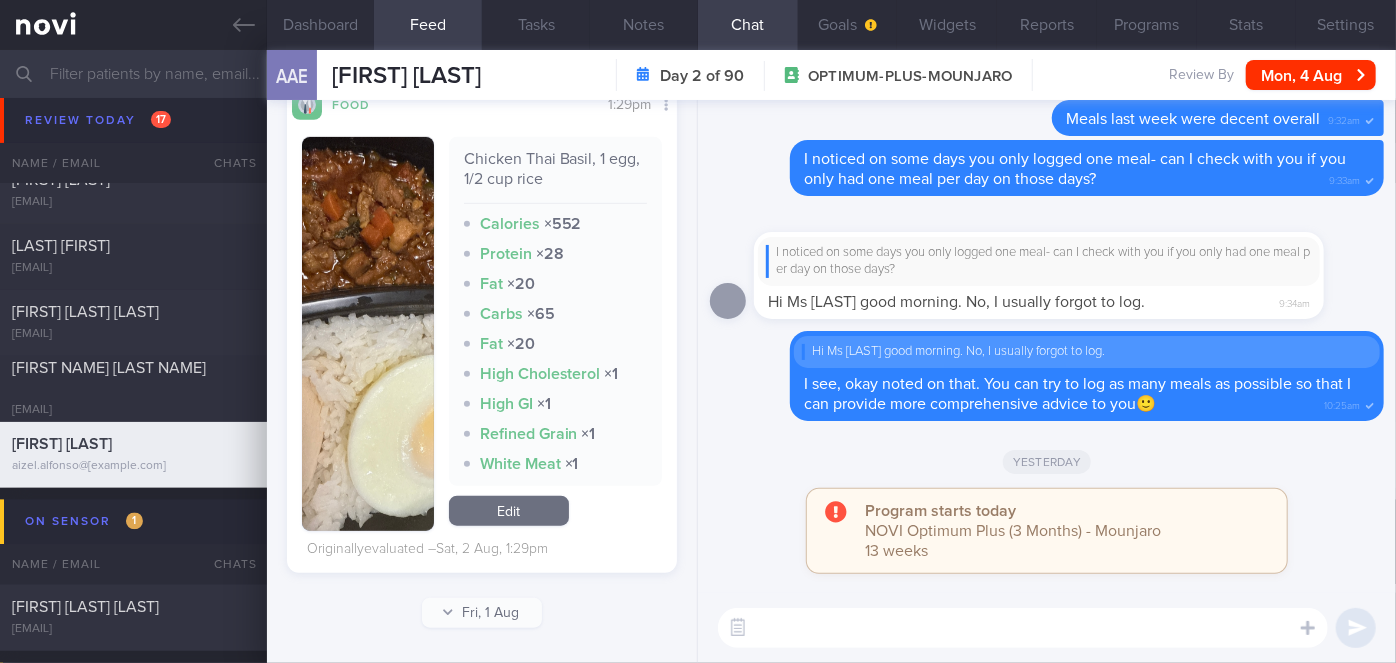 scroll, scrollTop: 688, scrollLeft: 0, axis: vertical 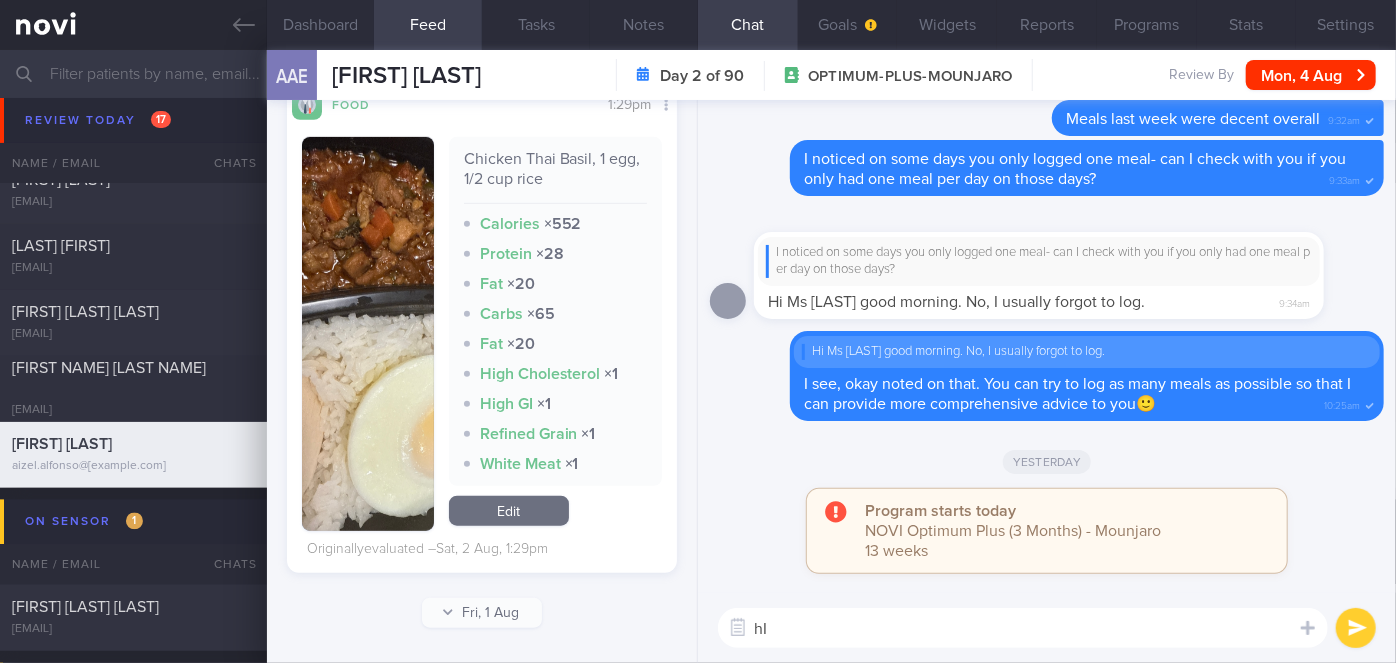 type on "h" 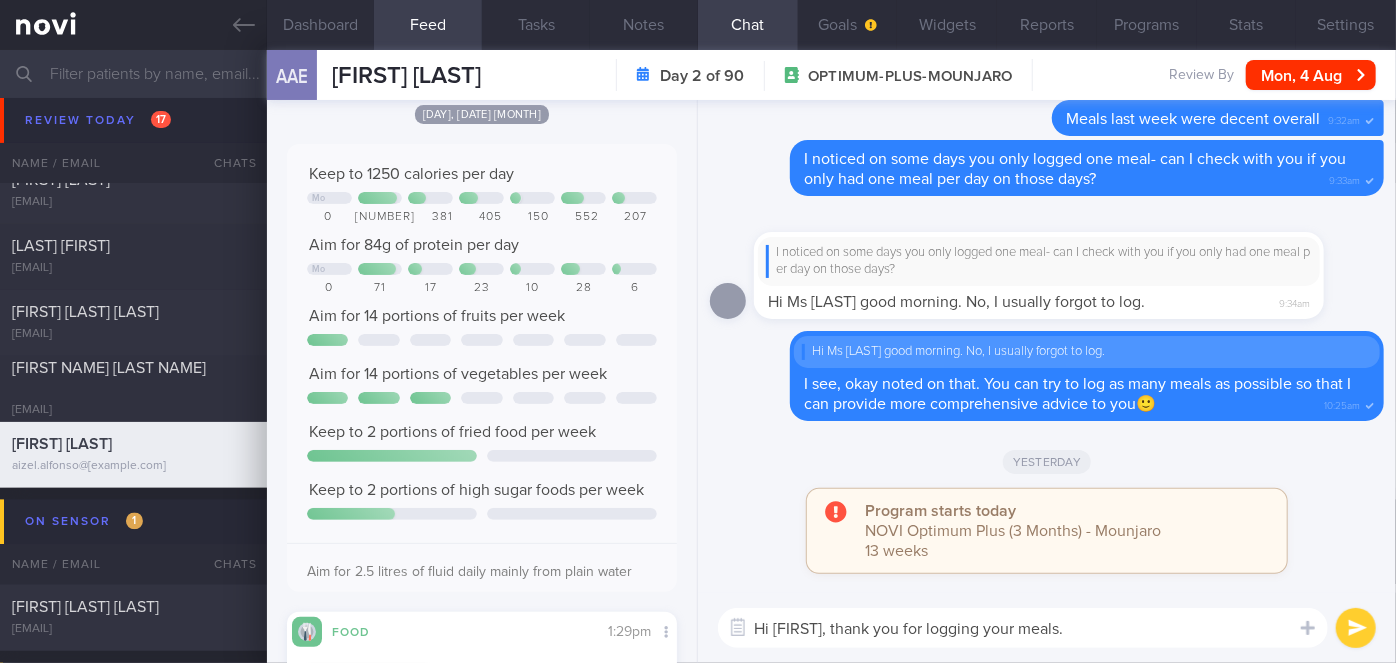 scroll, scrollTop: 0, scrollLeft: 0, axis: both 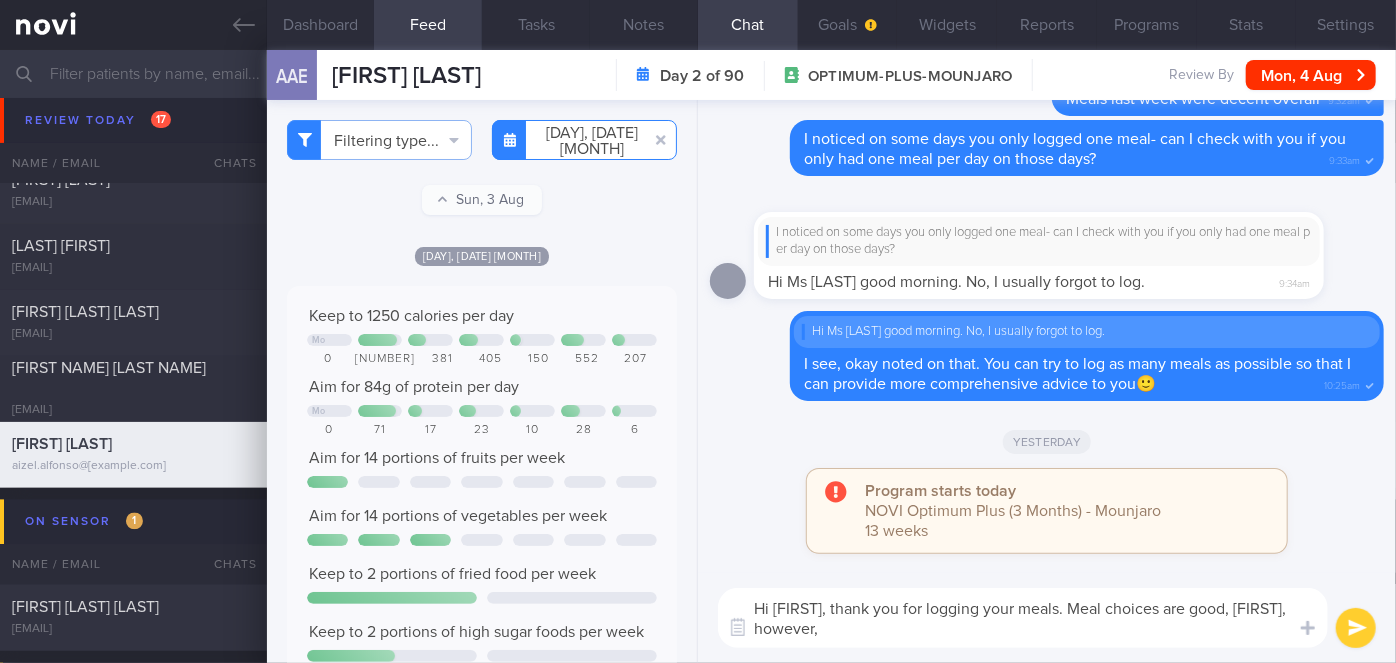 type on "Hi [FIRST], thank you for logging your meals. Meal choices are good, [FIRST], however," 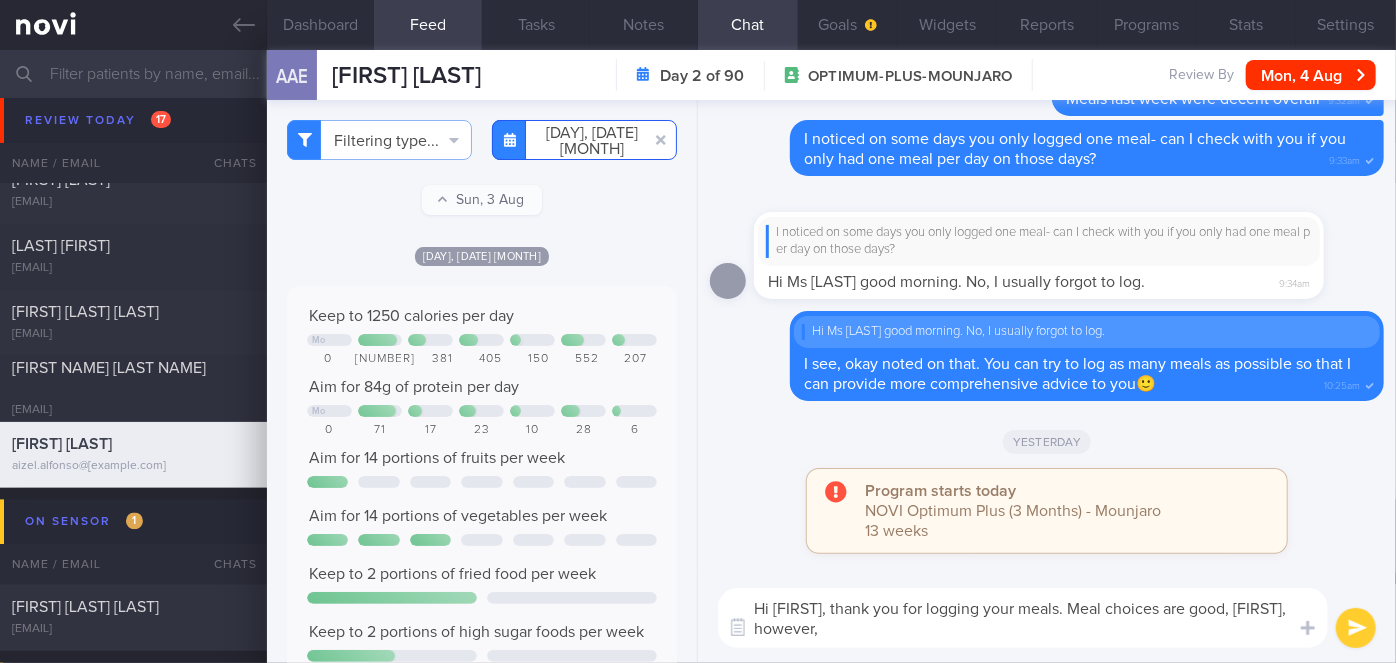 click on "2025-08-02" at bounding box center (584, 140) 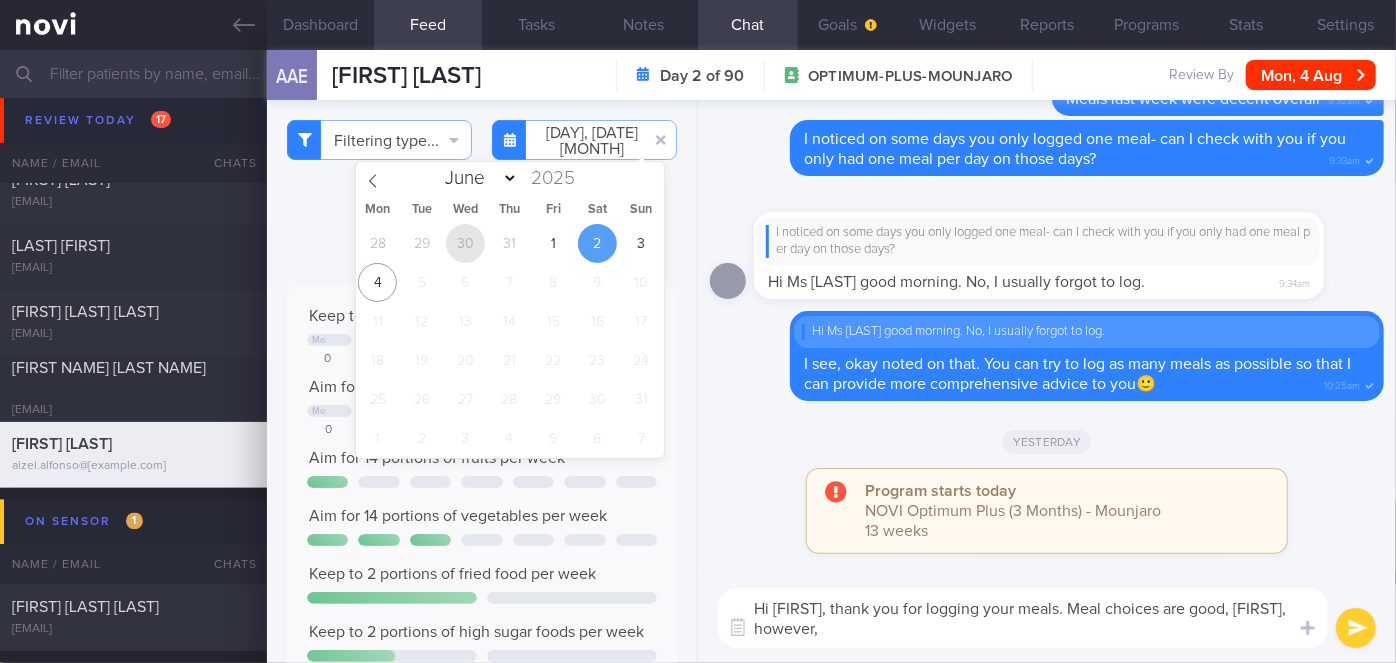 click on "30" at bounding box center [465, 243] 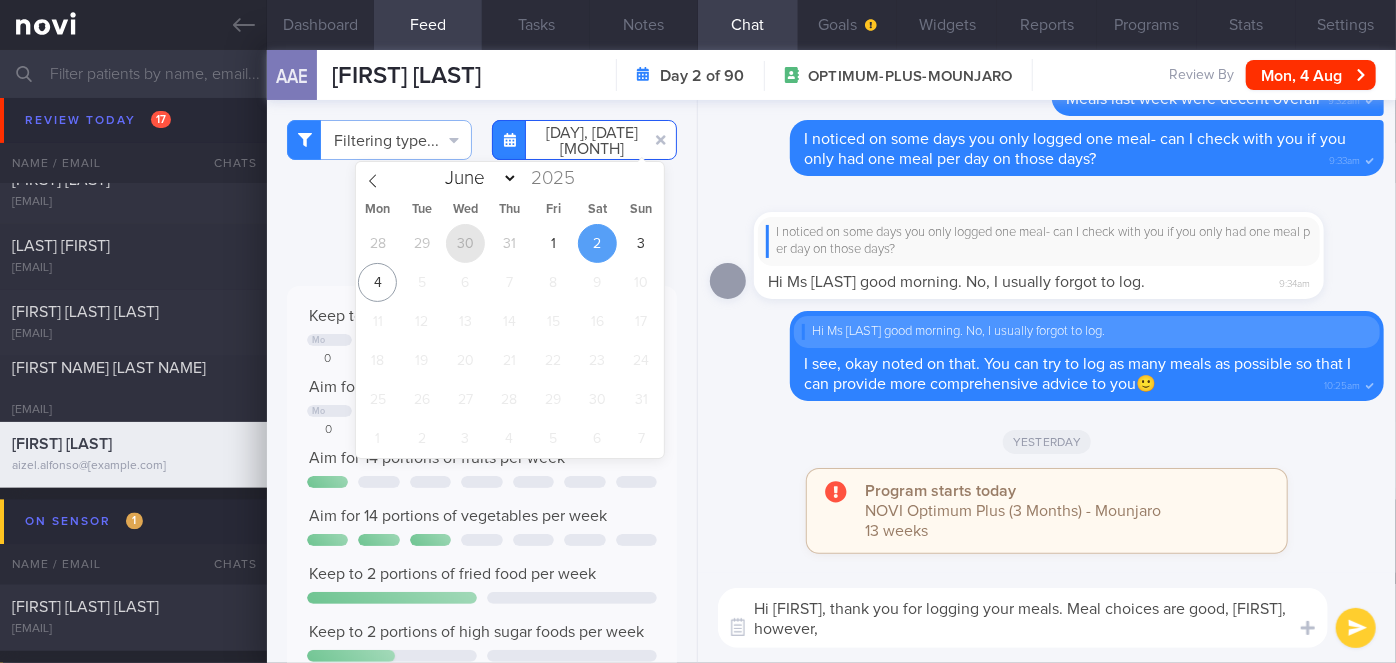 type on "2025-07-30" 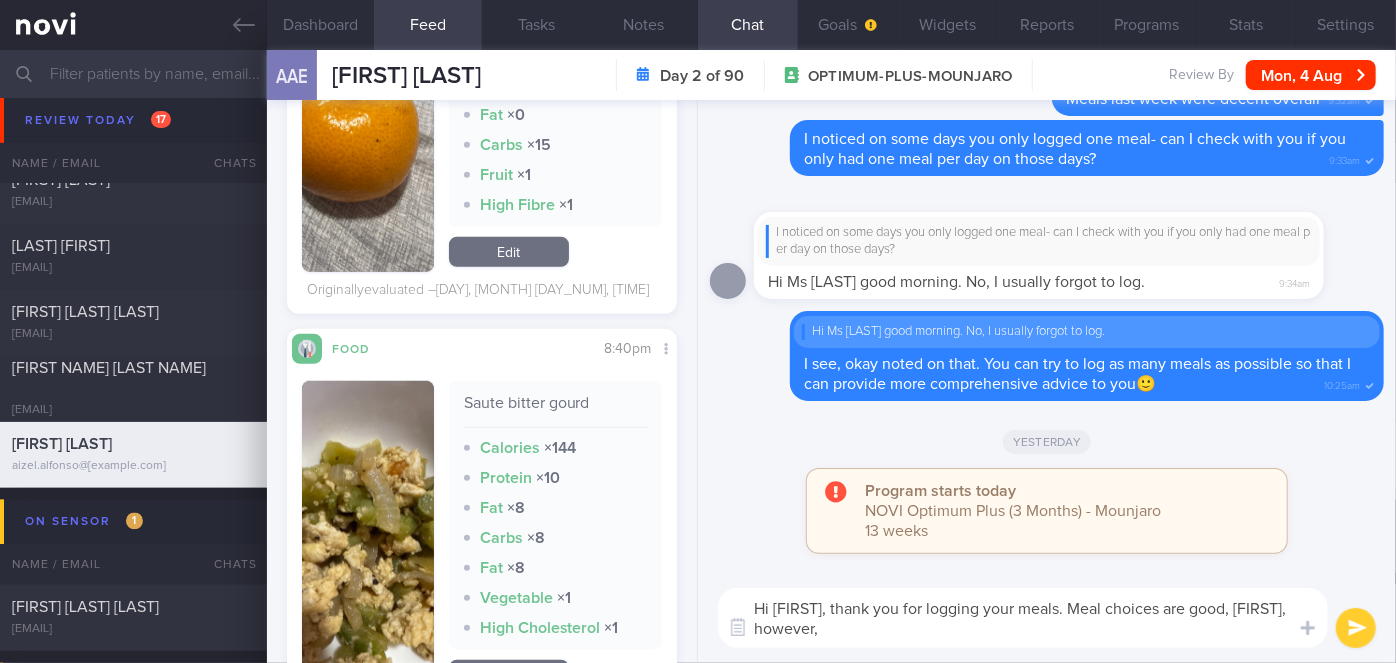 scroll, scrollTop: 181, scrollLeft: 0, axis: vertical 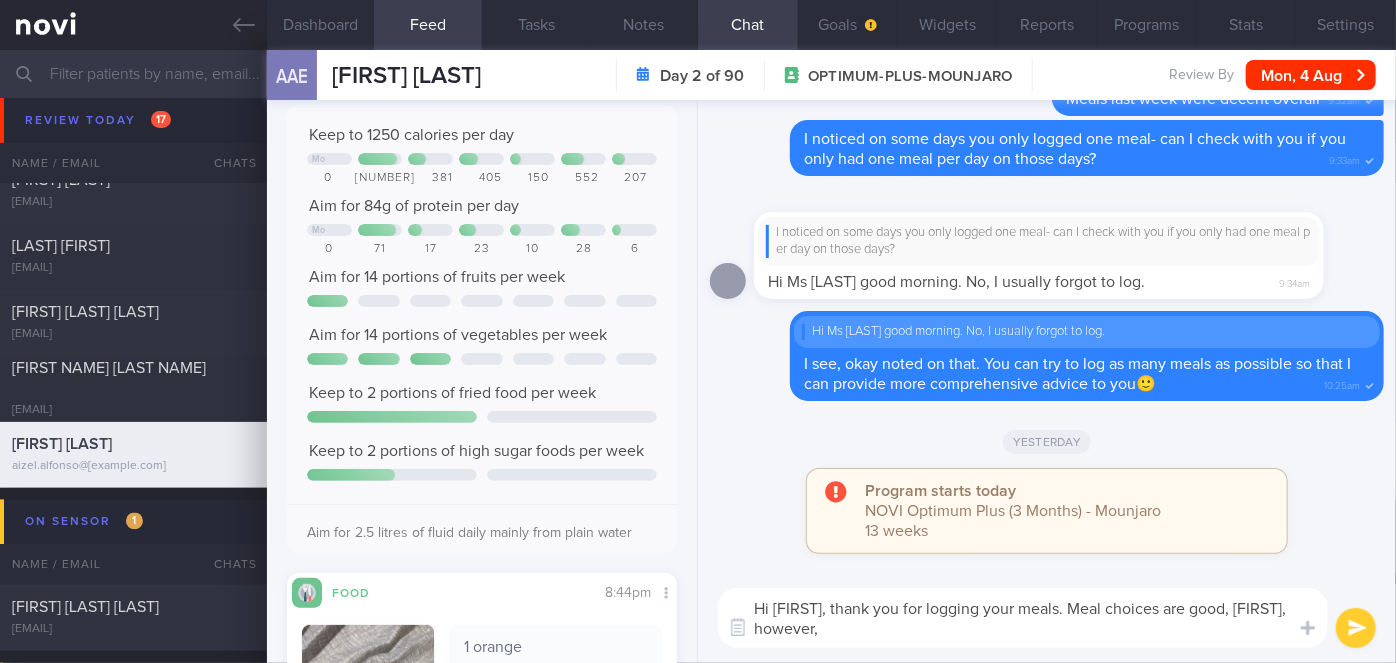 click on "Hi [FIRST], thank you for logging your meals. Meal choices are good, [FIRST], however," at bounding box center [1023, 618] 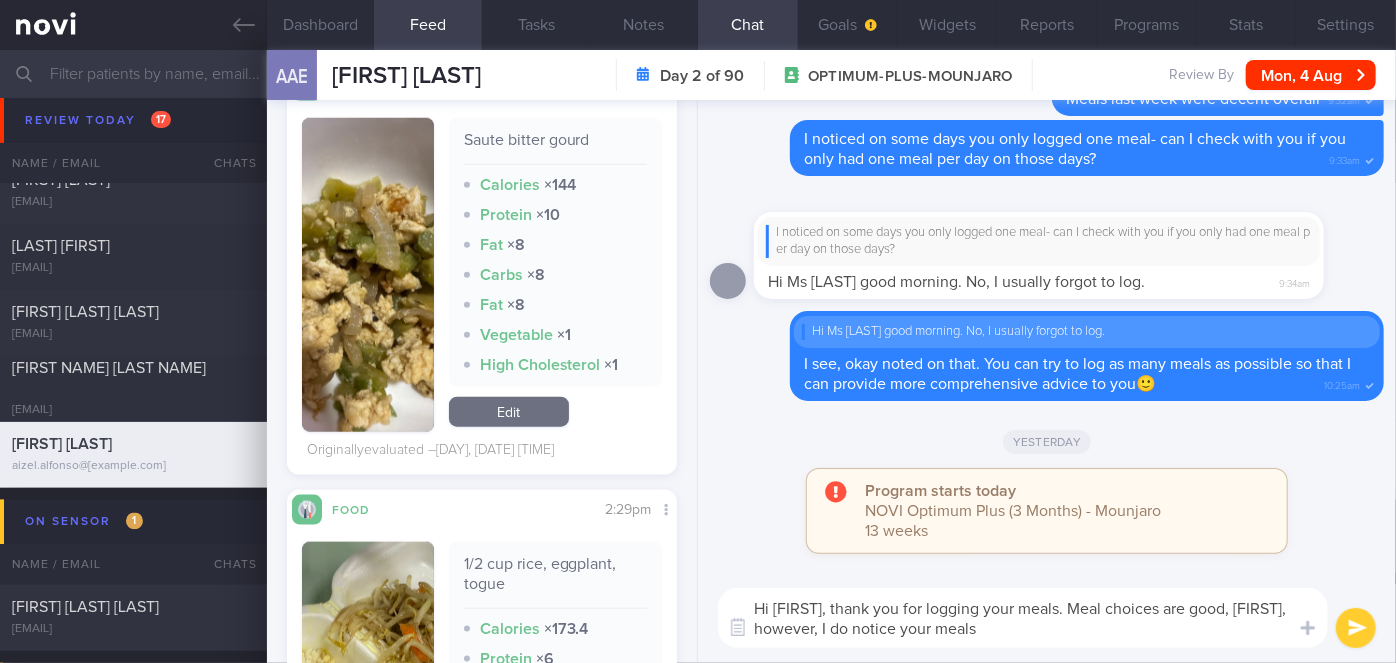 scroll, scrollTop: 1272, scrollLeft: 0, axis: vertical 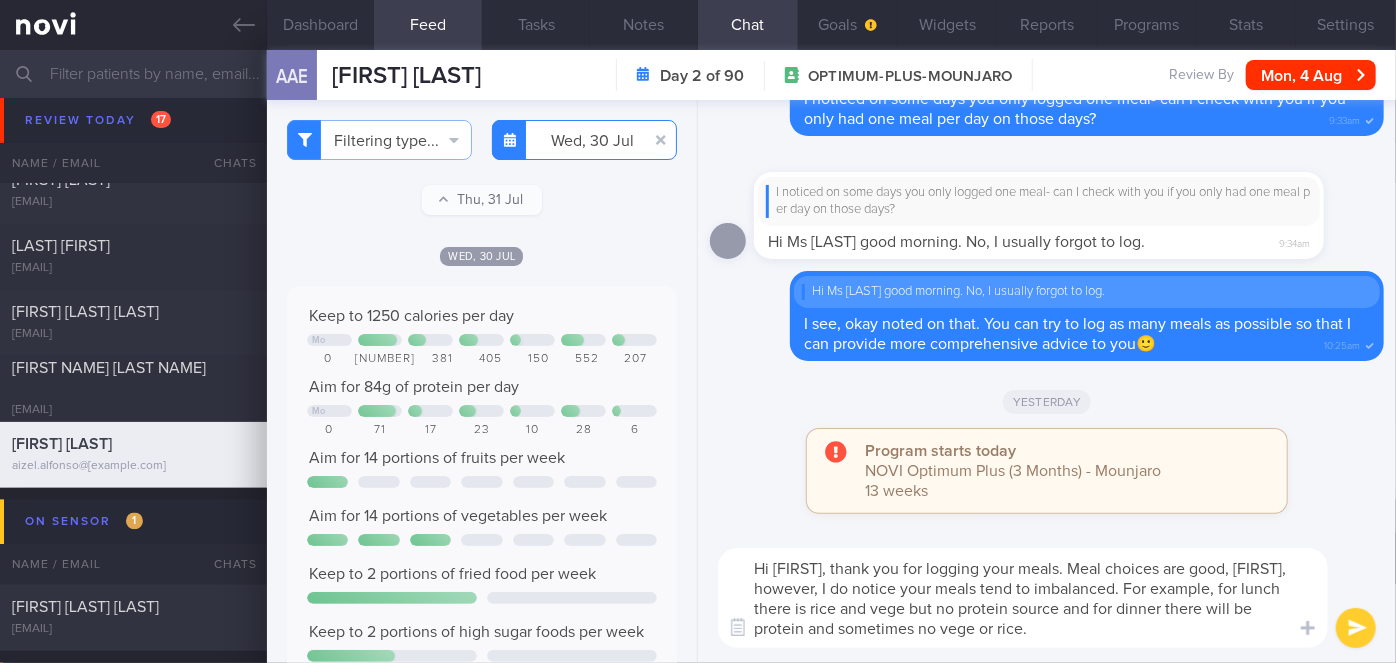 type on "Hi [FIRST], thank you for logging your meals. Meal choices are good, [FIRST], however, I do notice your meals tend to imbalanced. For example, for lunch there is rice and vege but no protein source and for dinner there will be protein and sometimes no vege or rice." 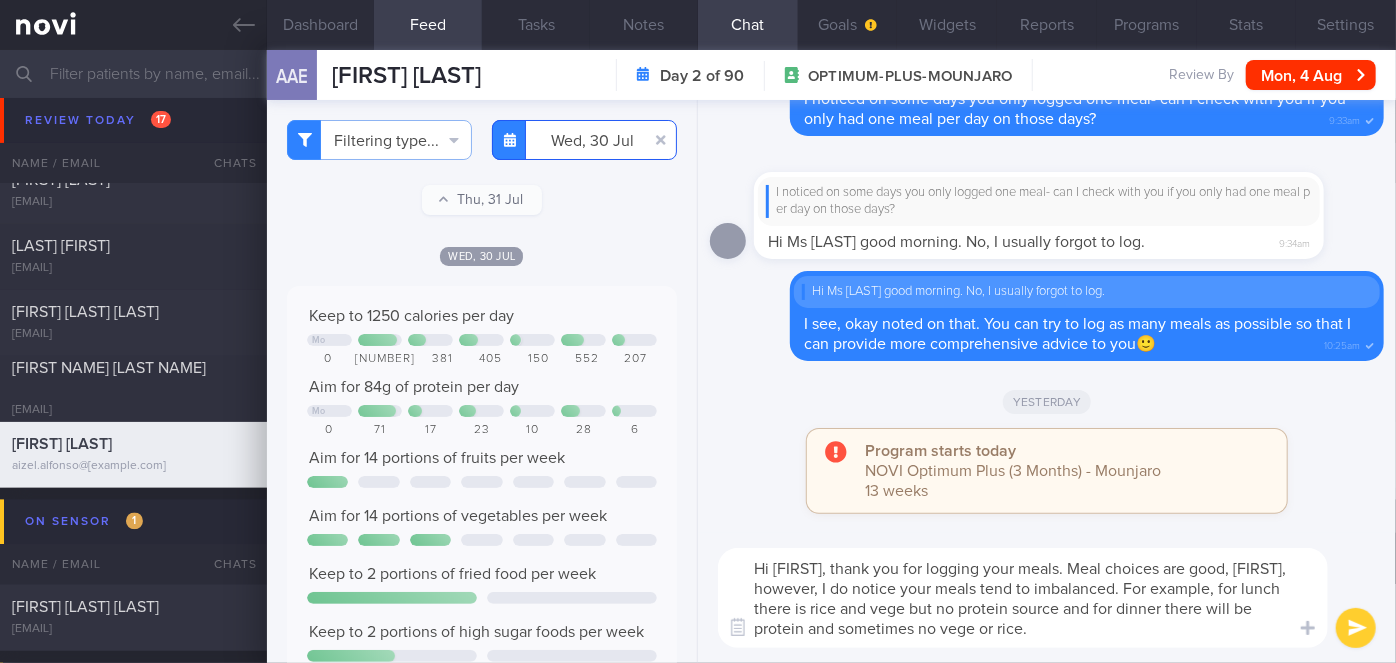 click on "2025-07-30" at bounding box center (584, 140) 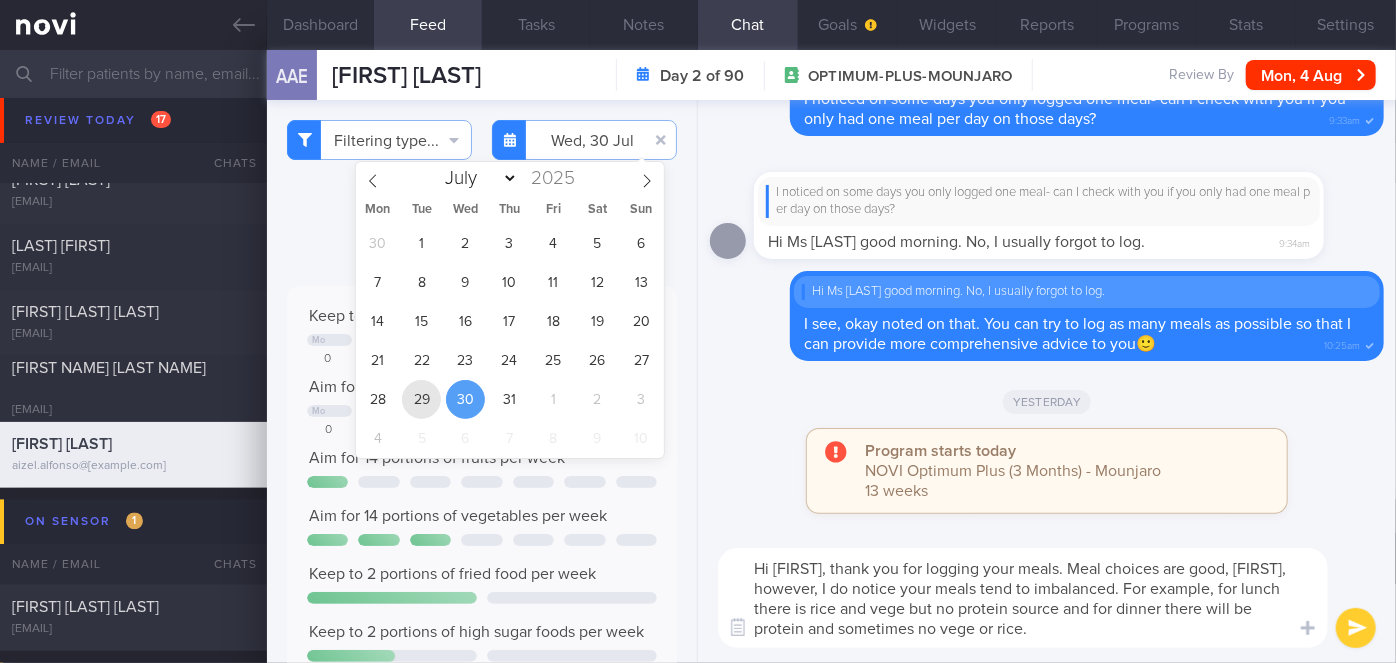 click on "29" at bounding box center (421, 399) 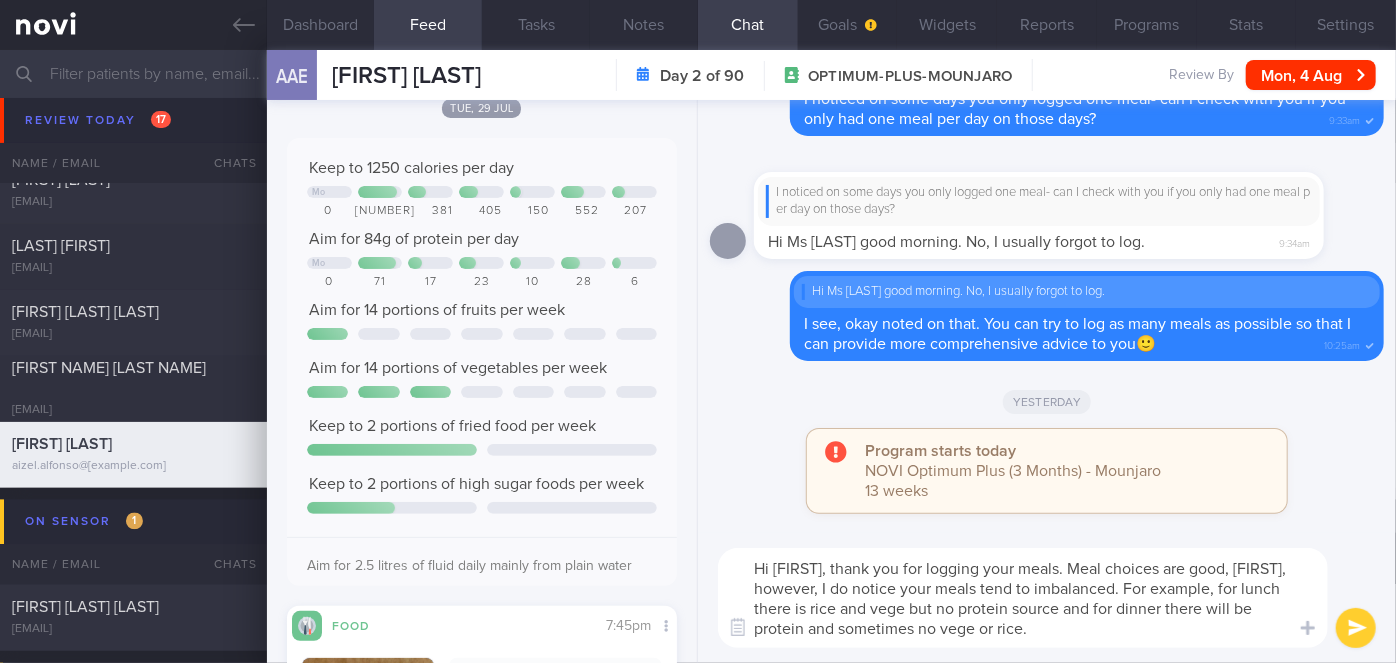 scroll, scrollTop: 0, scrollLeft: 0, axis: both 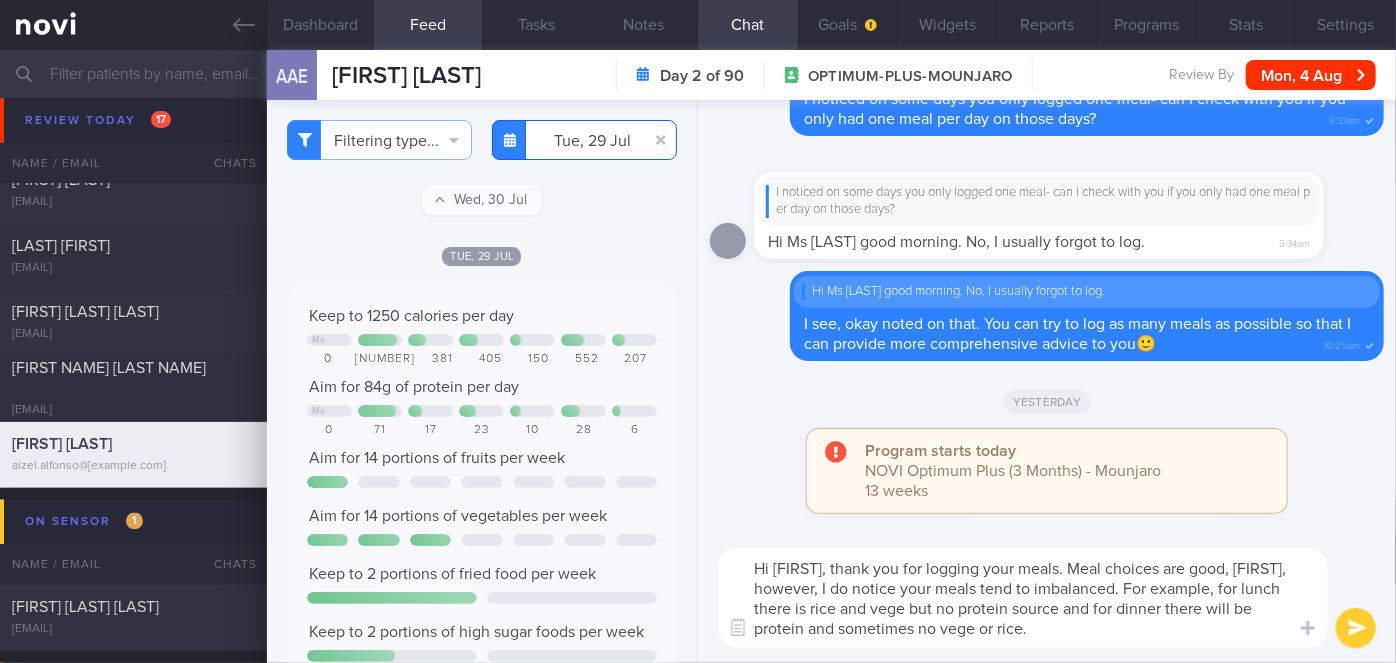 click on "[DATE]" at bounding box center (584, 140) 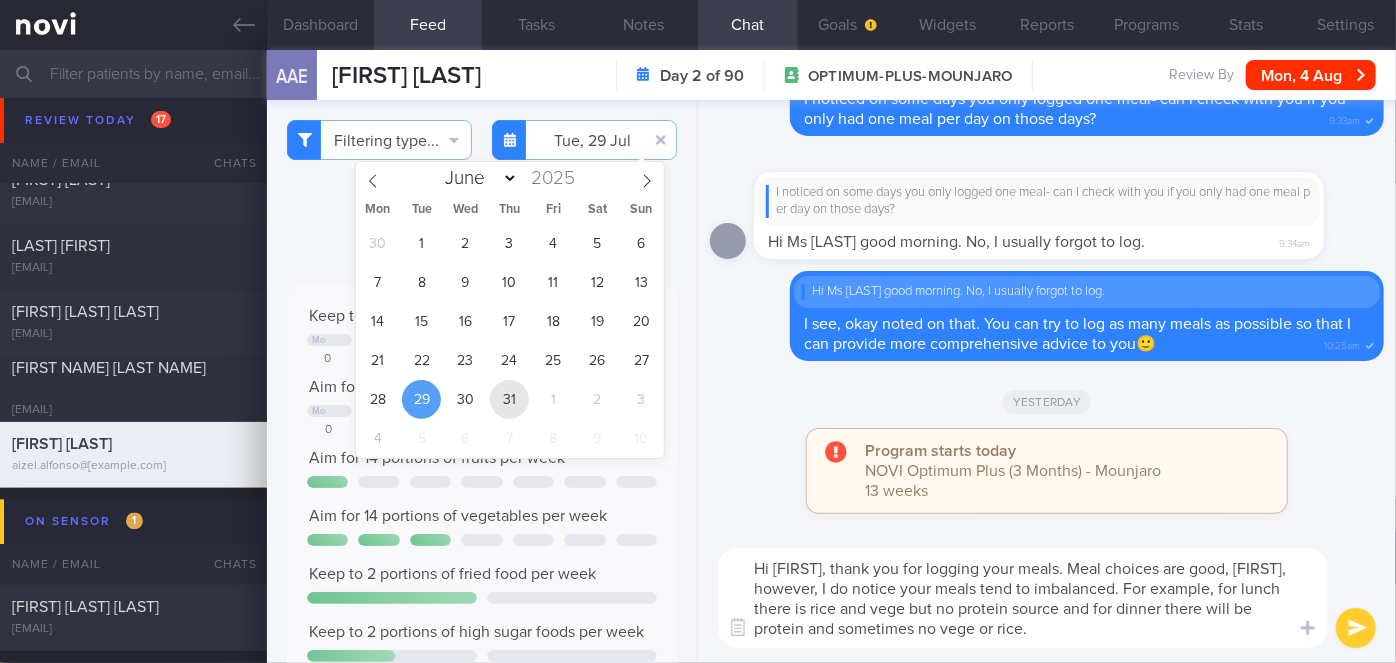 click on "31" at bounding box center (509, 399) 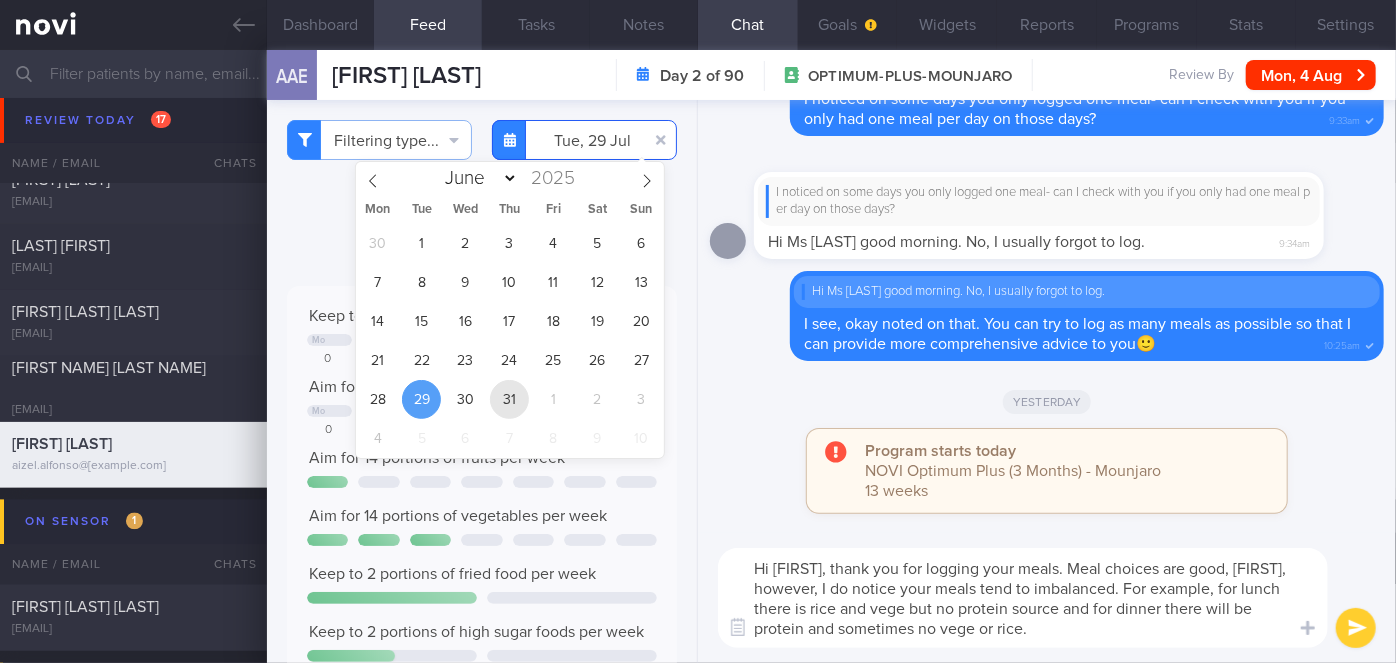 type on "[DATE]" 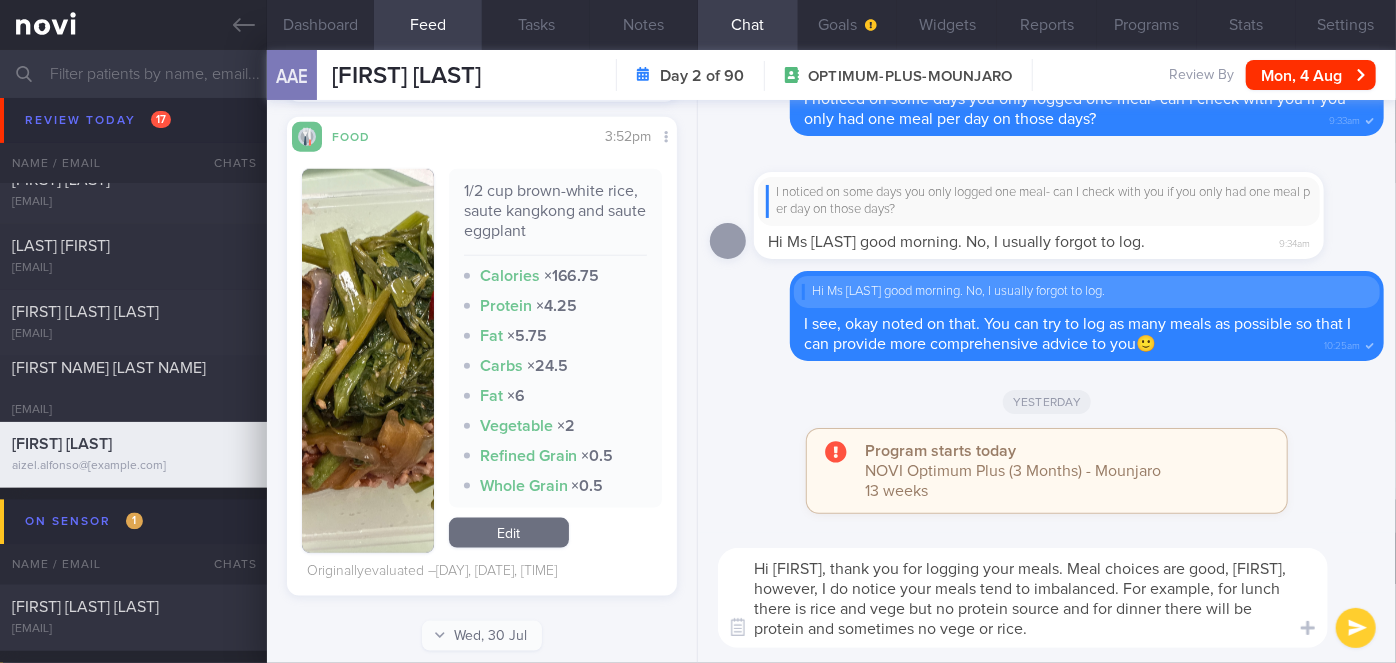scroll, scrollTop: 636, scrollLeft: 0, axis: vertical 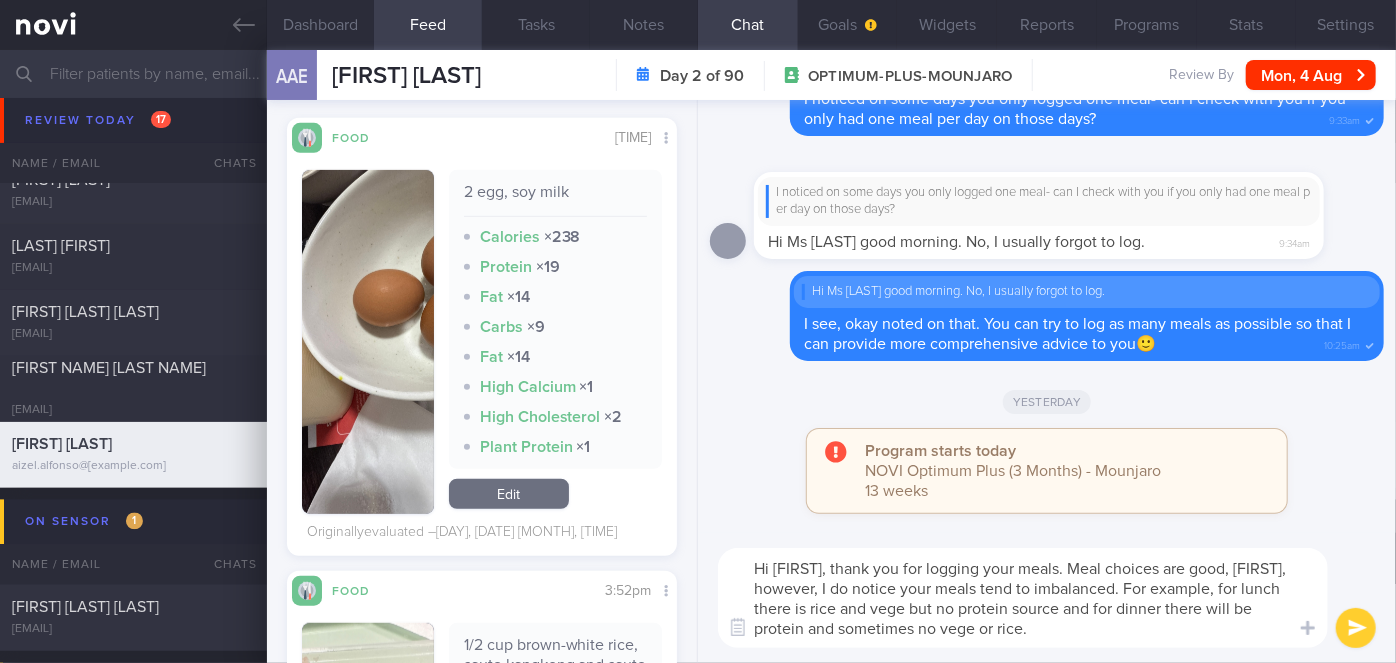 click on "Hi [FIRST], thank you for logging your meals. Meal choices are good, [FIRST], however, I do notice your meals tend to imbalanced. For example, for lunch there is rice and vege but no protein source and for dinner there will be protein and sometimes no vege or rice." at bounding box center (1023, 598) 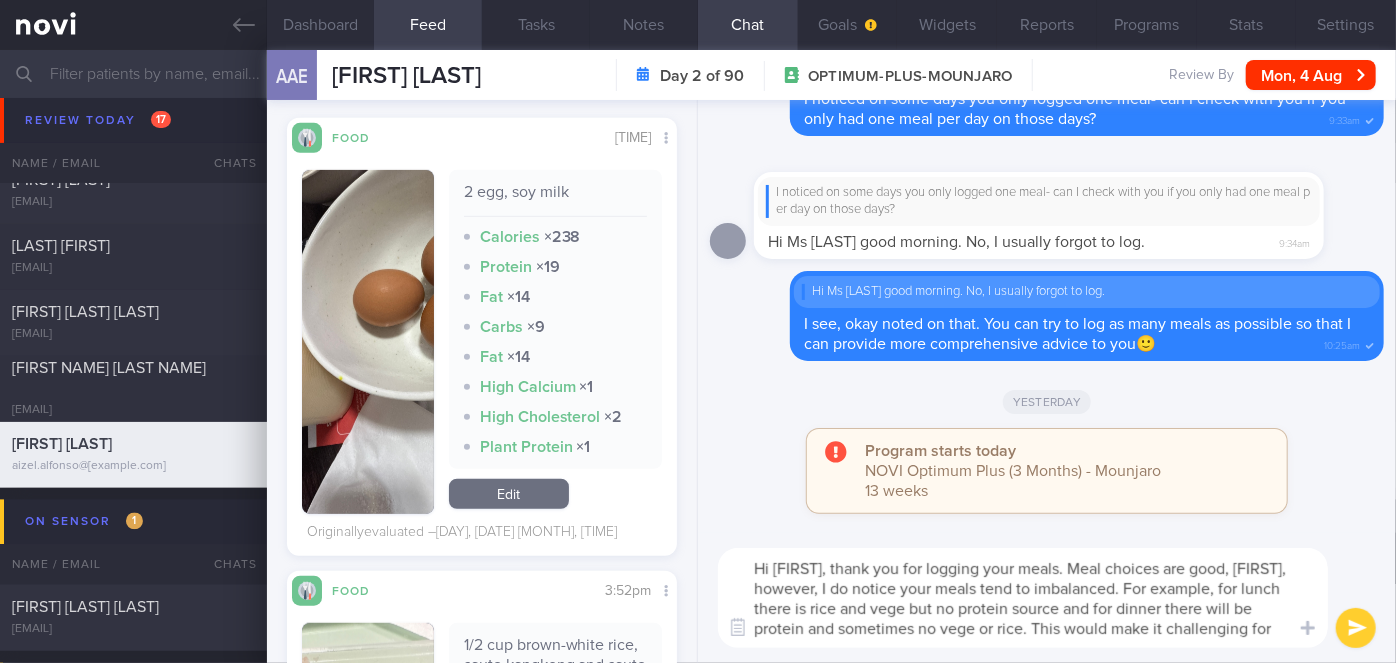 scroll, scrollTop: 0, scrollLeft: 0, axis: both 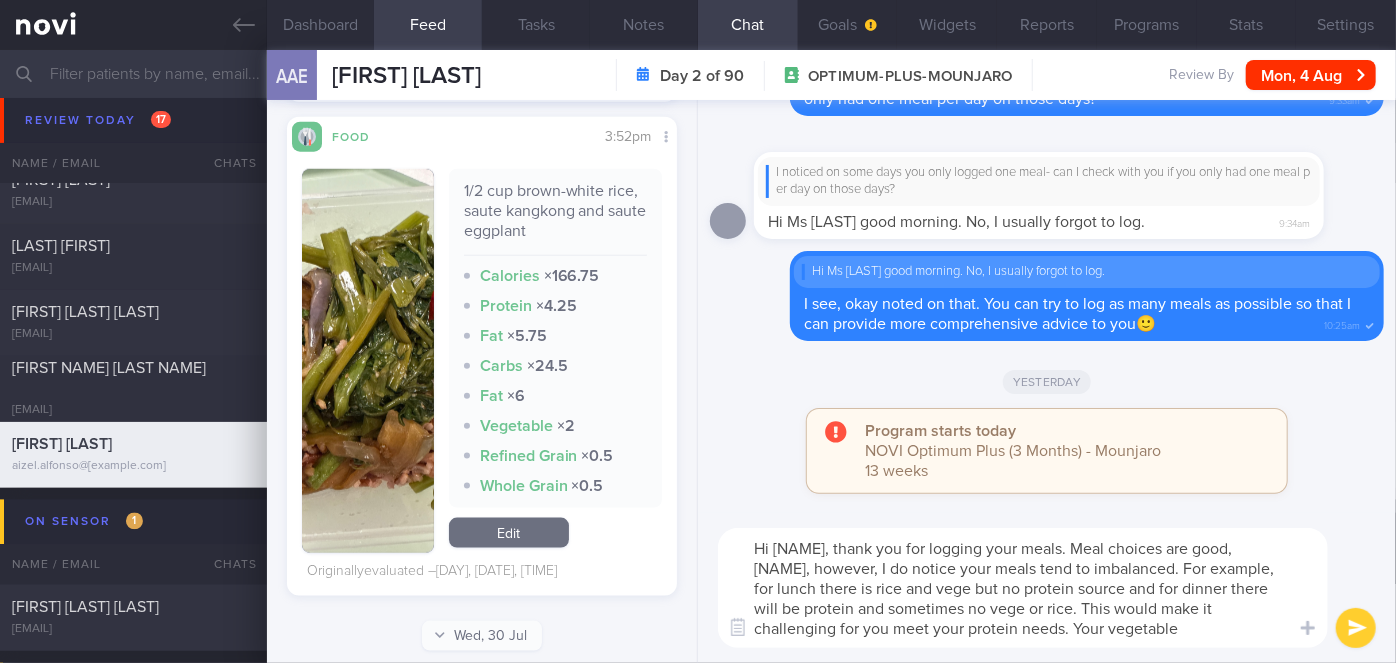 drag, startPoint x: 1026, startPoint y: 610, endPoint x: 816, endPoint y: 609, distance: 210.00238 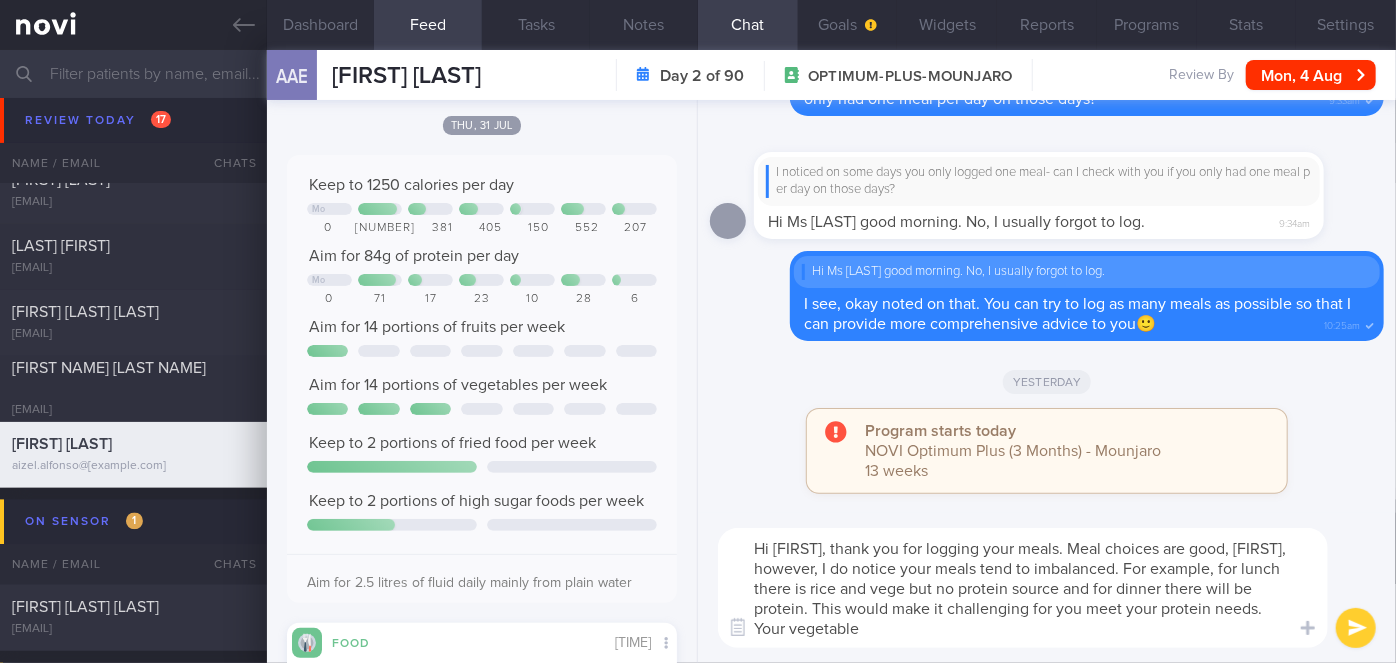 scroll, scrollTop: 0, scrollLeft: 0, axis: both 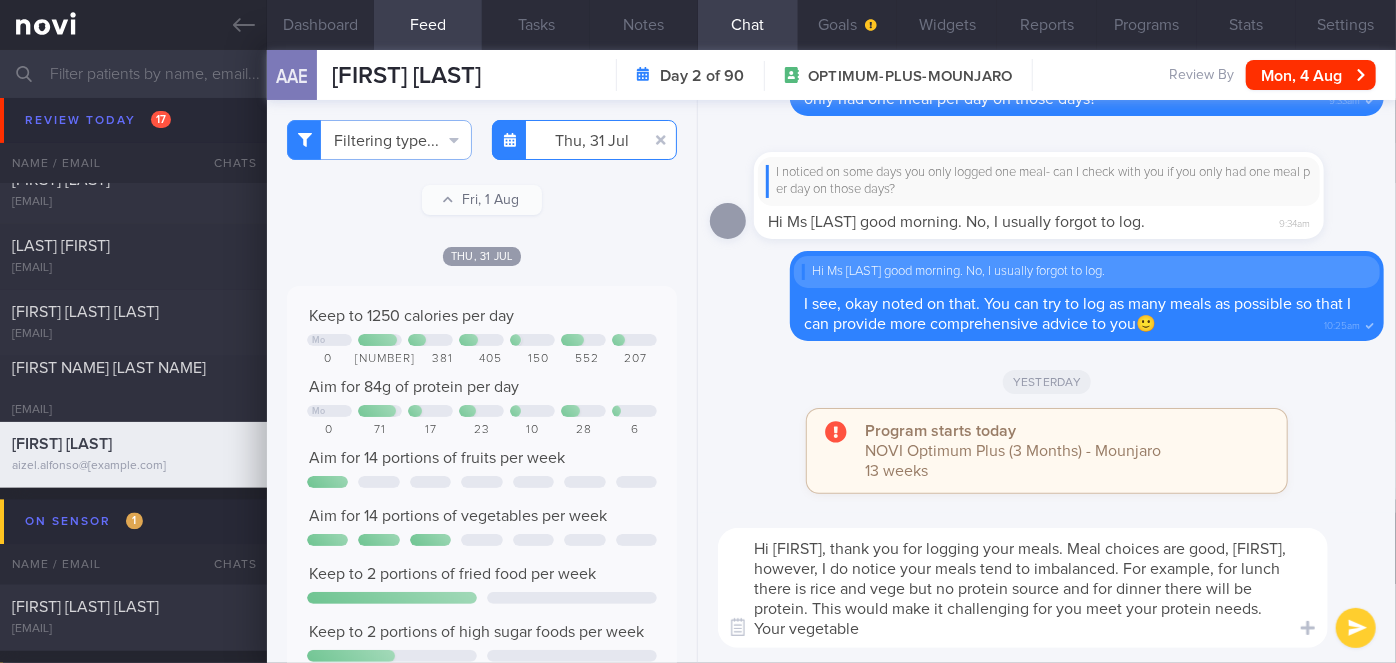 type on "Hi [FIRST], thank you for logging your meals. Meal choices are good, [FIRST], however, I do notice your meals tend to imbalanced. For example, for lunch there is rice and vege but no protein source and for dinner there will be protein. This would make it challenging for you meet your protein needs. Your vegetable" 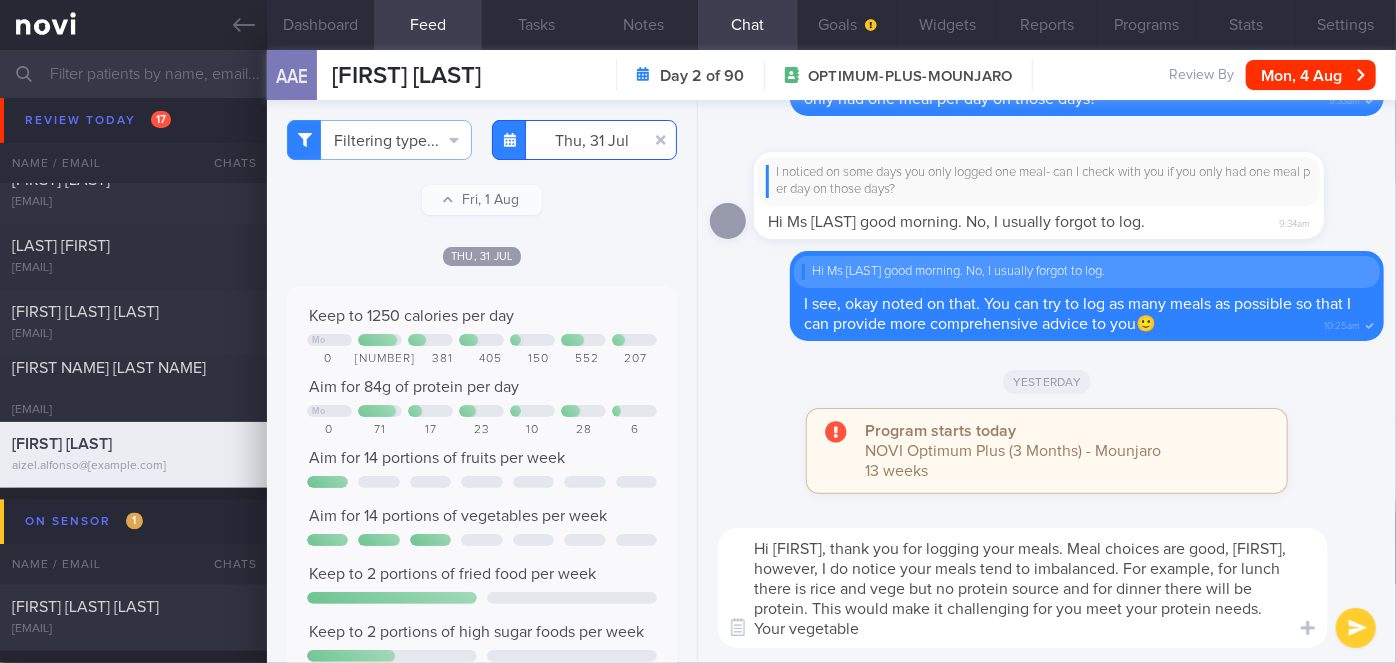 click on "[DATE]" at bounding box center (584, 140) 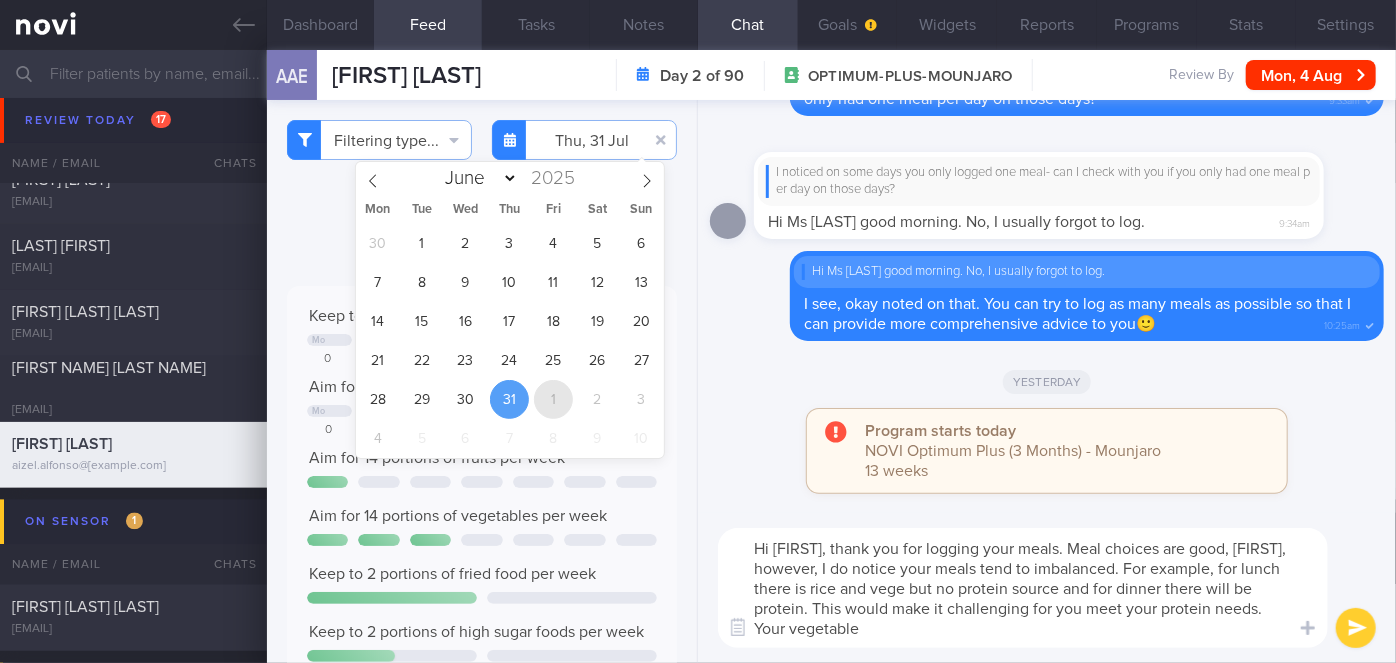 click on "1" at bounding box center [553, 399] 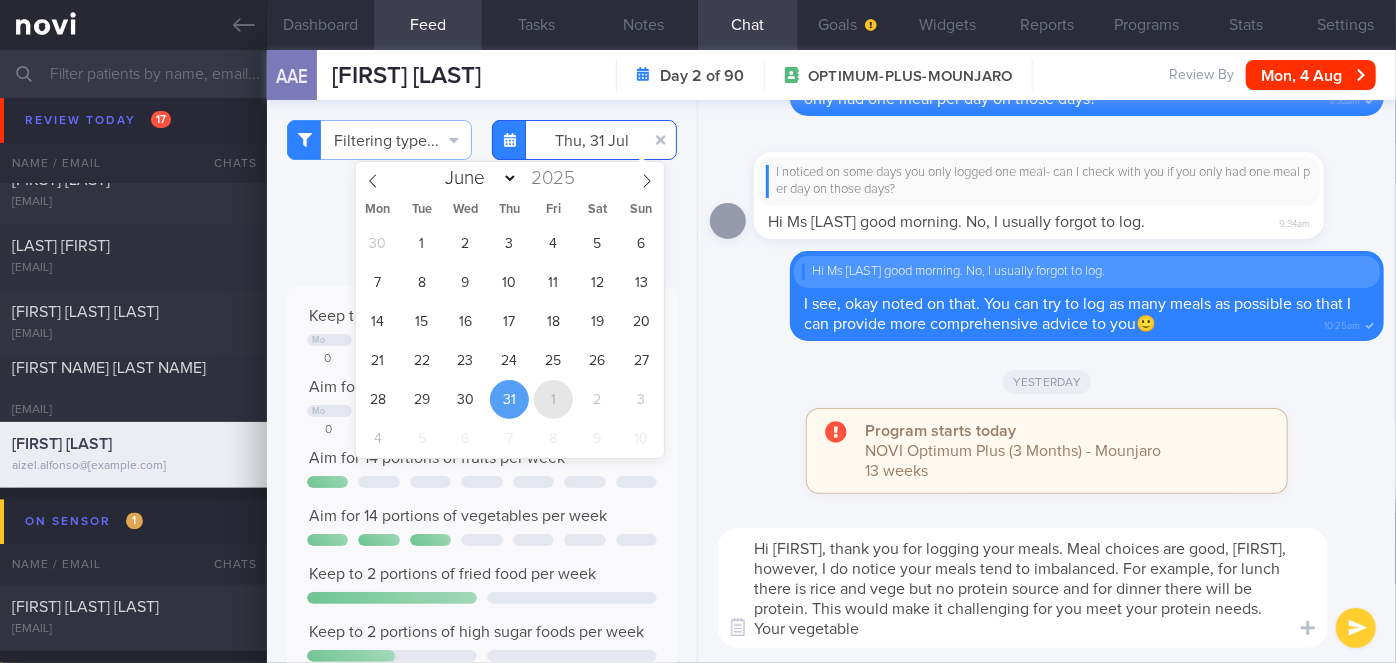type on "2025-08-01" 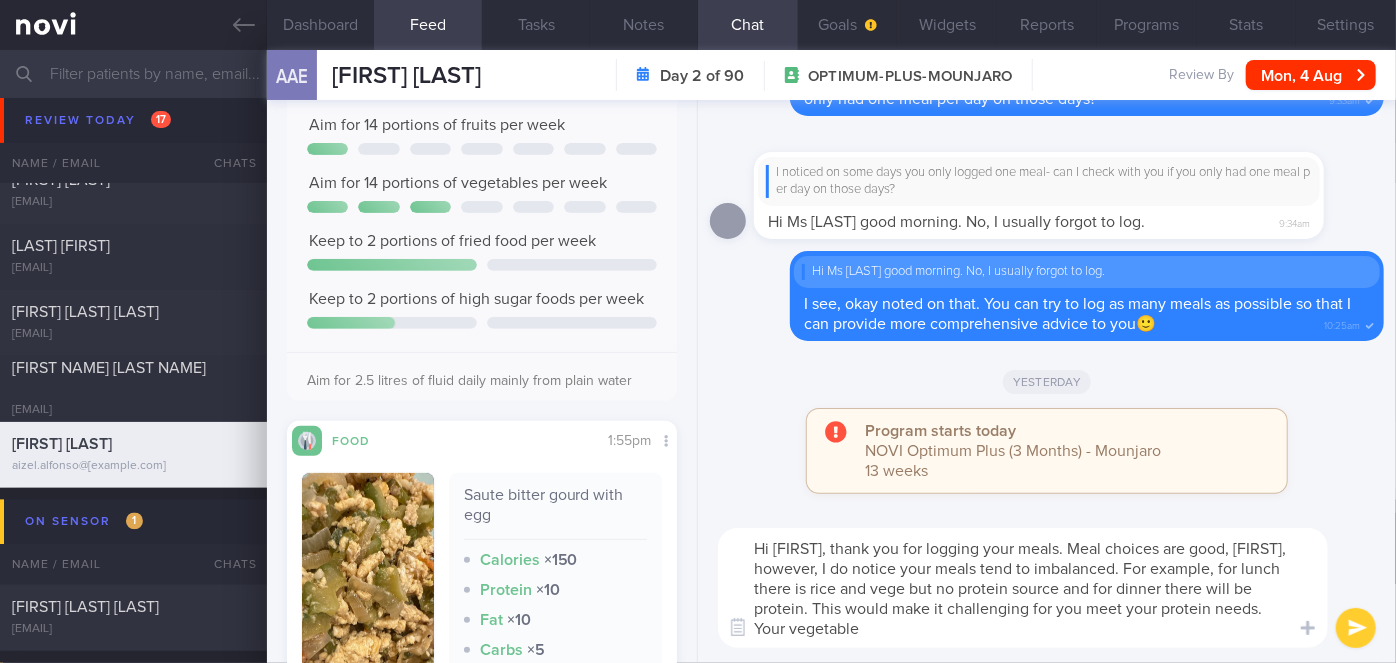 scroll, scrollTop: 82, scrollLeft: 0, axis: vertical 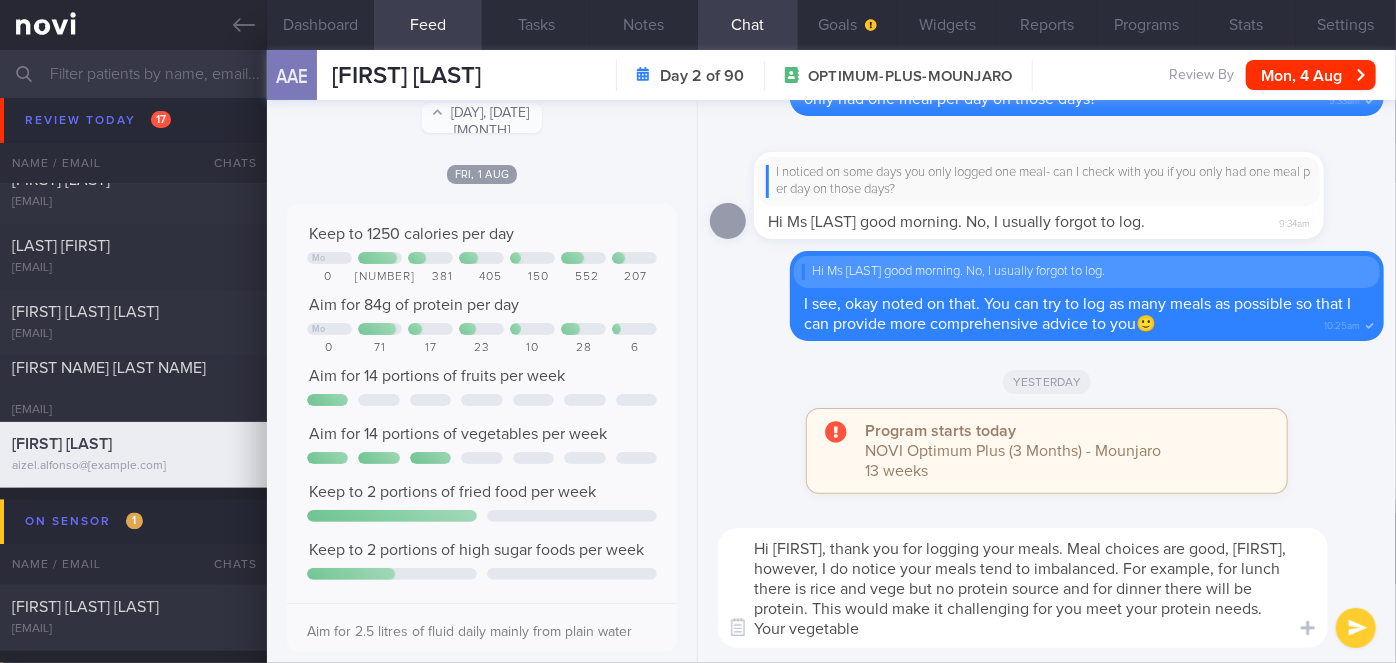 click on "Hi [FIRST], thank you for logging your meals. Meal choices are good, [FIRST], however, I do notice your meals tend to imbalanced. For example, for lunch there is rice and vege but no protein source and for dinner there will be protein. This would make it challenging for you meet your protein needs. Your vegetable" at bounding box center (1023, 588) 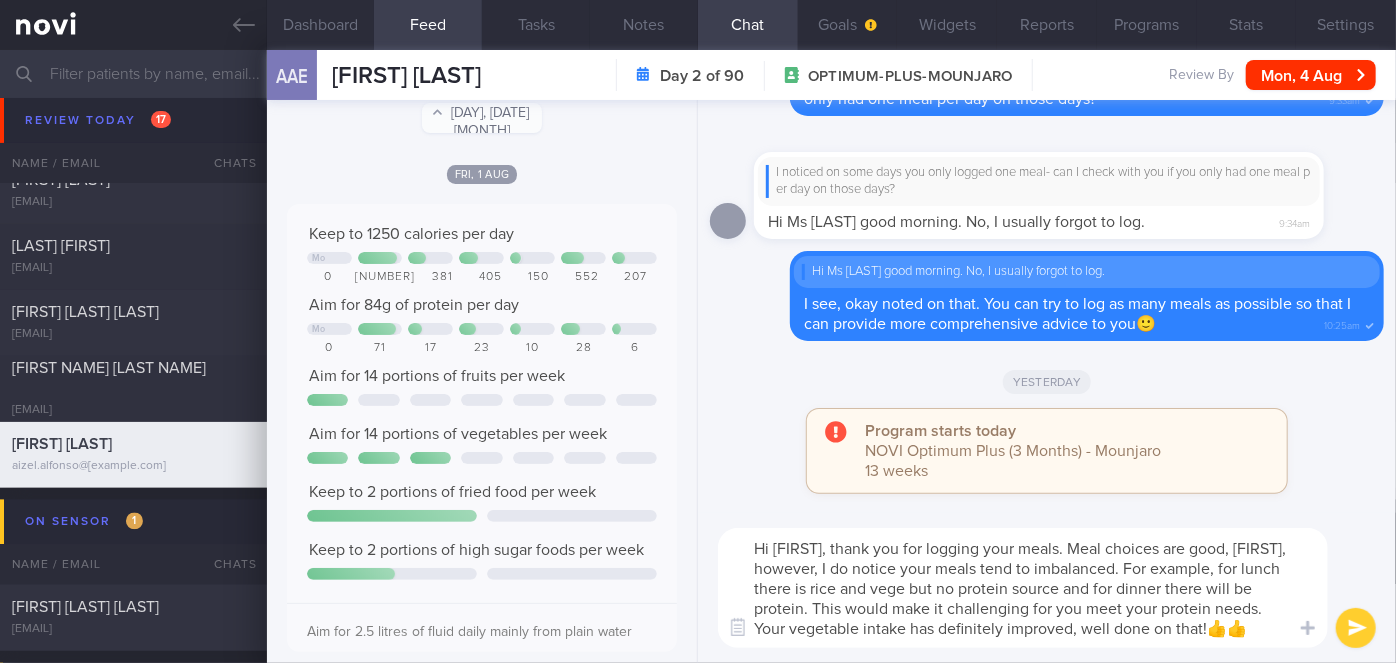 click on "Hi [FIRST], thank you for logging your meals. Meal choices are good, [FIRST], however, I do notice your meals tend to imbalanced. For example, for lunch there is rice and vege but no protein source and for dinner there will be protein. This would make it challenging for you meet your protein needs. Your vegetable intake has definitely improved, well done on that!👍👍" at bounding box center (1023, 588) 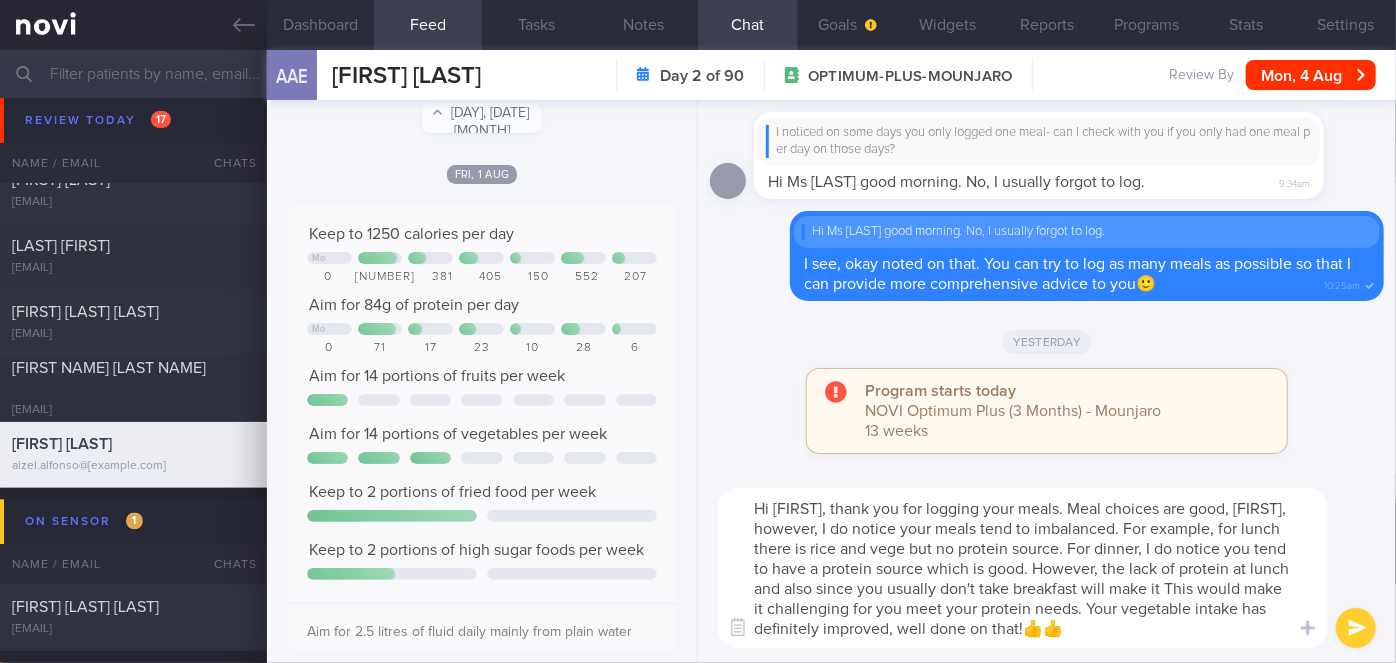drag, startPoint x: 1290, startPoint y: 587, endPoint x: 1170, endPoint y: 591, distance: 120.06665 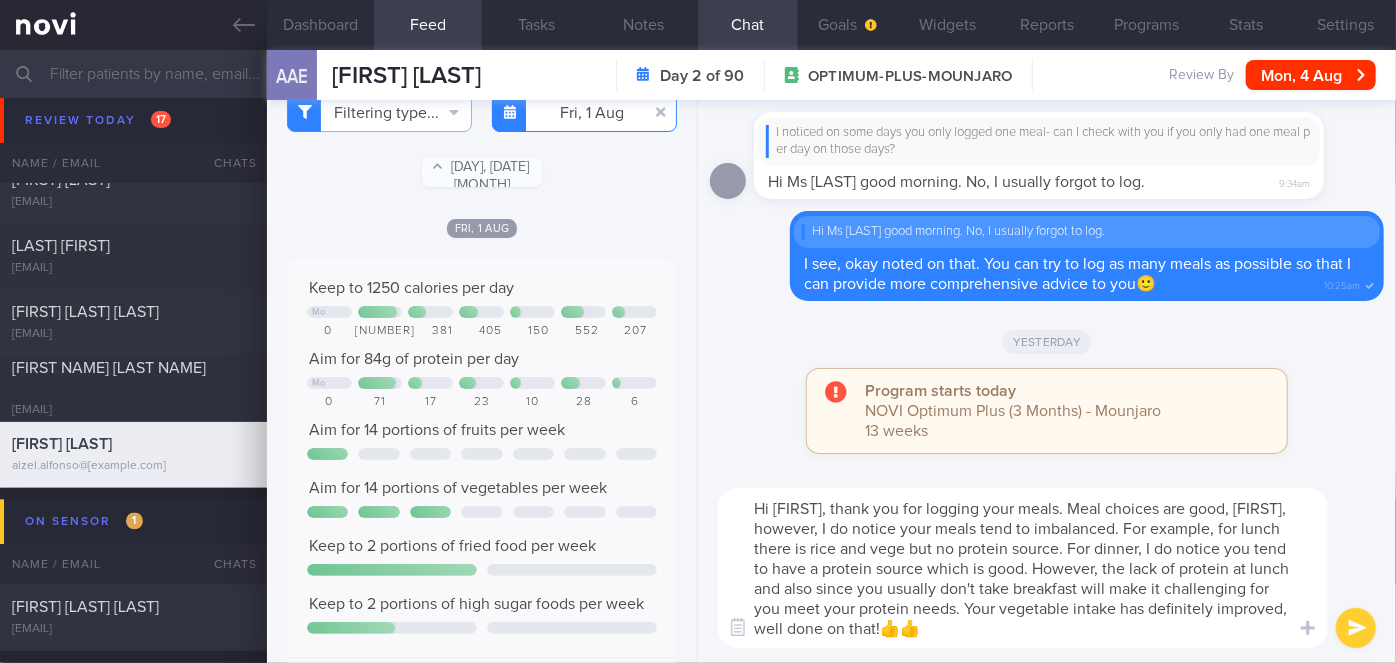 scroll, scrollTop: 0, scrollLeft: 0, axis: both 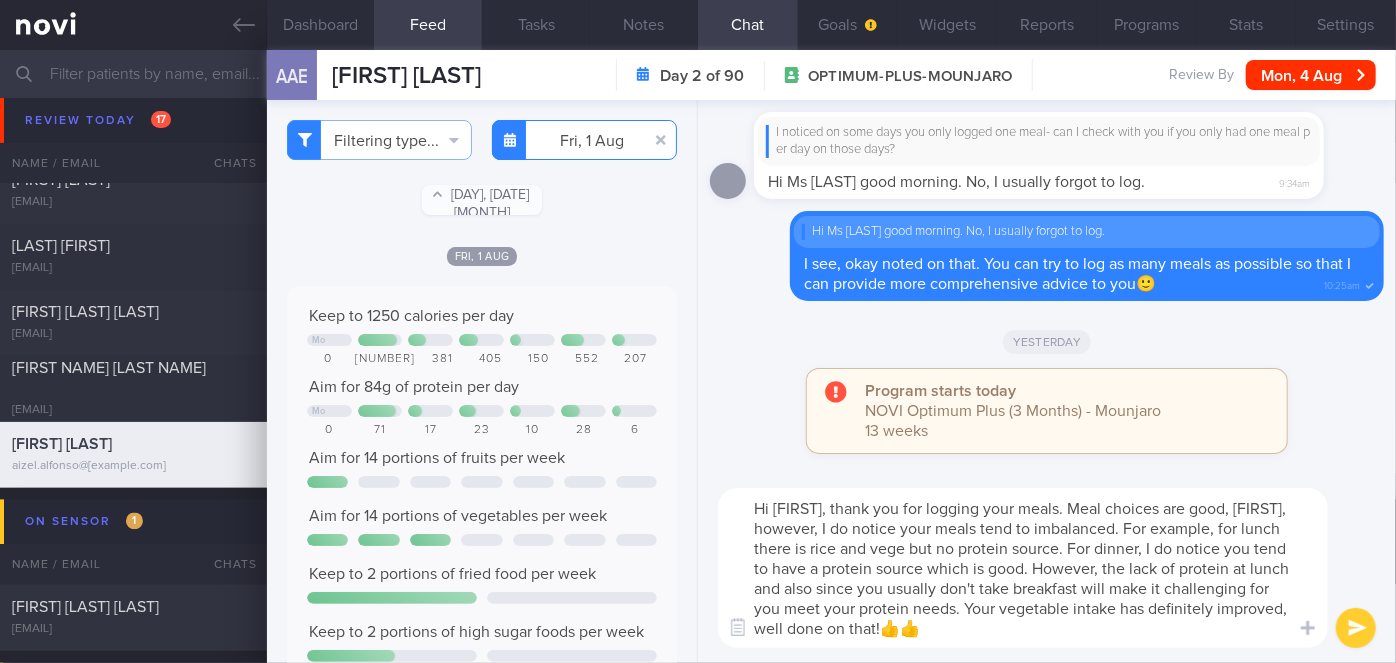type on "Hi [FIRST], thank you for logging your meals. Meal choices are good, [FIRST], however, I do notice your meals tend to imbalanced. For example, for lunch there is rice and vege but no protein source. For dinner, I do notice you tend to have a protein source which is good. However, the lack of protein at lunch and also since you usually don't take breakfast will make it challenging for you meet your protein needs. Your vegetable intake has definitely improved, well done on that!👍👍" 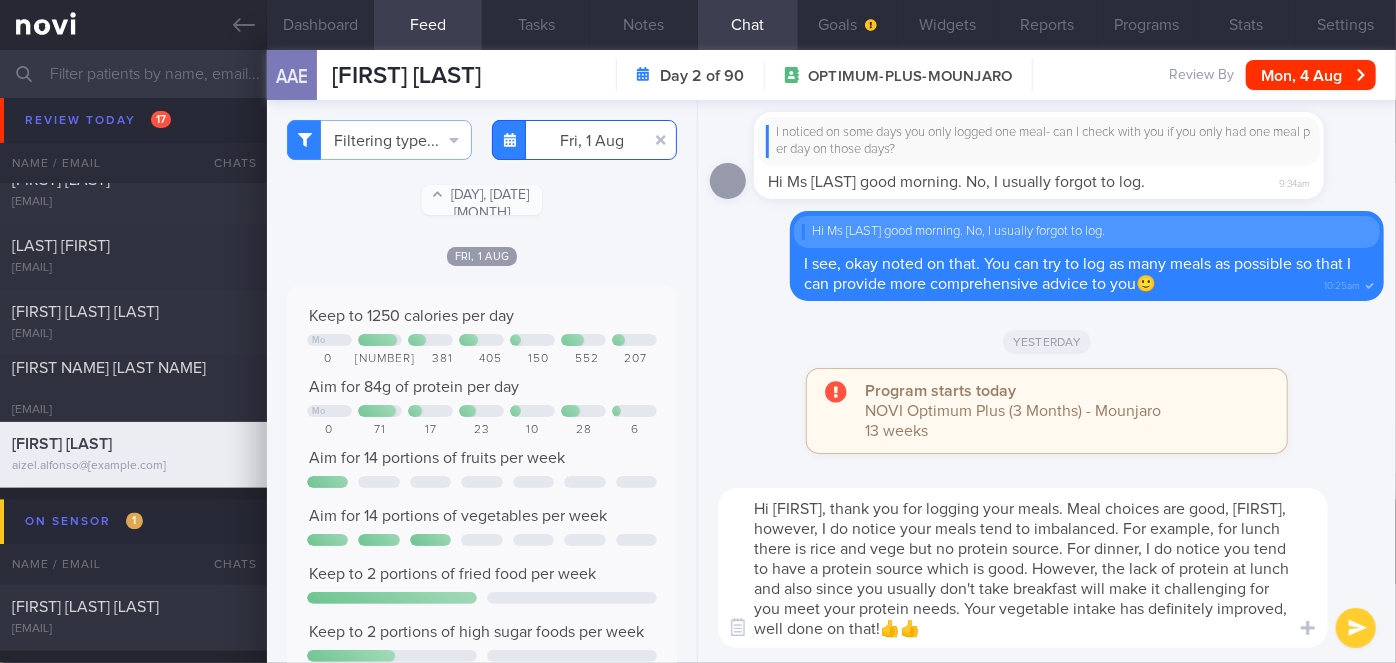 click on "2025-08-01" at bounding box center (584, 140) 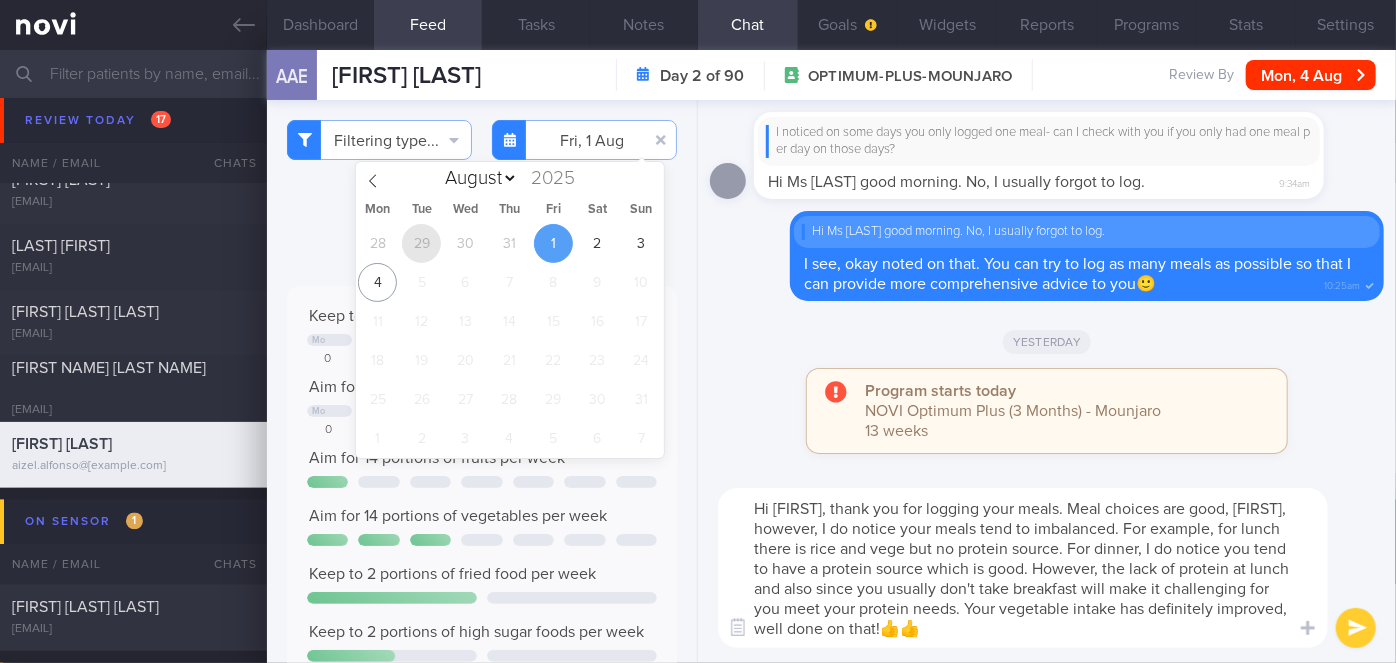click on "29" at bounding box center [421, 243] 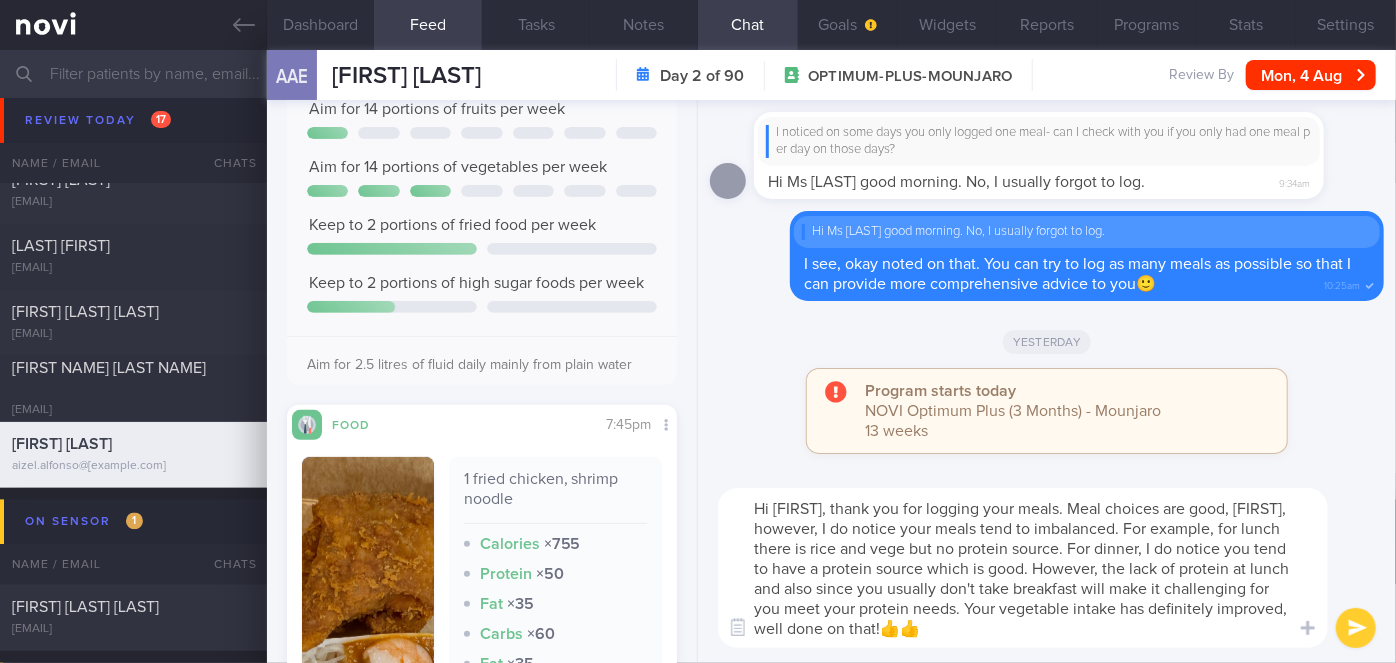 scroll, scrollTop: 0, scrollLeft: 0, axis: both 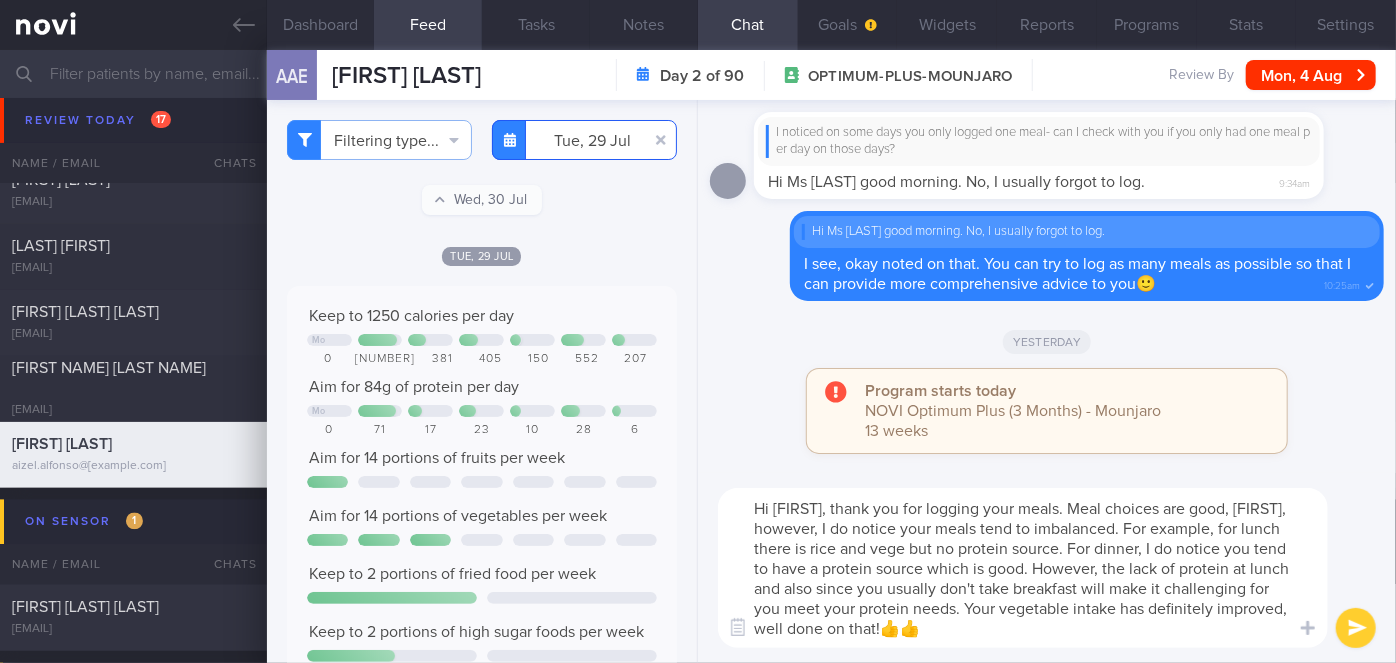 click on "[DATE]" at bounding box center [584, 140] 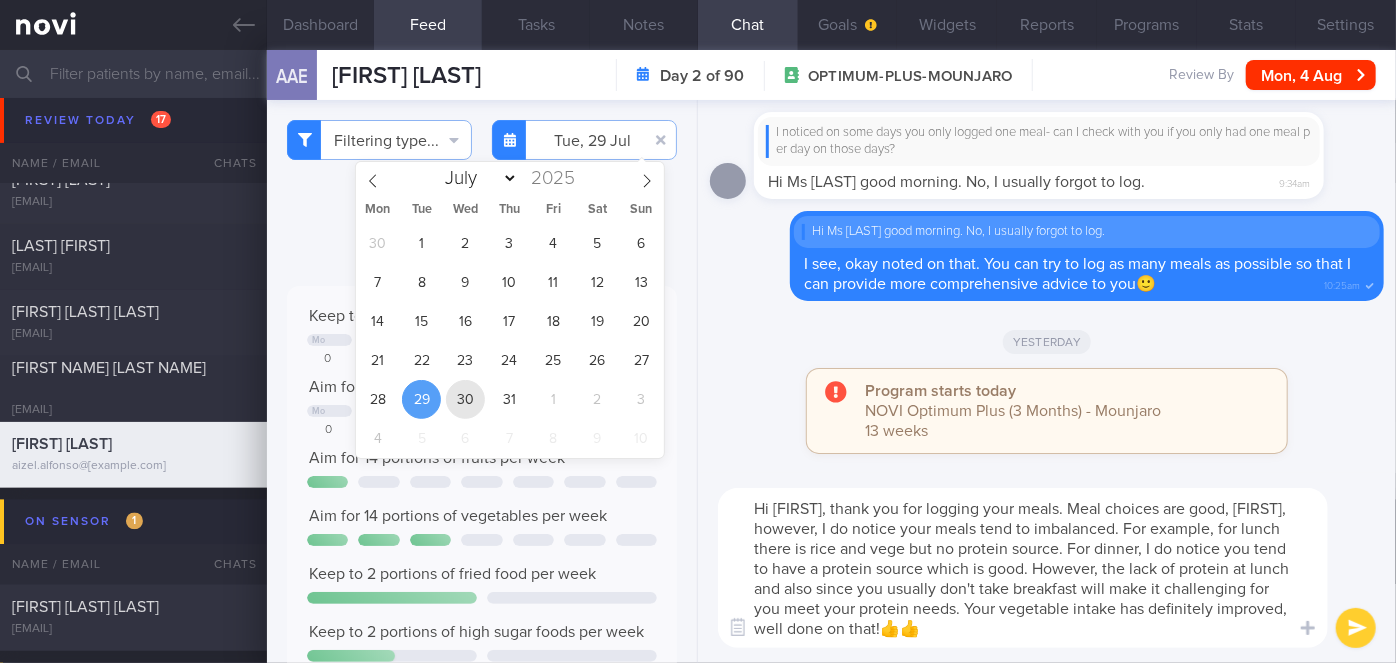 click on "30" at bounding box center (465, 399) 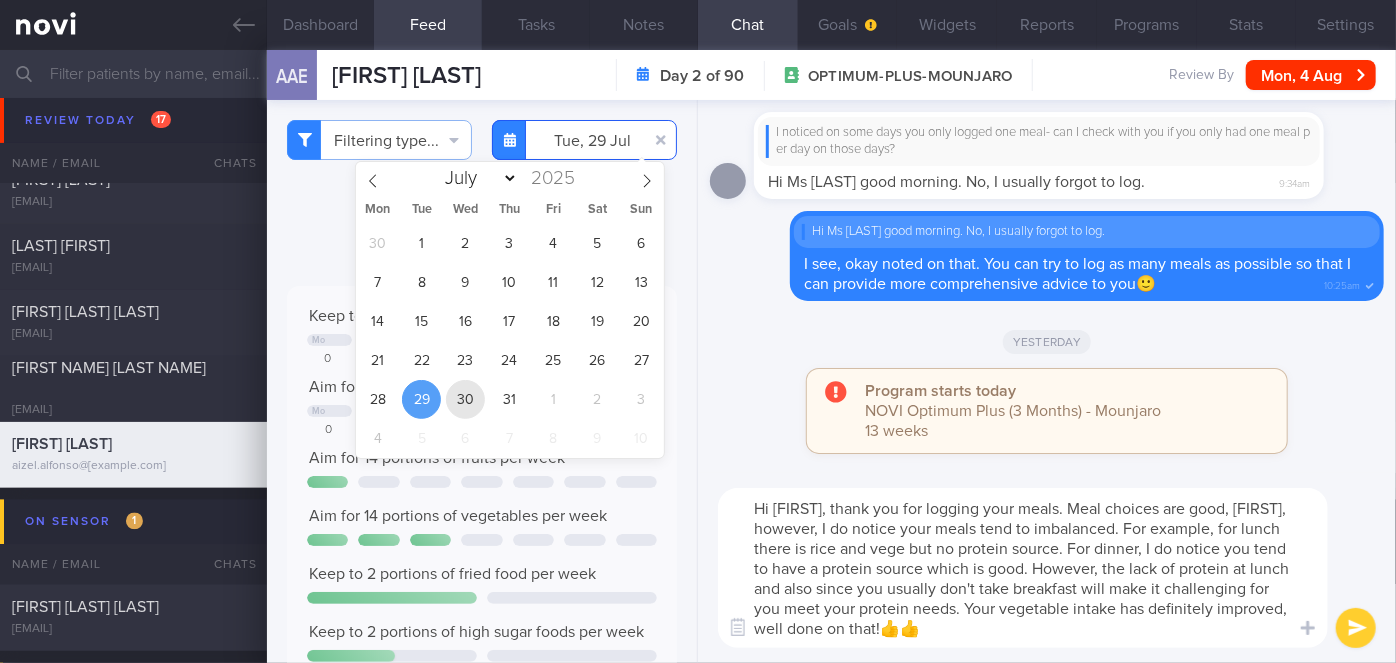 type on "2025-07-30" 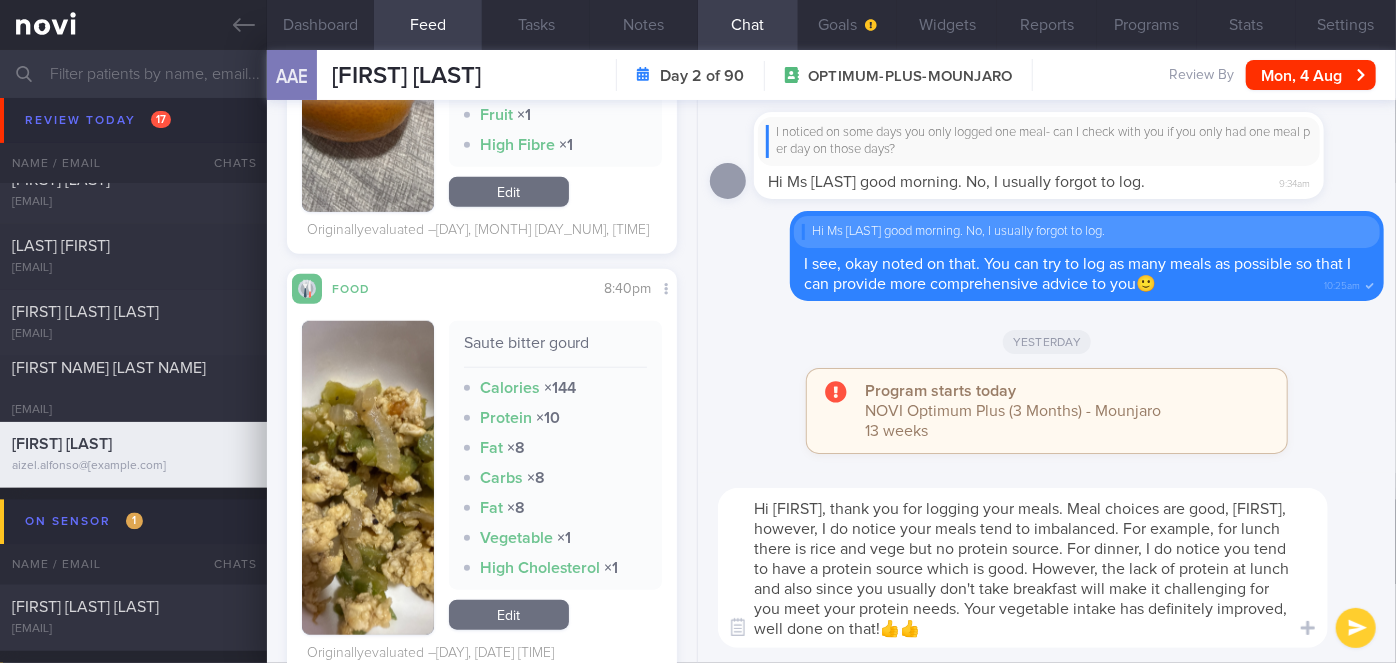 scroll, scrollTop: 1363, scrollLeft: 0, axis: vertical 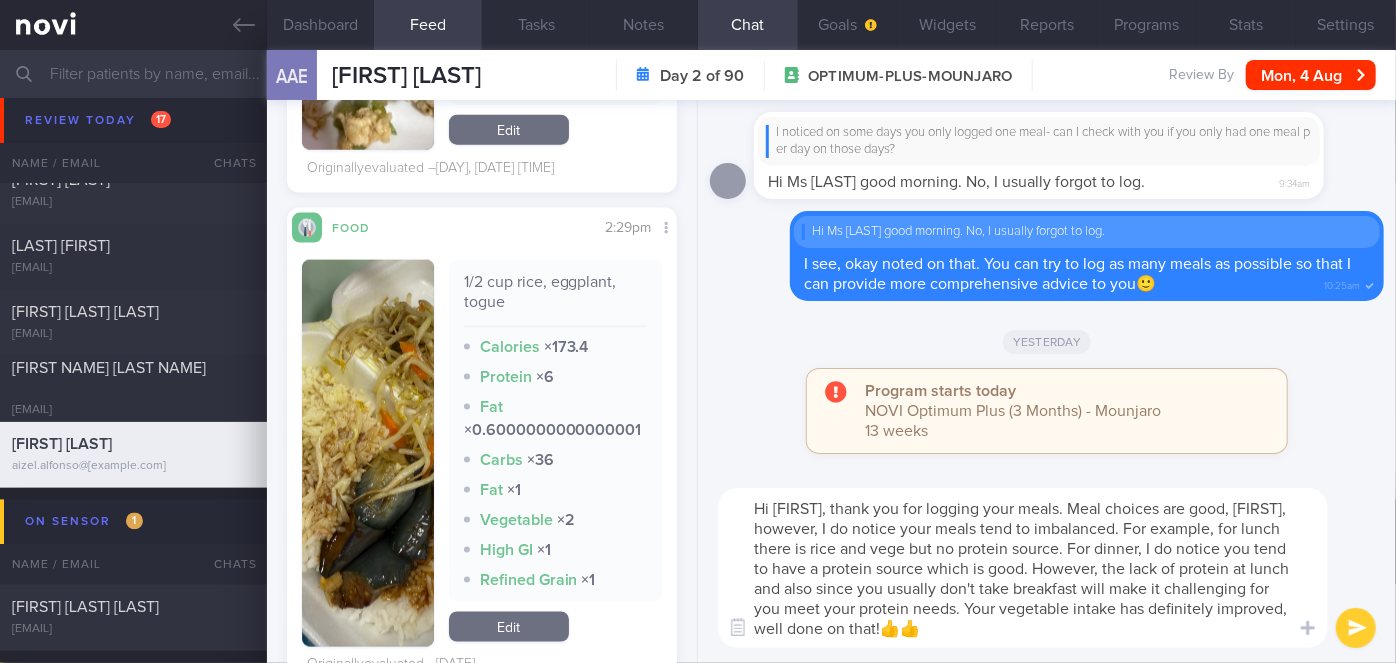 click on "Hi [FIRST], thank you for logging your meals. Meal choices are good, [FIRST], however, I do notice your meals tend to imbalanced. For example, for lunch there is rice and vege but no protein source. For dinner, I do notice you tend to have a protein source which is good. However, the lack of protein at lunch and also since you usually don't take breakfast will make it challenging for you meet your protein needs. Your vegetable intake has definitely improved, well done on that!👍👍" at bounding box center (1023, 568) 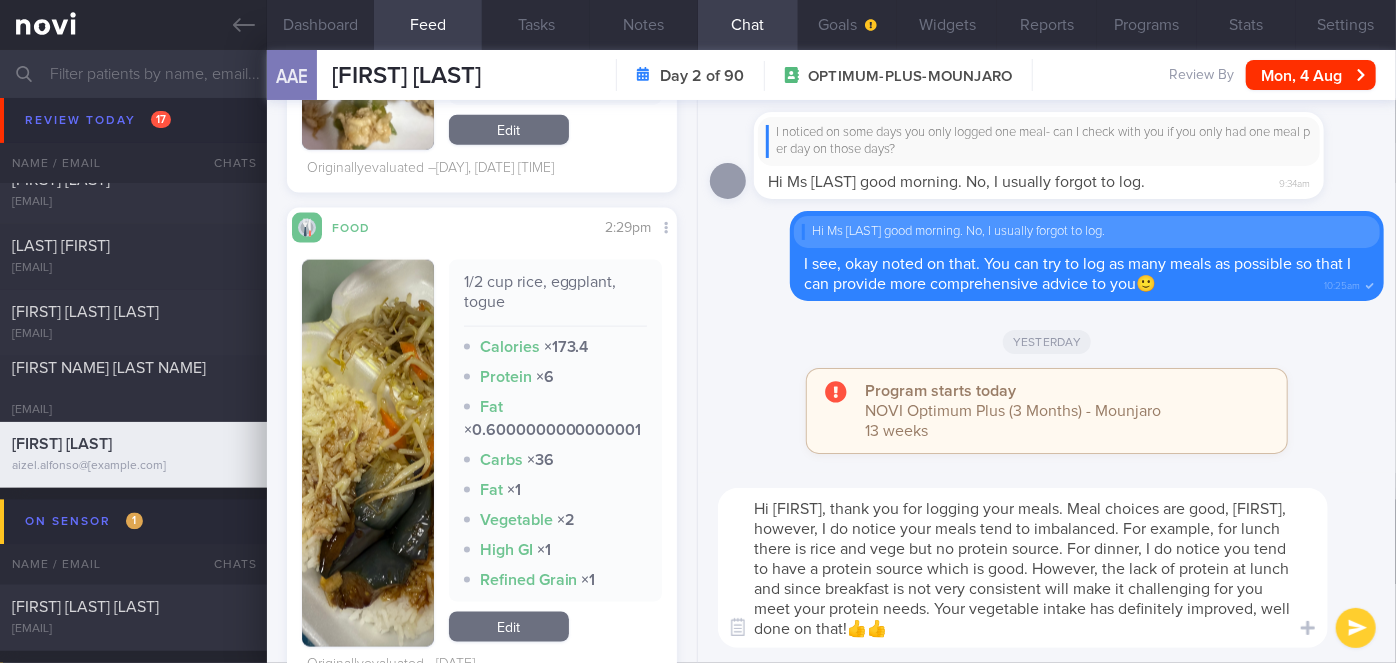 click on "Hi [FIRST], thank you for logging your meals. Meal choices are good, [FIRST], however, I do notice your meals tend to imbalanced. For example, for lunch there is rice and vege but no protein source. For dinner, I do notice you tend to have a protein source which is good. However, the lack of protein at lunch and since breakfast is not very consistent will make it challenging for you meet your protein needs. Your vegetable intake has definitely improved, well done on that!👍👍" at bounding box center [1023, 568] 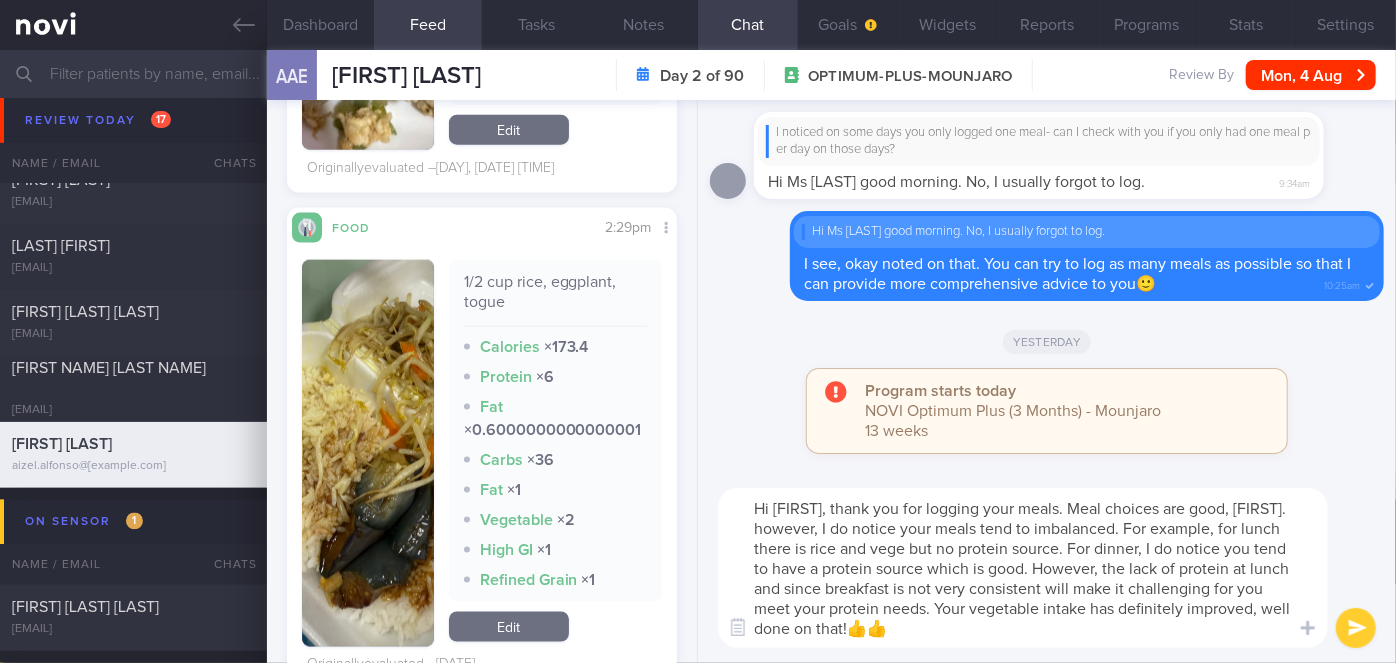 click on "Hi [FIRST], thank you for logging your meals. Meal choices are good, [FIRST]. however, I do notice your meals tend to imbalanced. For example, for lunch there is rice and vege but no protein source. For dinner, I do notice you tend to have a protein source which is good. However, the lack of protein at lunch and since breakfast is not very consistent will make it challenging for you meet your protein needs. Your vegetable intake has definitely improved, well done on that!👍👍" at bounding box center [1023, 568] 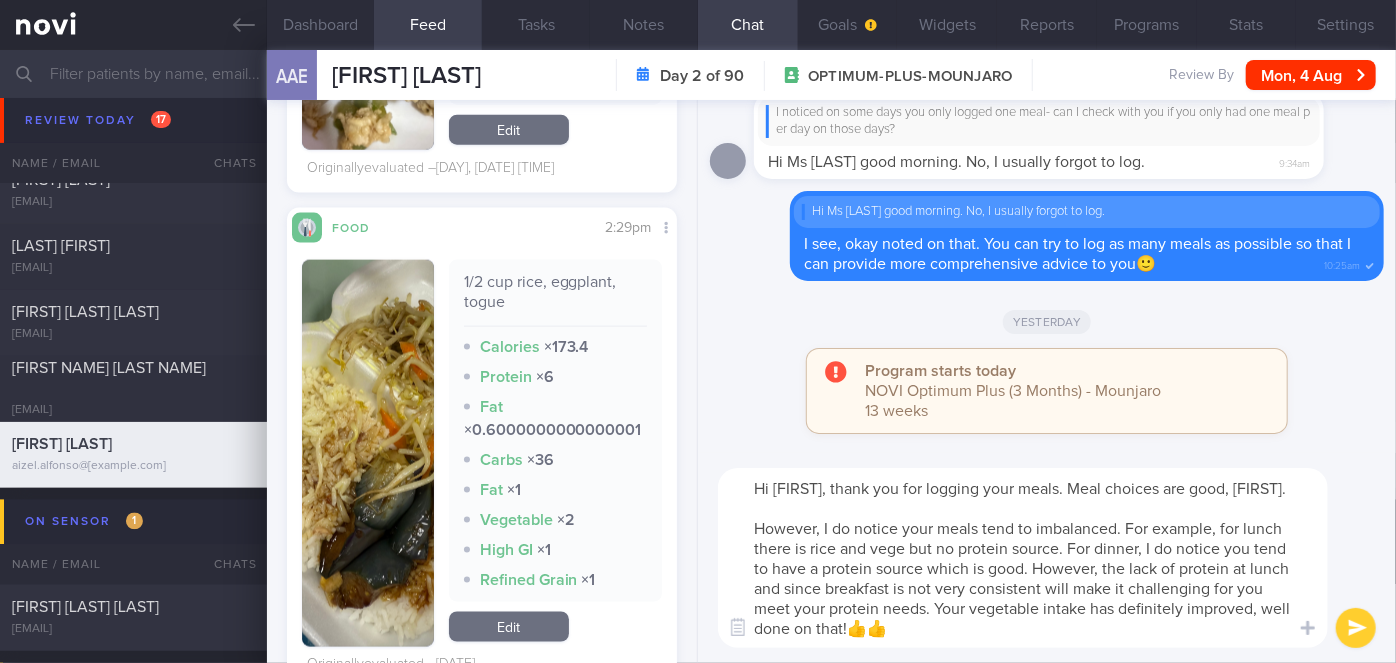 click on "Hi [FIRST], thank you for logging your meals. Meal choices are good, [FIRST].
However, I do notice your meals tend to imbalanced. For example, for lunch there is rice and vege but no protein source. For dinner, I do notice you tend to have a protein source which is good. However, the lack of protein at lunch and since breakfast is not very consistent will make it challenging for you meet your protein needs. Your vegetable intake has definitely improved, well done on that!👍👍" at bounding box center [1023, 558] 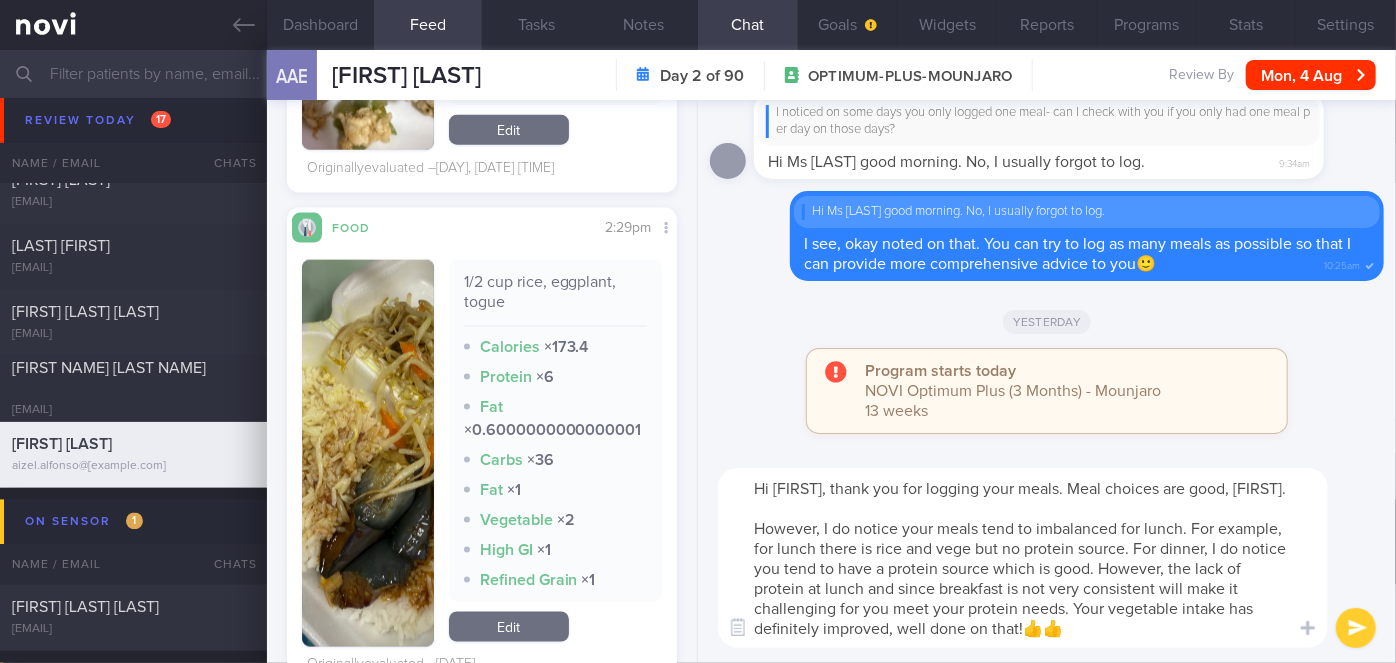 click on "Hi [FIRST], thank you for logging your meals. Meal choices are good, [FIRST].
However, I do notice your meals tend to imbalanced for lunch. For example, for lunch there is rice and vege but no protein source. For dinner, I do notice you tend to have a protein source which is good. However, the lack of protein at lunch and since breakfast is not very consistent will make it challenging for you meet your protein needs. Your vegetable intake has definitely improved, well done on that!👍👍" at bounding box center [1023, 558] 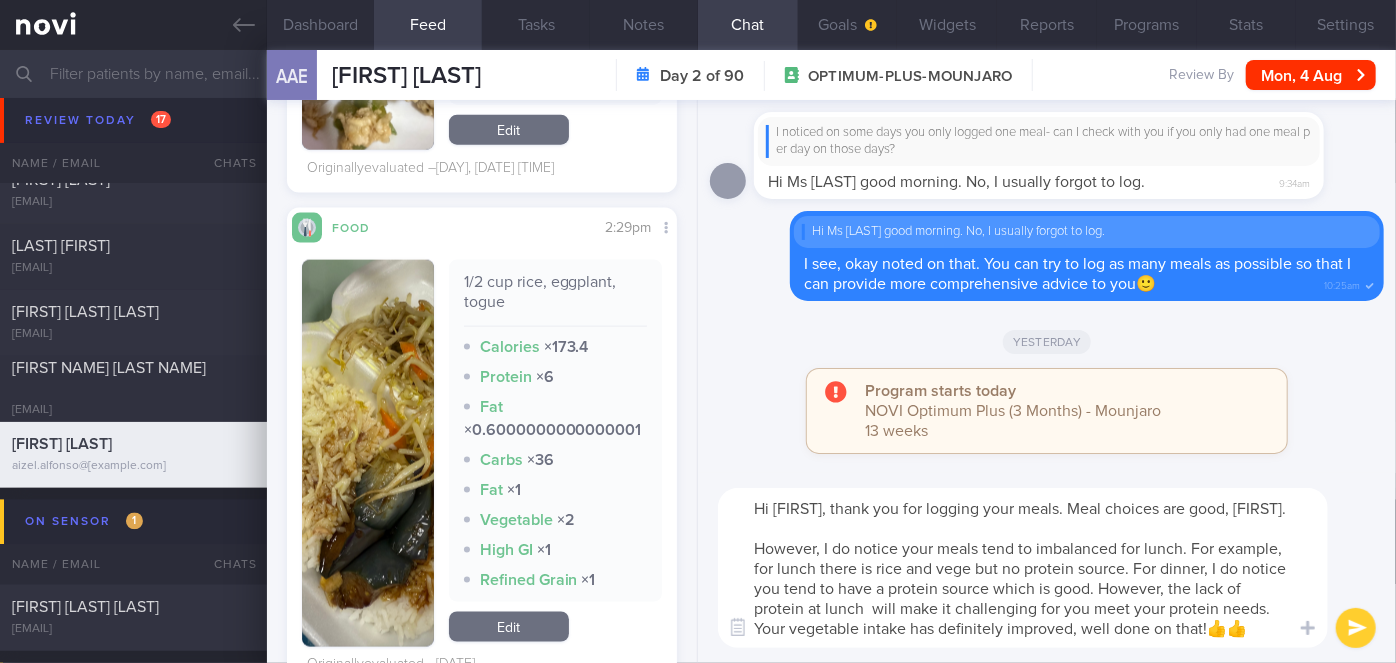 type on "Hi [FIRST], thank you for logging your meals. Meal choices are good, [FIRST].
However, I do notice your meals tend to imbalanced for lunch. For example, for lunch there is rice and vege but no protein source. For dinner, I do notice you tend to have a protein source which is good. However, the lack of protein at lunch  will make it challenging for you meet your protein needs. Your vegetable intake has definitely improved, well done on that!👍👍" 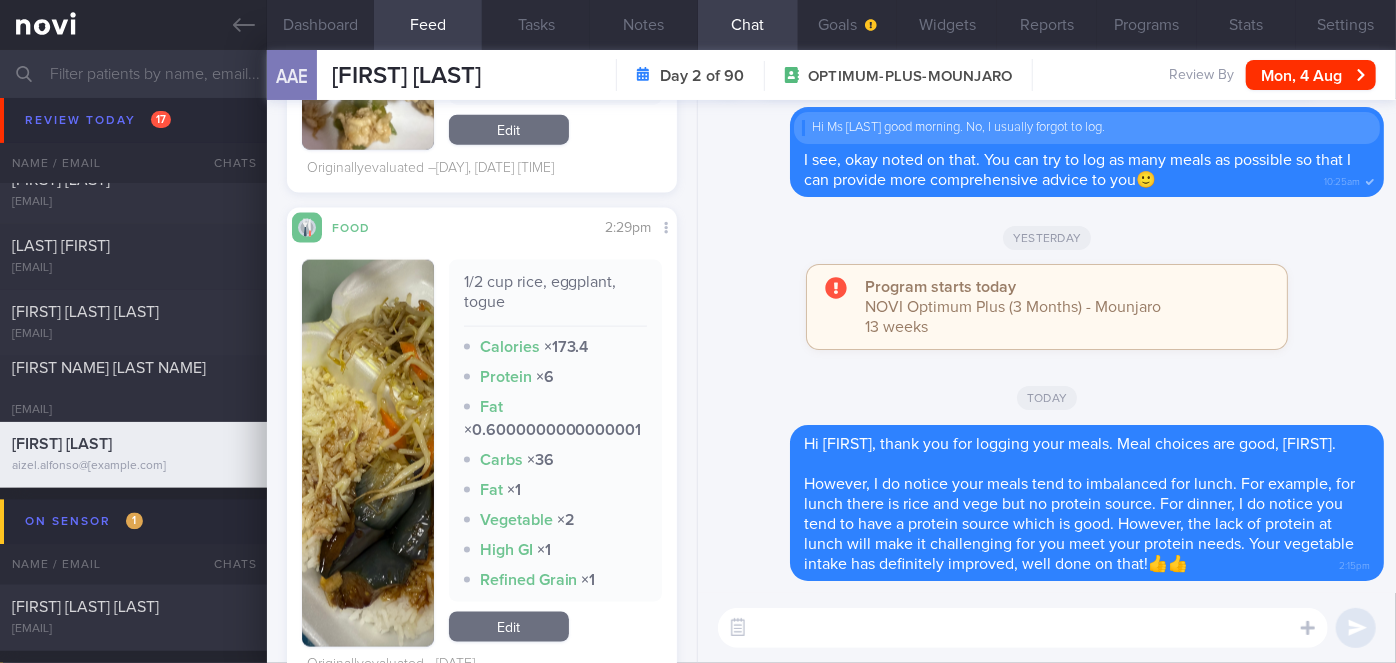 click at bounding box center [1023, 628] 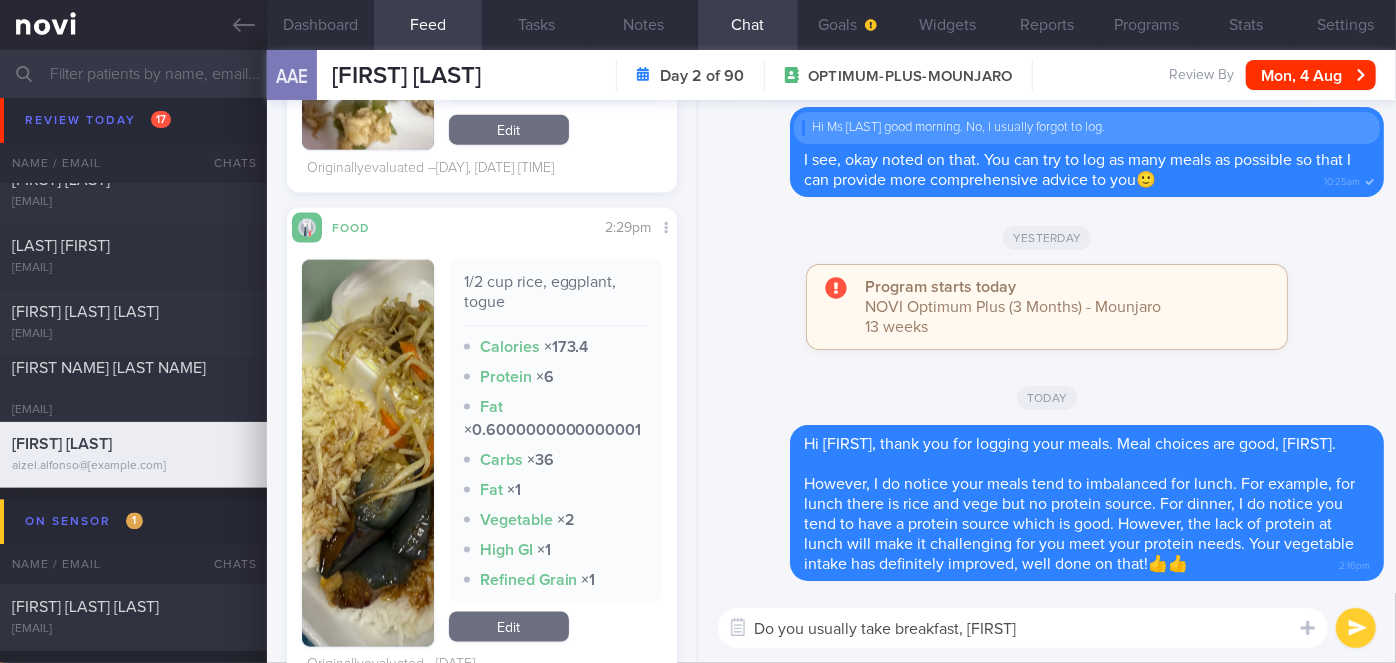 type on "Do you usually take breakfast, [FIRST]?" 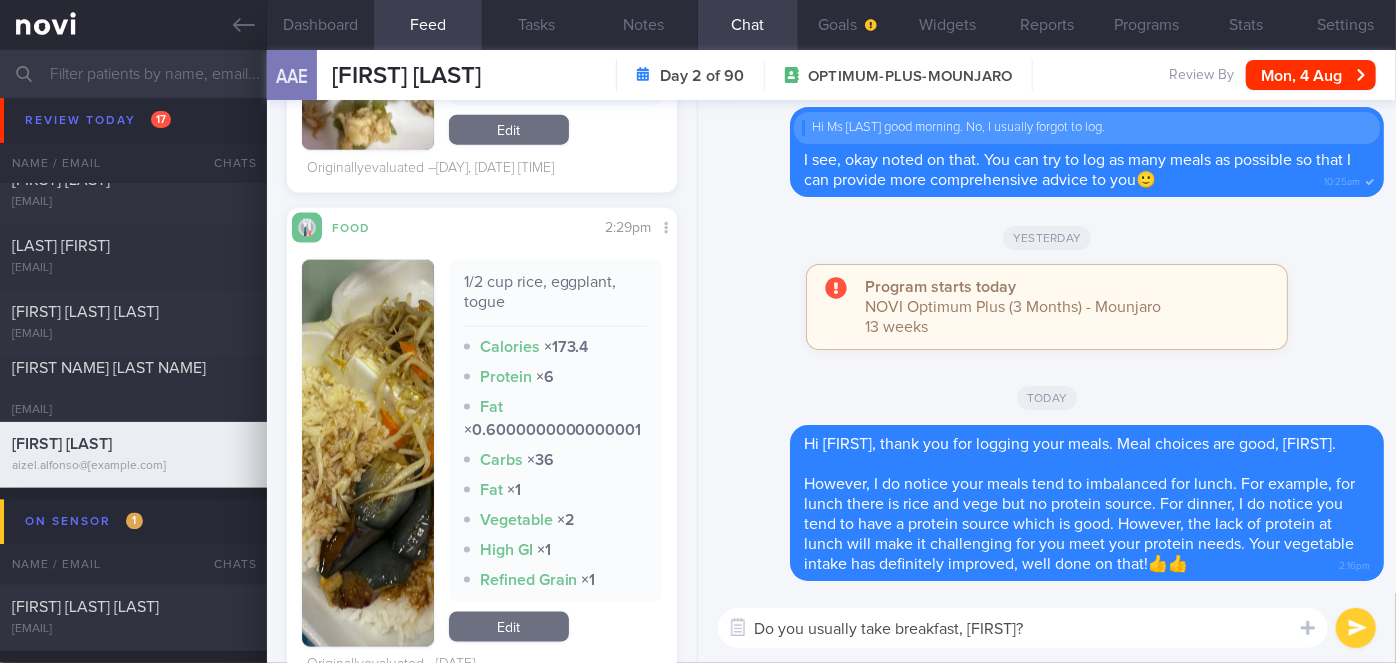type 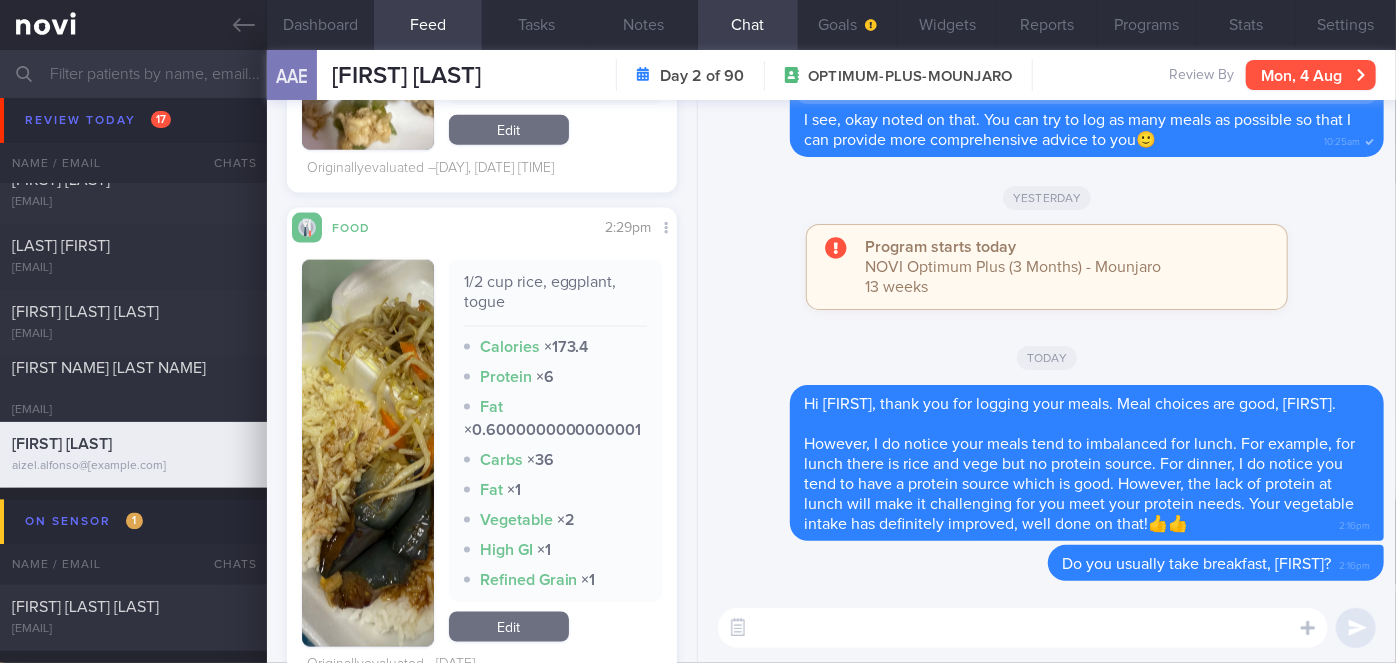 click on "Mon, 4 Aug" at bounding box center [1311, 75] 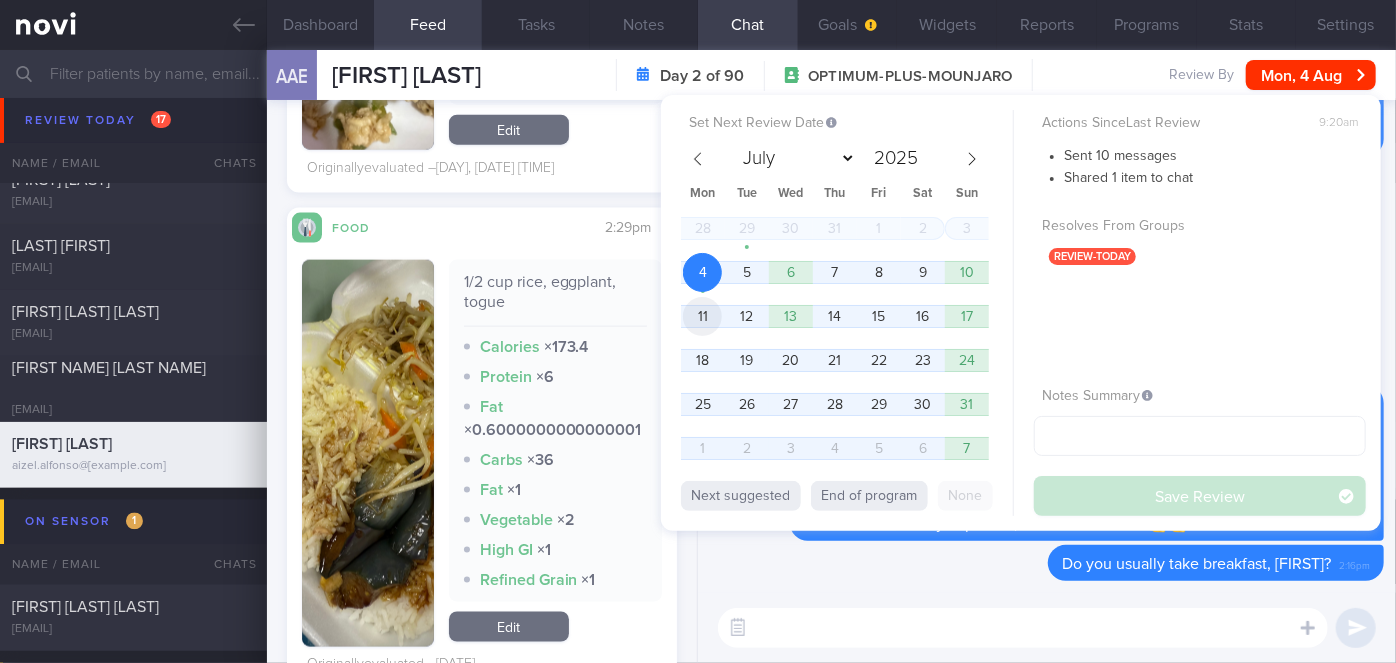 click on "11" at bounding box center (702, 316) 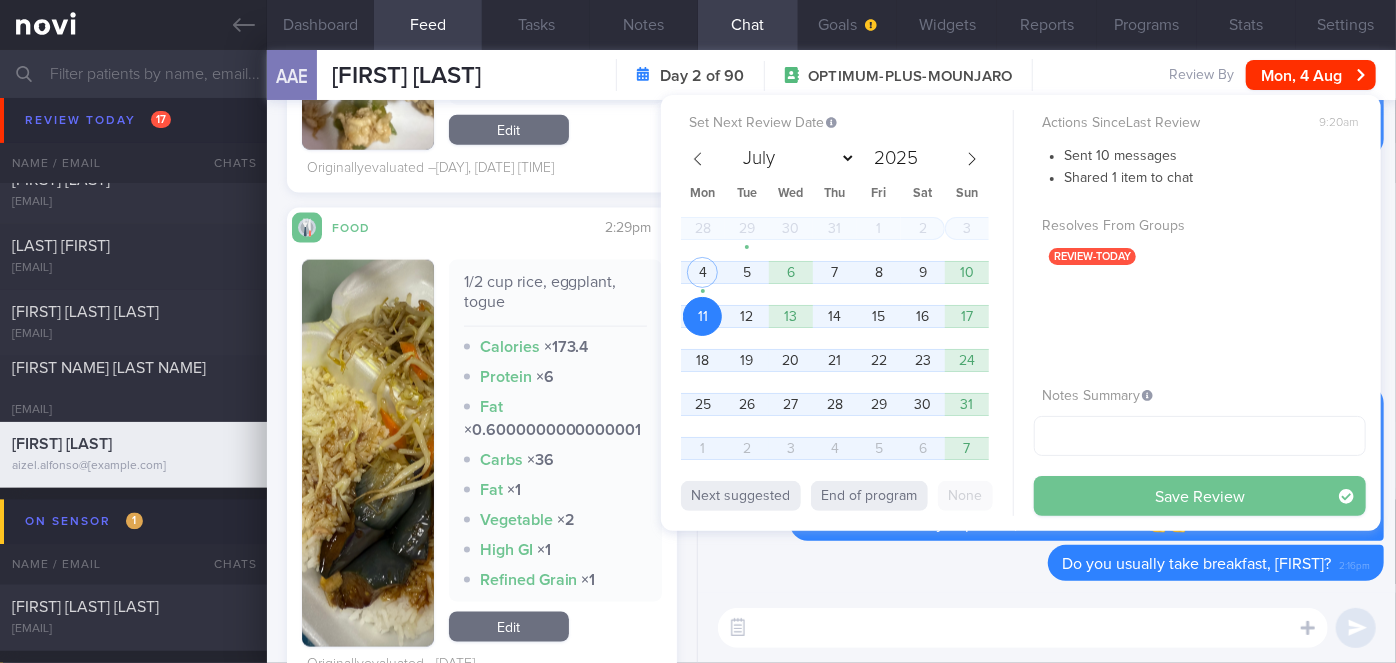click on "Save Review" at bounding box center (1200, 496) 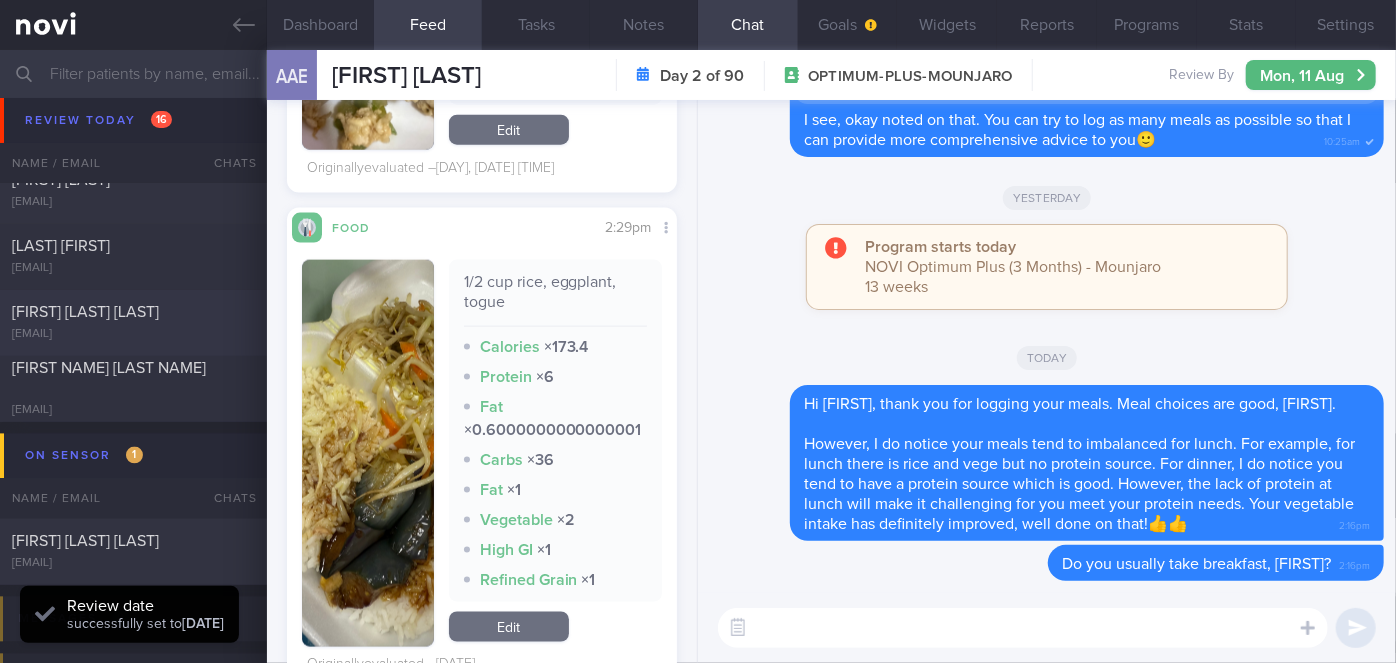 click on "[FIRST] [LAST] [LAST]" at bounding box center (131, 313) 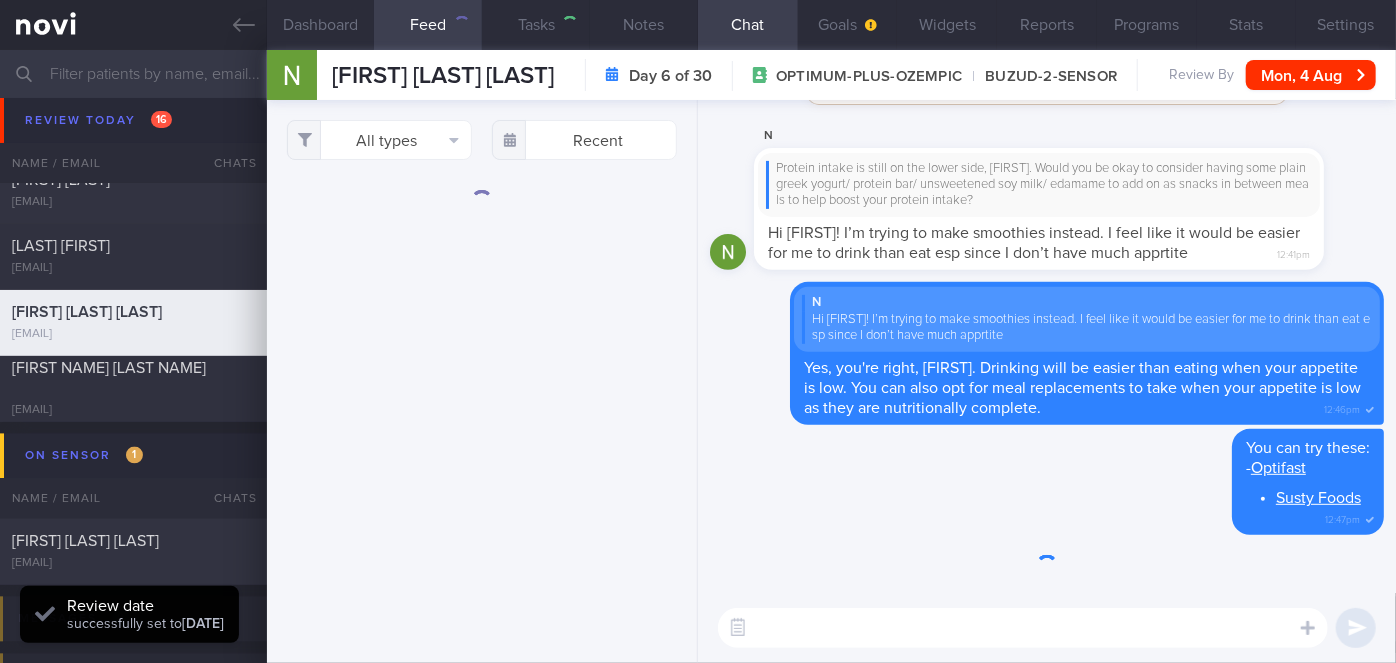 scroll, scrollTop: 0, scrollLeft: 0, axis: both 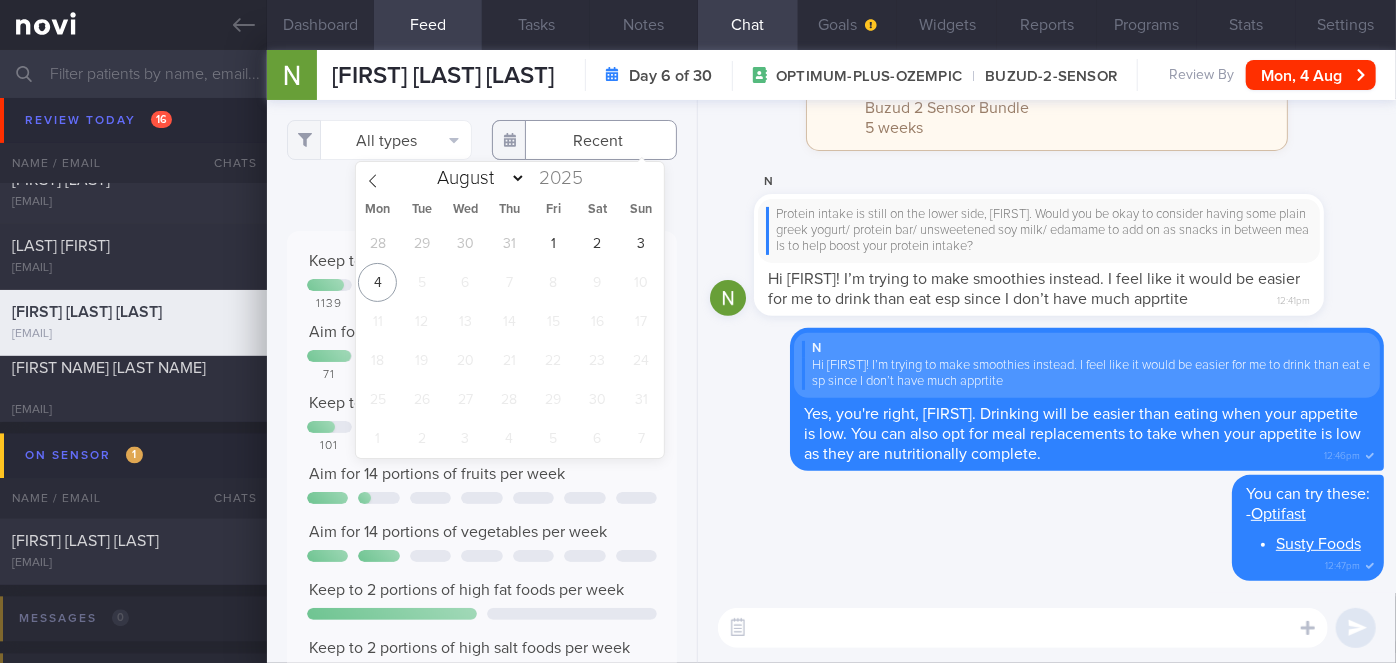 click at bounding box center (584, 140) 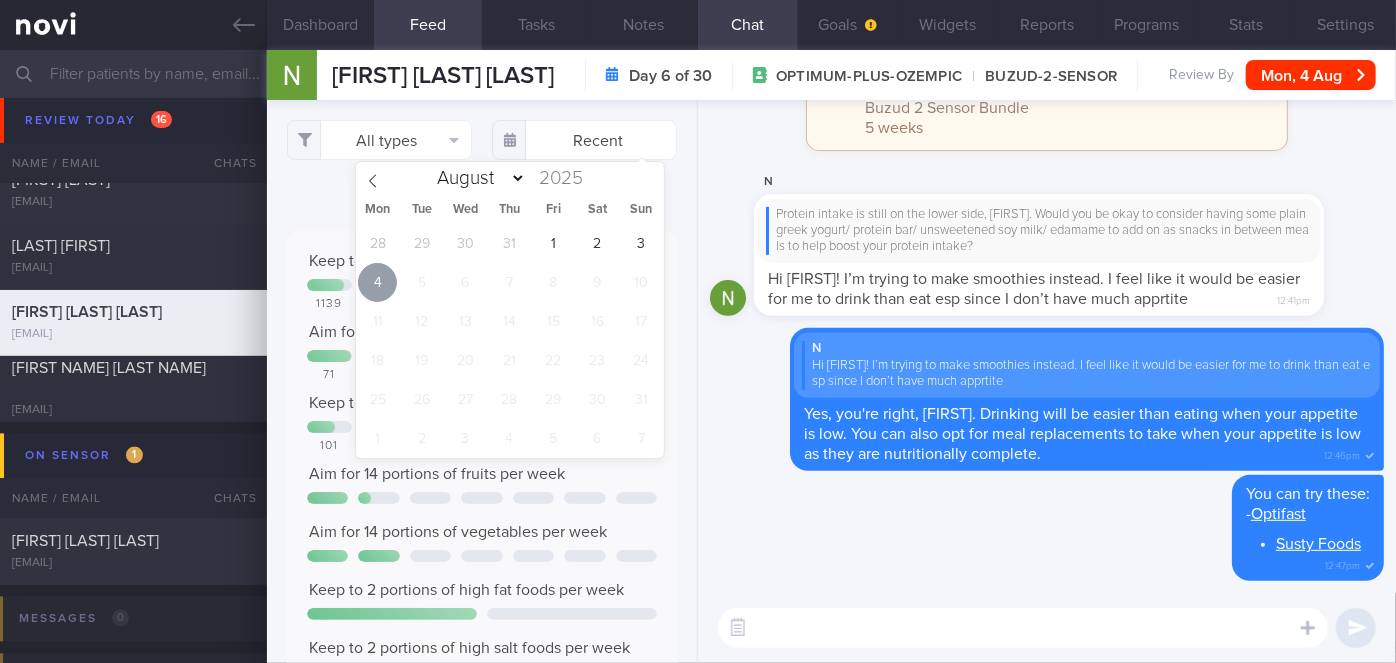 click on "4" at bounding box center [377, 282] 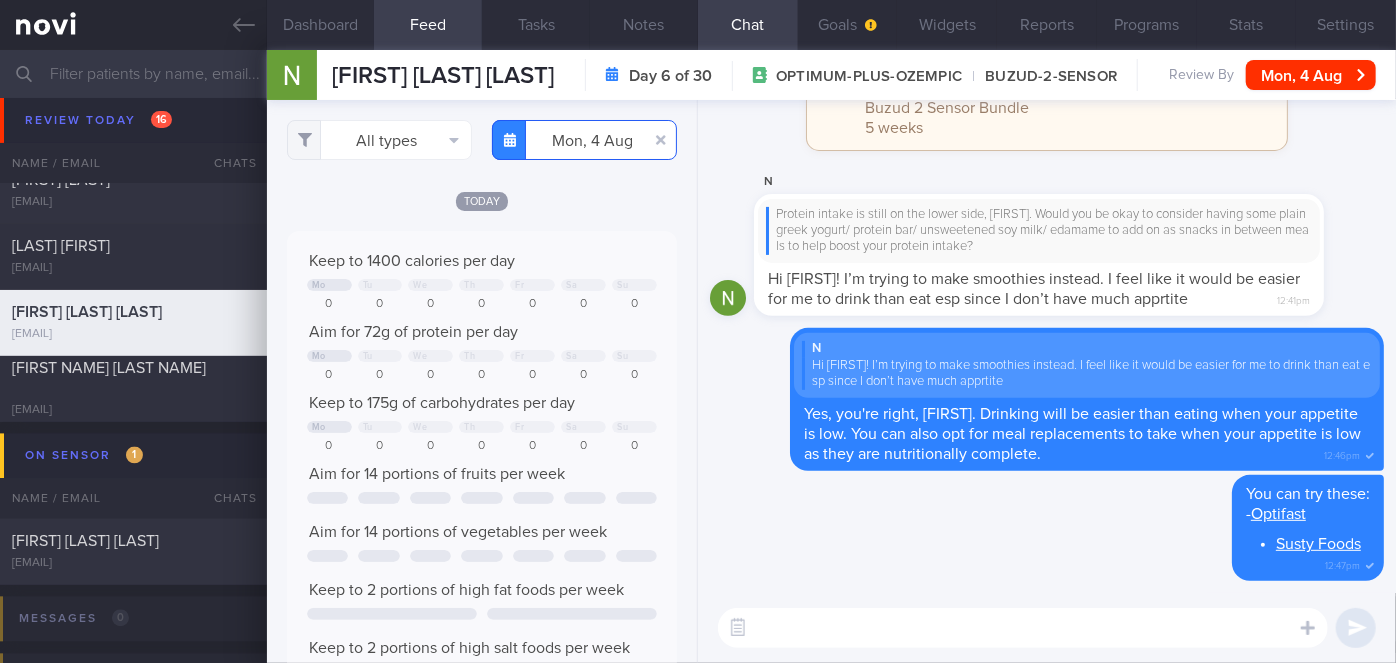 click on "2025-08-04" at bounding box center (584, 140) 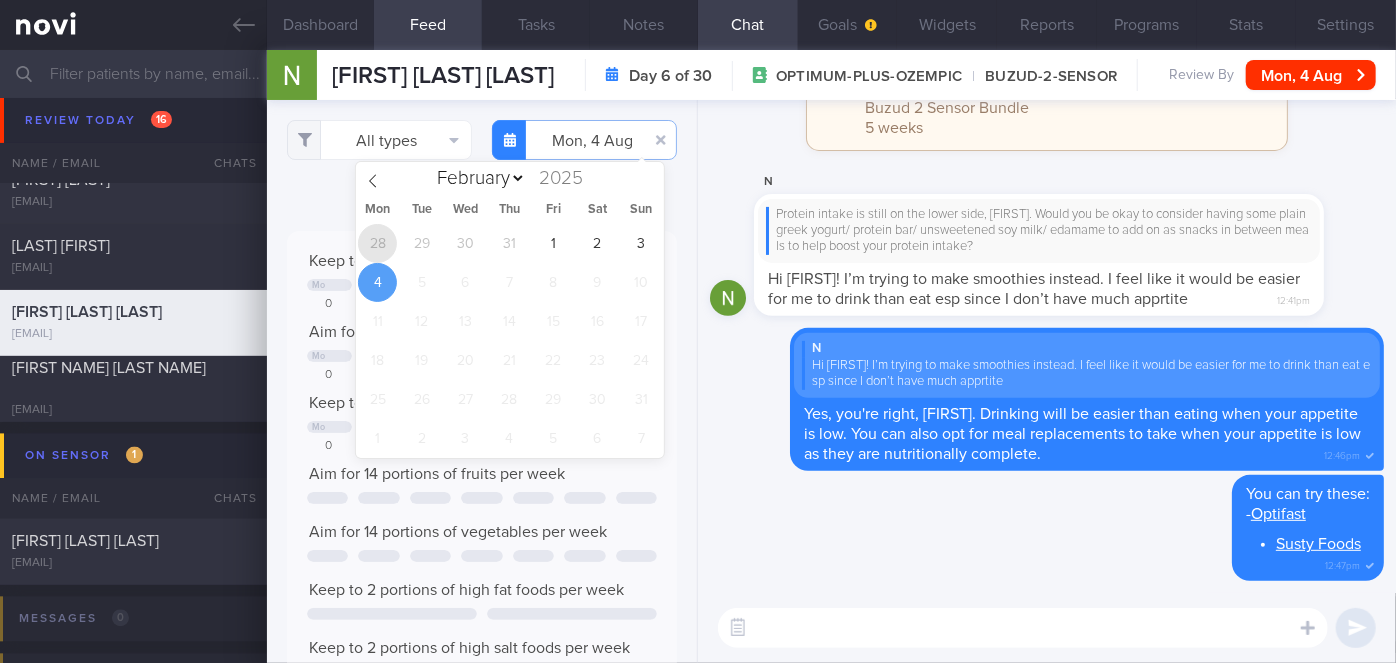 click on "28" at bounding box center (377, 243) 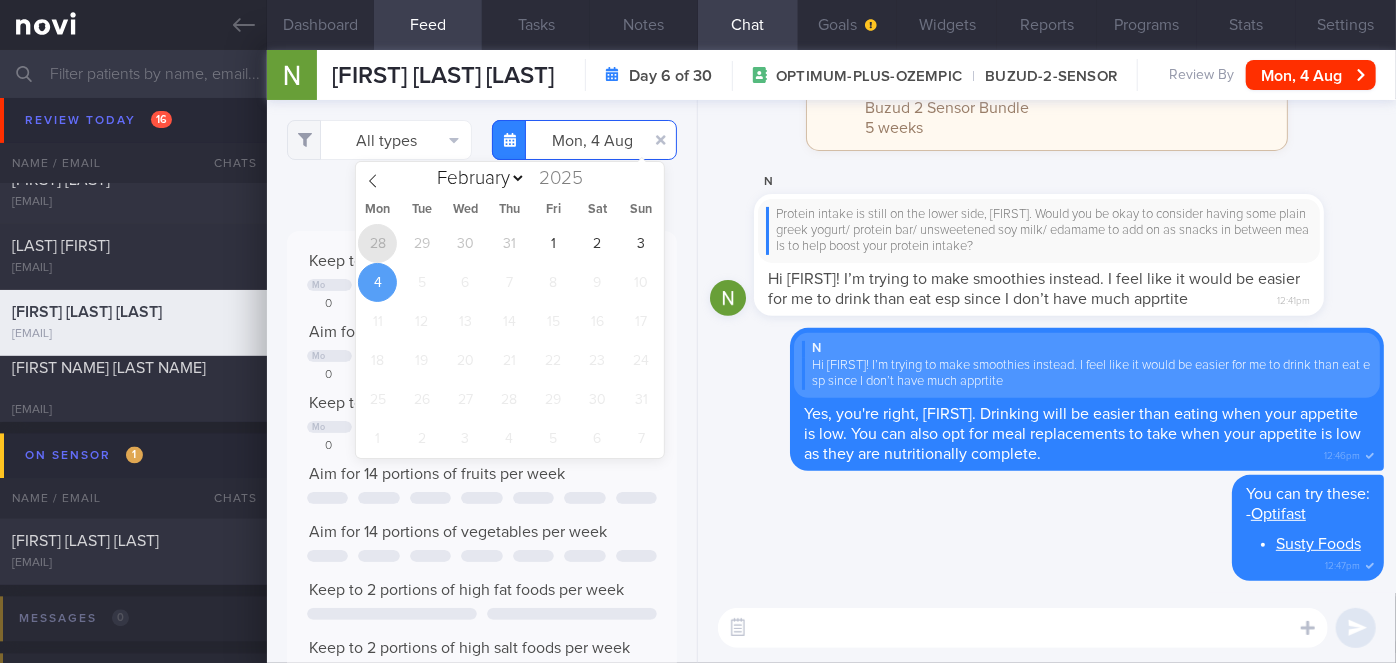 type on "[DATE]" 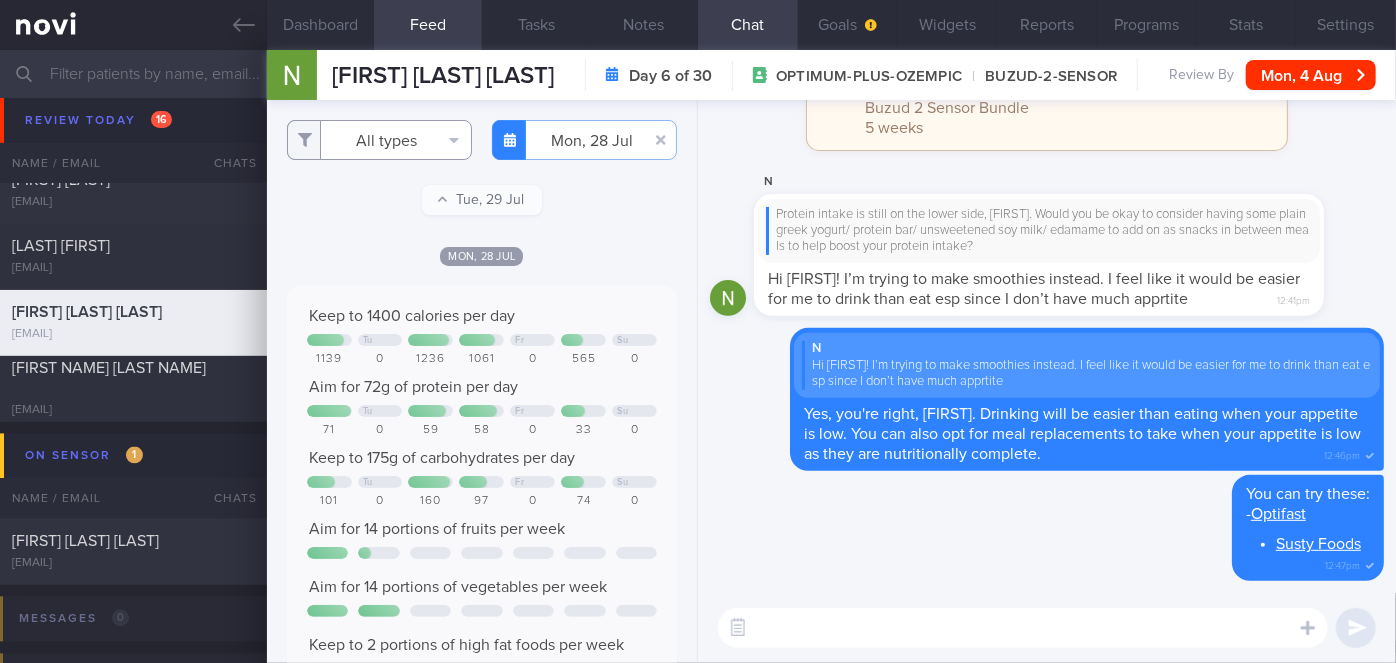 click on "All types" at bounding box center [379, 140] 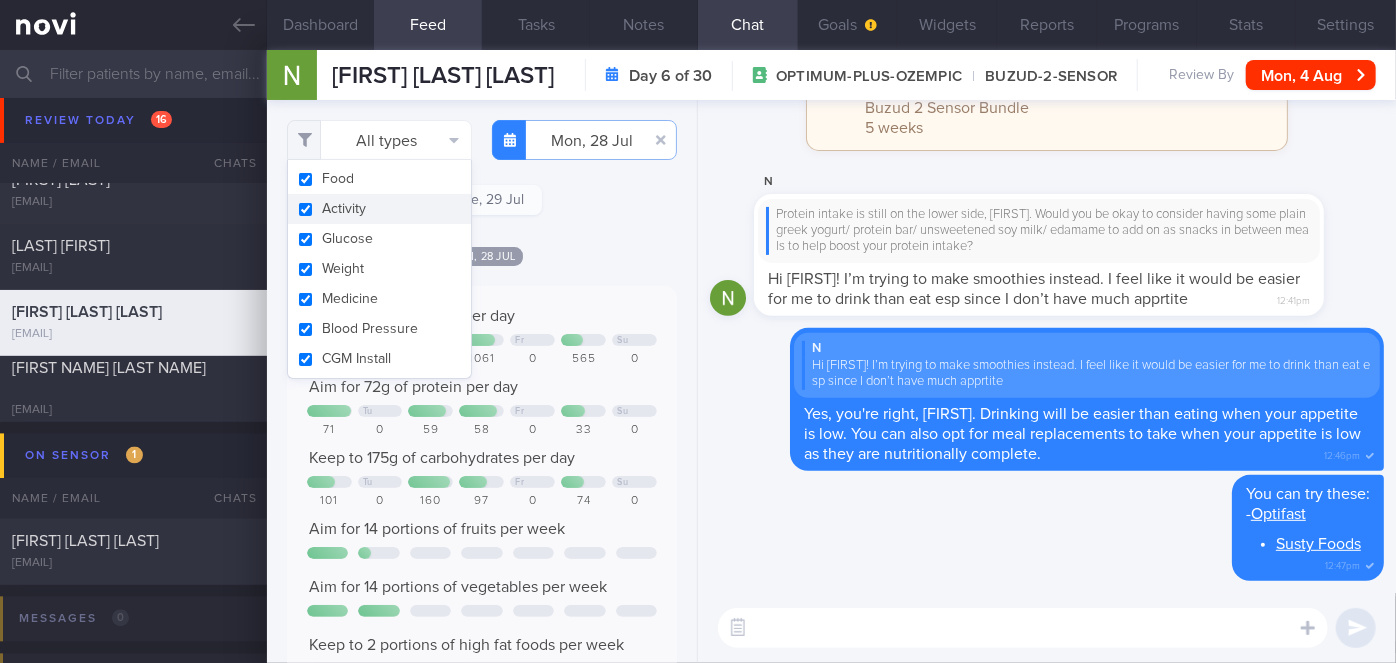 click on "Activity" at bounding box center (379, 209) 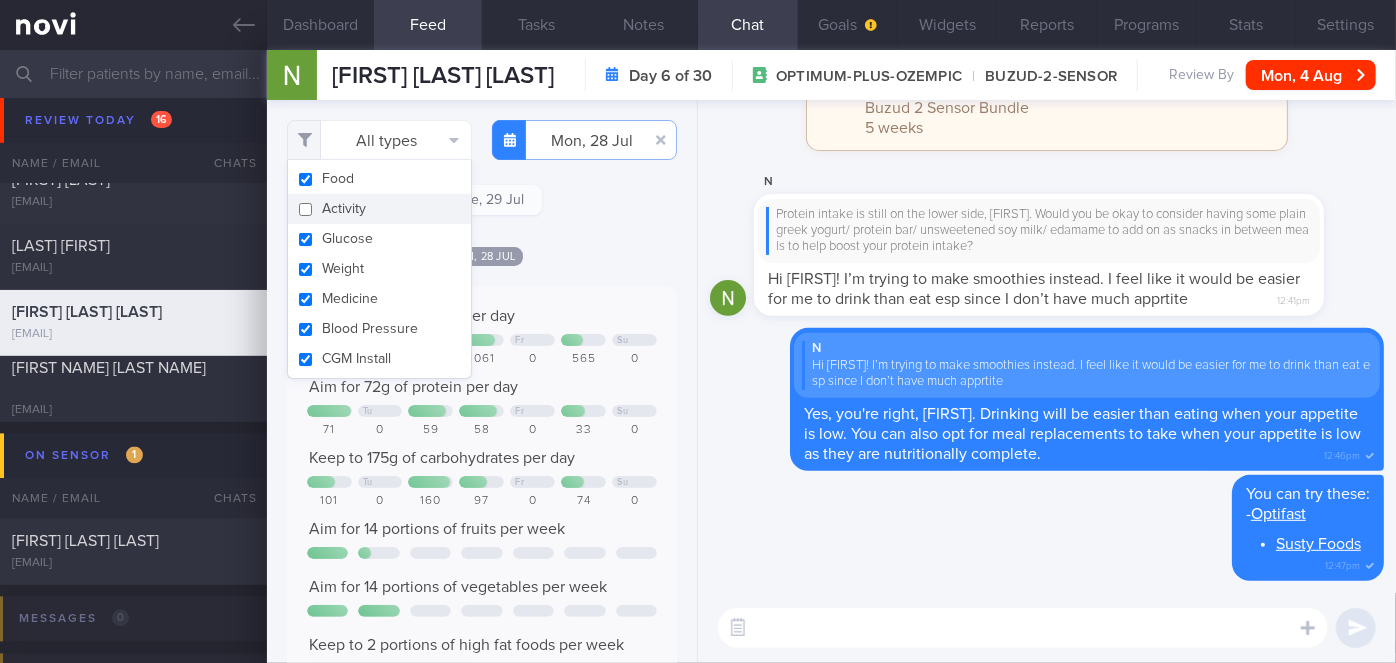 checkbox on "false" 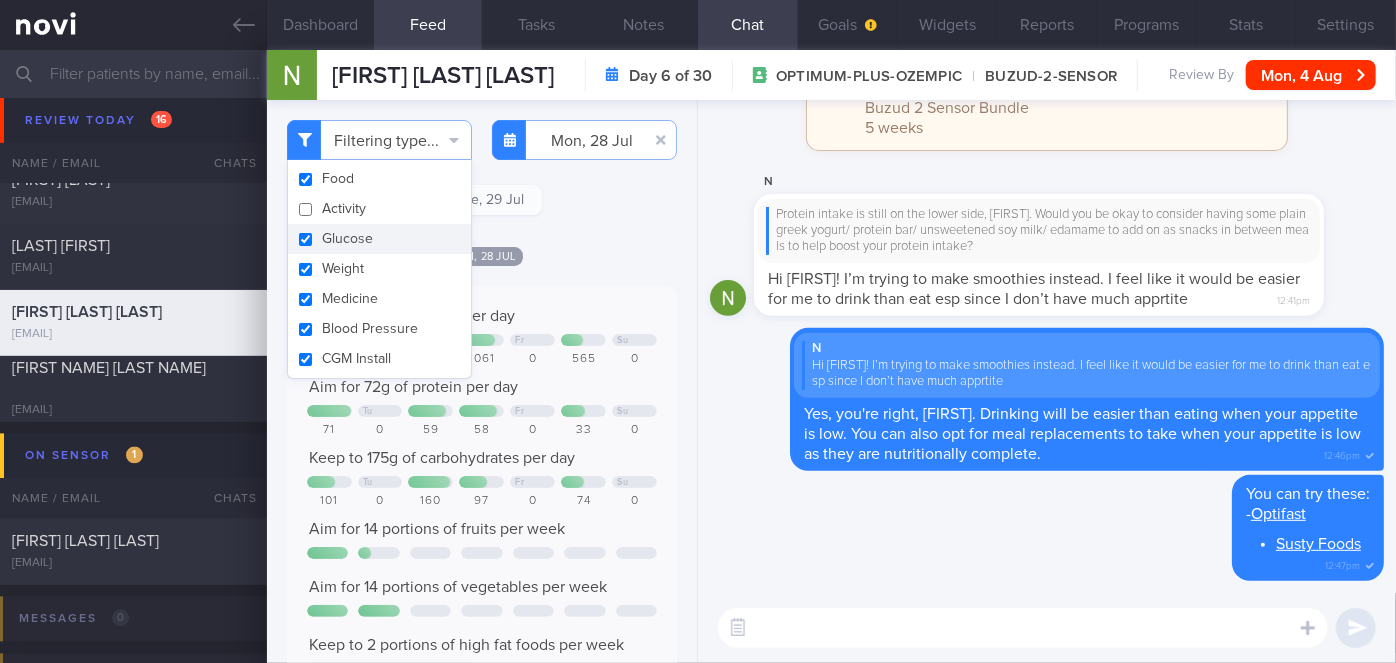 click on "Mon, 28 Jul" at bounding box center (482, 255) 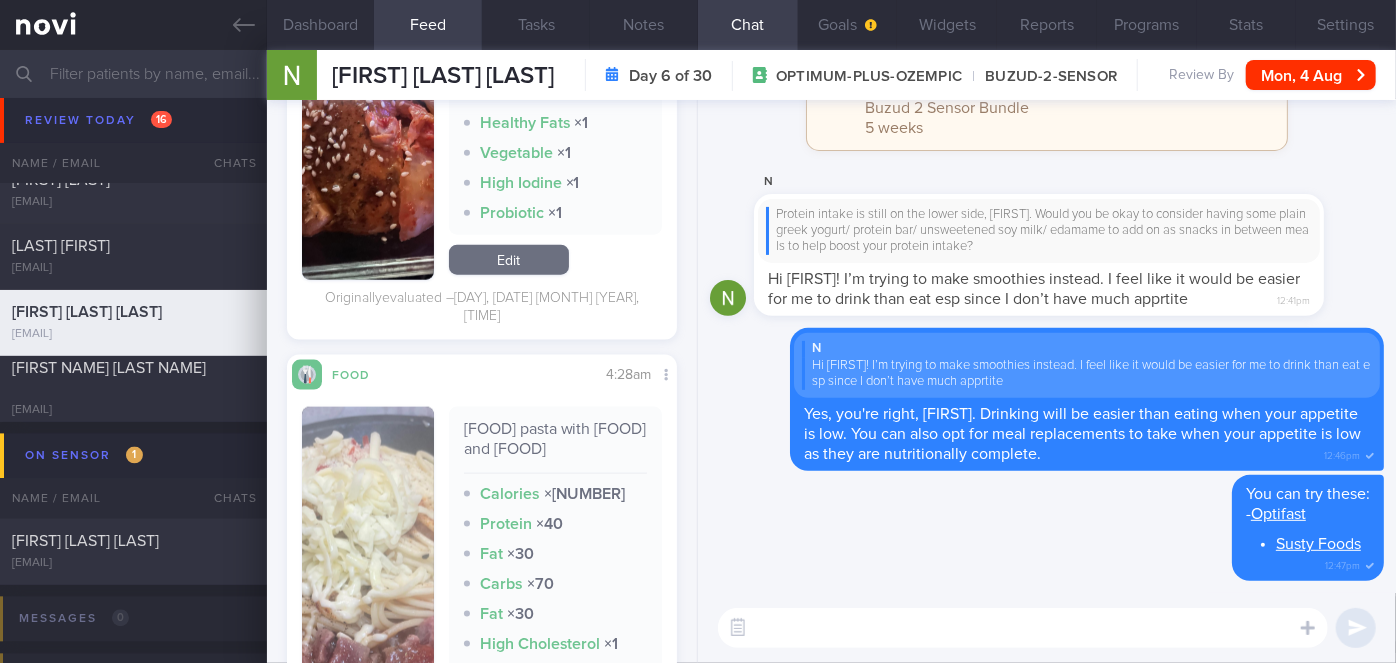 scroll, scrollTop: 1363, scrollLeft: 0, axis: vertical 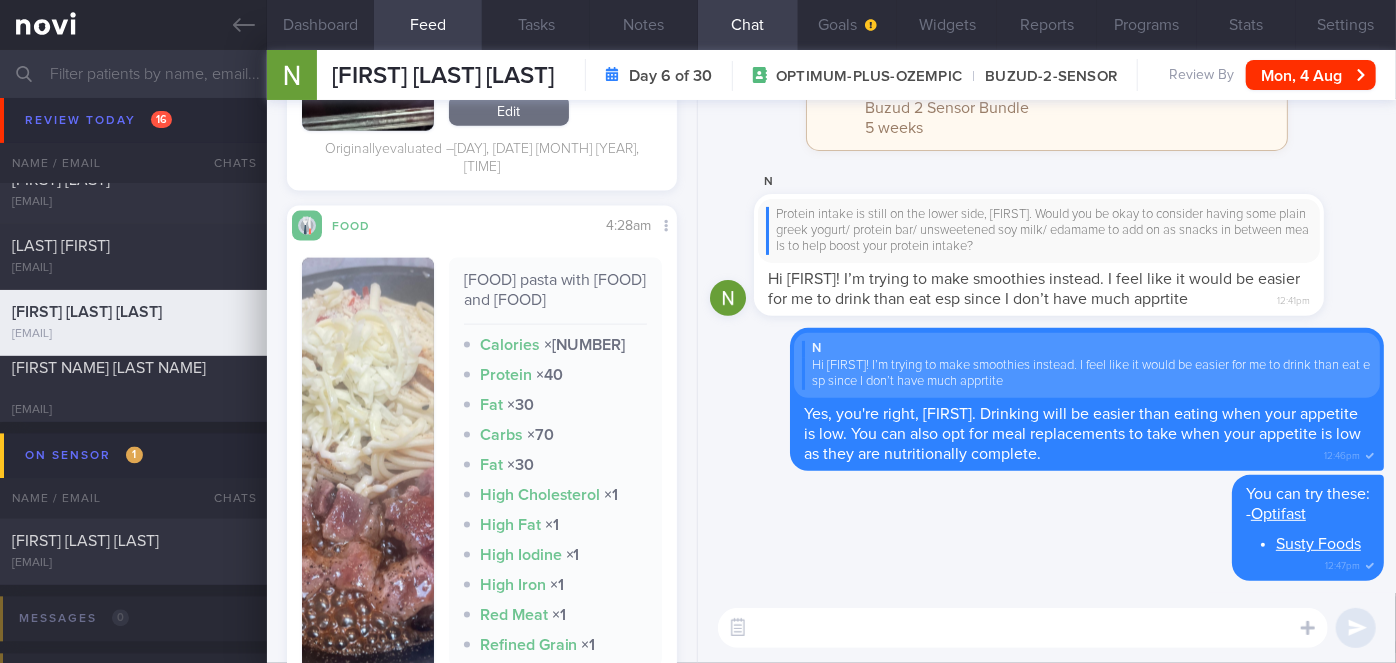 click at bounding box center [368, 485] 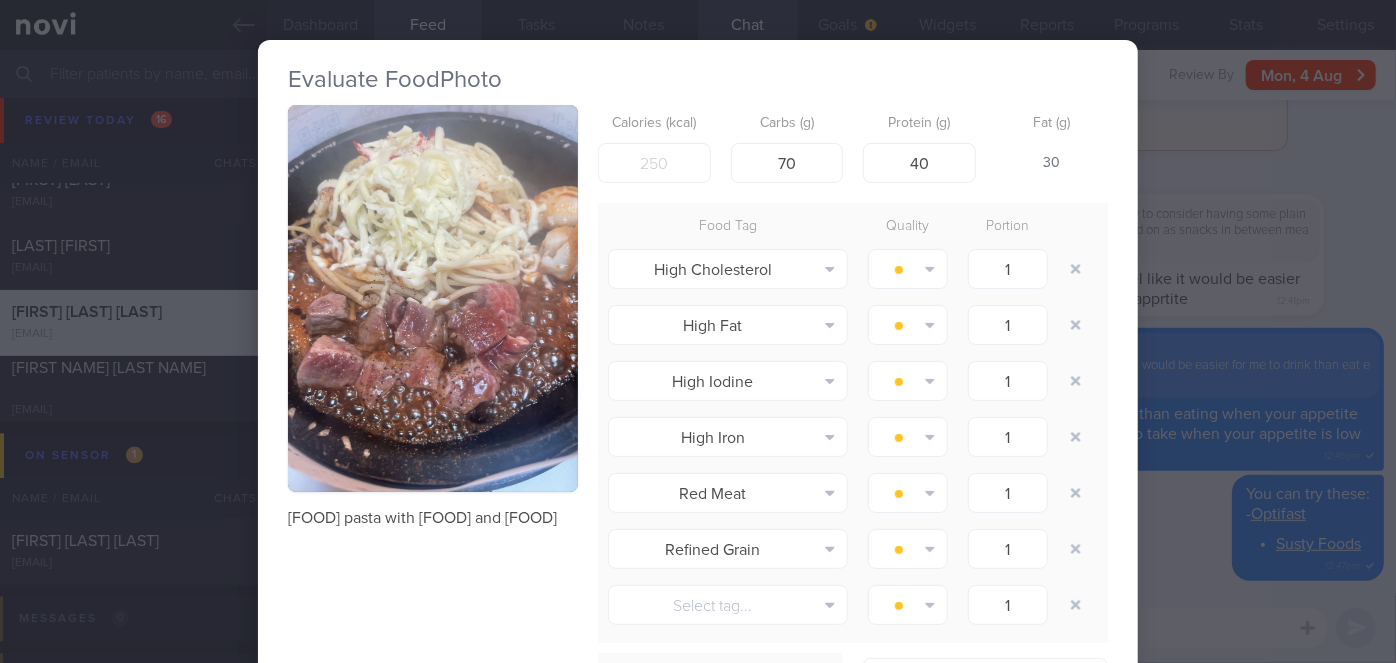 click on "Evaluate Food  Photo
Aglio olio pasta with beef and scallops
Calories (kcal)
710
Carbs (g)
70
Protein (g)
40
Fat (g)
30
Food Tag
Quality
Portion
High Cholesterol
Alcohol
Fried
Fruit
Healthy Fats
High Calcium
High Cholesterol" at bounding box center (698, 331) 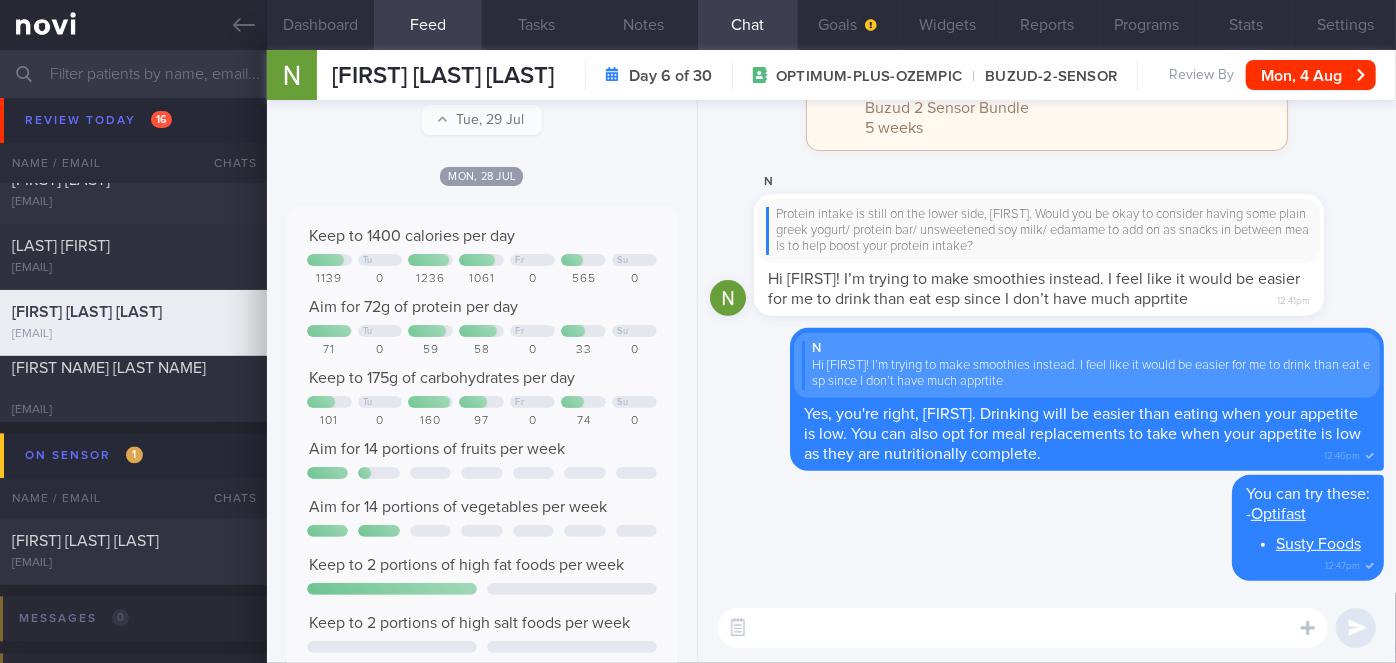 scroll, scrollTop: 0, scrollLeft: 0, axis: both 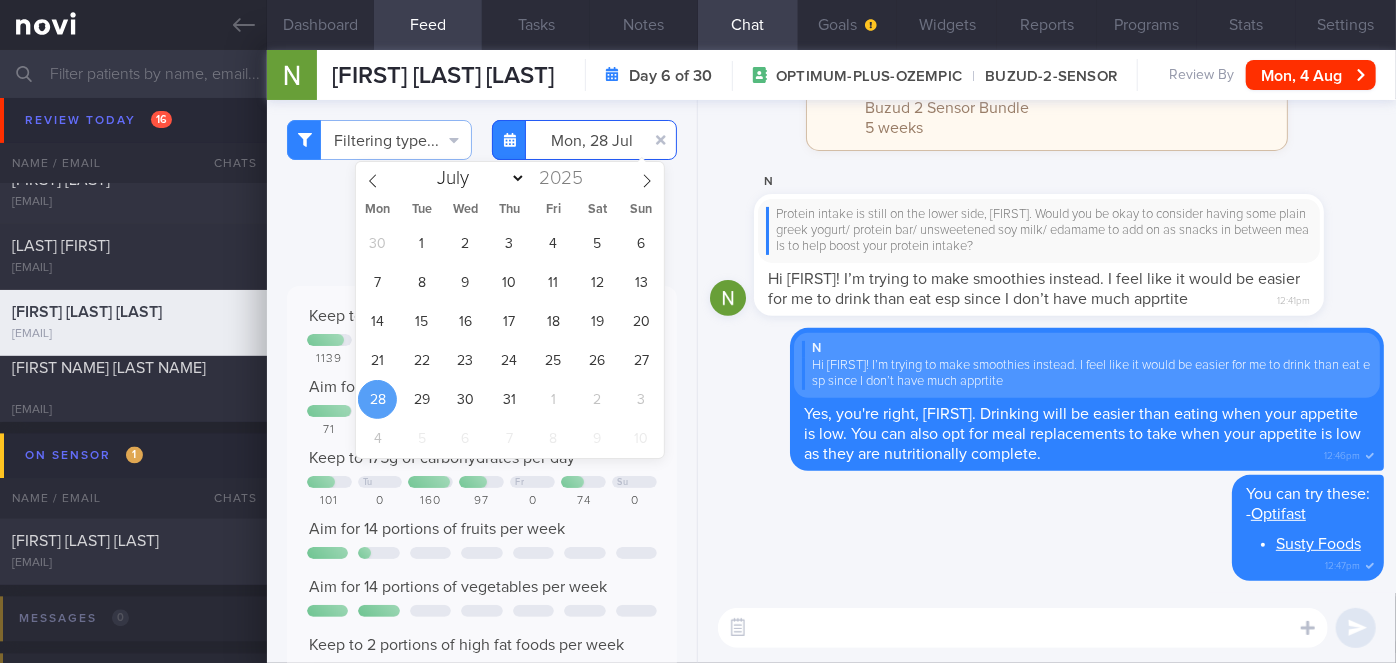 click on "[DATE]" at bounding box center (584, 140) 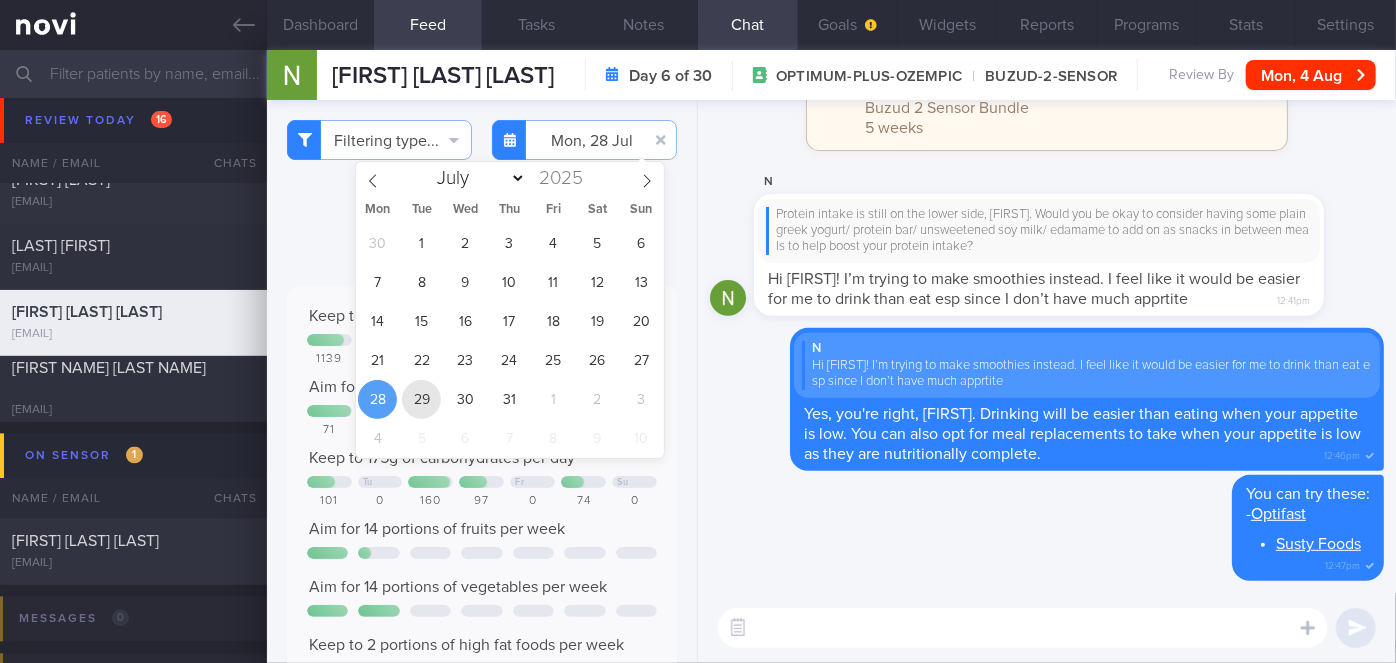 click on "29" at bounding box center [421, 399] 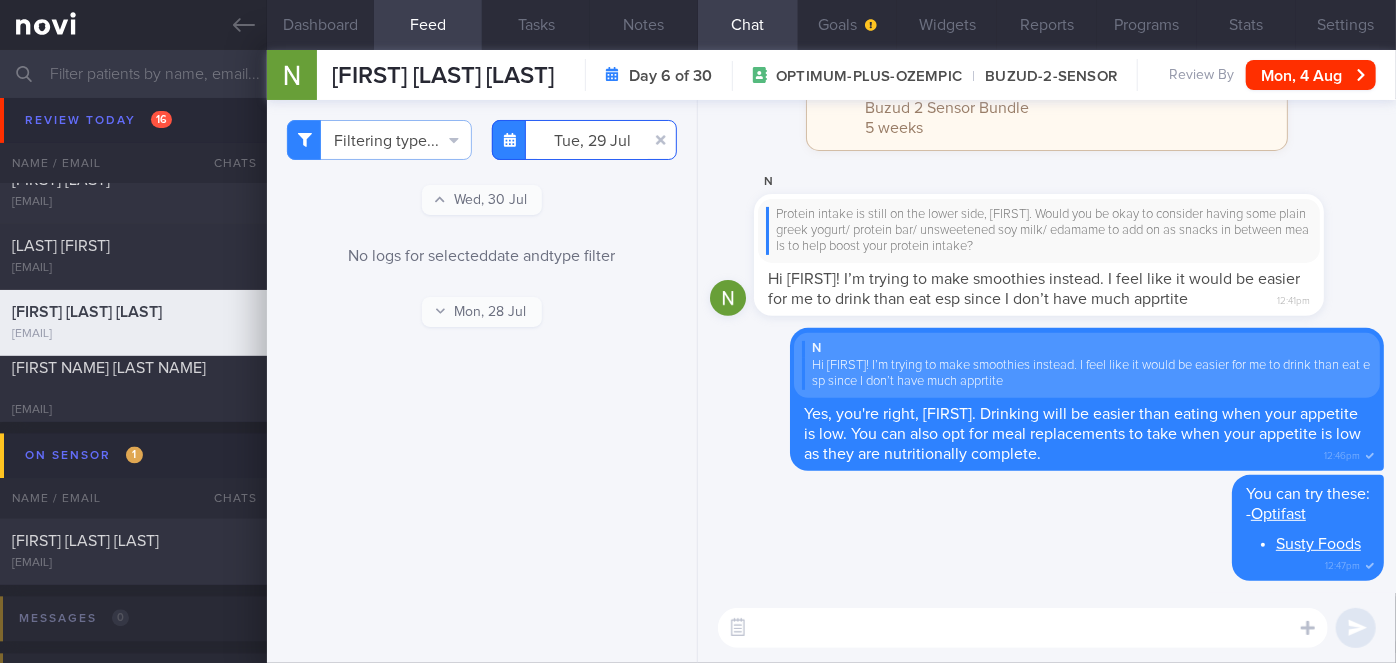 click on "[DATE]" at bounding box center [584, 140] 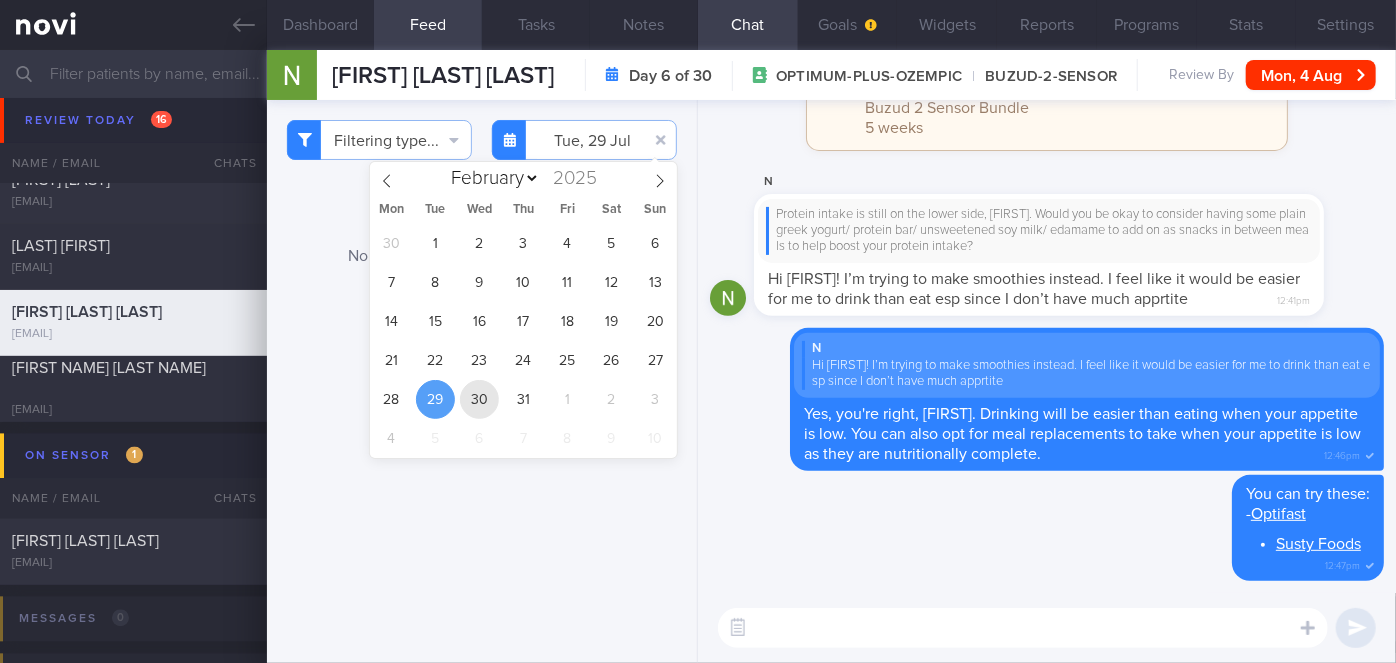 click on "30" at bounding box center (479, 399) 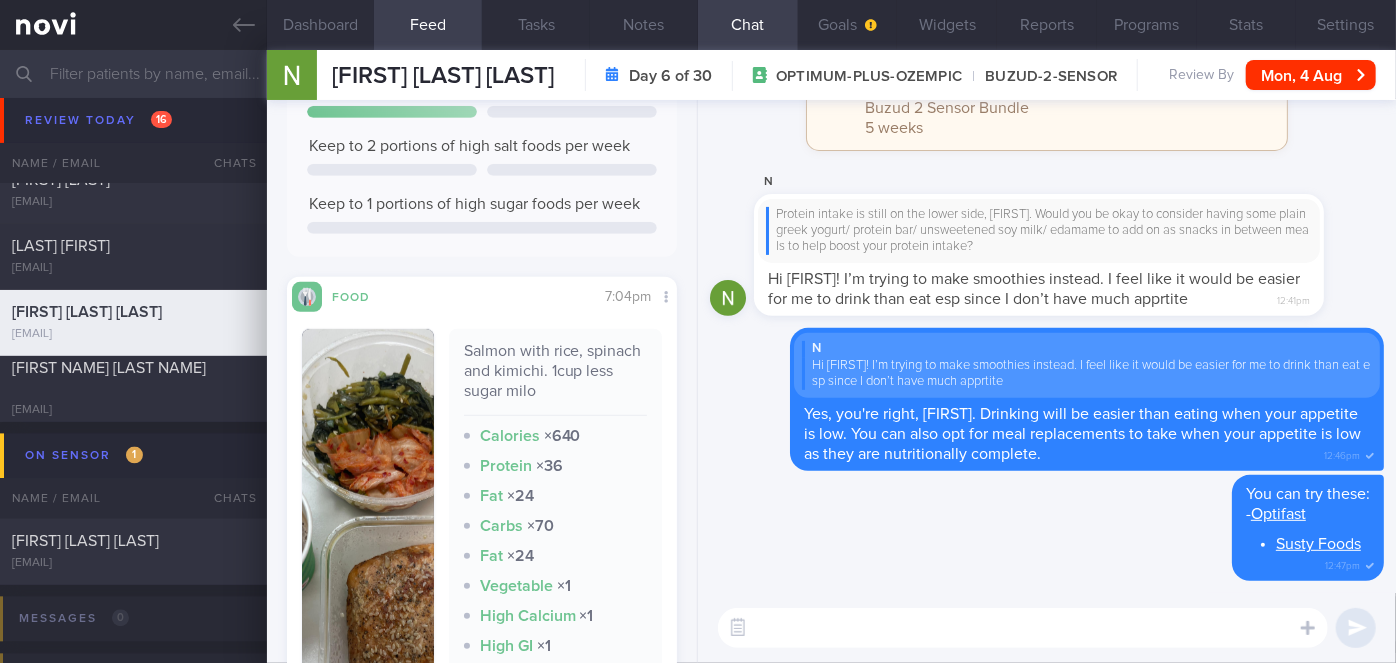 scroll, scrollTop: 727, scrollLeft: 0, axis: vertical 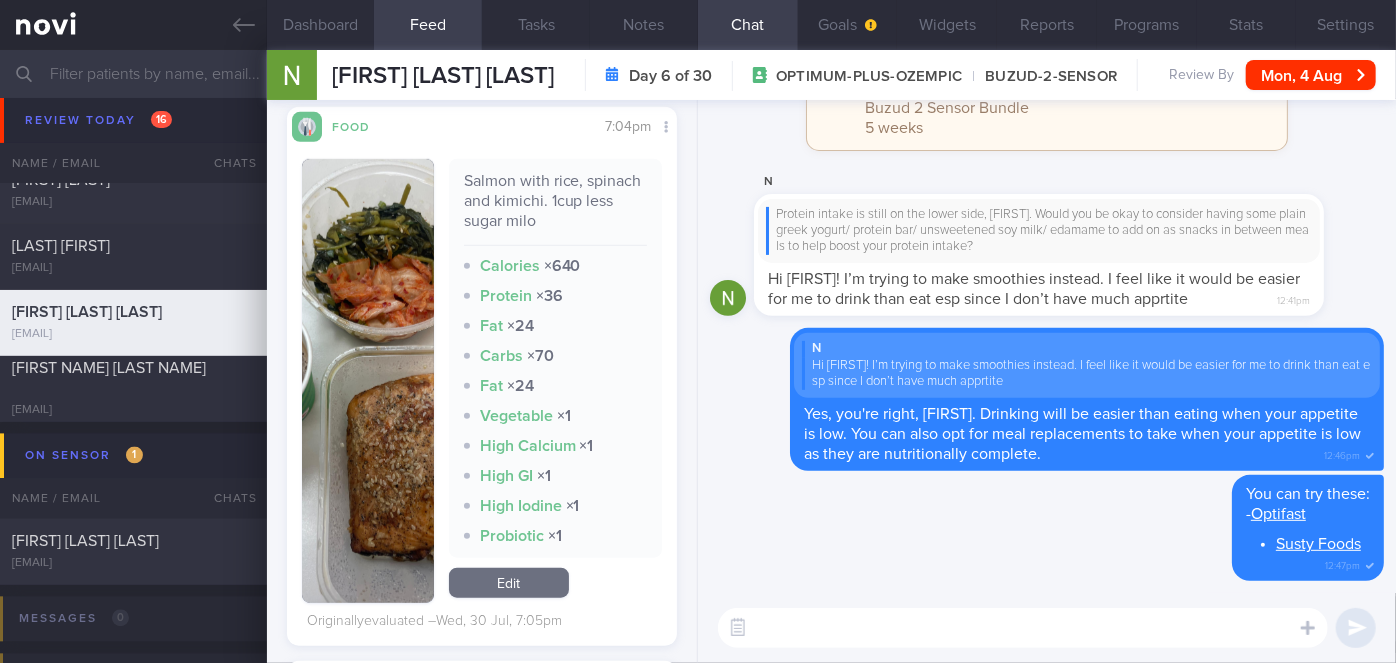 click at bounding box center (368, 381) 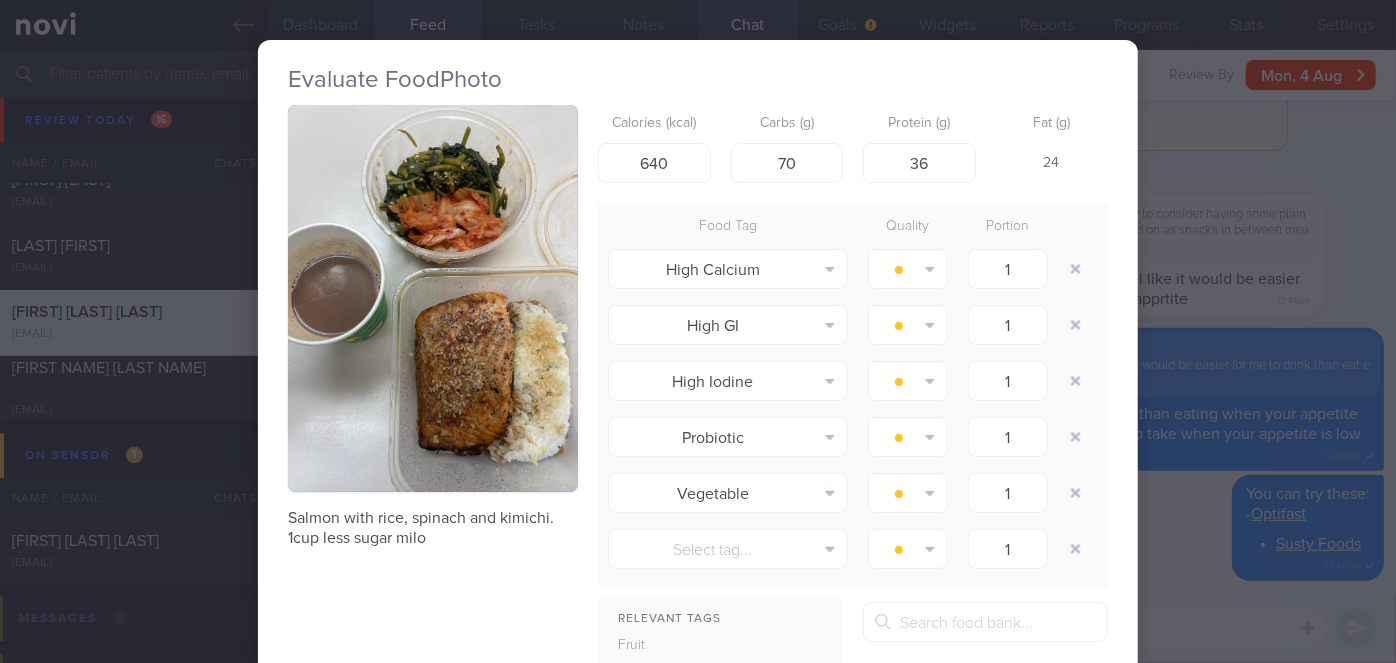 click on "Evaluate Food  Photo
Salmon with rice, spinach and kimichi. 1cup less sugar milo
Calories (kcal)
640
Carbs (g)
70
Protein (g)
36
Fat (g)
24
Food Tag
Quality
Portion
High Calcium
Alcohol
Fried
Fruit
Healthy Fats
High Calcium
High Cholesterol" at bounding box center [698, 331] 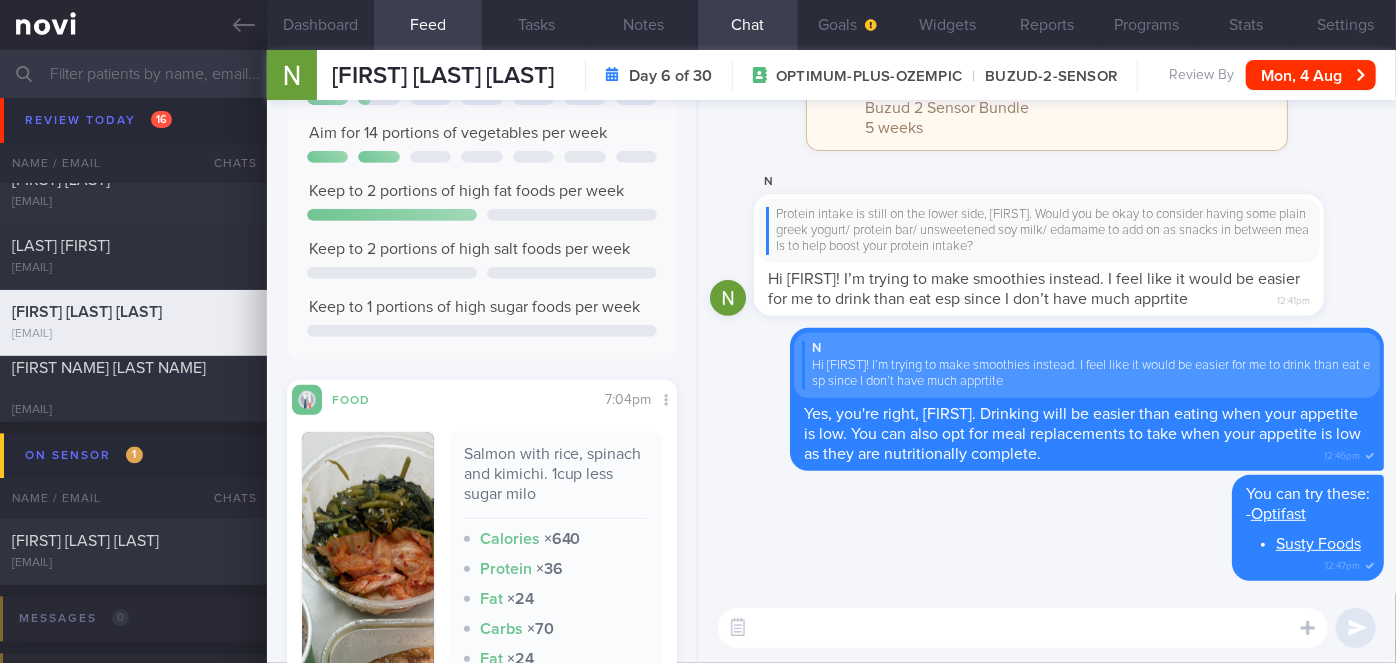 scroll, scrollTop: 0, scrollLeft: 0, axis: both 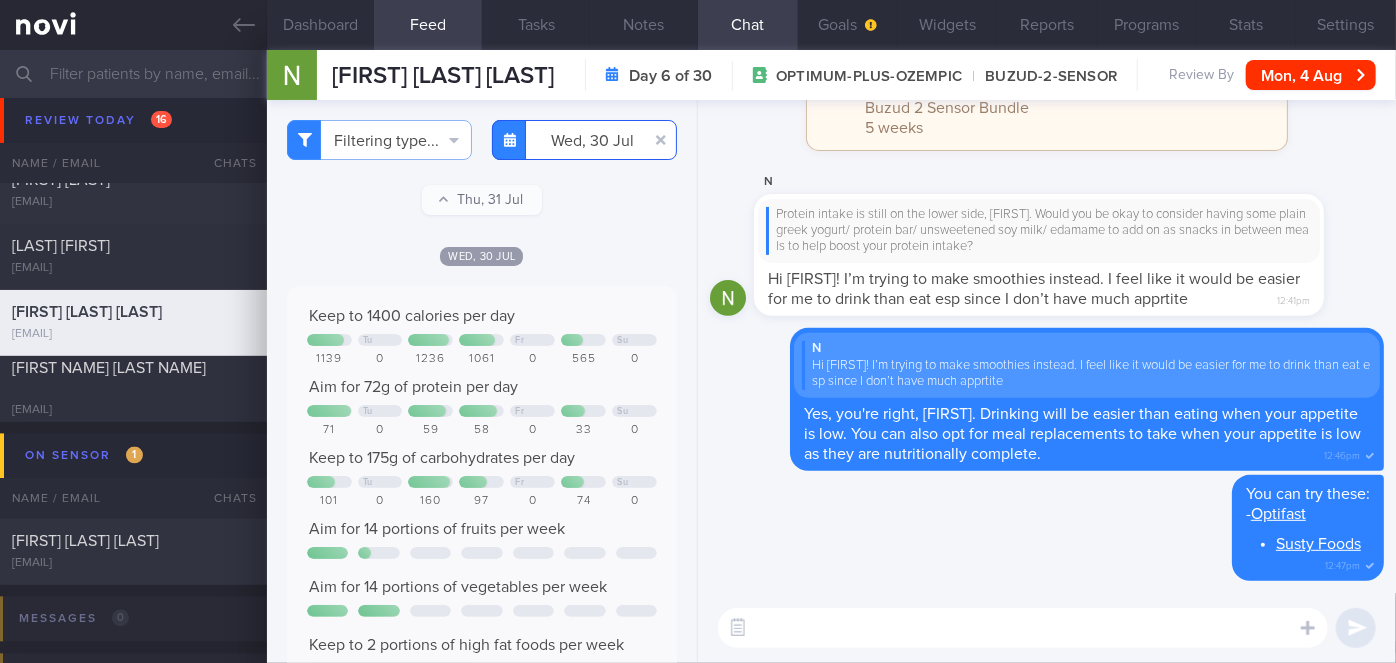 click on "2025-07-30" at bounding box center (584, 140) 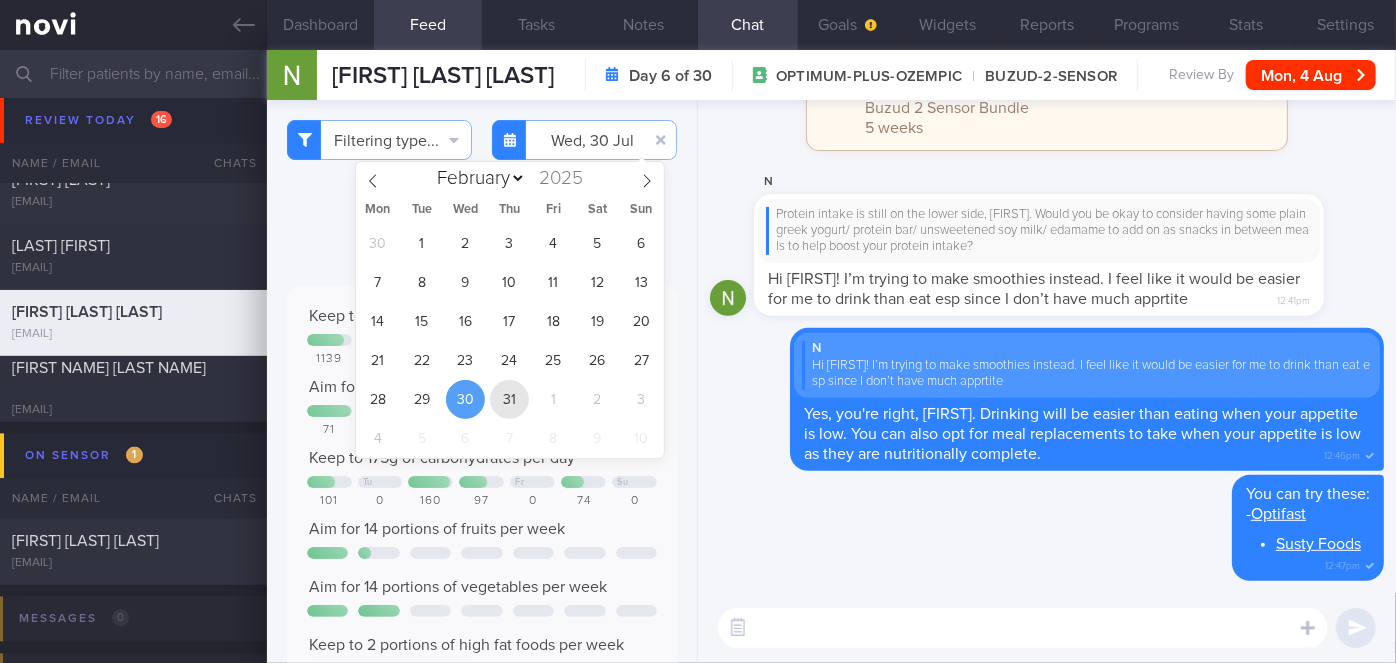 click on "31" at bounding box center (509, 399) 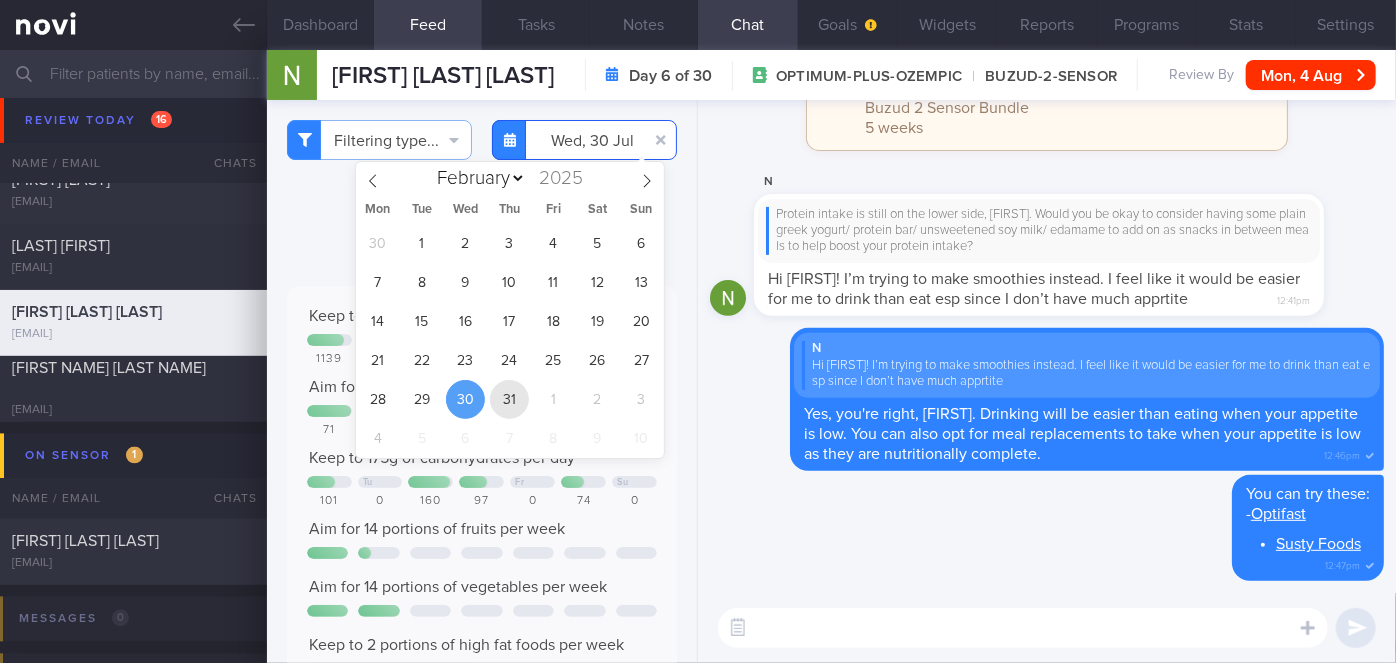 type on "[DATE]" 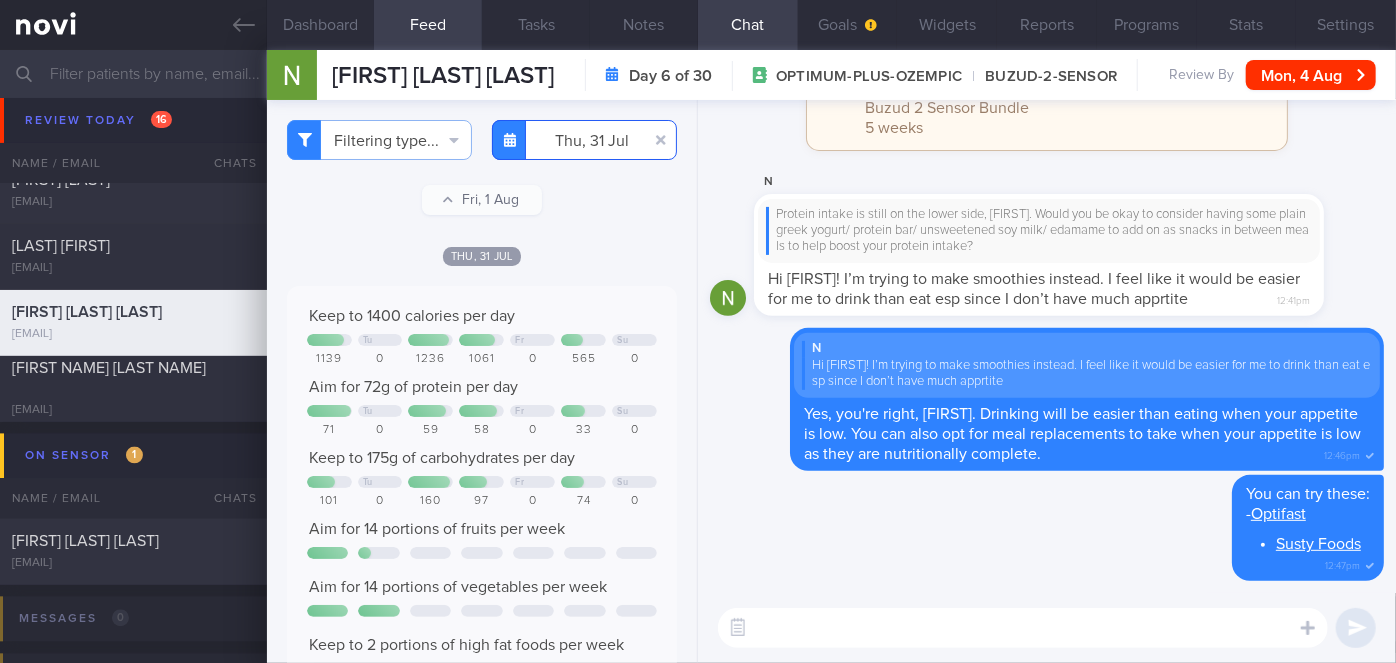 scroll, scrollTop: 636, scrollLeft: 0, axis: vertical 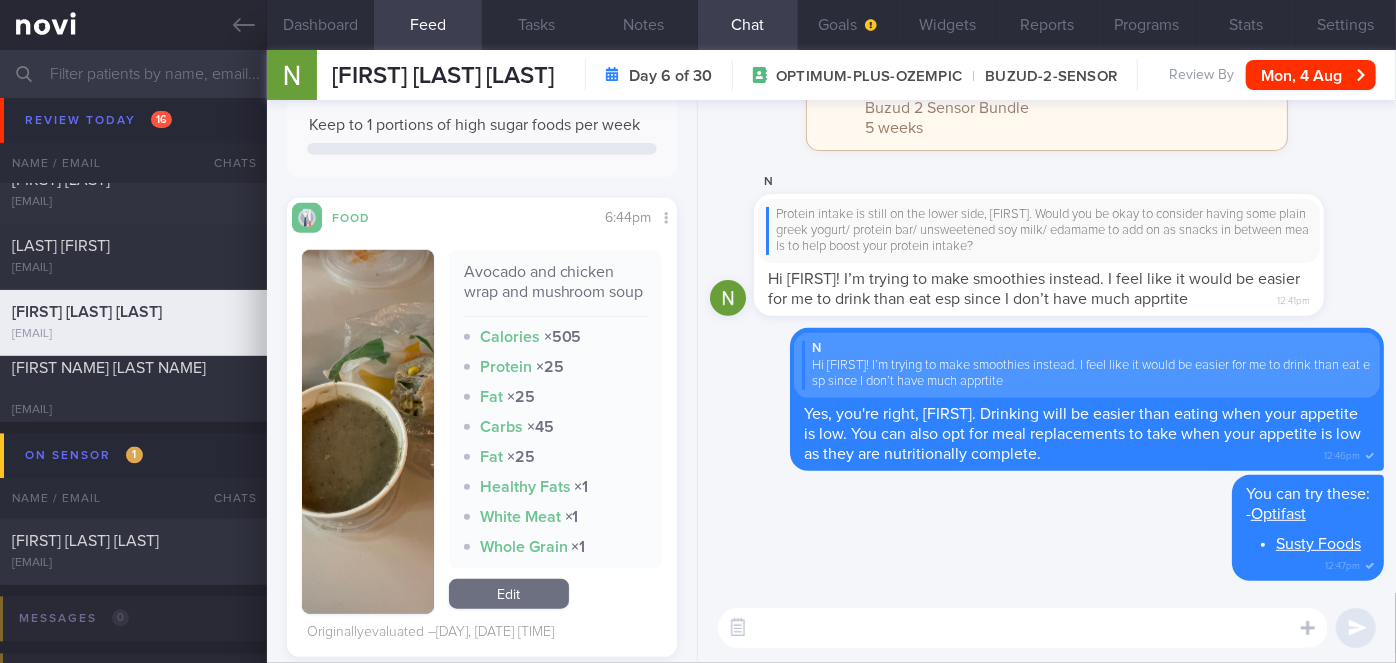 click at bounding box center (368, 432) 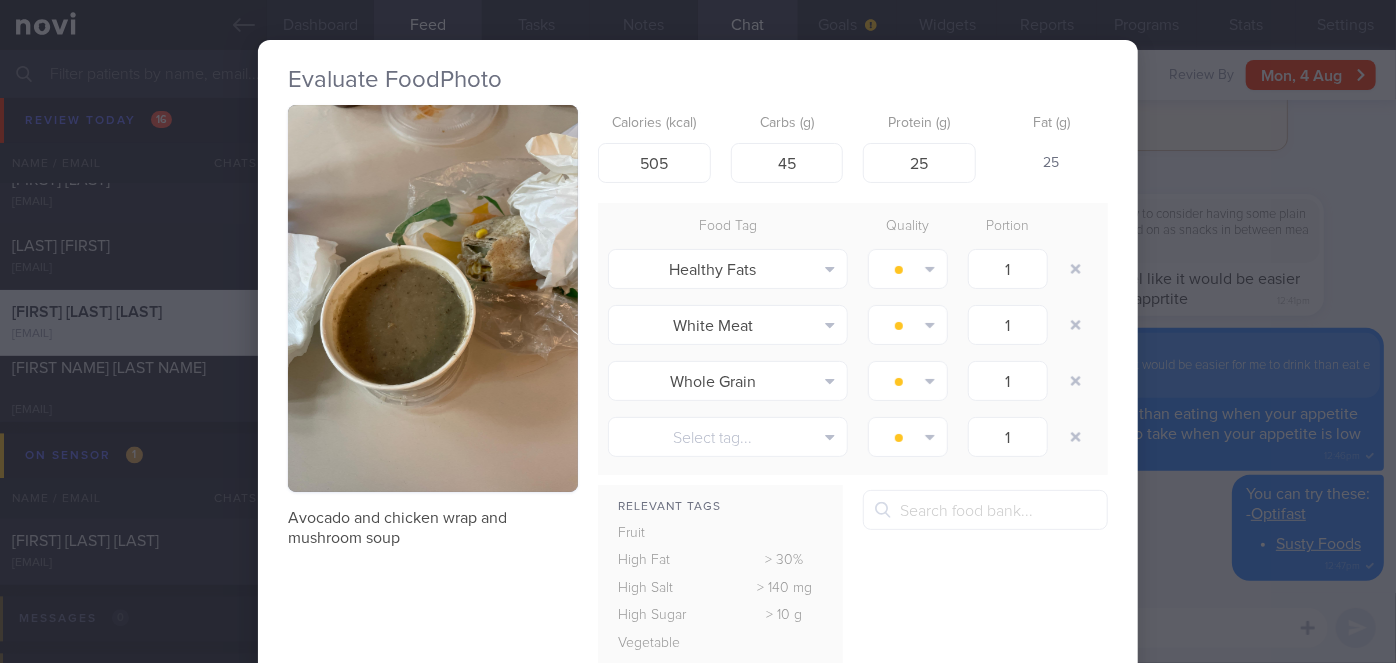 click on "Evaluate Food  Photo
Avocado and chicken wrap and mushroom soup
Calories (kcal)
505
Carbs (g)
45
Protein (g)
25
Fat (g)
25
Food Tag
Quality
Portion
Healthy Fats
Alcohol
Fried
Fruit
Healthy Fats
High Calcium
High Cholesterol" at bounding box center [698, 331] 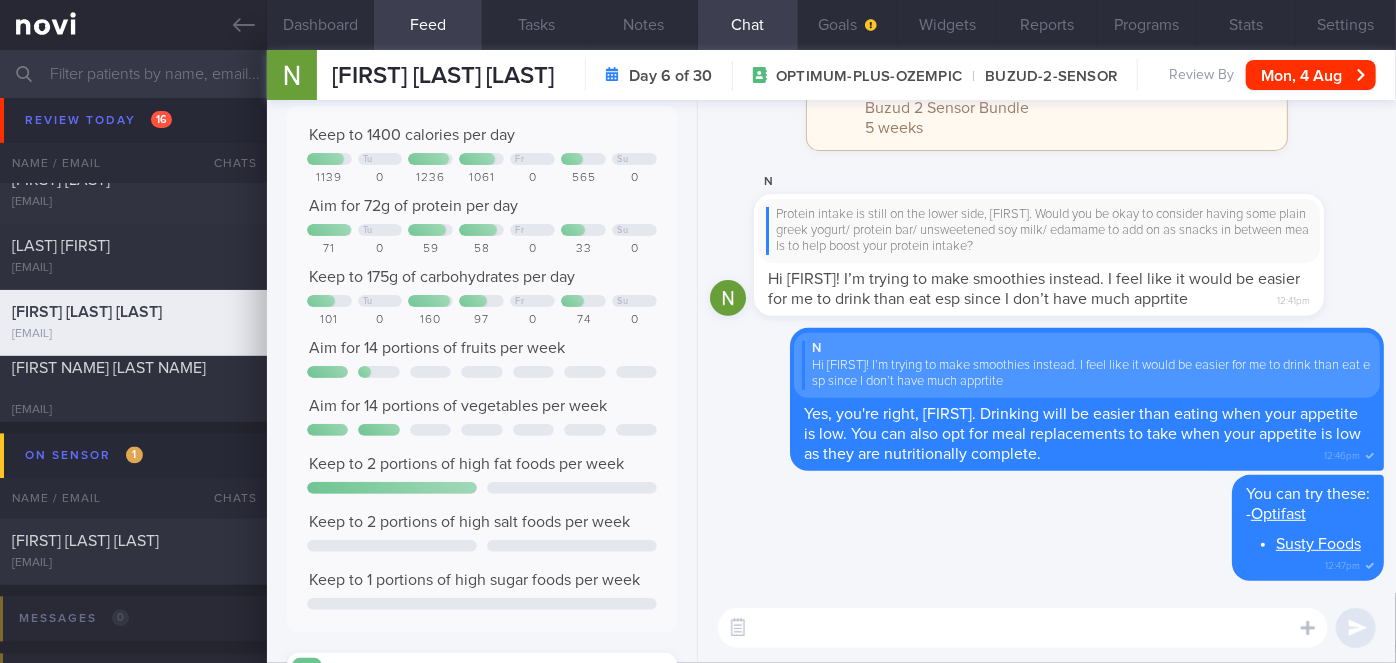 scroll, scrollTop: 0, scrollLeft: 0, axis: both 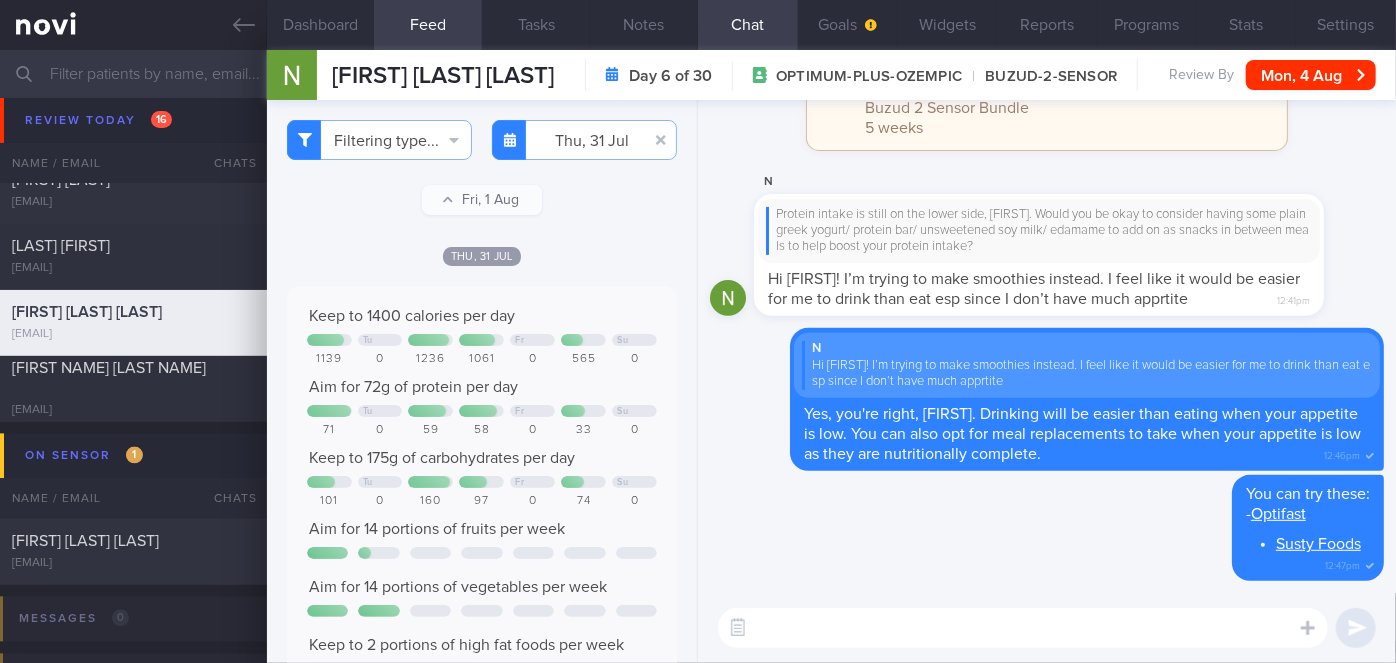 click at bounding box center [1023, 628] 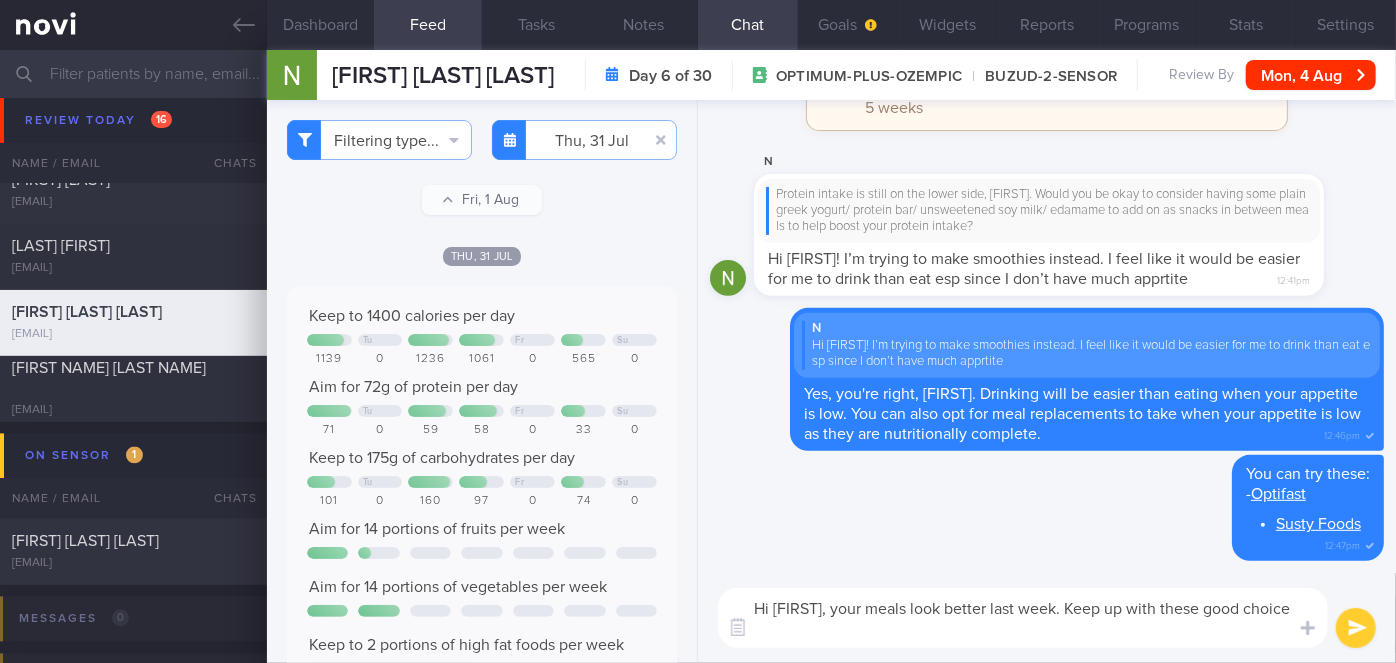 scroll, scrollTop: 0, scrollLeft: 0, axis: both 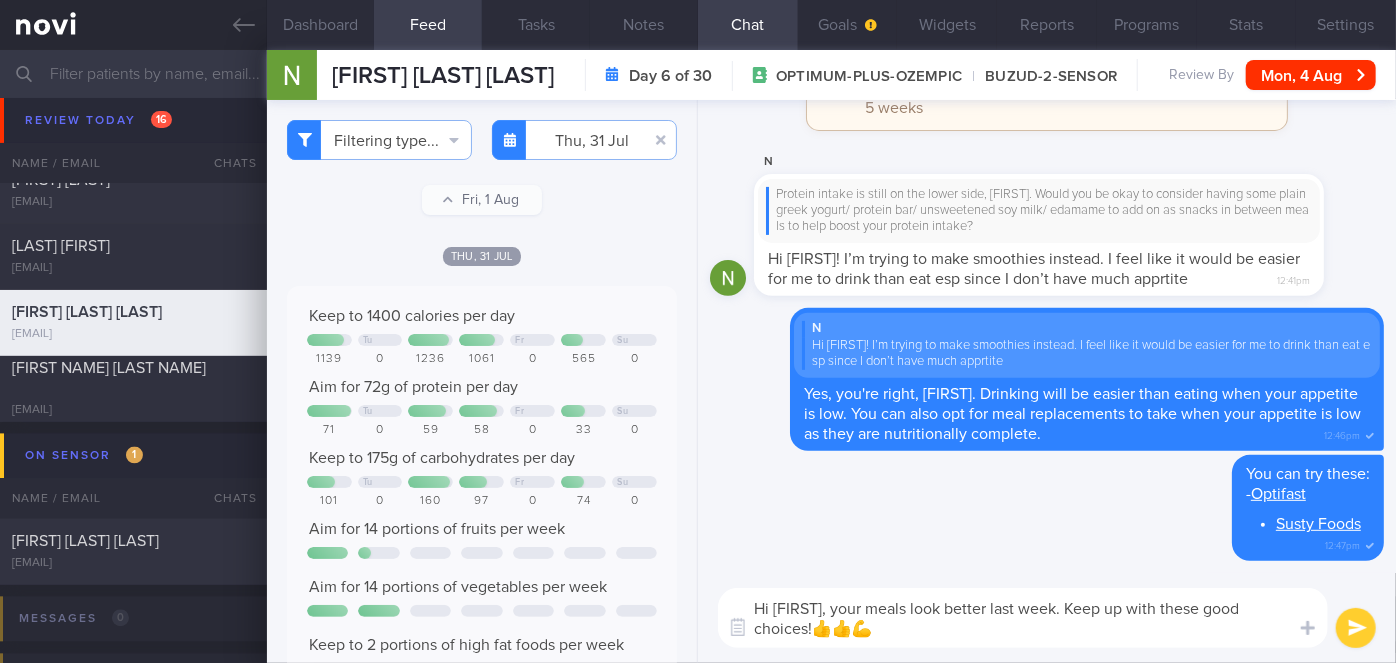 type on "Hi [FIRST], your meals look better last week. Keep up with these good choices!👍👍💪" 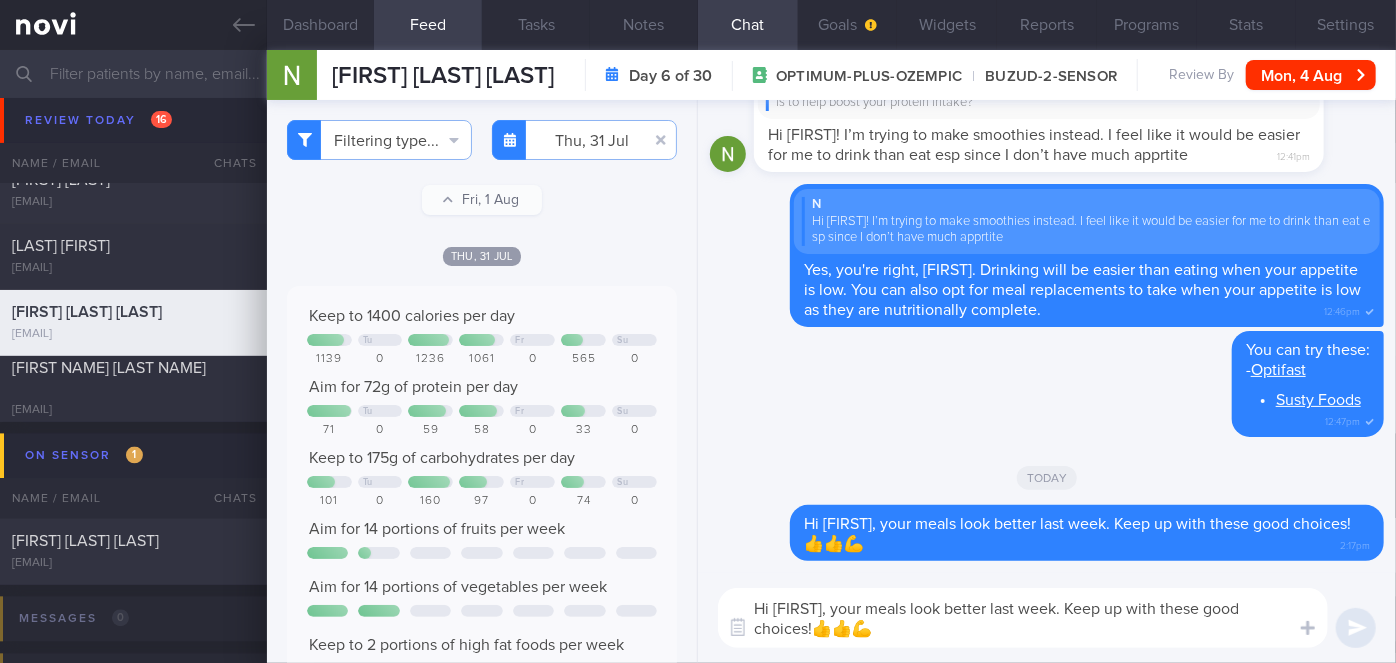 type 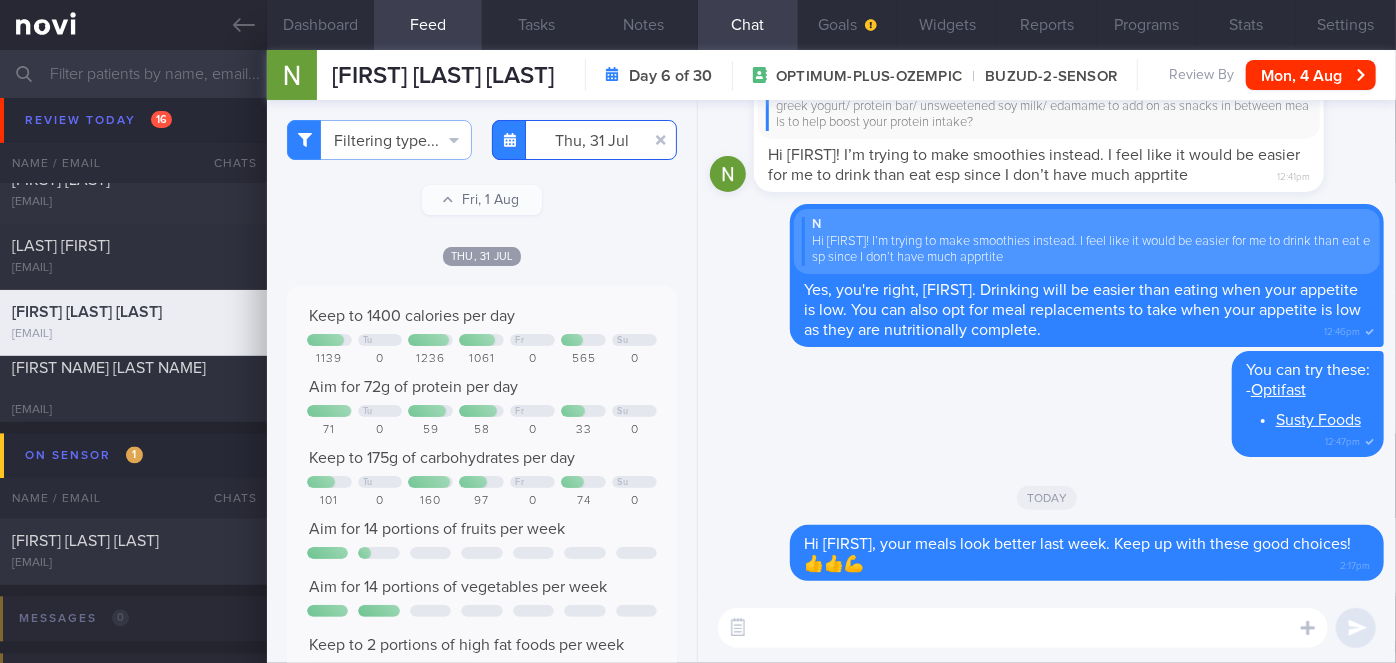 click on "[DATE]" at bounding box center [584, 140] 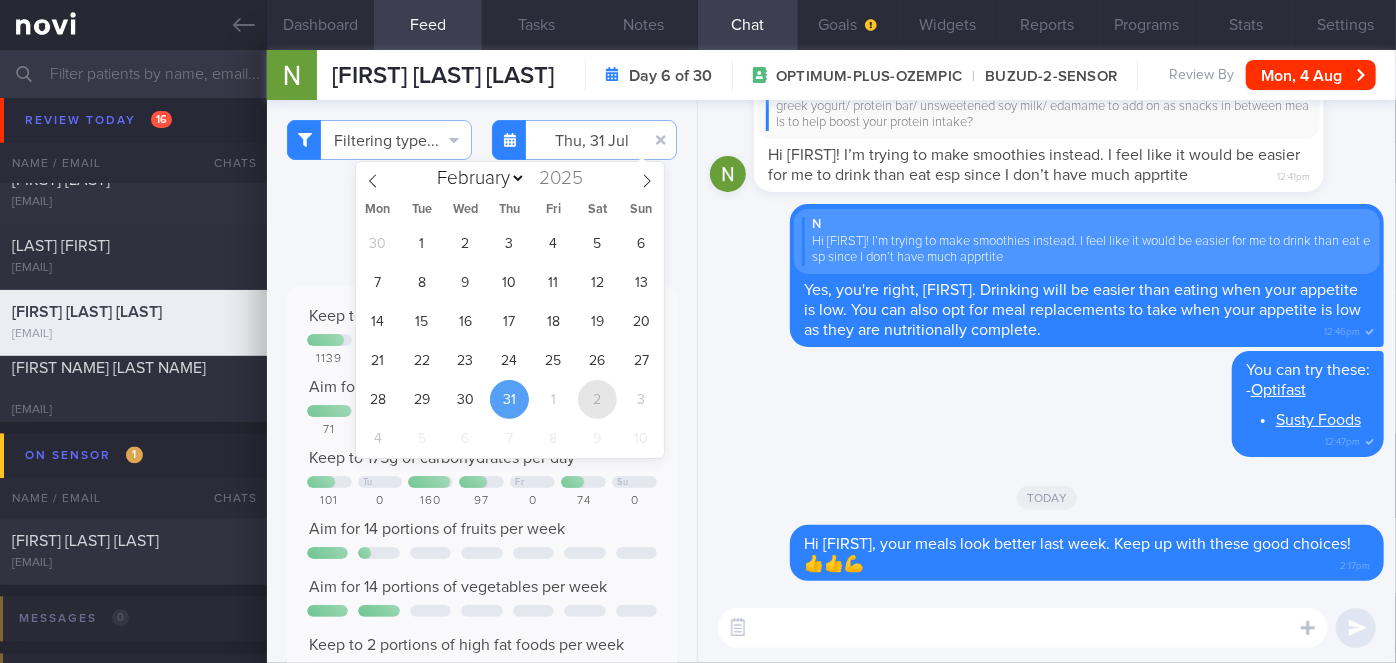 click on "2" at bounding box center (597, 399) 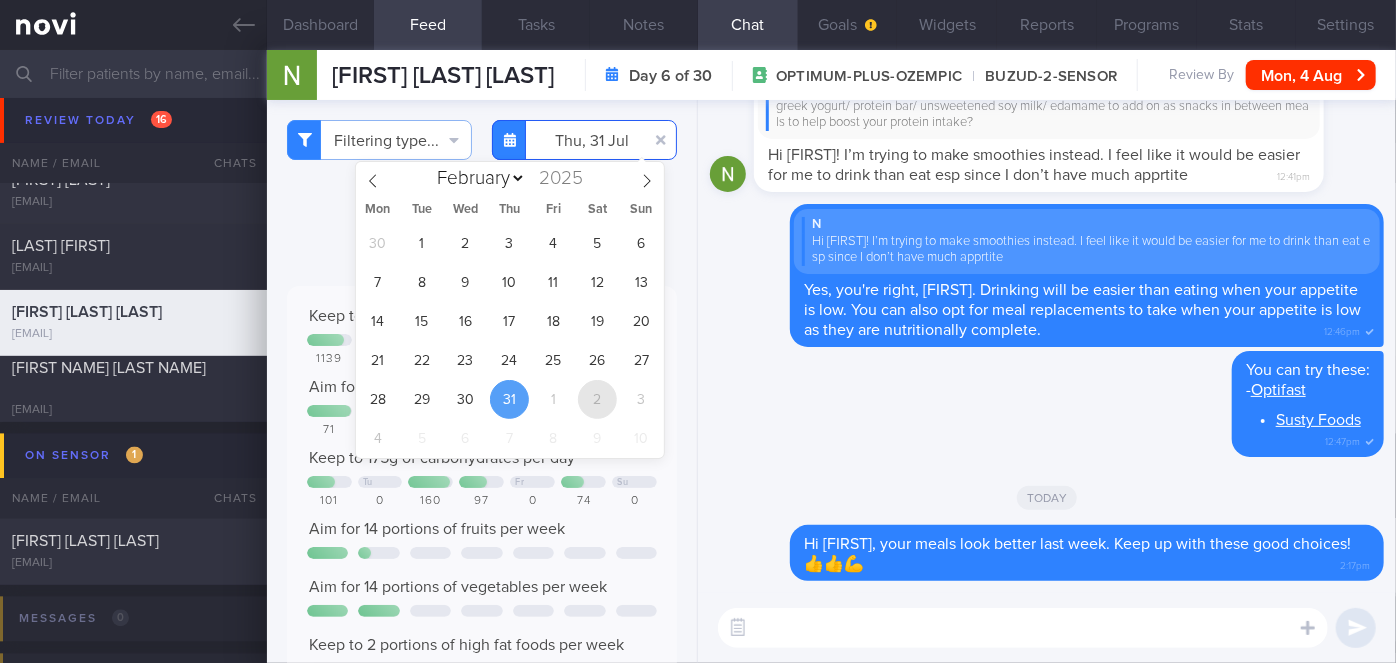 type on "2025-08-02" 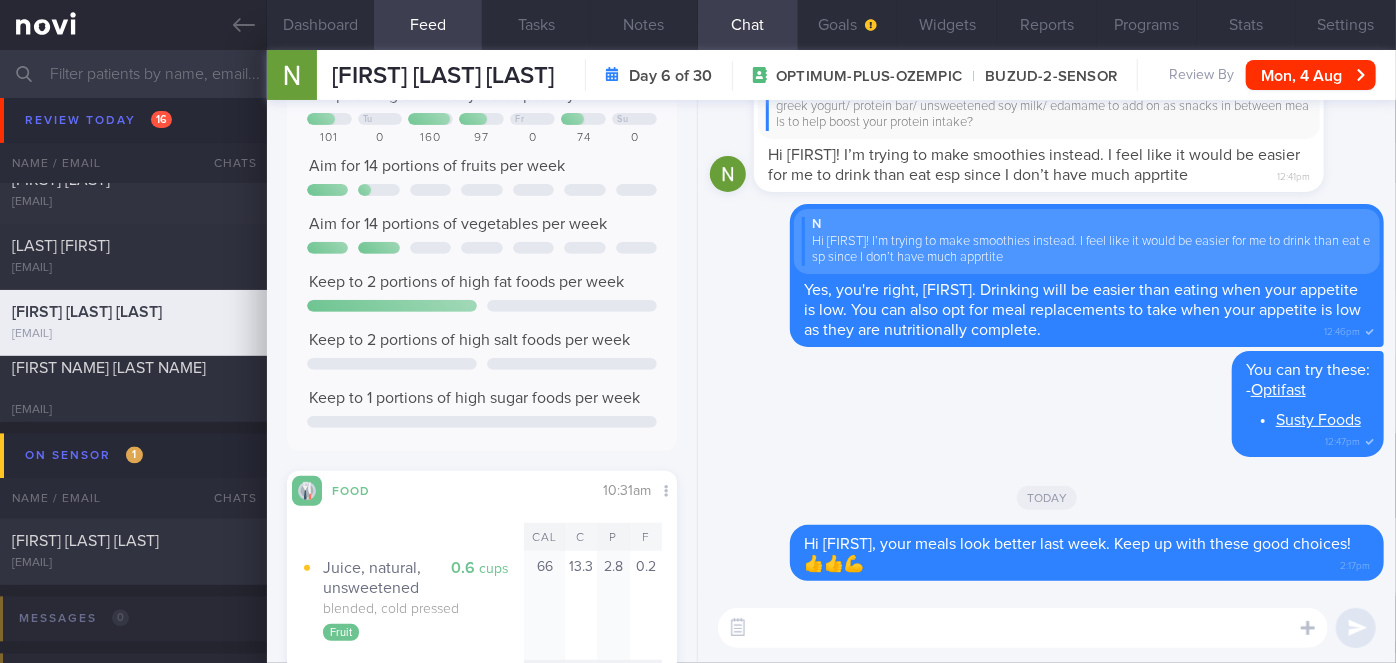 scroll, scrollTop: 0, scrollLeft: 0, axis: both 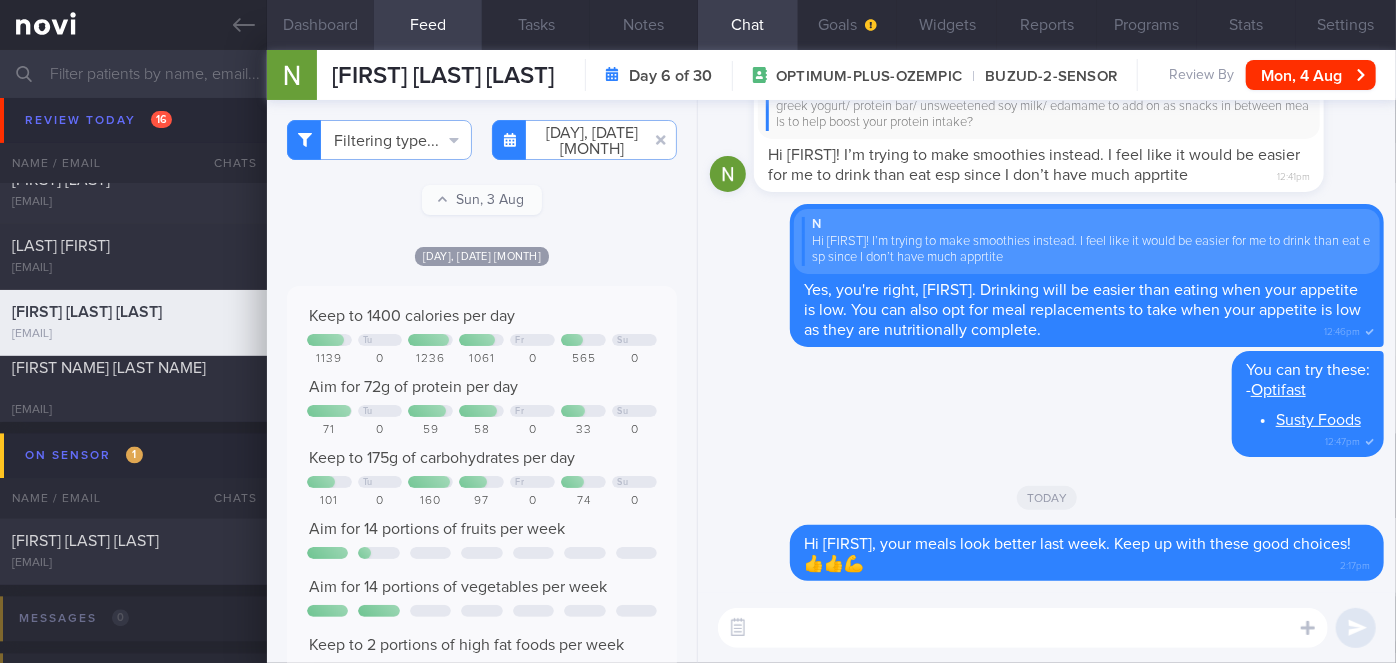 click on "Dashboard" at bounding box center (321, 25) 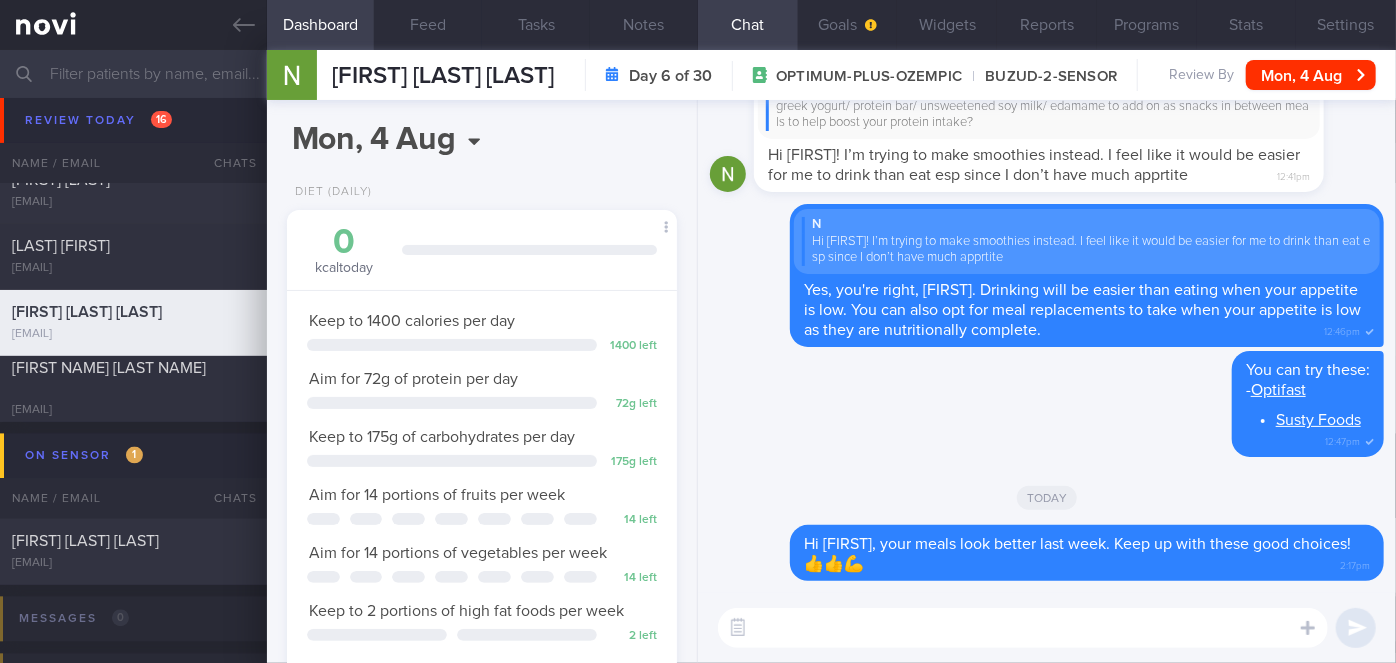 scroll, scrollTop: 999826, scrollLeft: 999650, axis: both 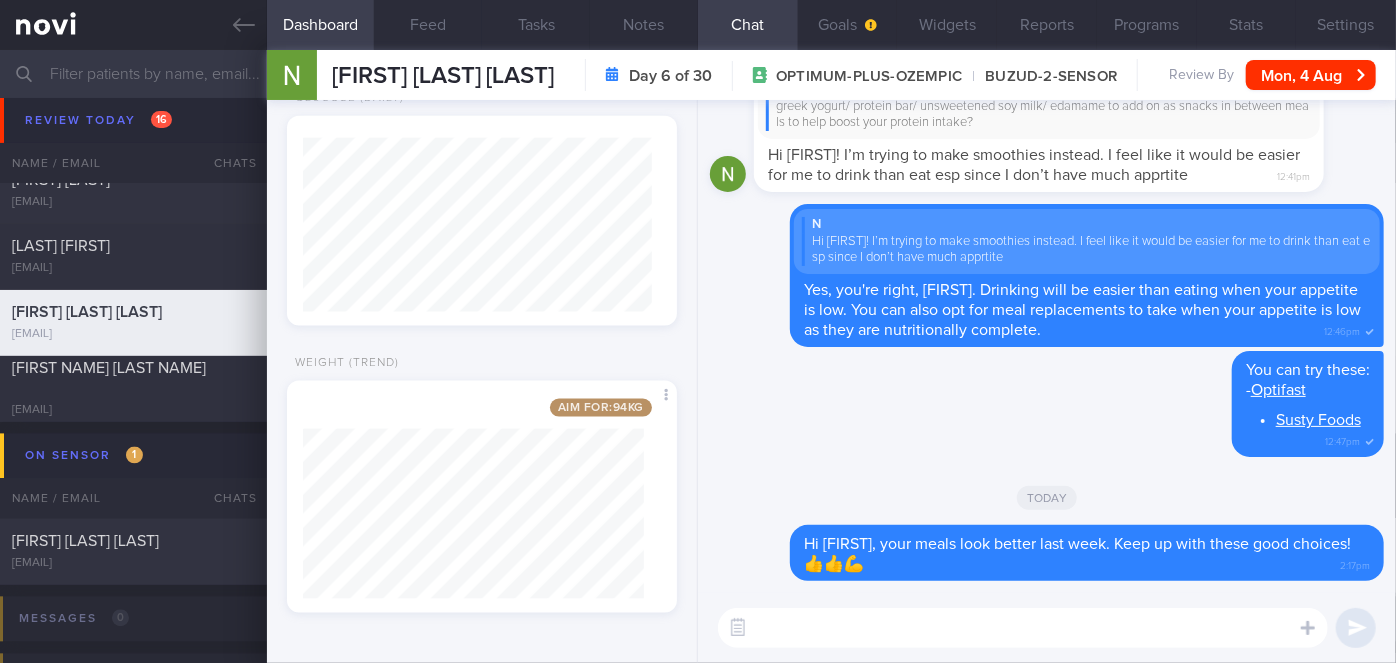 click at bounding box center [1023, 628] 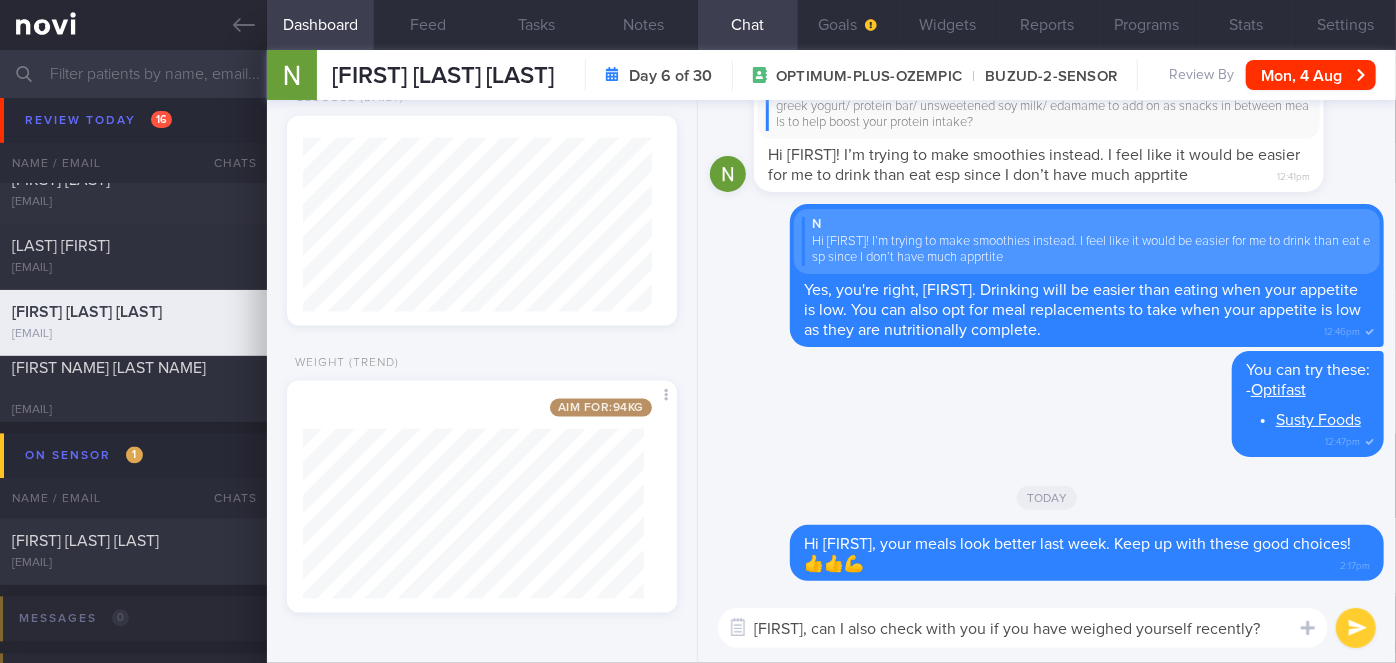 click on "[FIRST], can I also check with you if you have weighed yourself recently?" at bounding box center (1023, 628) 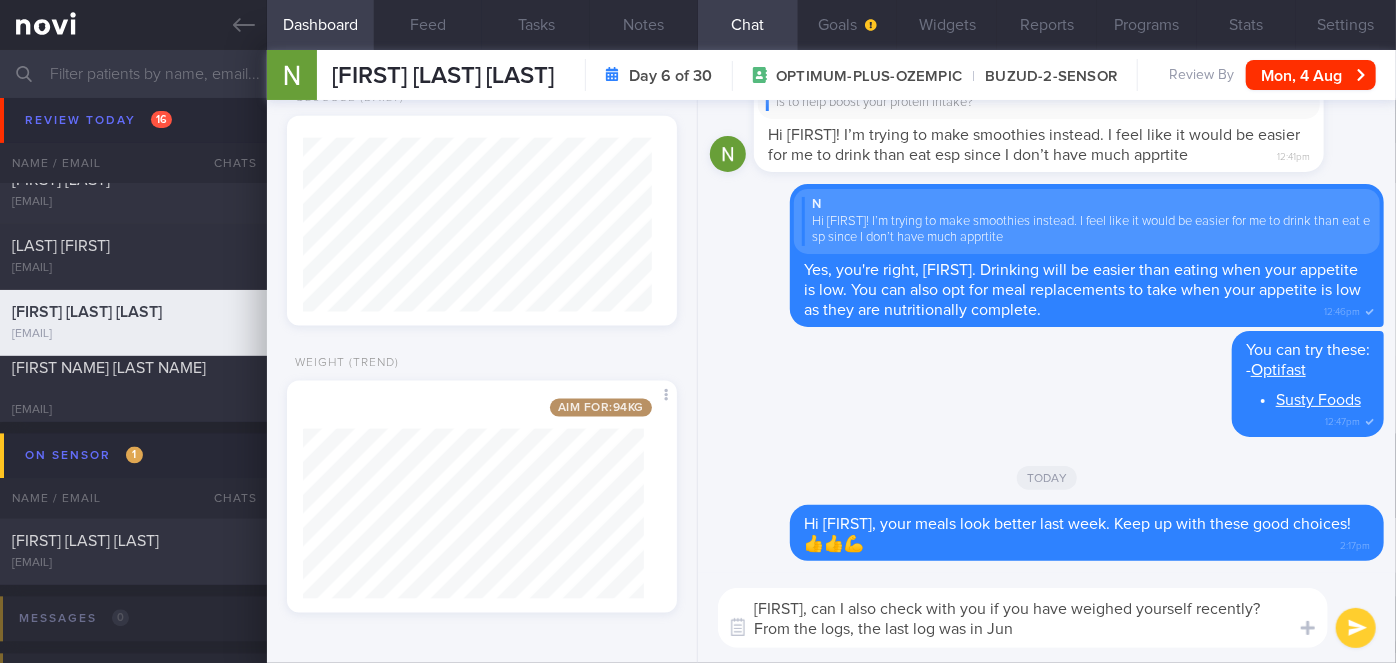click on "[FIRST], can I also check with you if you have weighed yourself recently?
From the logs, the last log was in Jun" at bounding box center (1023, 618) 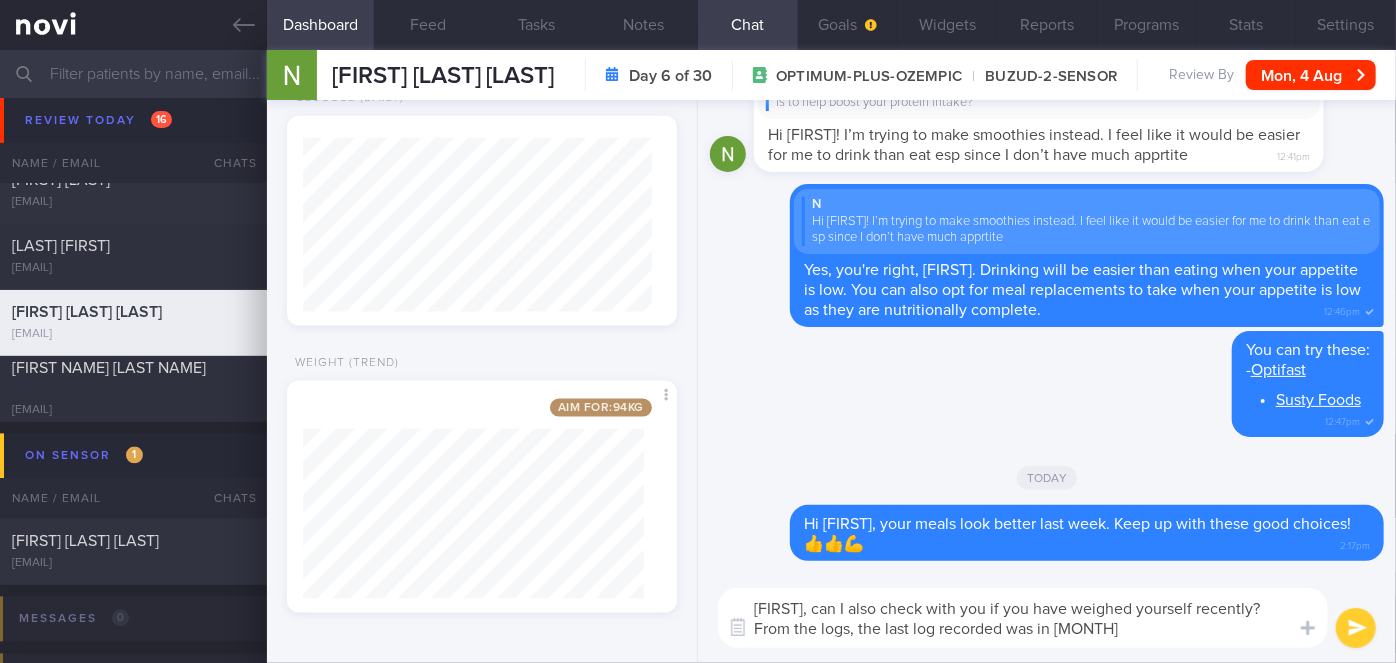 click on "[FIRST], can I also check with you if you have weighed yourself recently?
From the logs, the last log recorded was in [MONTH]" at bounding box center (1023, 618) 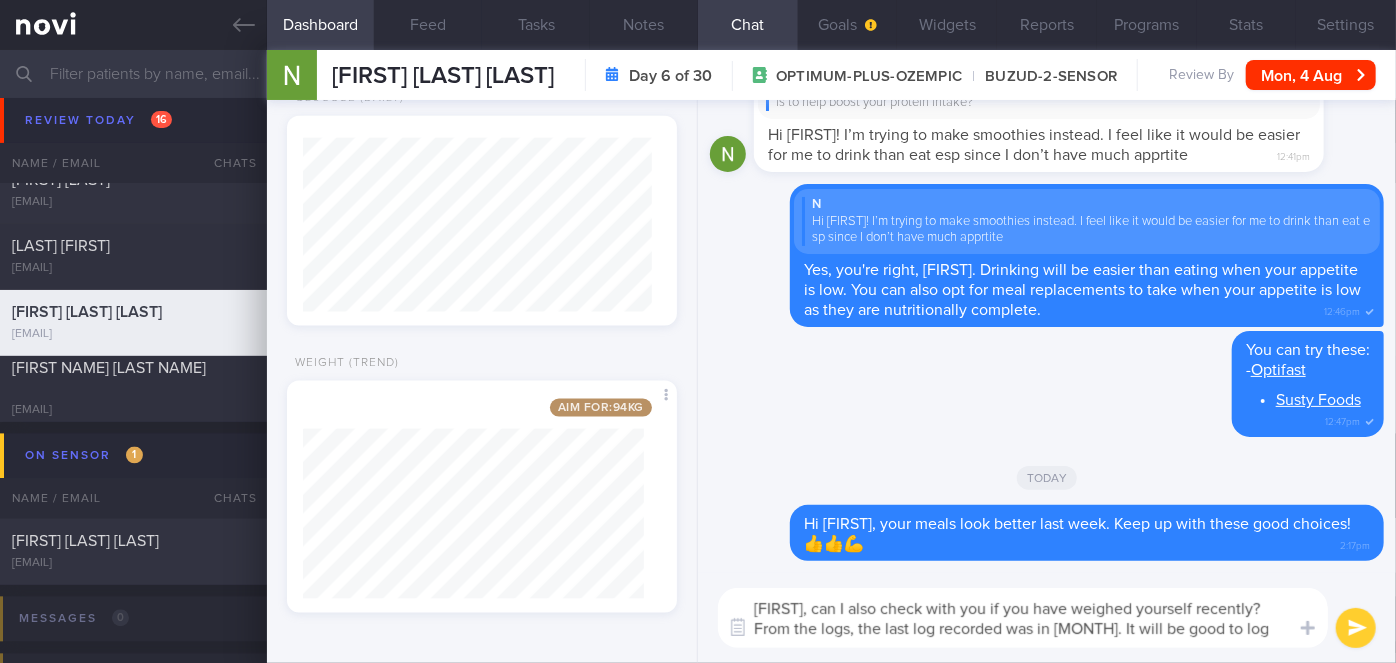 scroll, scrollTop: 0, scrollLeft: 0, axis: both 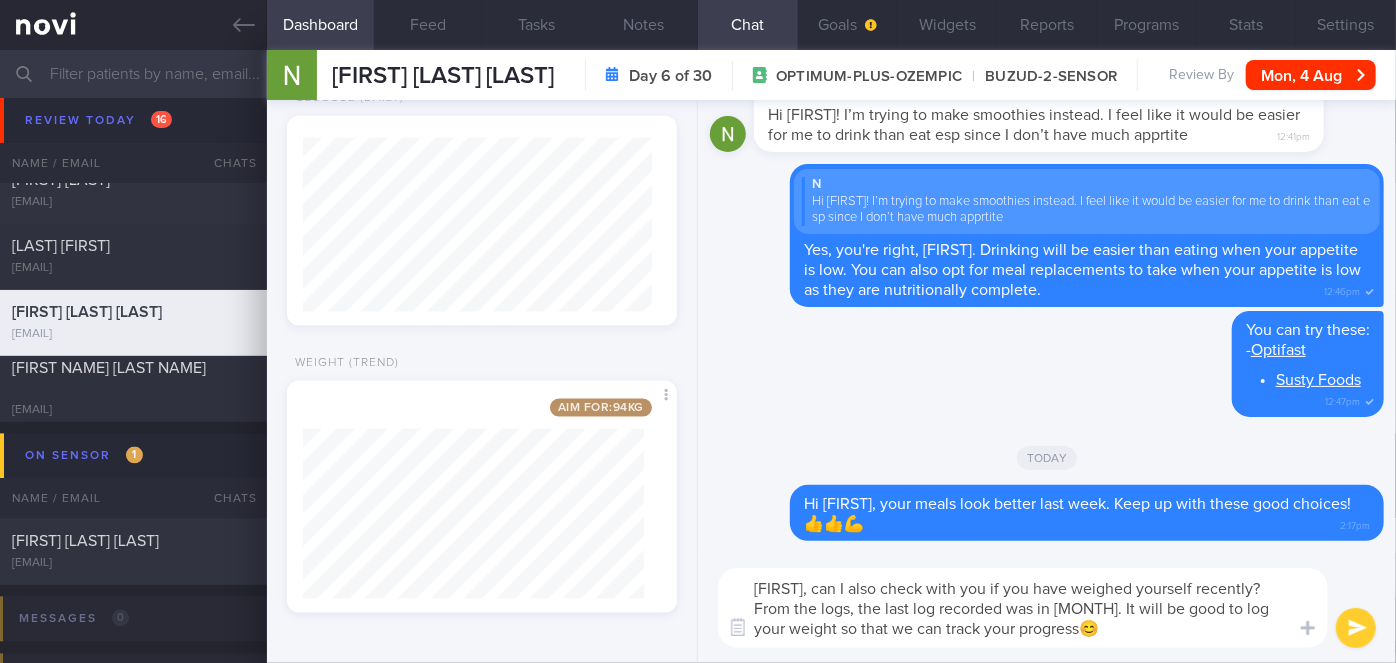 type on "[FIRST], can I also check with you if you have weighed yourself recently?
From the logs, the last log recorded was in [MONTH]. It will be good to log your weight so that we can track your progress😊" 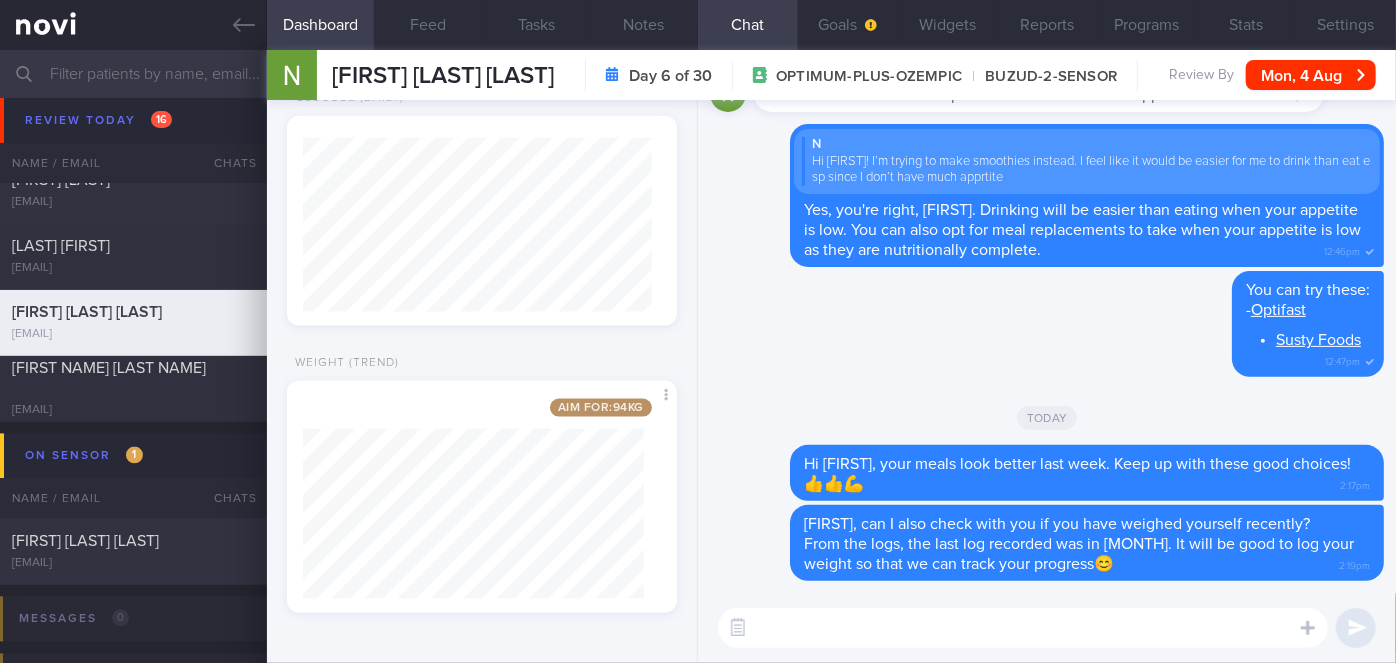 click at bounding box center (1023, 628) 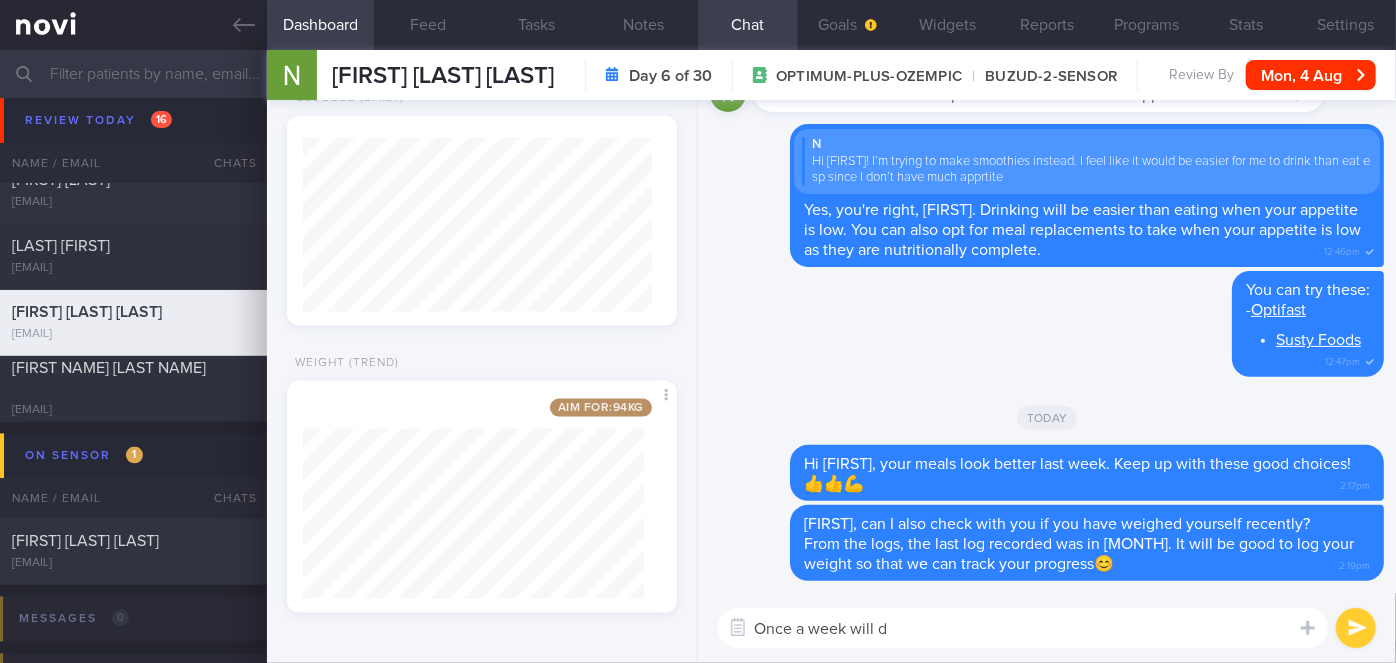 type on "Once a week will do" 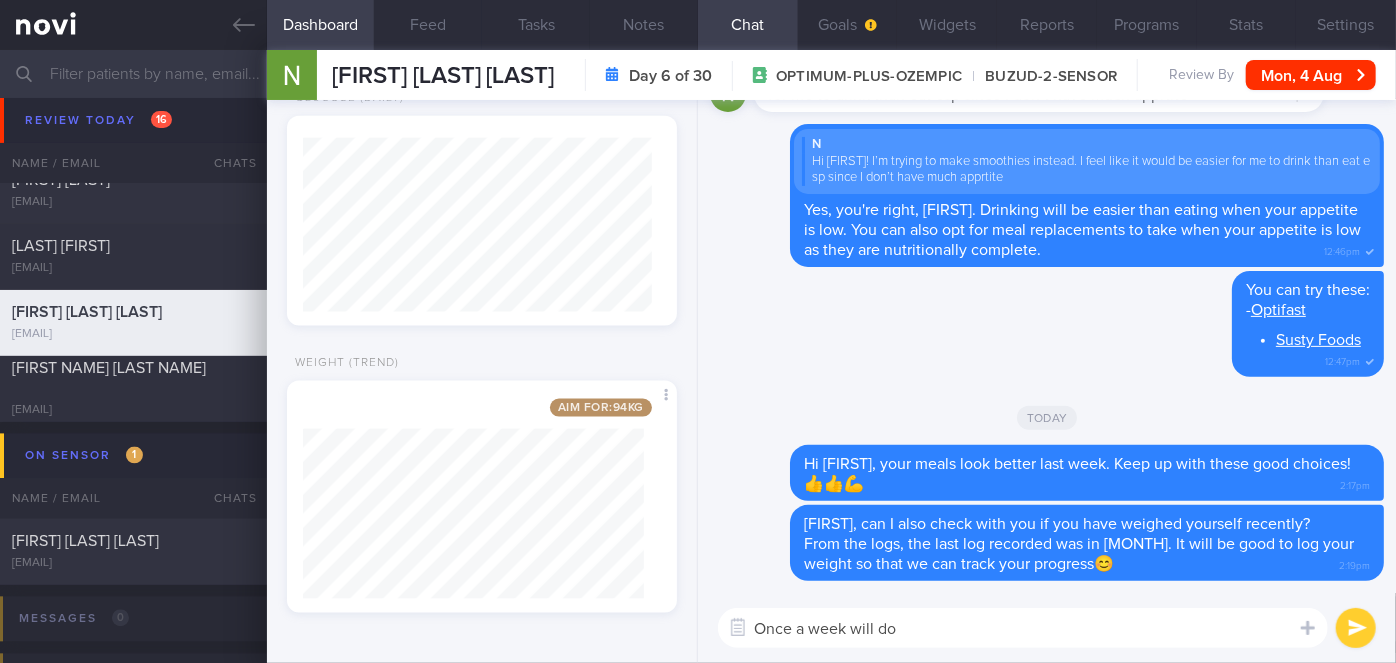 type 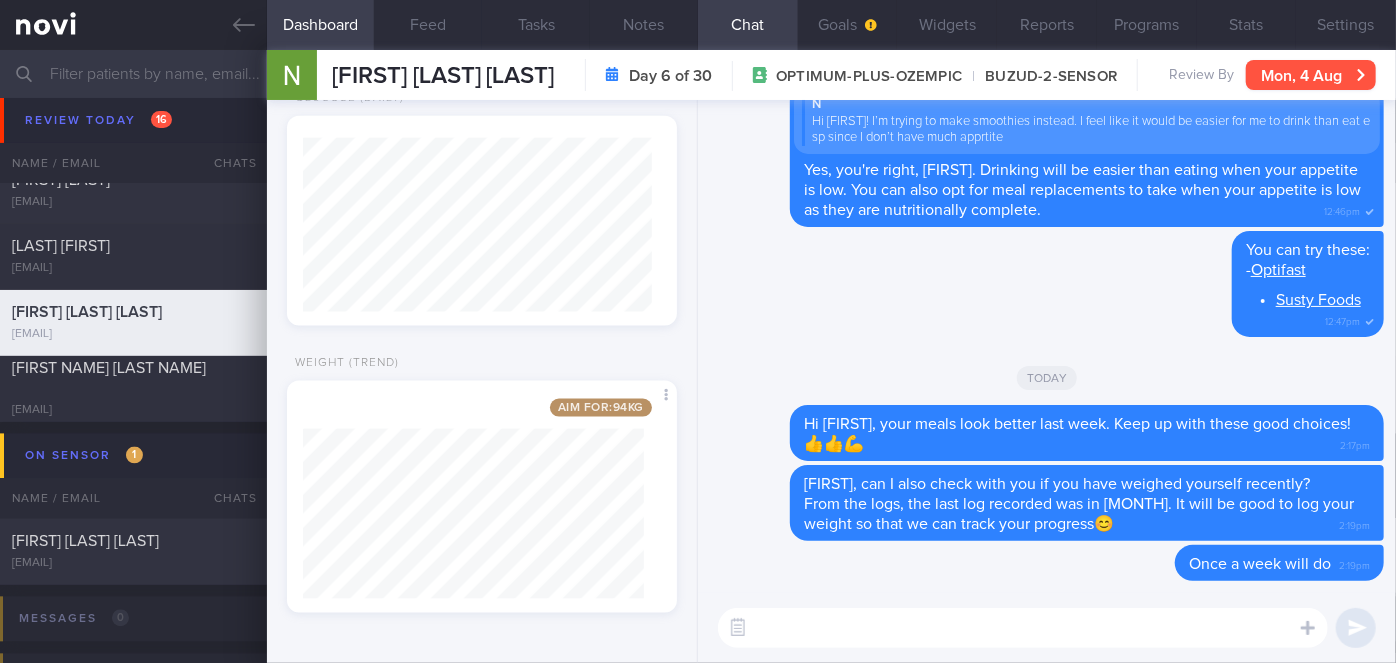 click on "Mon, 4 Aug" at bounding box center (1311, 75) 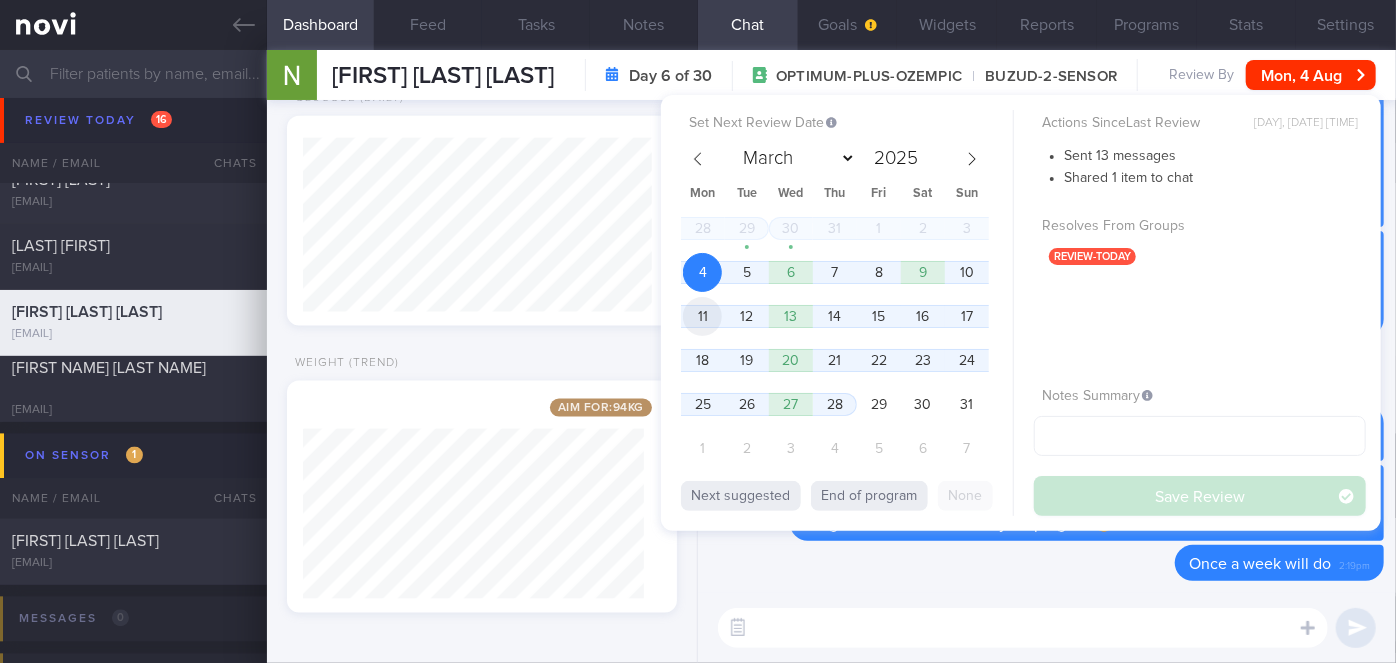 click on "11" at bounding box center [702, 316] 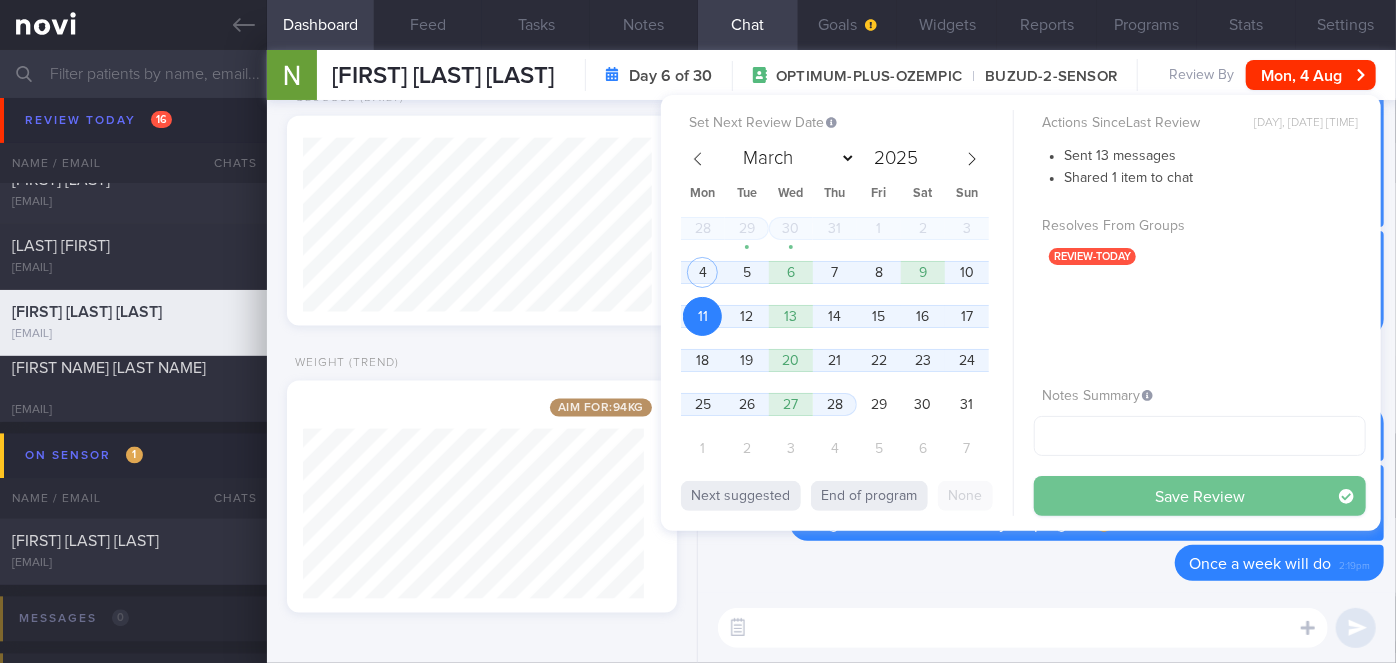 click on "Save Review" at bounding box center [1200, 496] 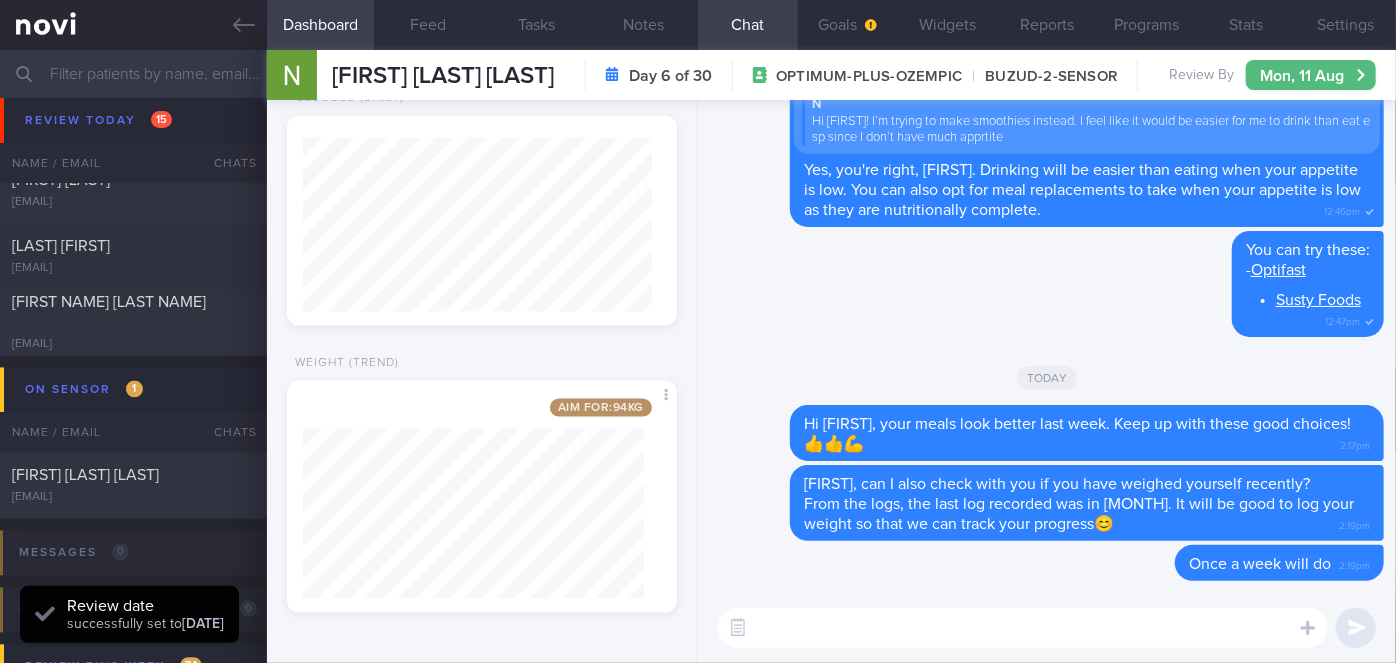 scroll, scrollTop: 999826, scrollLeft: 999650, axis: both 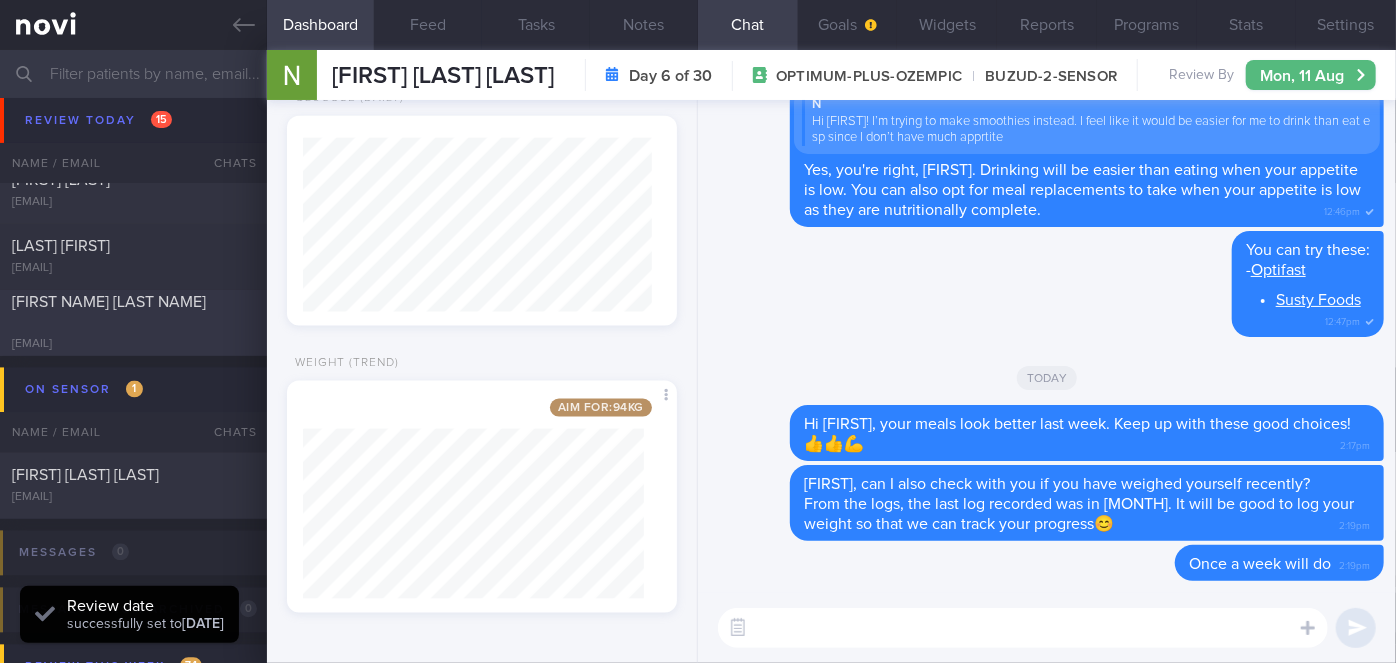 click on "[EMAIL]" at bounding box center (133, 345) 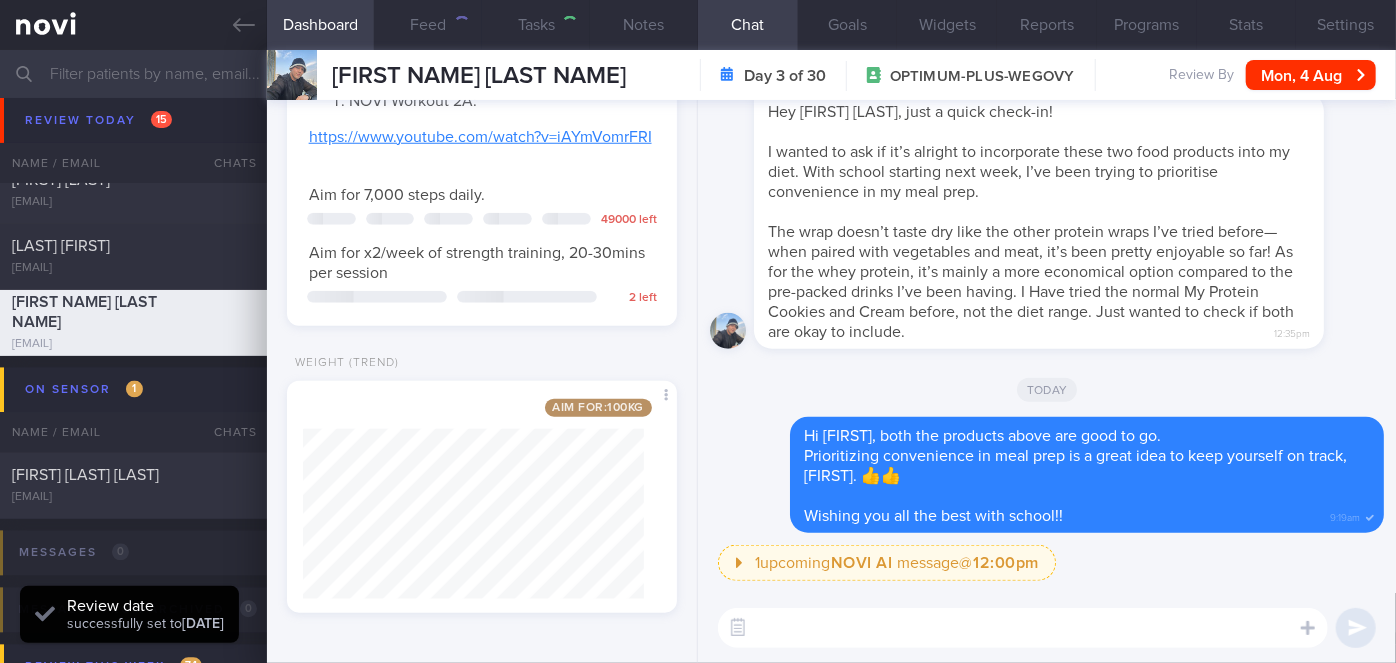 scroll, scrollTop: 1220, scrollLeft: 0, axis: vertical 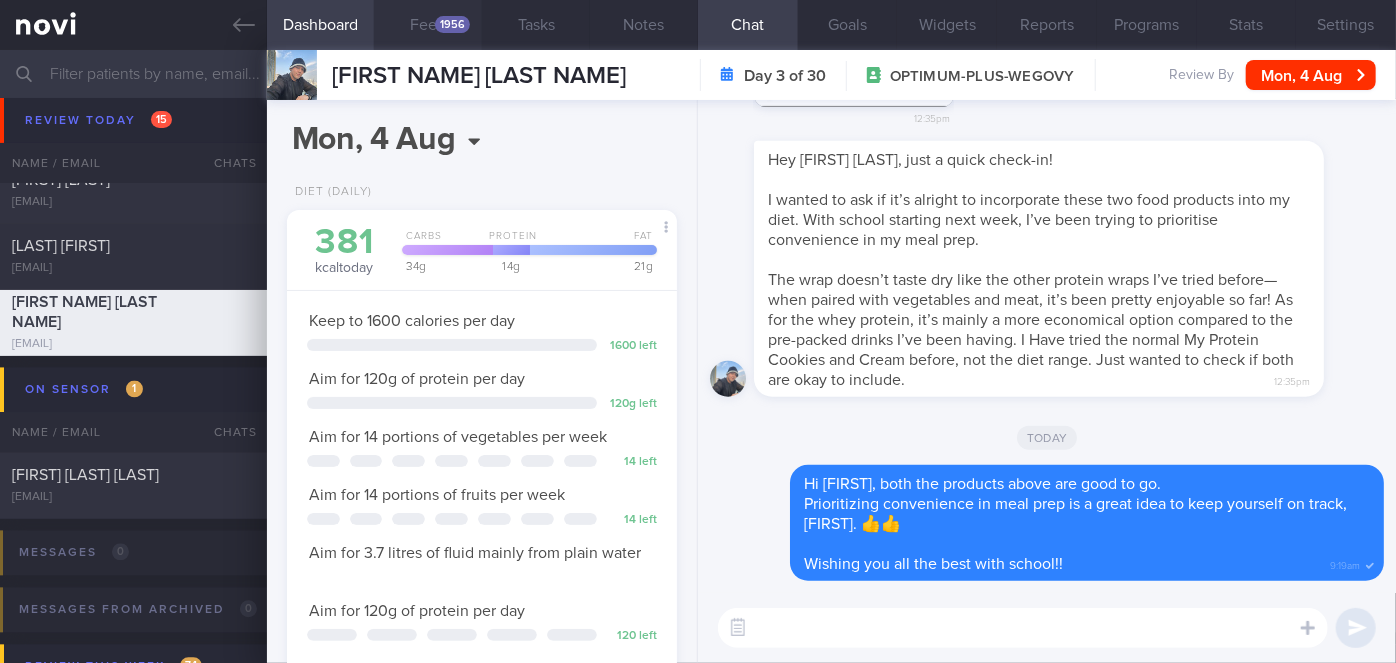 click on "1956" at bounding box center [452, 24] 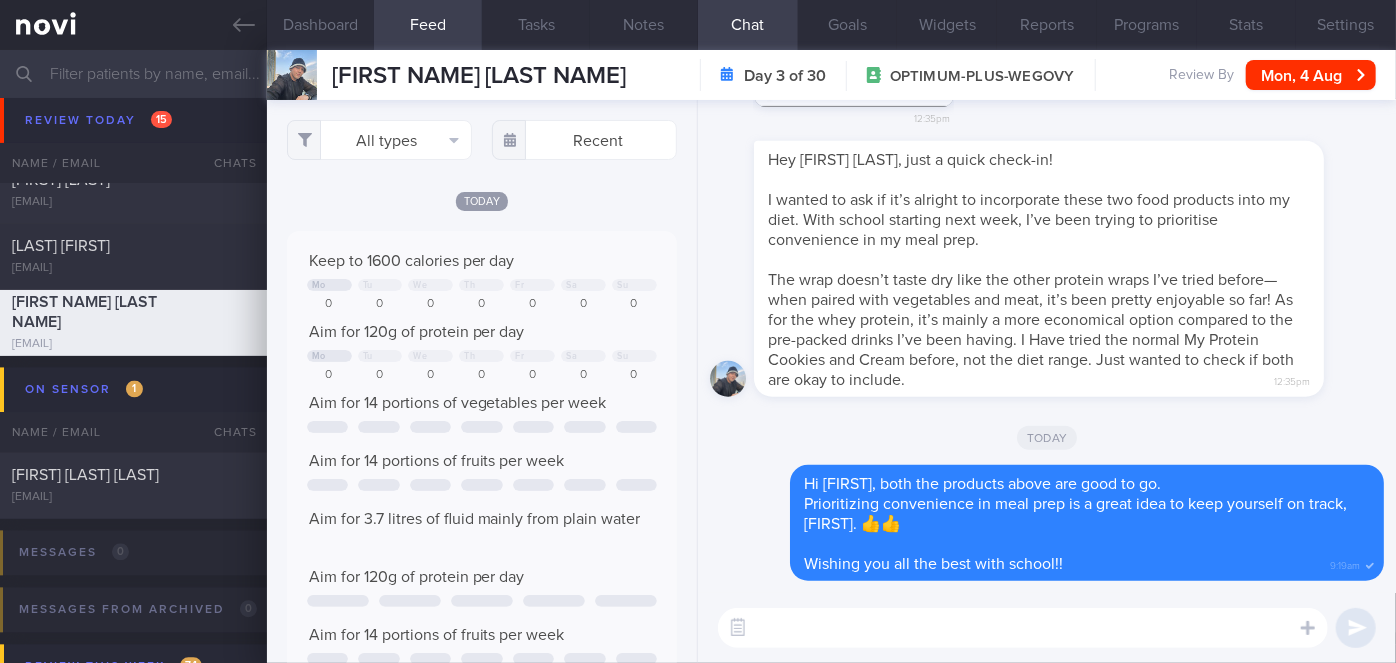 scroll, scrollTop: 999912, scrollLeft: 999648, axis: both 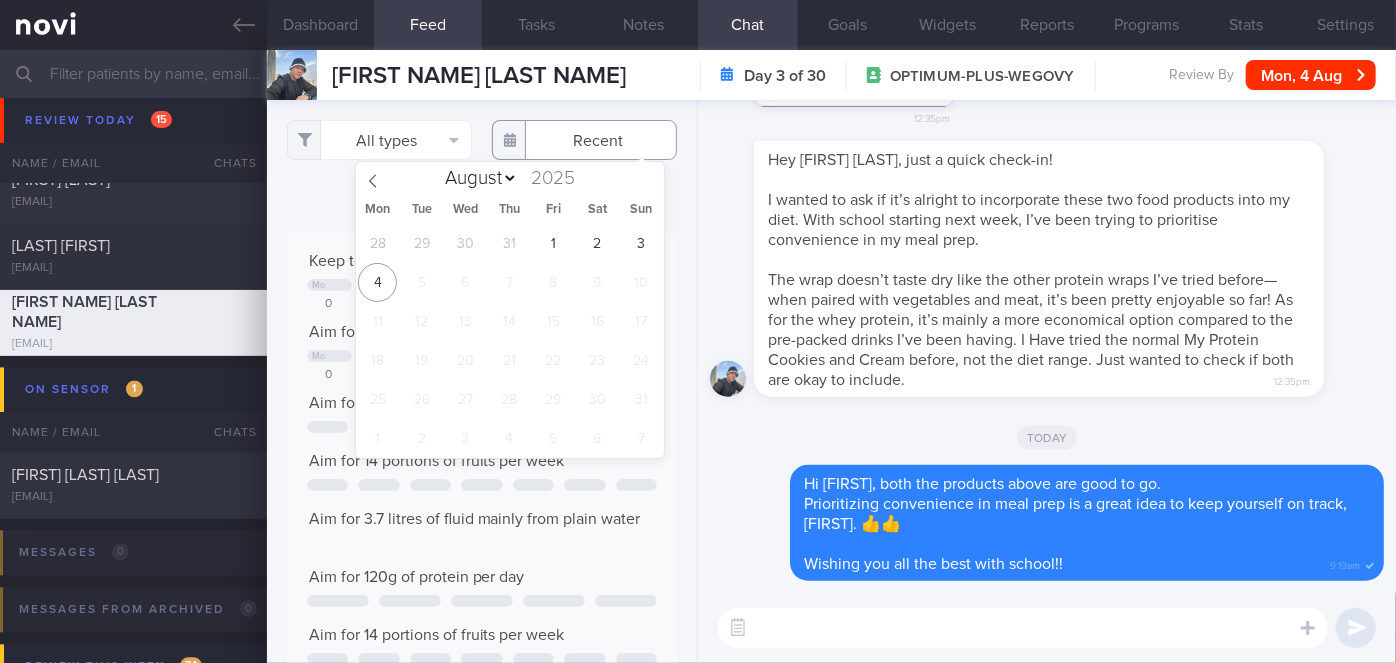 click at bounding box center [584, 140] 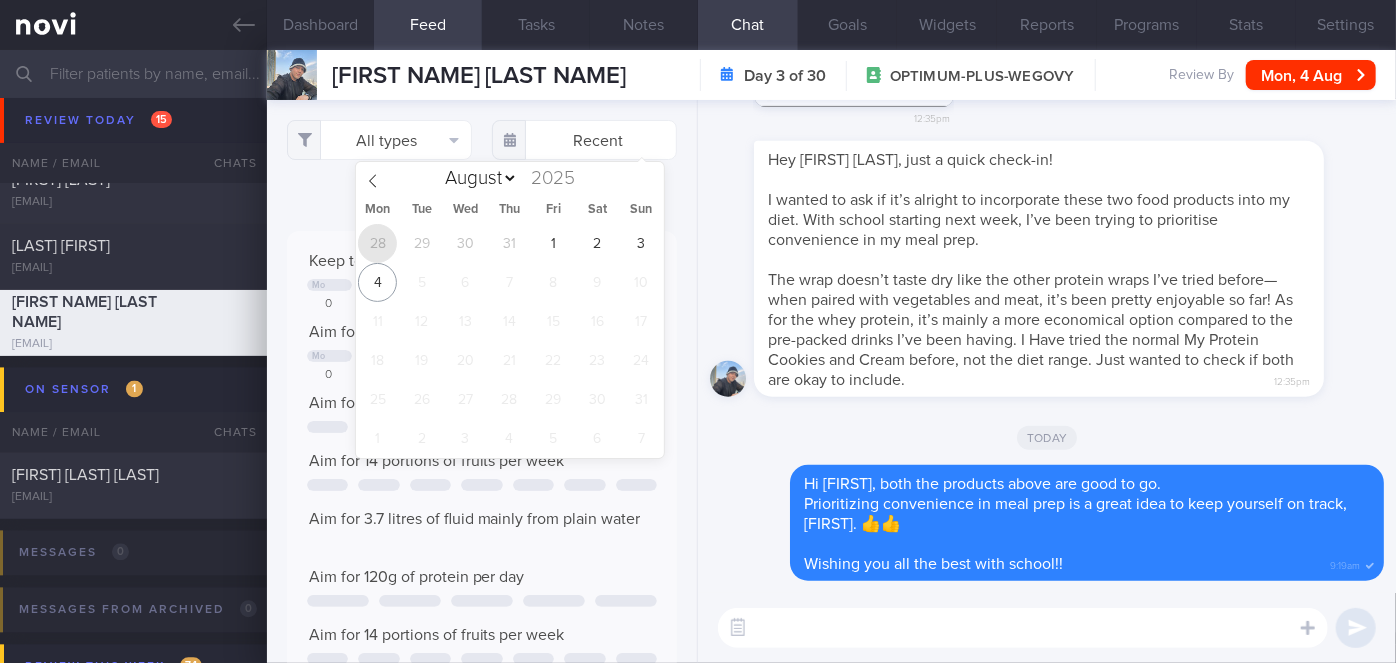 click on "28" at bounding box center [377, 243] 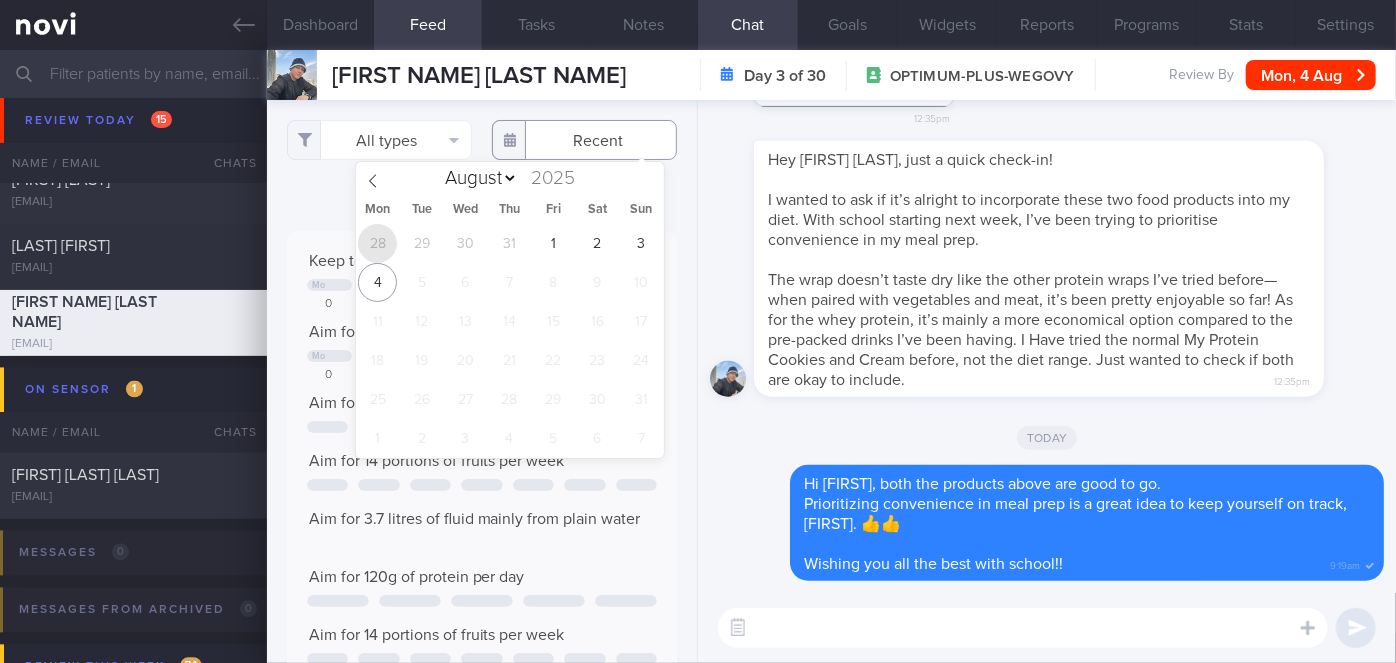 type on "[DATE]" 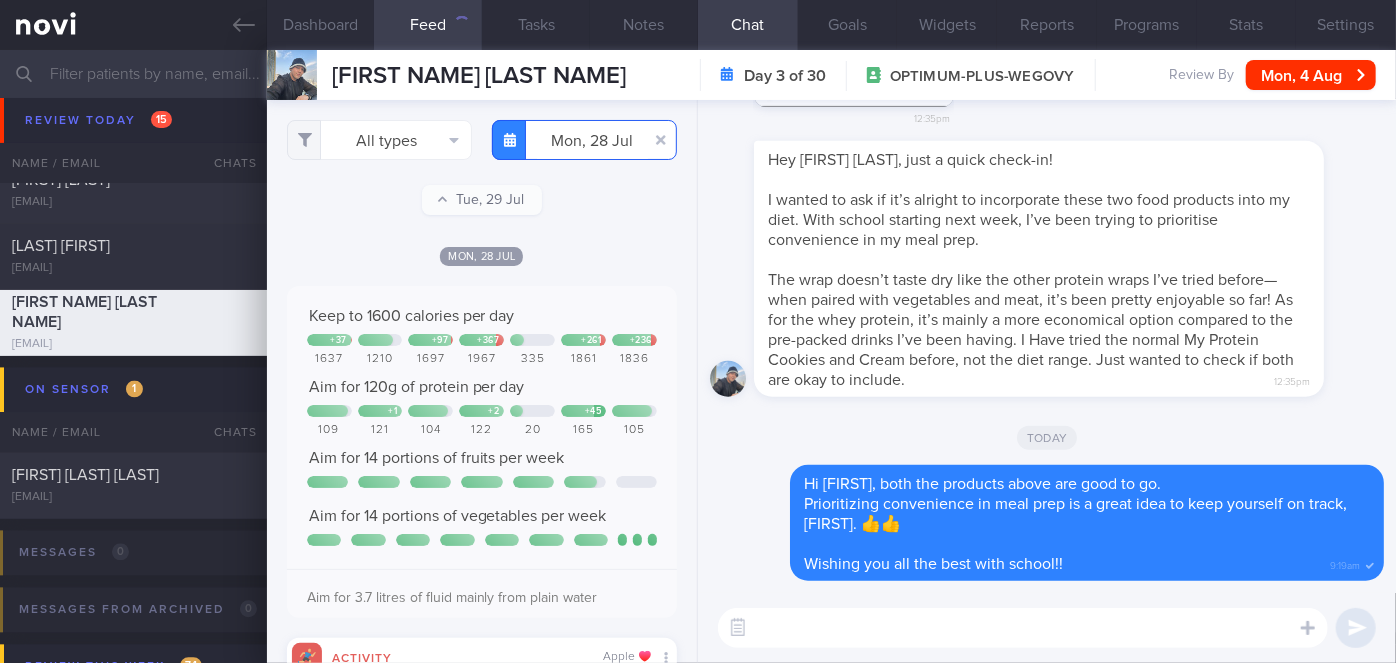 scroll, scrollTop: 999912, scrollLeft: 999648, axis: both 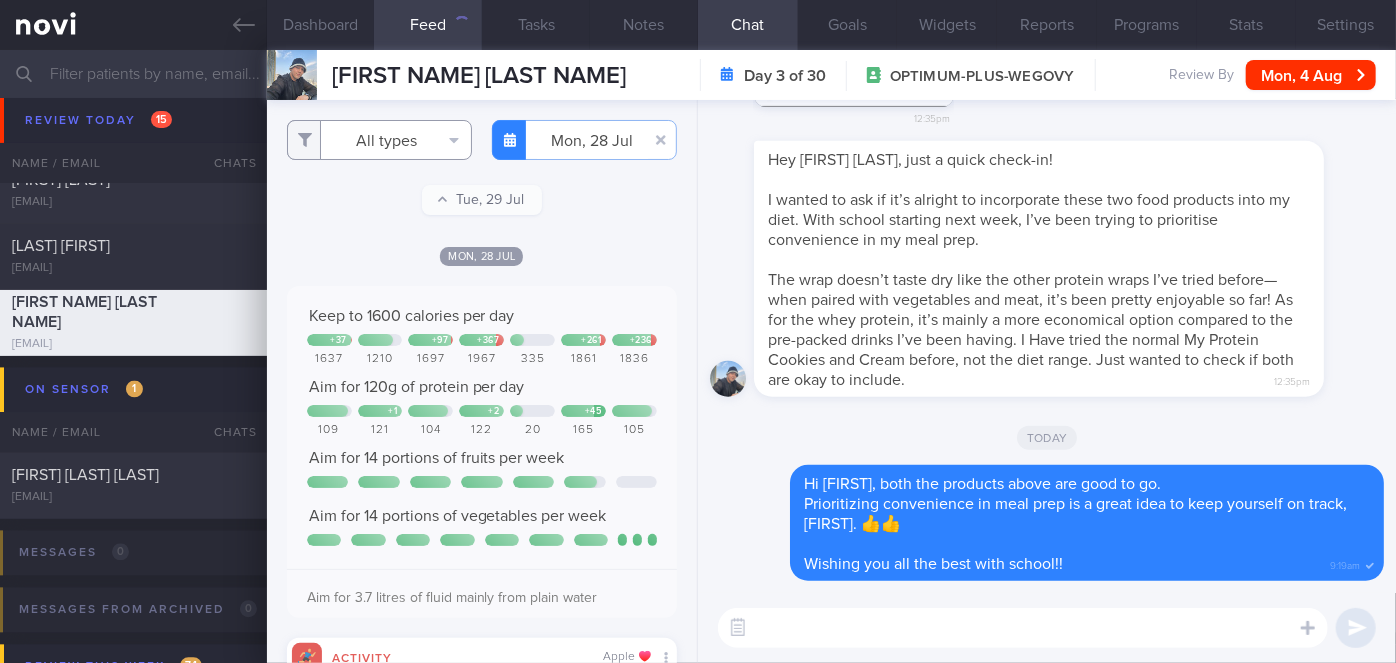 click on "All types" at bounding box center (379, 140) 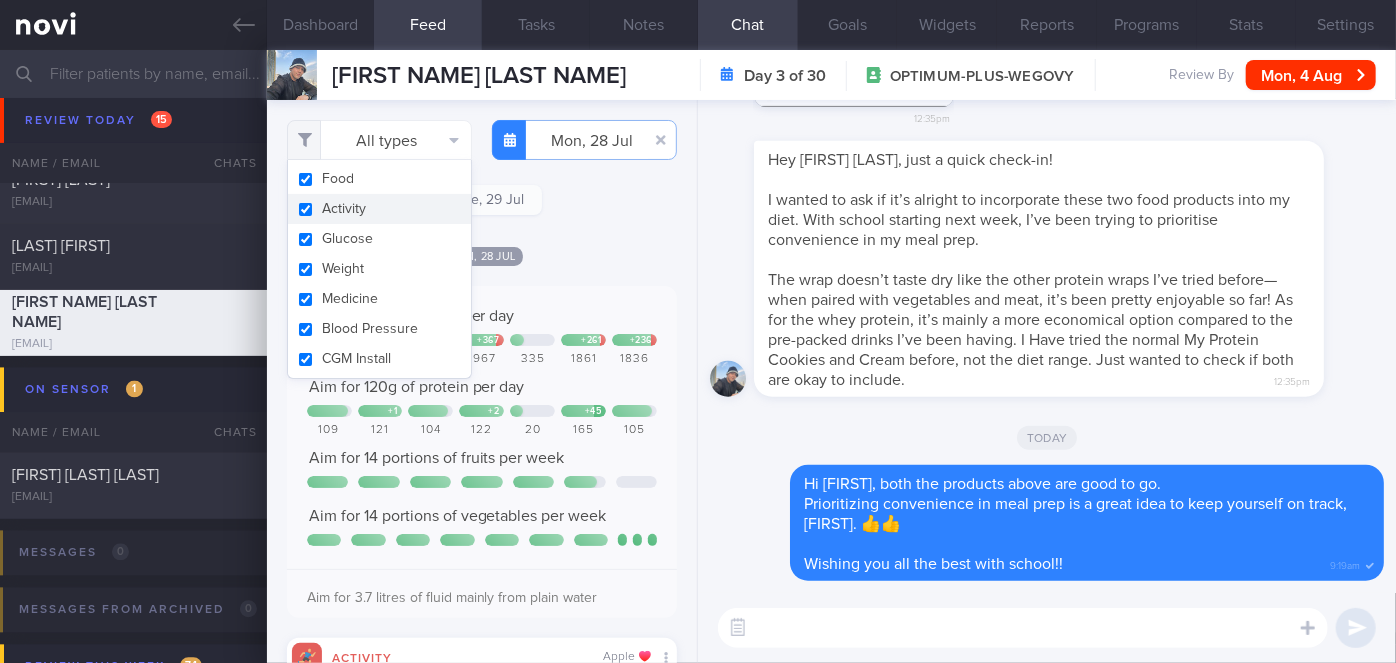 click on "Activity" at bounding box center [379, 209] 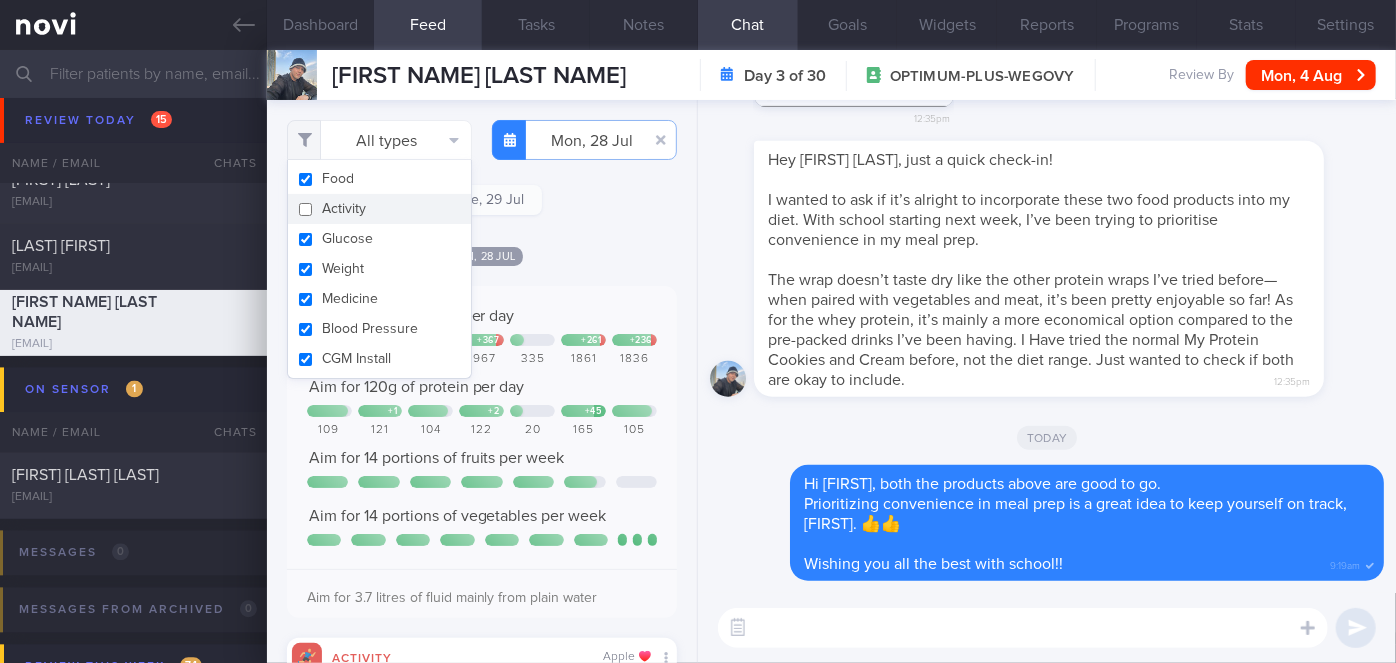 checkbox on "false" 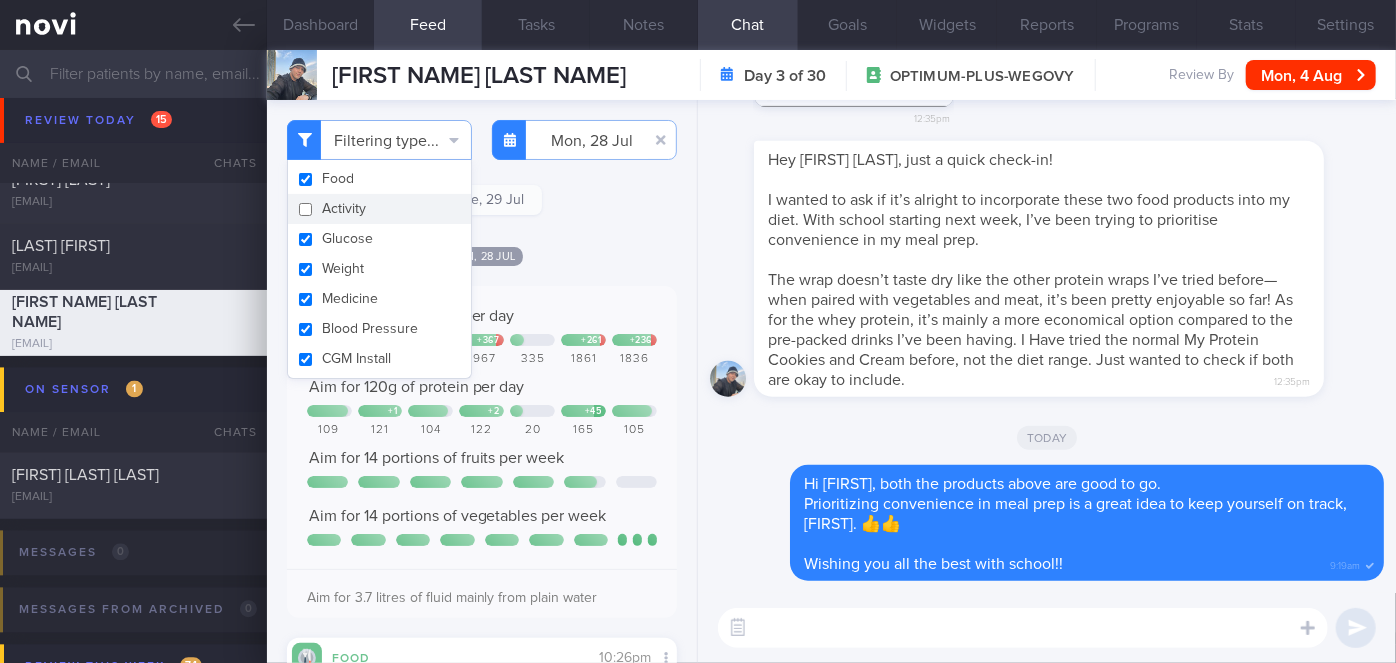 click on "[DAY], [DATE]
Keep to 1600 calories per day
+ 37
+ 97
+ 367
+ 261
+ 236
1637
1210
1697
1967
335
1861
1836
Aim for 120g of protein per day" 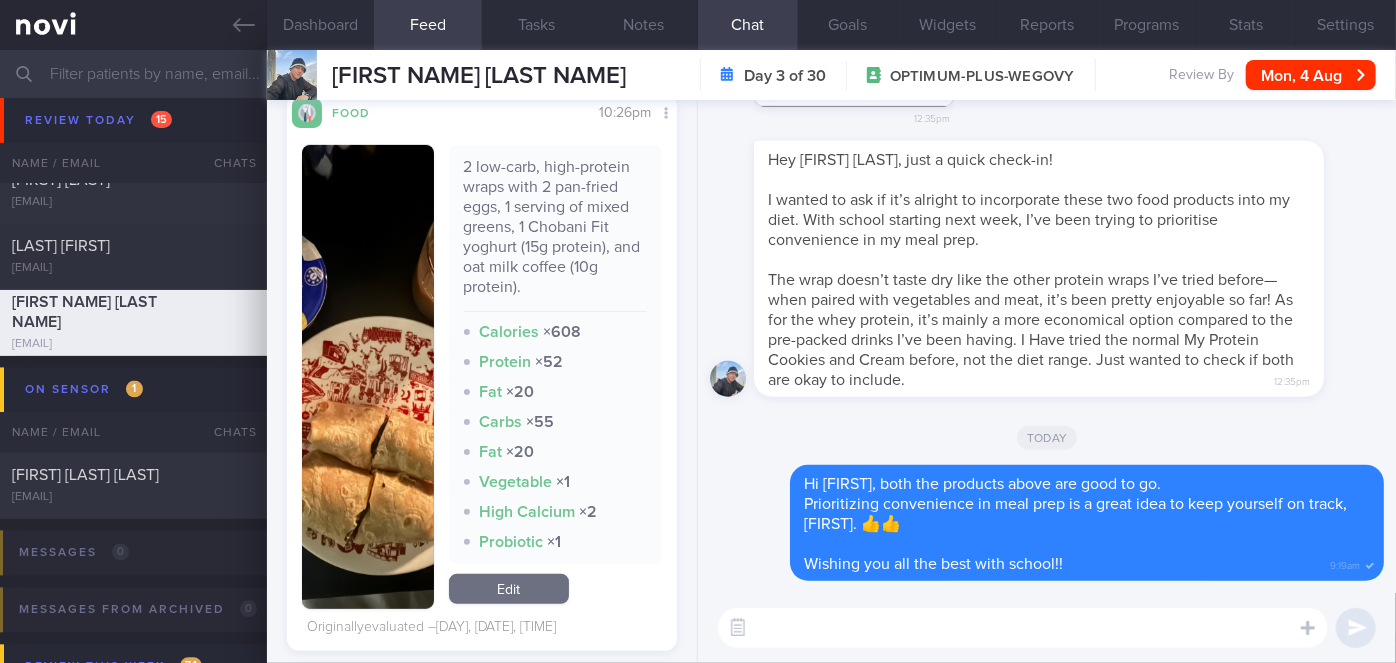 click at bounding box center (368, 377) 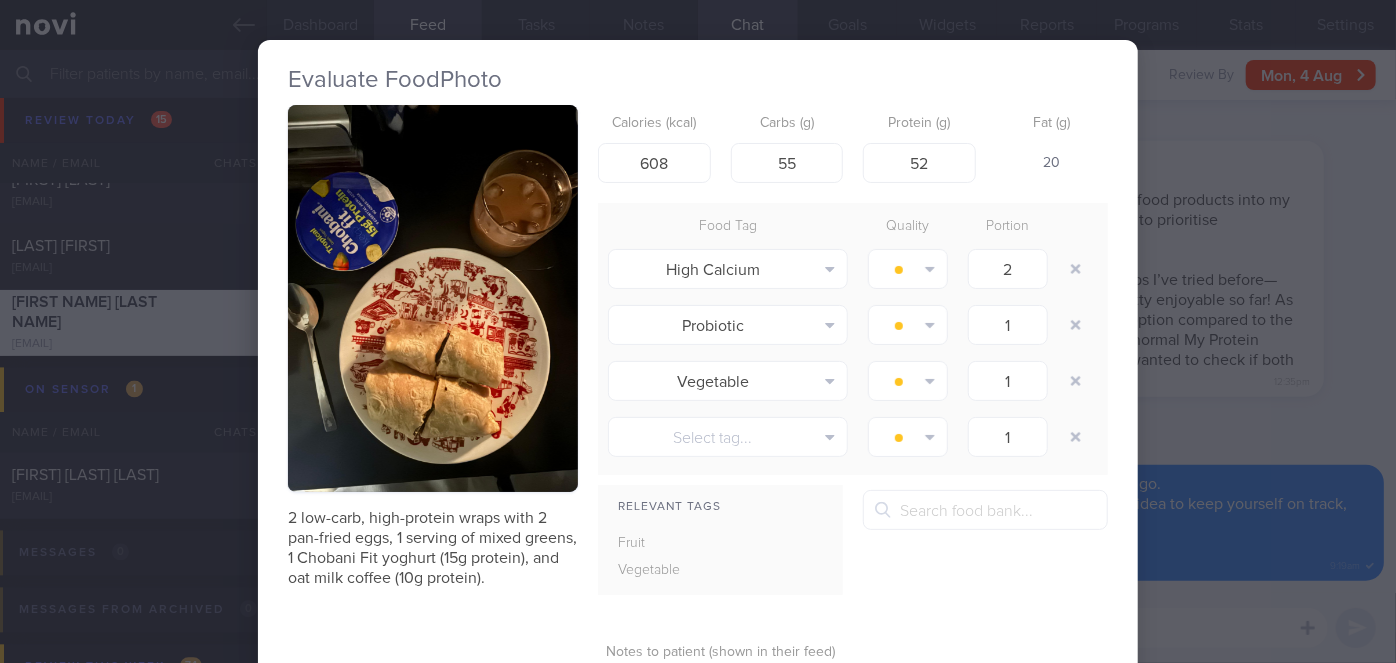 click on "Evaluate Food  Photo
[NUMBER] low-carb, high-protein wraps with [NUMBER] pan-fried eggs, [NUMBER] serving of mixed greens, [NUMBER] Chobani Fit yoghurt ([NUMBER]g protein), and oat milk coffee ([NUMBER]g protein).
Calories (kcal)
[NUMBER]
Carbs (g)
[NUMBER]
Protein (g)
[NUMBER]
Fat (g)
[NUMBER]
Food Tag
Quality
Portion
High Calcium
Alcohol
Fried
Fruit
Healthy Fats" at bounding box center [698, 331] 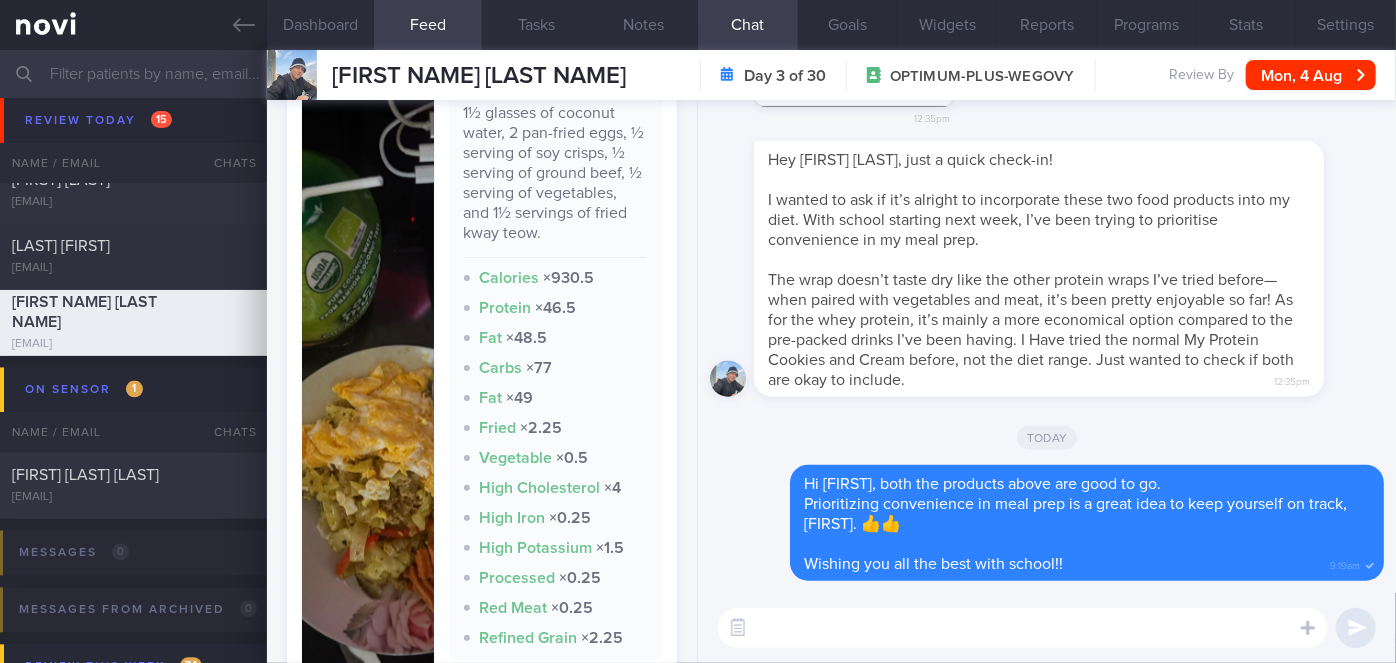 click at bounding box center [368, 398] 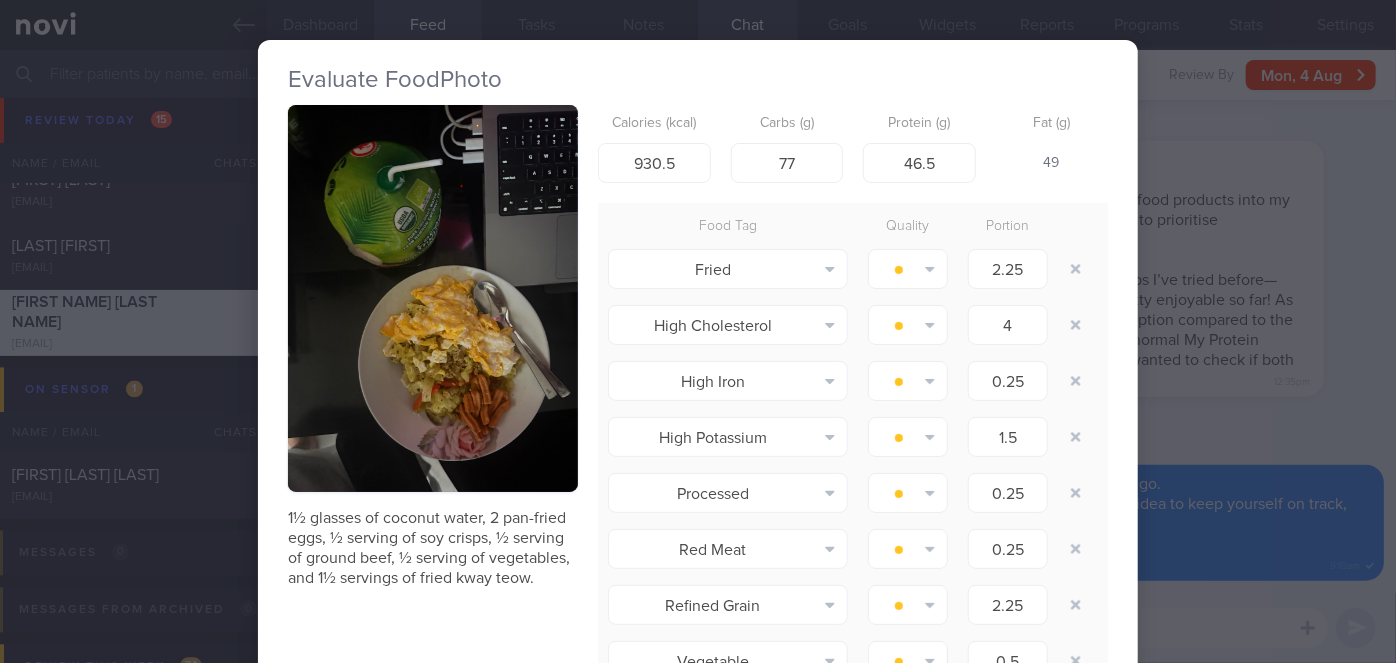 click on "Evaluate Food  Photo
1½ glasses of coconut water, 2 pan-fried eggs, ½ serving of soy crisps, ½ serving of ground beef, ½ serving of vegetables, and 1½ servings of fried kway teow.
Calories (kcal)
930.5
Carbs (g)
77
Protein (g)
46.5
Fat (g)
49
Food Tag
Quality
Portion
Fried
Alcohol
Fried
Fruit
Healthy Fats" at bounding box center (698, 331) 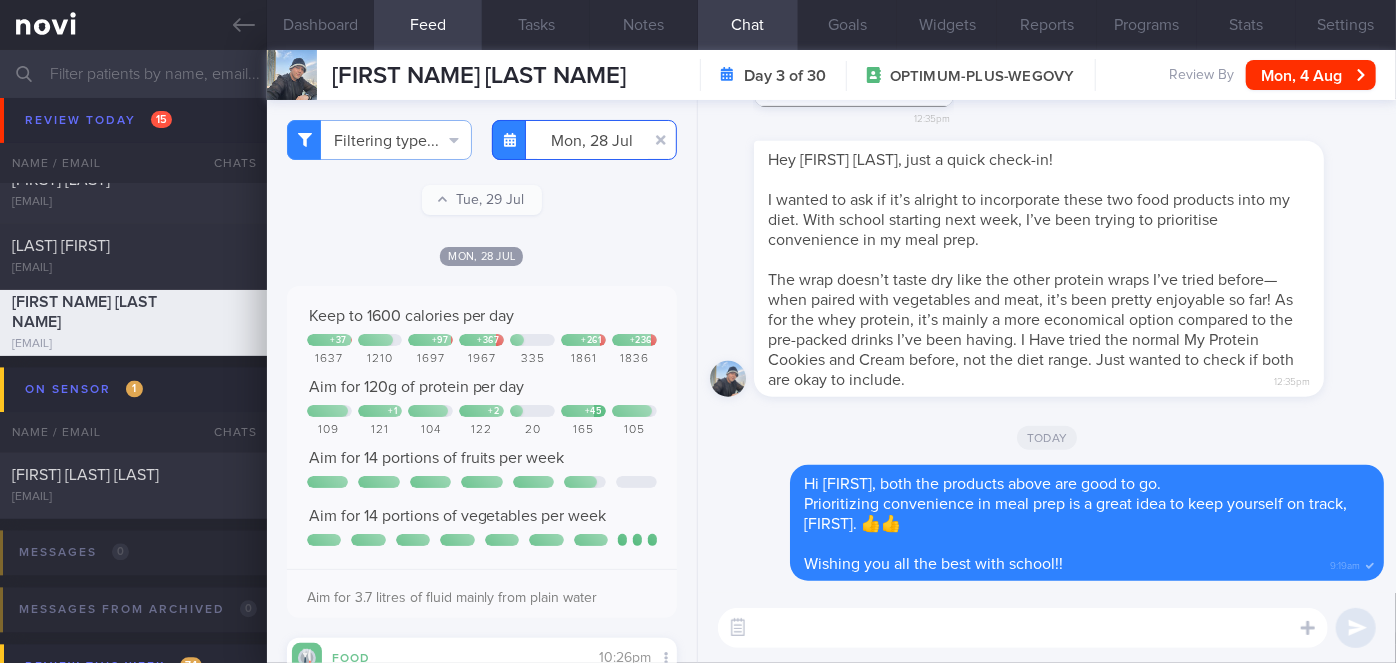 click on "[DATE]" at bounding box center (584, 140) 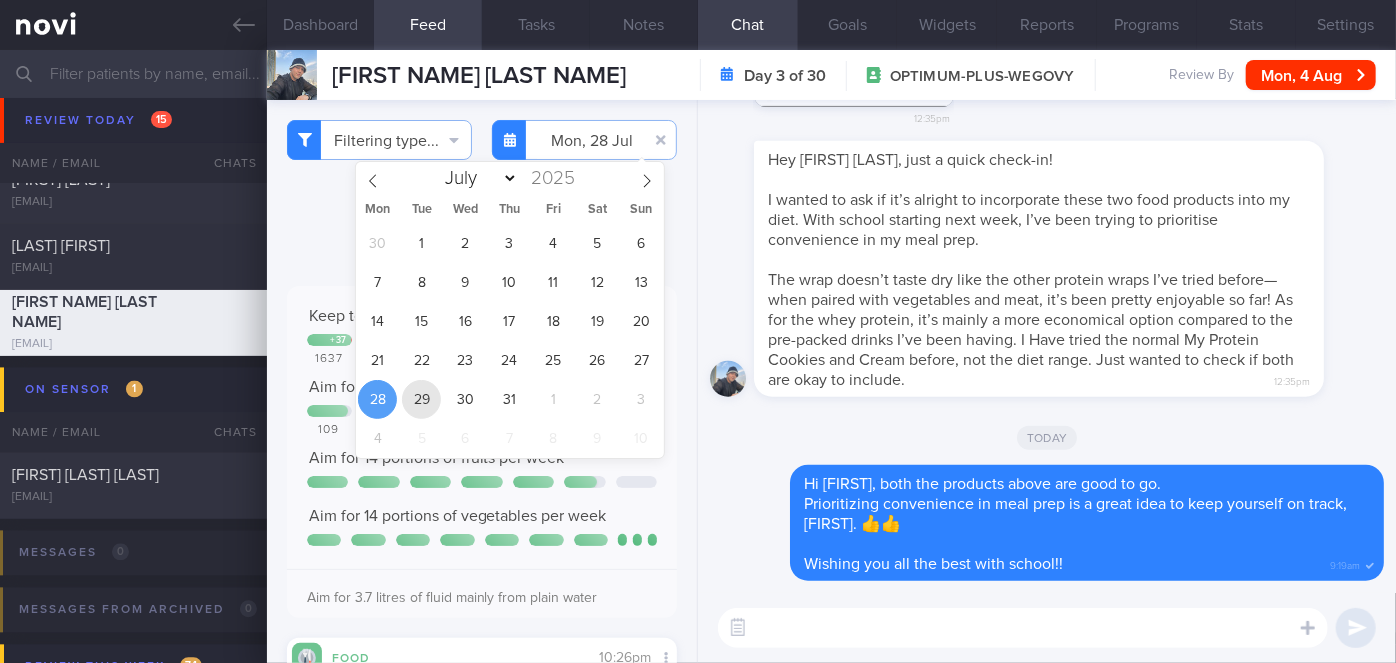 click on "29" at bounding box center [421, 399] 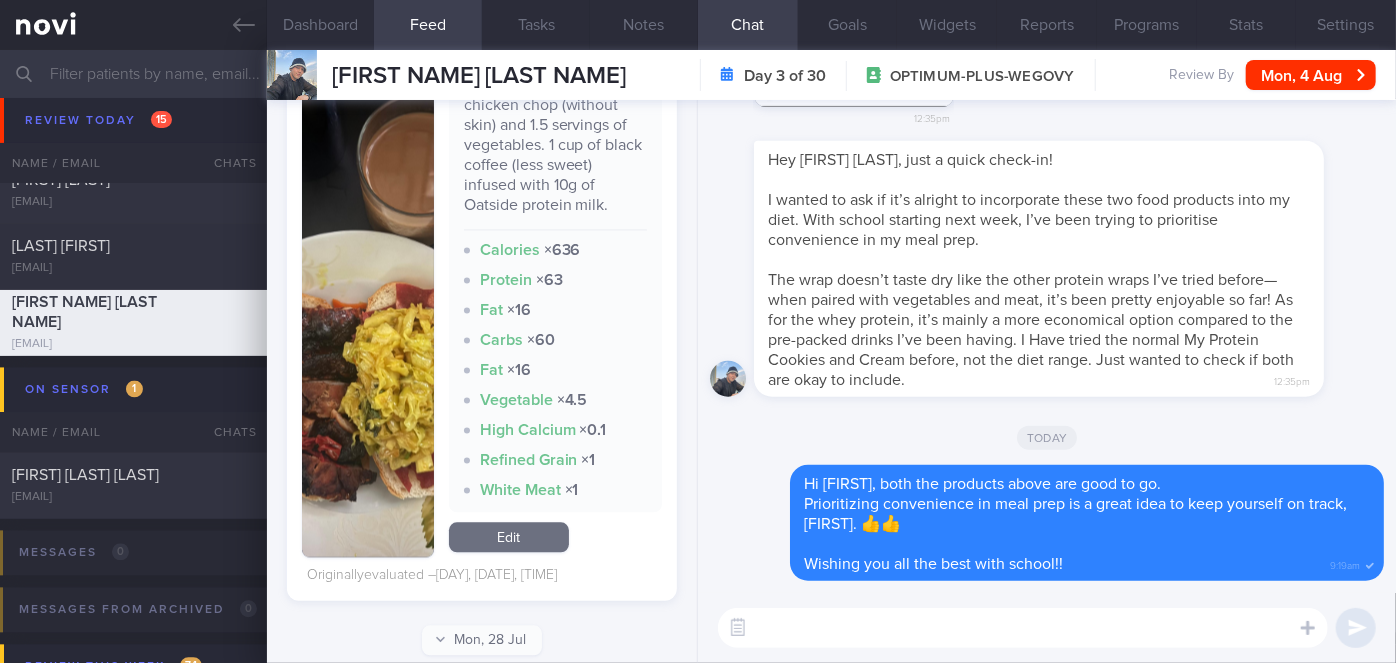 click at bounding box center (368, 301) 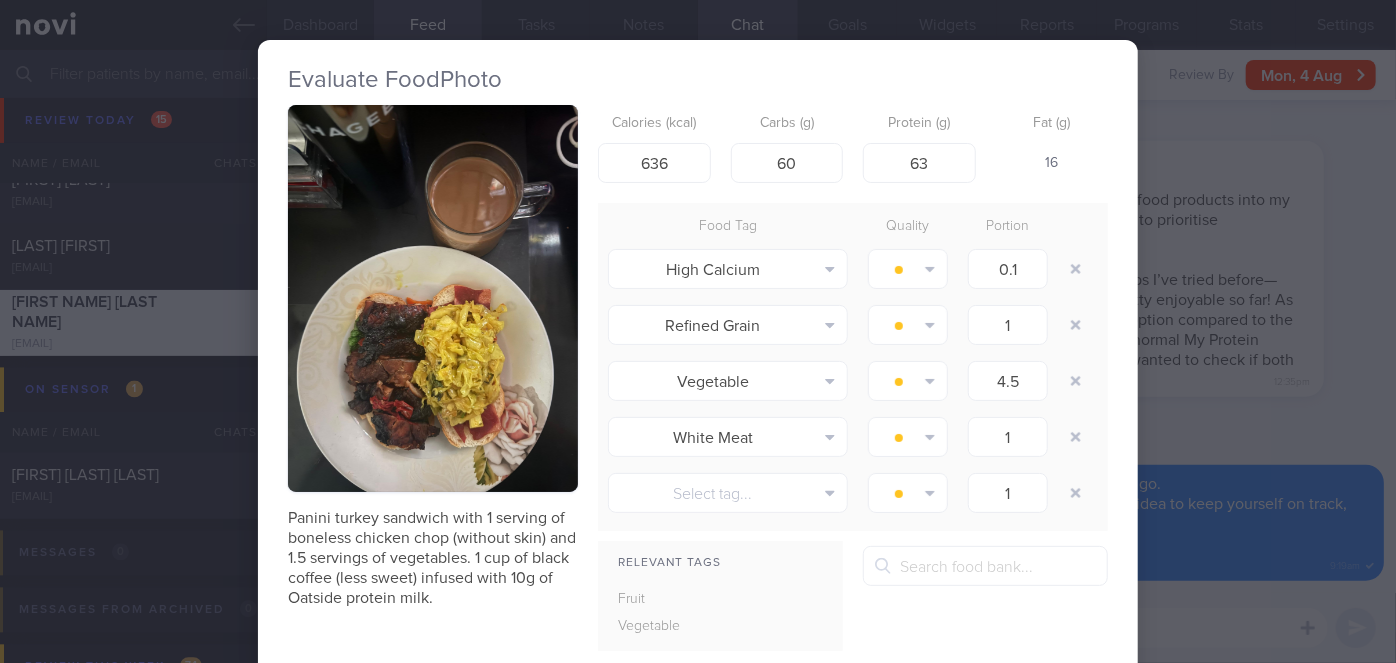 click on "Evaluate Food  Photo
Panini turkey sandwich with 1 serving of boneless chicken chop (without skin) and 1.5 servings of vegetables. 1 cup of black coffee (less sweet) infused with 10g of Oatside protein milk.
Calories (kcal)
636
Carbs (g)
60
Protein (g)
63
Fat (g)
16
Food Tag
Quality
Portion
High Calcium
Alcohol
Fried
Fruit" at bounding box center (698, 331) 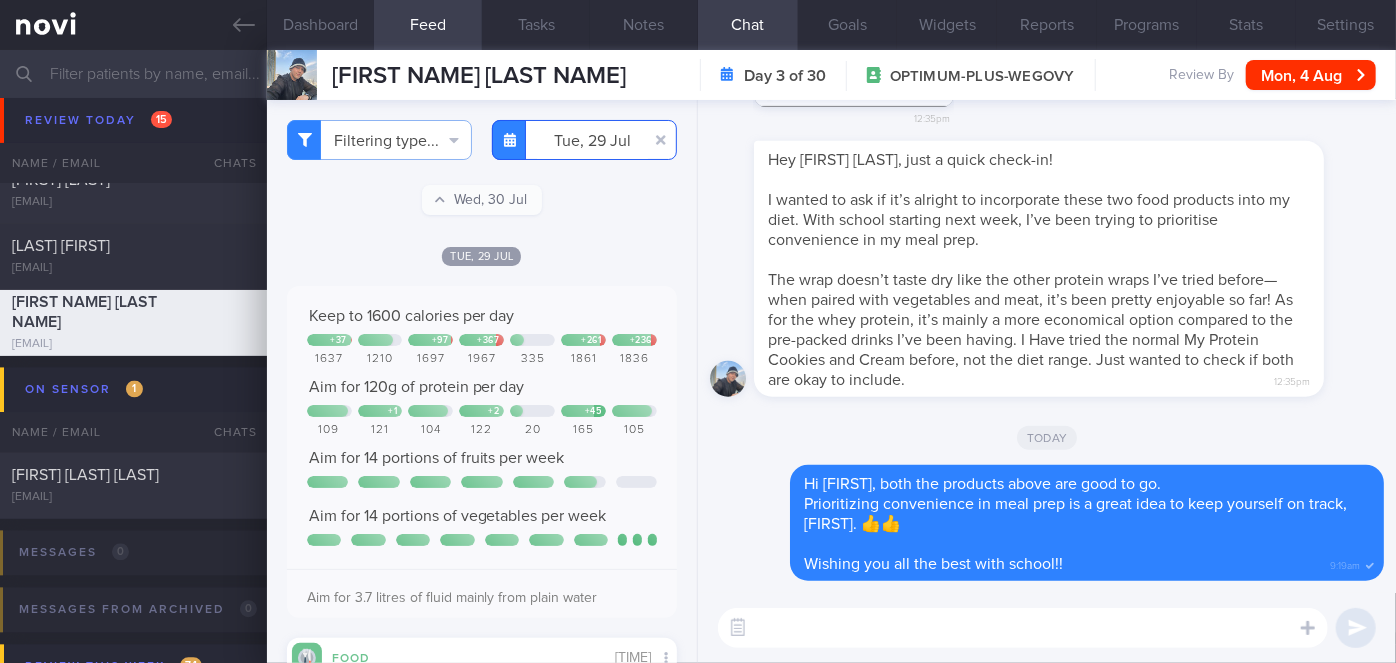 click on "[DATE]" at bounding box center (584, 140) 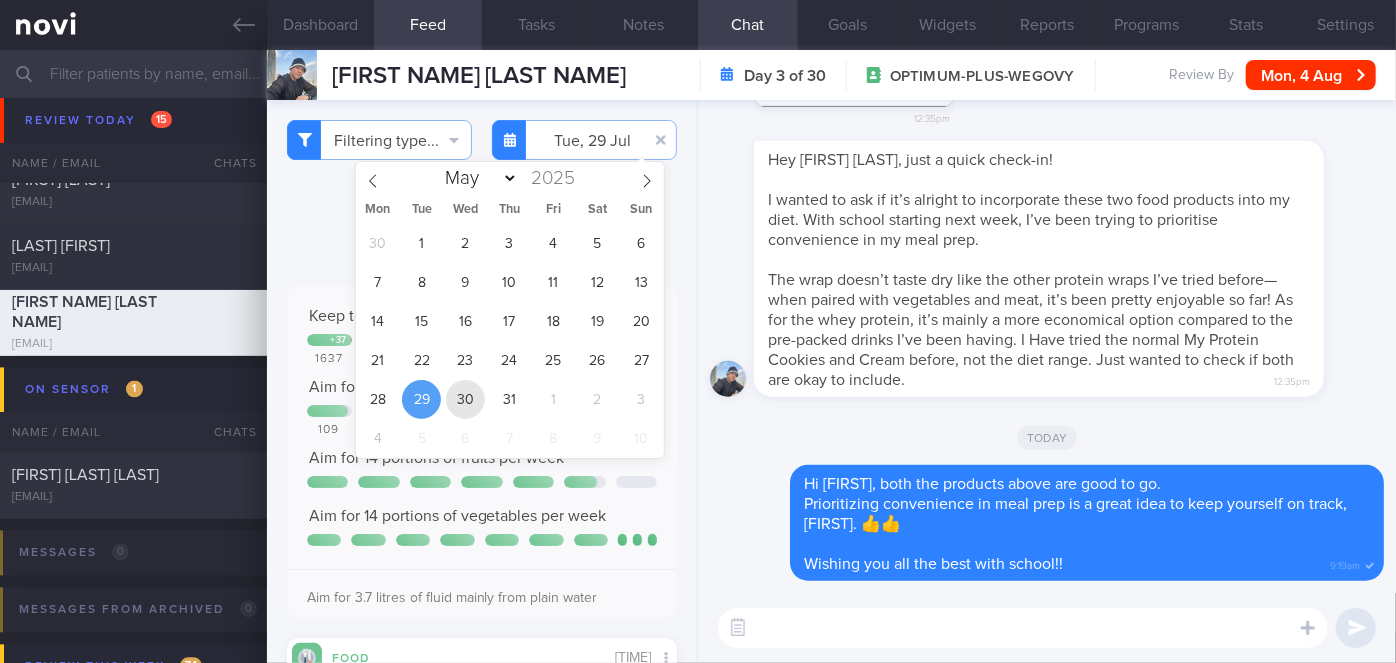 click on "30" at bounding box center [465, 399] 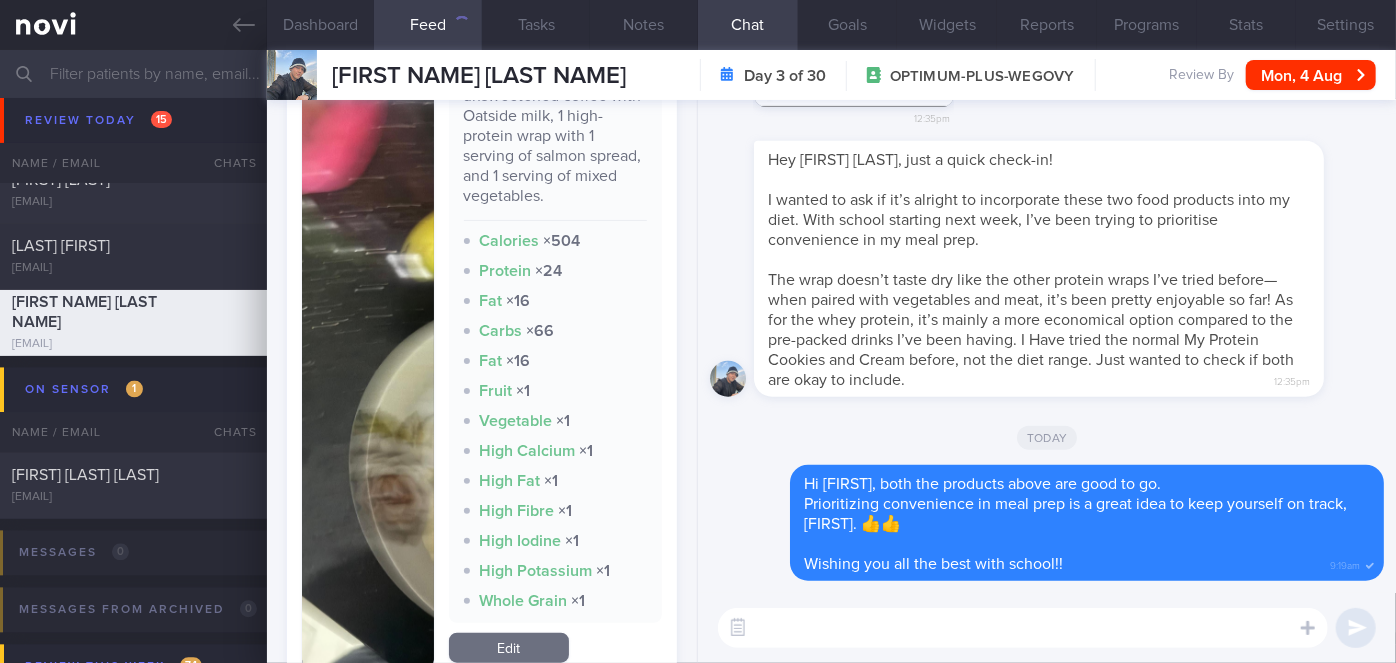 click at bounding box center [368, 361] 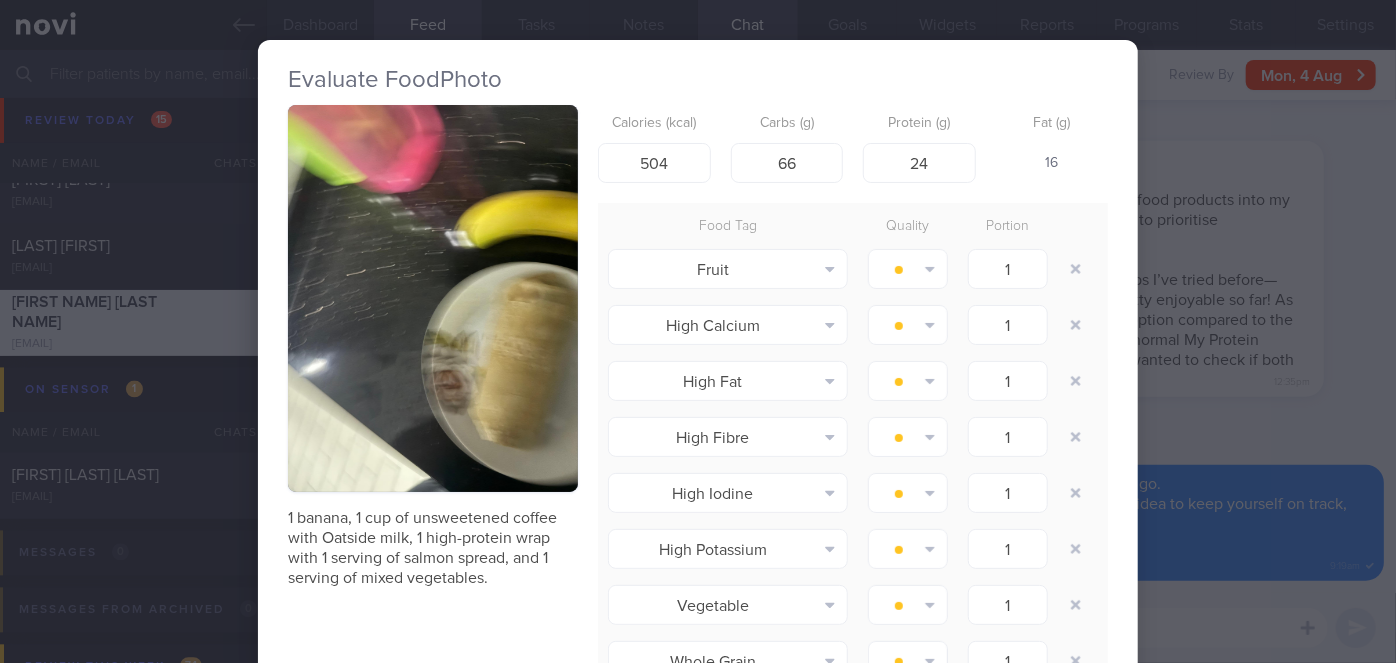 click on "Evaluate Food  Photo
1 banana, 1 cup of unsweetened coffee with Oatside milk, 1 high-protein wrap with 1 serving of salmon spread, and 1 serving of mixed vegetables.
Calories (kcal)
504
Carbs (g)
66
Protein (g)
24
Fat (g)
16
Food Tag
Quality
Portion
Fruit
Alcohol
Fried
Fruit
Healthy Fats" at bounding box center (698, 331) 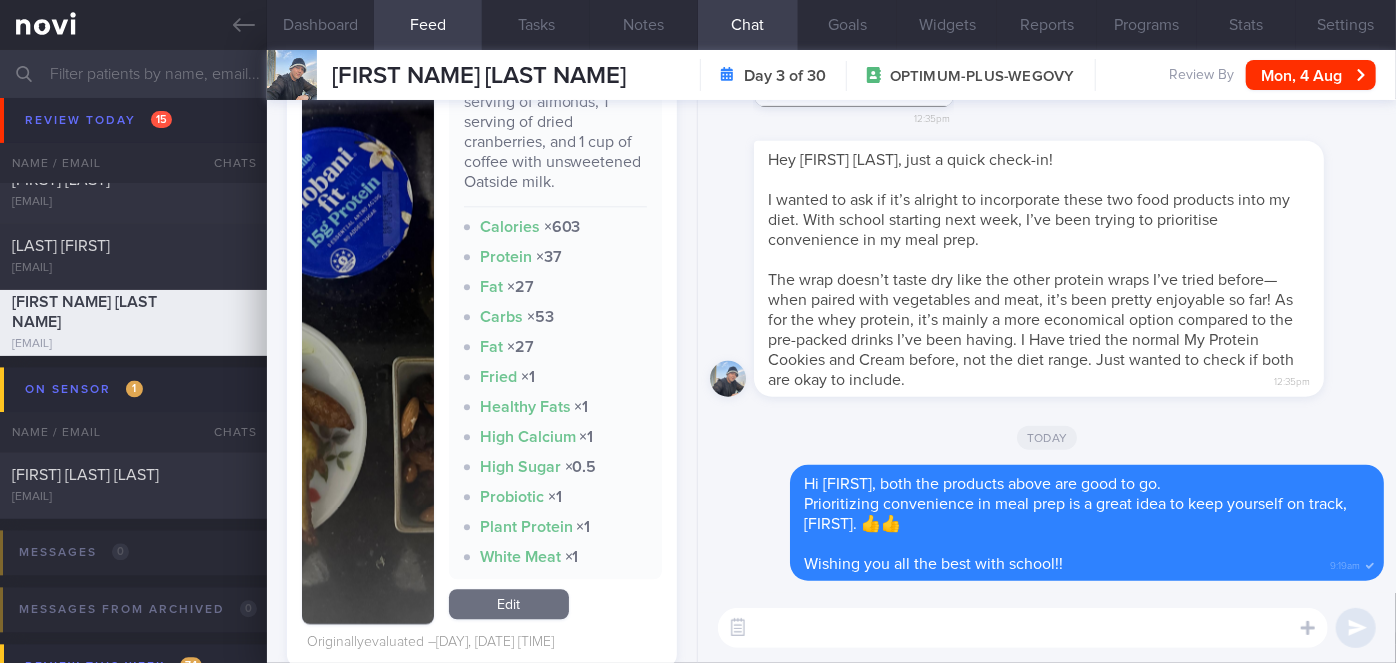click at bounding box center [368, 312] 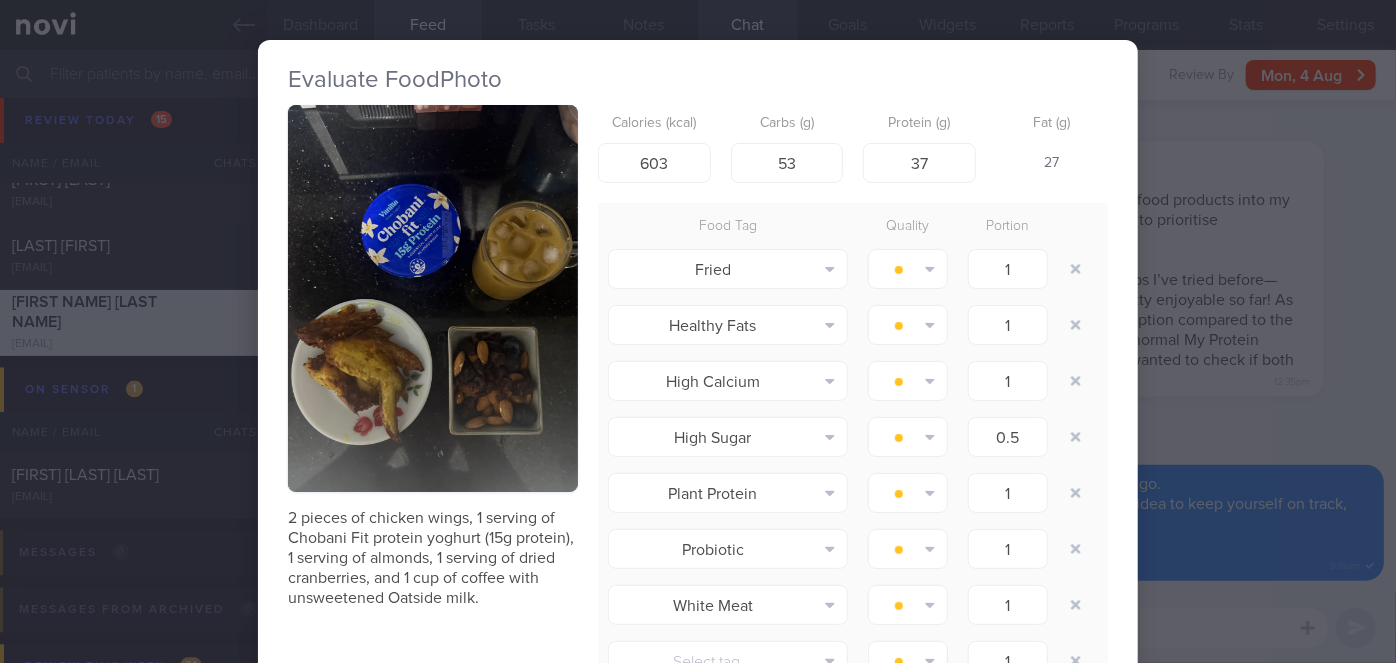 click on "Evaluate Food  Photo
2 pieces of chicken wings, 1 serving of Chobani Fit protein yoghurt (15g protein), 1 serving of almonds, 1 serving of dried cranberries, and 1 cup of coffee with unsweetened Oatside milk.
Calories (kcal)
603
Carbs (g)
53
Protein (g)
37
Fat (g)
27
Food Tag
Quality
Portion
Fried
Alcohol
Fried
Fruit" at bounding box center [698, 331] 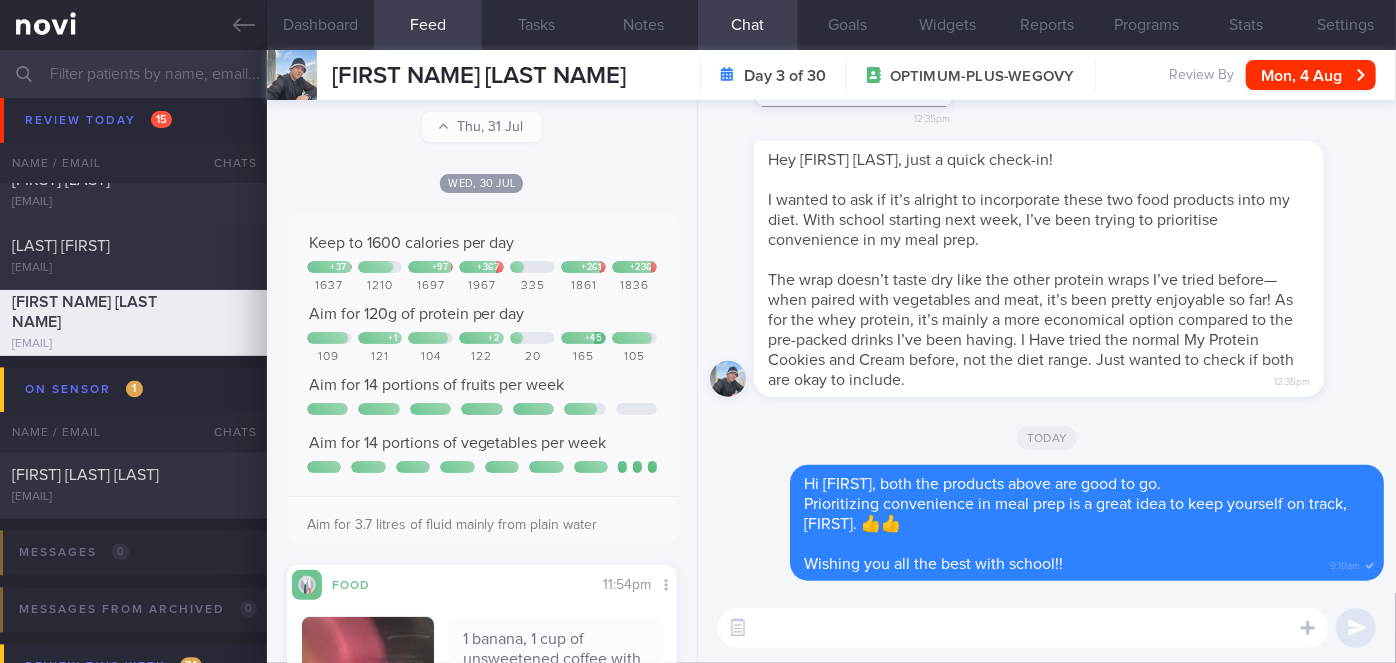 scroll, scrollTop: 0, scrollLeft: 0, axis: both 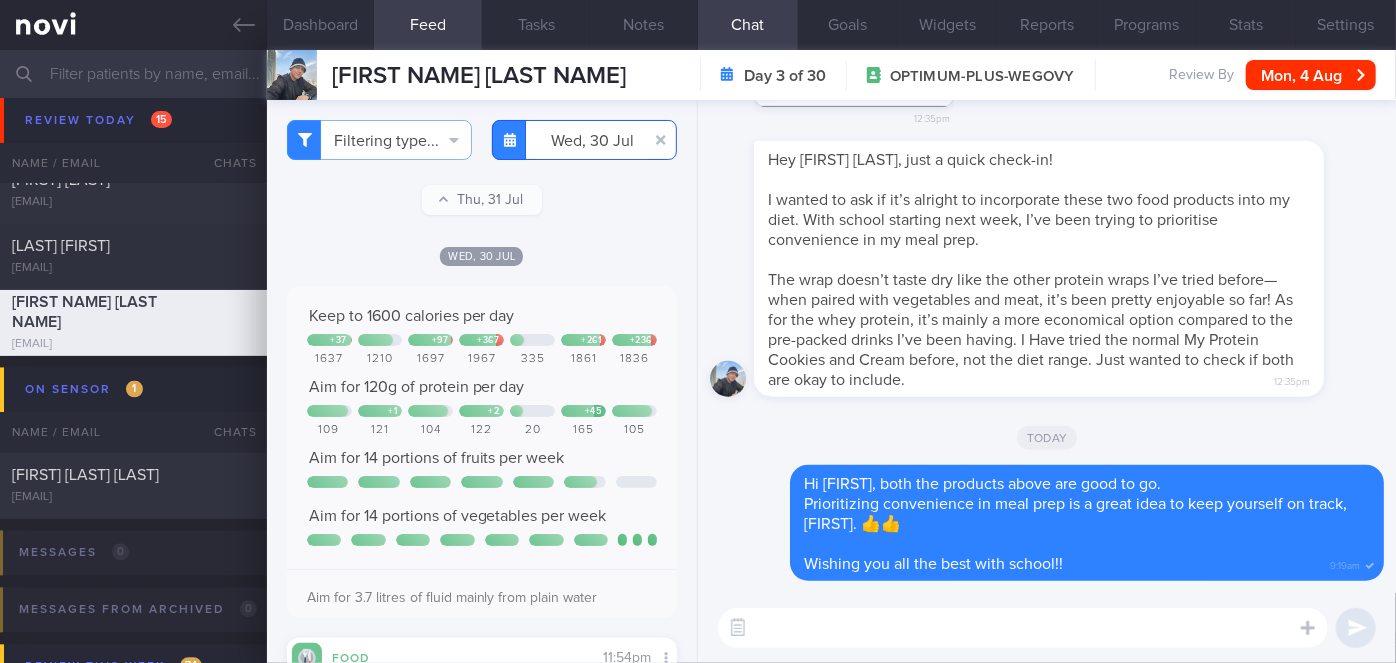 click on "2025-07-30" at bounding box center [584, 140] 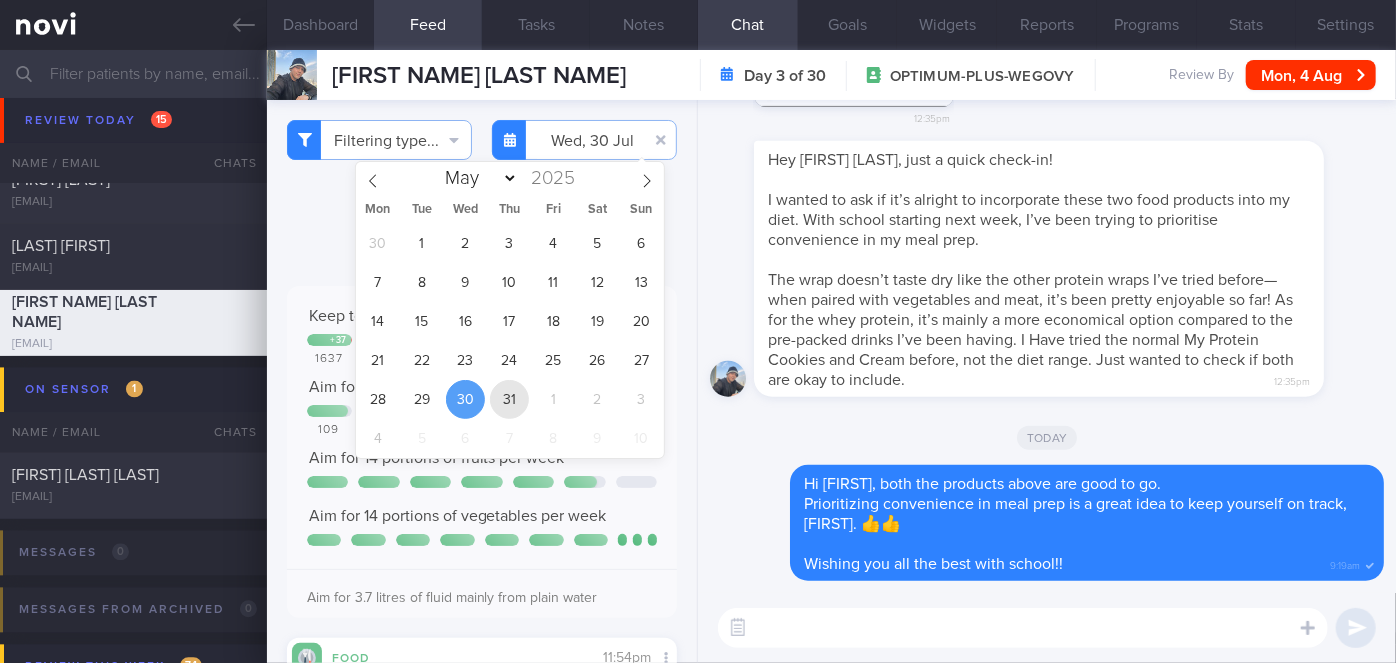 click on "31" at bounding box center (509, 399) 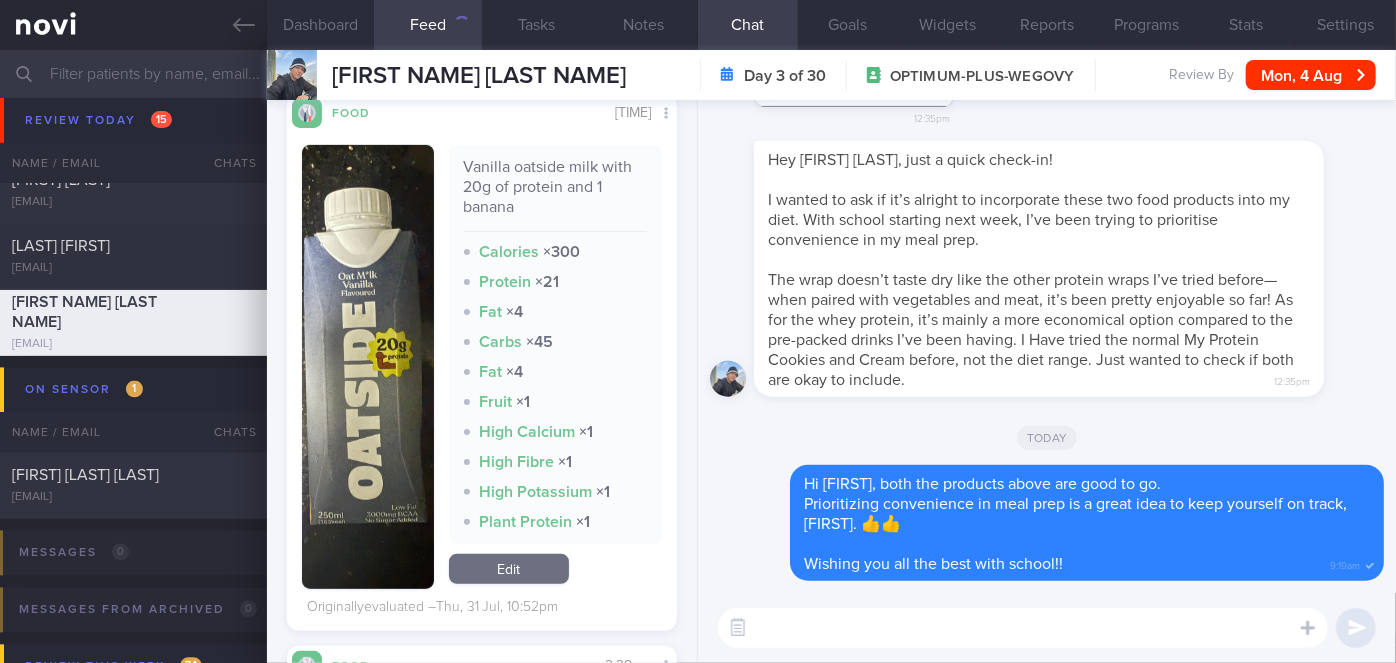 scroll, scrollTop: 1090, scrollLeft: 0, axis: vertical 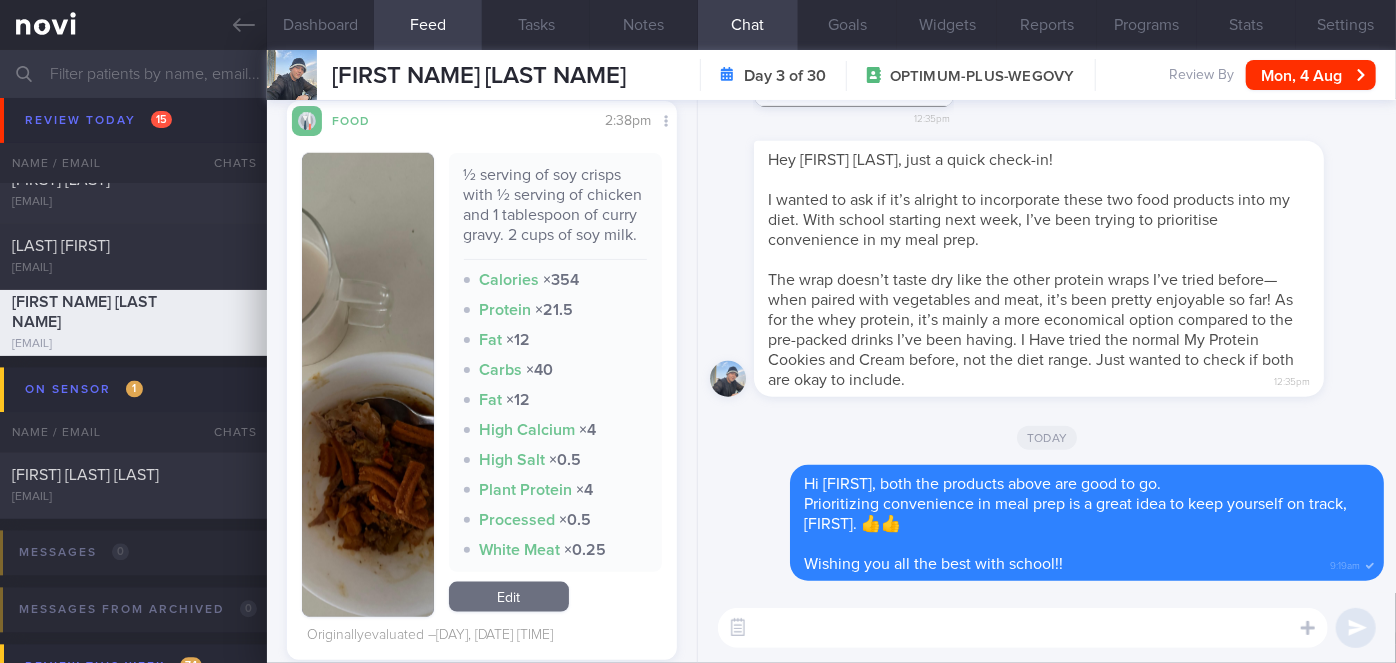 click at bounding box center [368, 385] 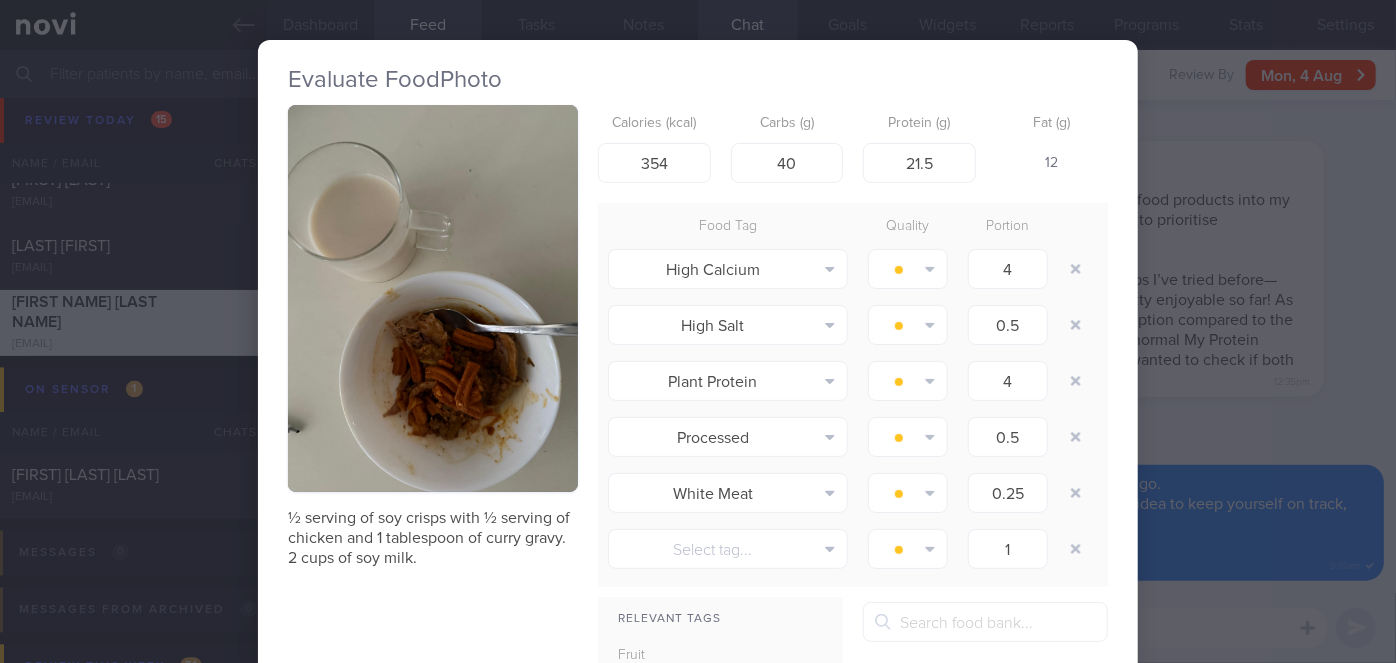 click on "Evaluate Food  Photo
½ serving of soy crisps with ½ serving of chicken and 1 tablespoon of curry gravy. 2 cups of soy milk.
Calories (kcal)
354
Carbs (g)
40
Protein (g)
21.5
Fat (g)
12
Food Tag
Quality
Portion
High Calcium
Alcohol
Fried
Fruit
Healthy Fats
High Calcium" at bounding box center [698, 331] 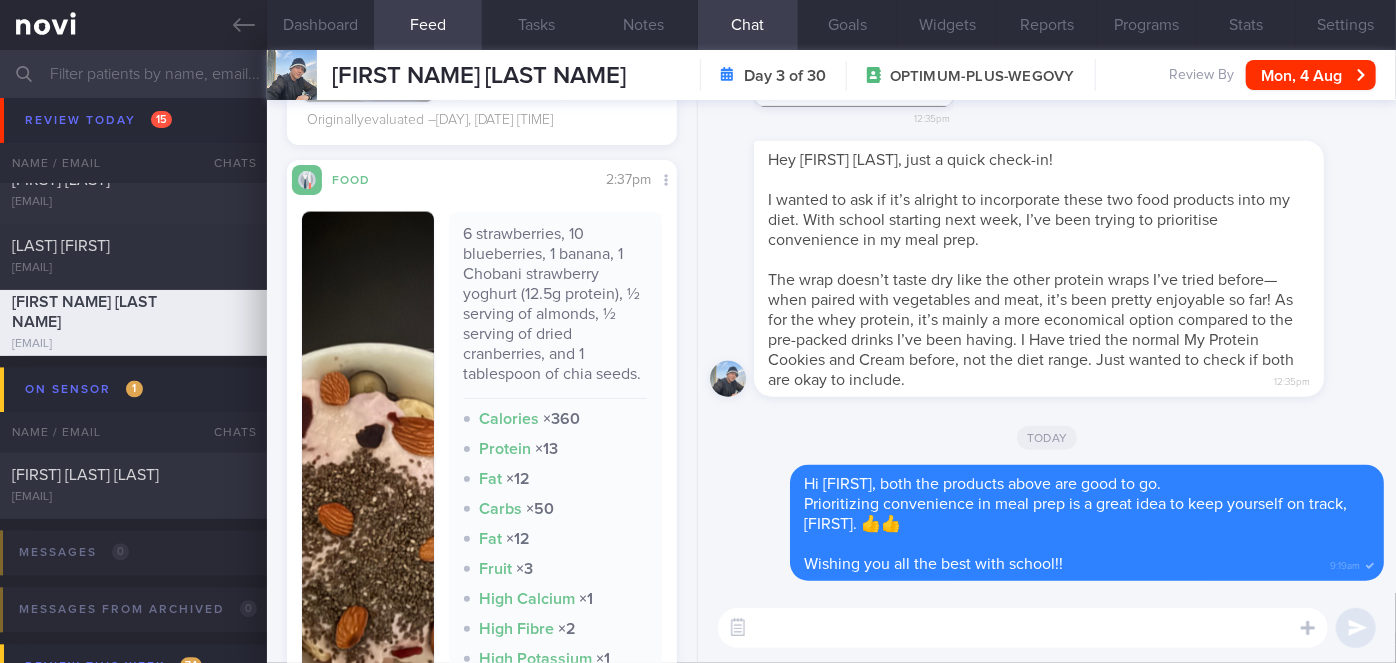 scroll, scrollTop: 1636, scrollLeft: 0, axis: vertical 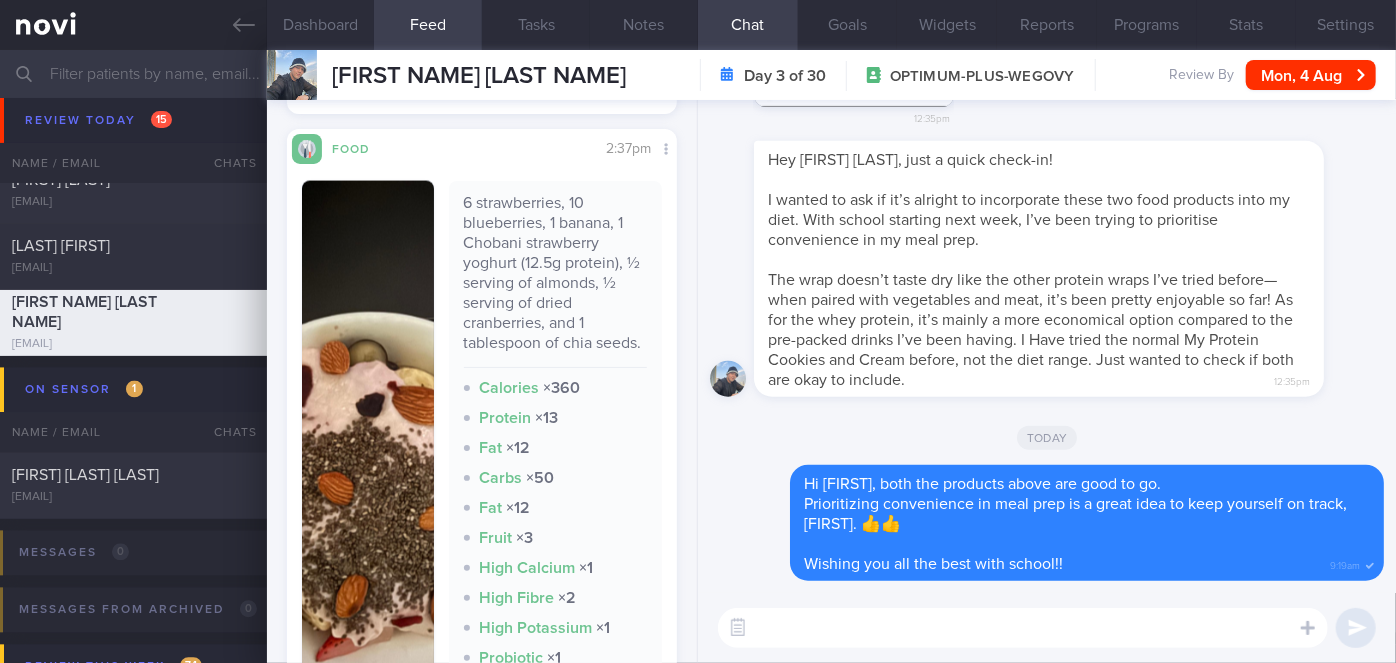 click at bounding box center [368, 468] 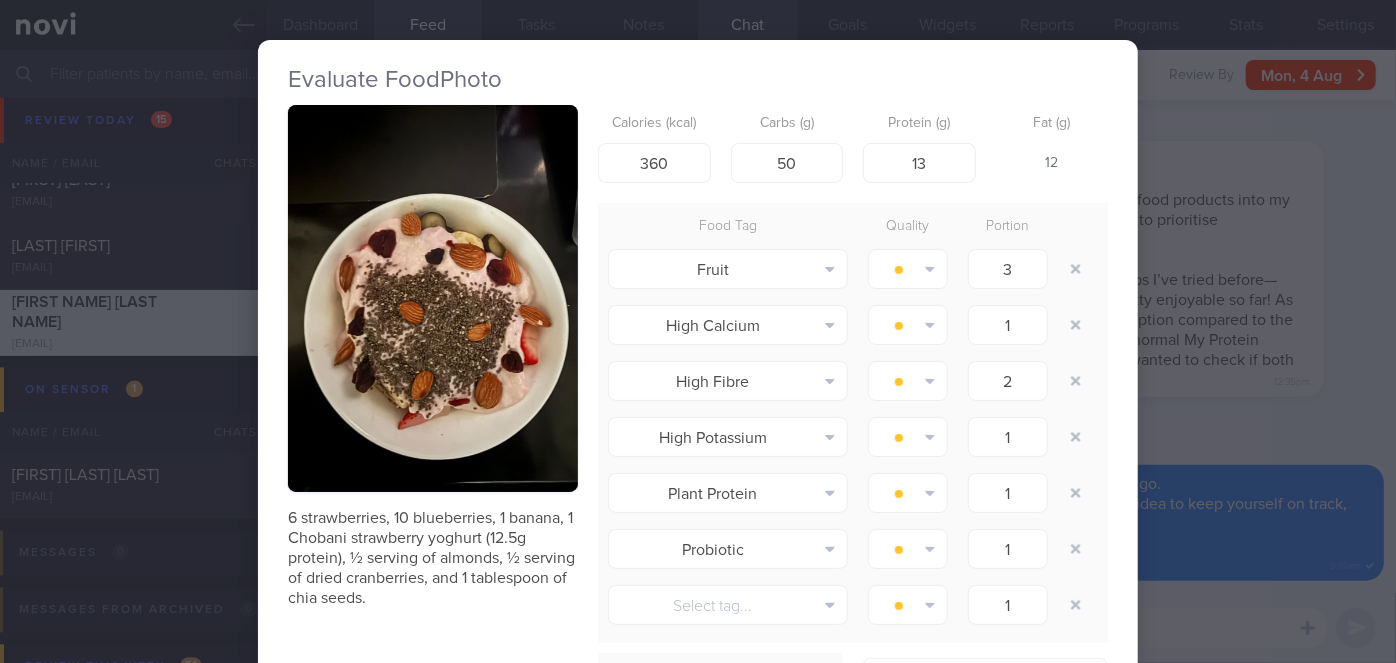 click on "Evaluate Food  Photo
6 strawberries, 10 blueberries, 1 banana, 1 Chobani strawberry yoghurt (12.5g protein), ½ serving of almonds, ½ serving of dried cranberries, and 1 tablespoon of chia seeds.
Calories (kcal)
360
Carbs (g)
50
Protein (g)
13
Fat (g)
12
Food Tag
Quality
Portion
Fruit
Alcohol
Fried
Fruit
Healthy Fats" at bounding box center [698, 331] 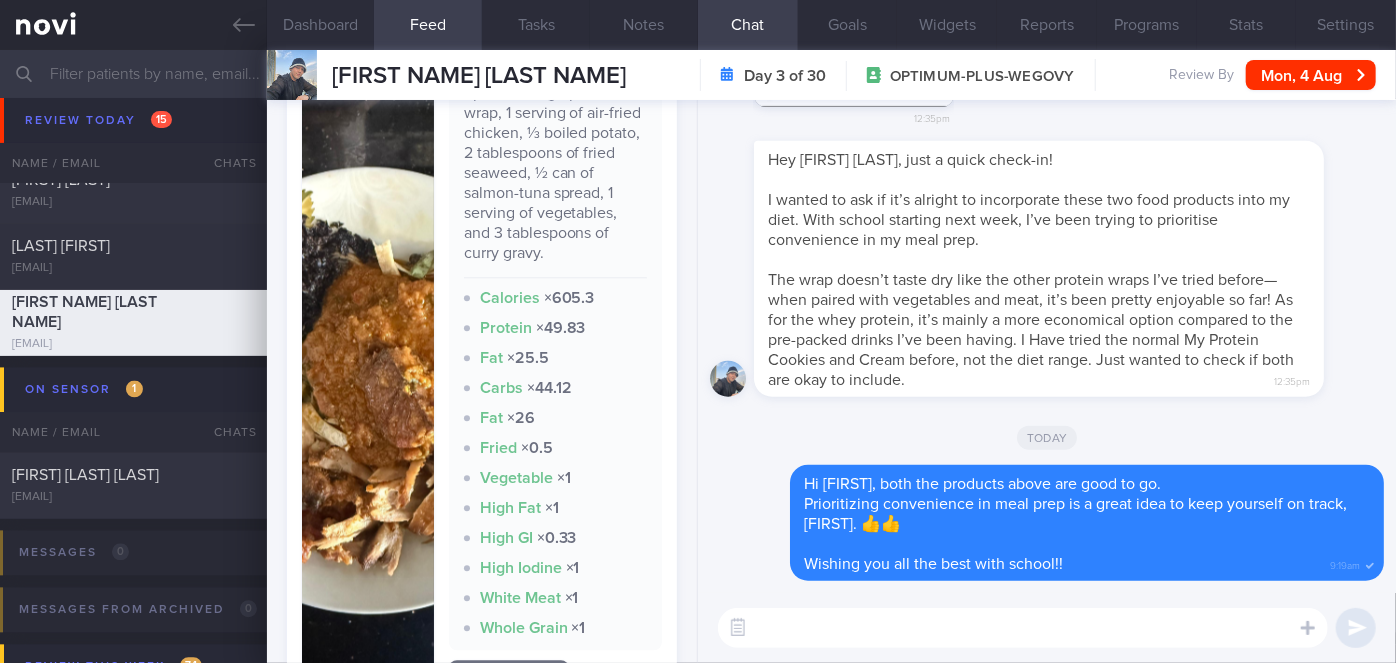 scroll, scrollTop: 2545, scrollLeft: 0, axis: vertical 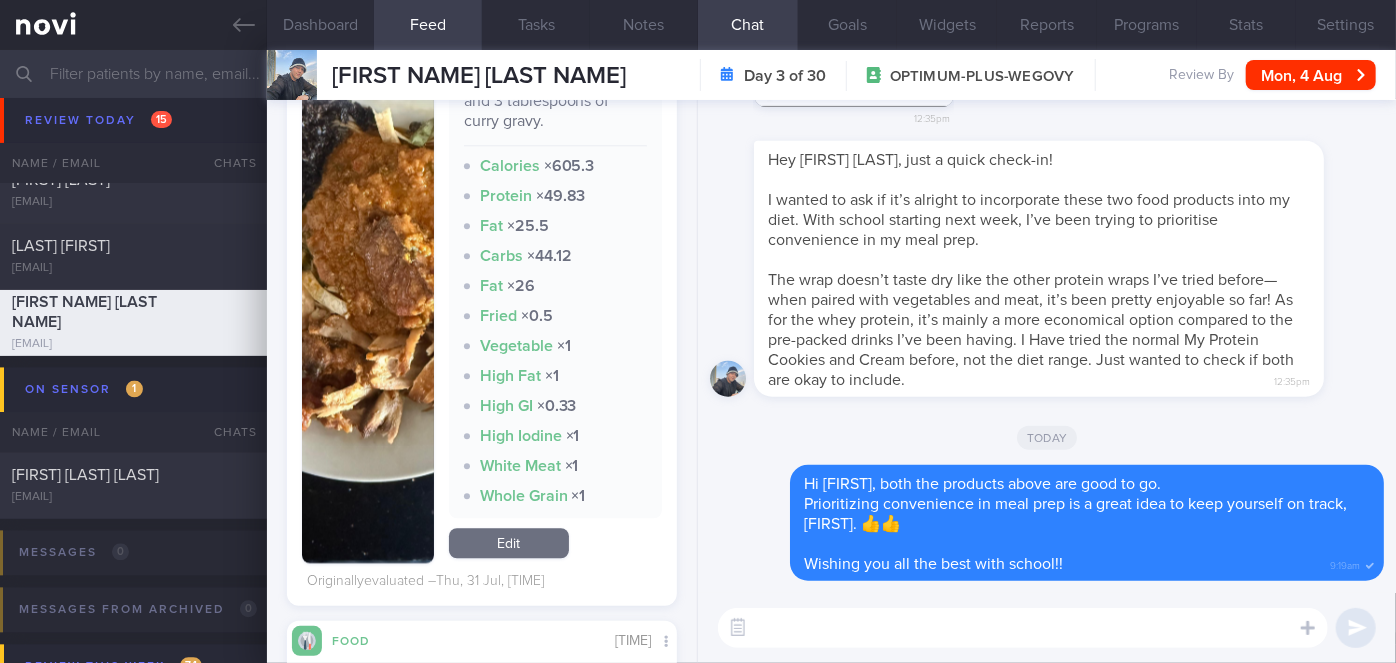 click at bounding box center (368, 251) 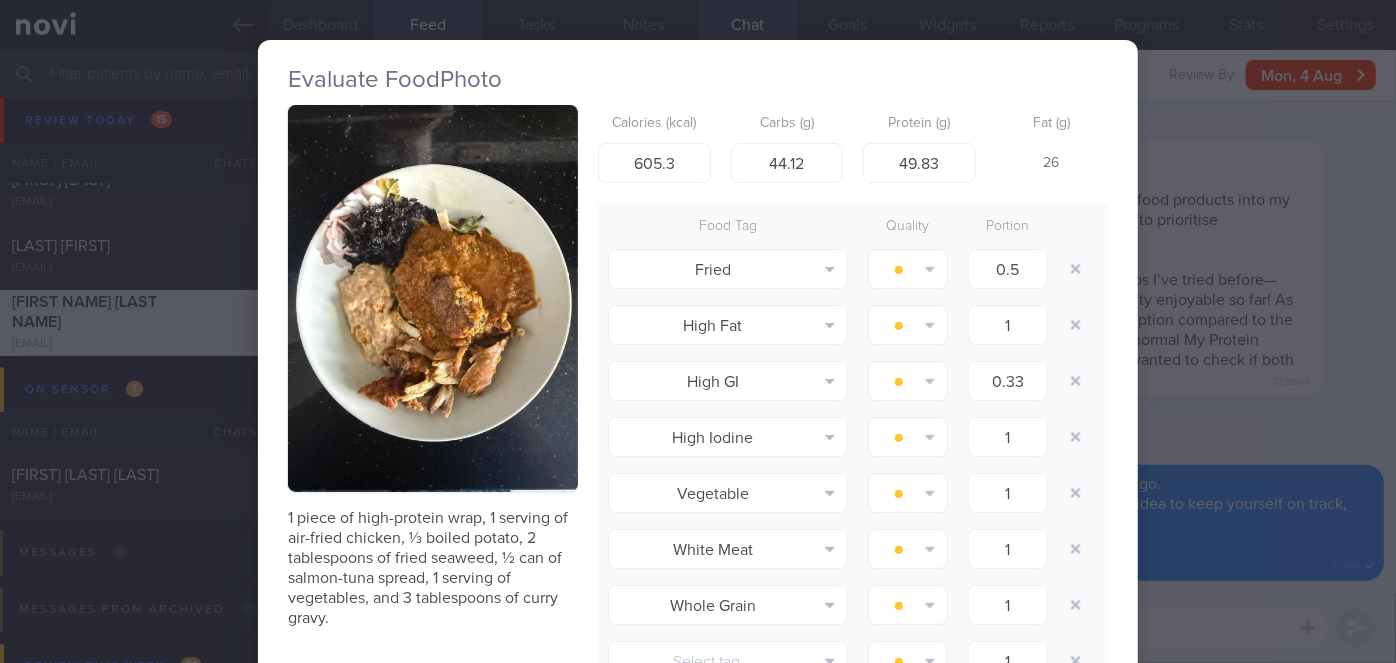 click on "Evaluate Food  Photo
1 piece of high-protein wrap, 1 serving of air-fried chicken, ⅓ boiled potato, 2 tablespoons of fried seaweed, ½ can of salmon-tuna spread, 1 serving of vegetables, and 3 tablespoons of curry gravy.
Calories (kcal)
605.3
Carbs (g)
44.12
Protein (g)
49.83
Fat (g)
26
Food Tag
Quality
Portion
Fried
Alcohol
Fried
Fruit" at bounding box center [698, 331] 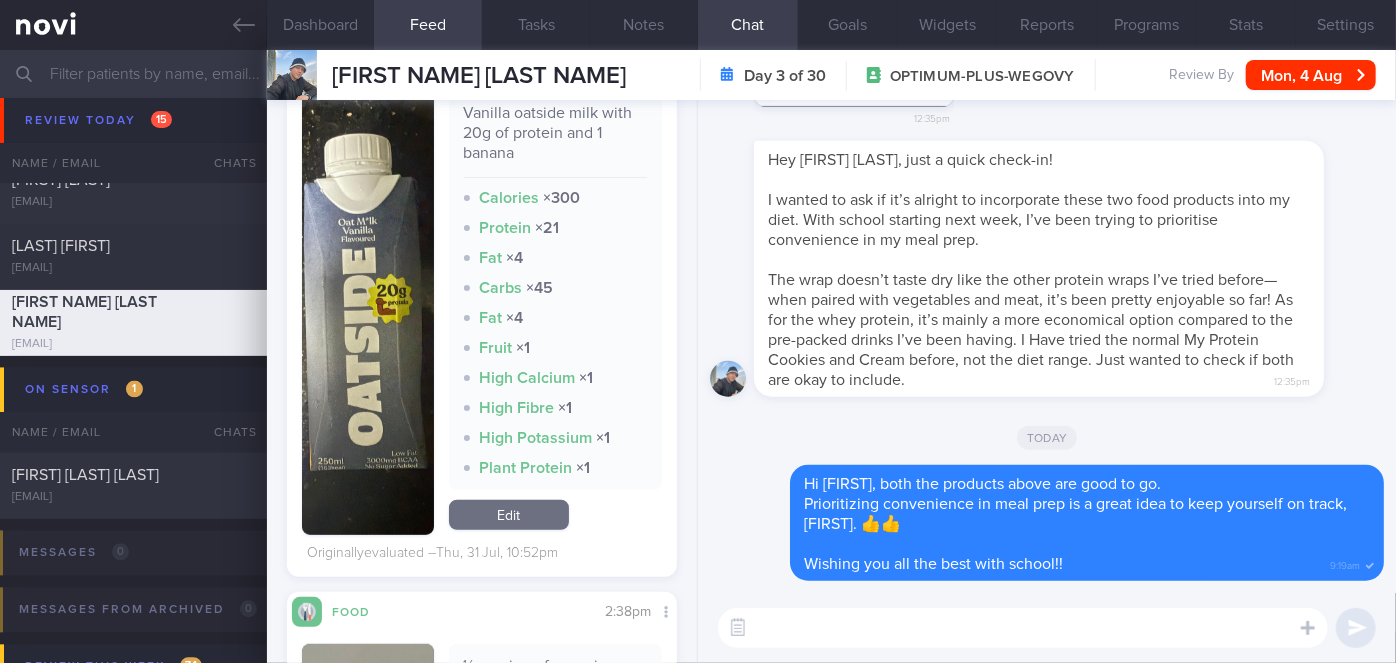 scroll, scrollTop: 0, scrollLeft: 0, axis: both 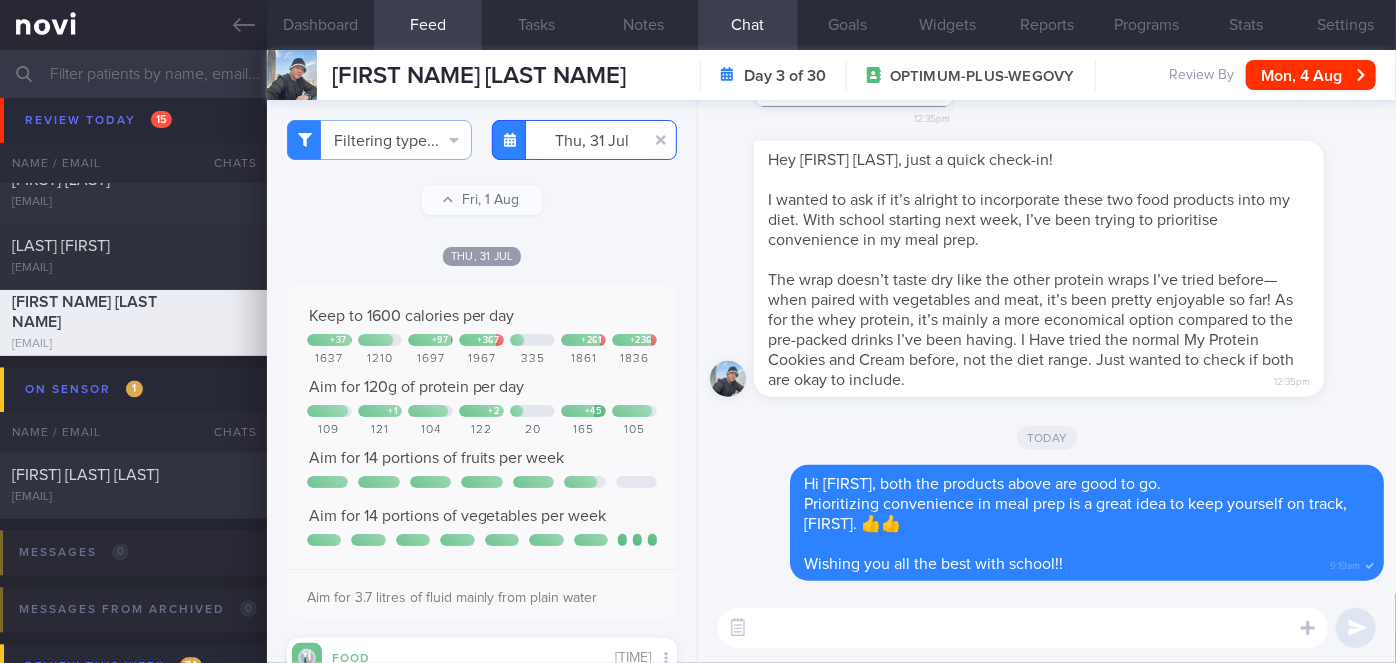 click on "[DATE]" at bounding box center [584, 140] 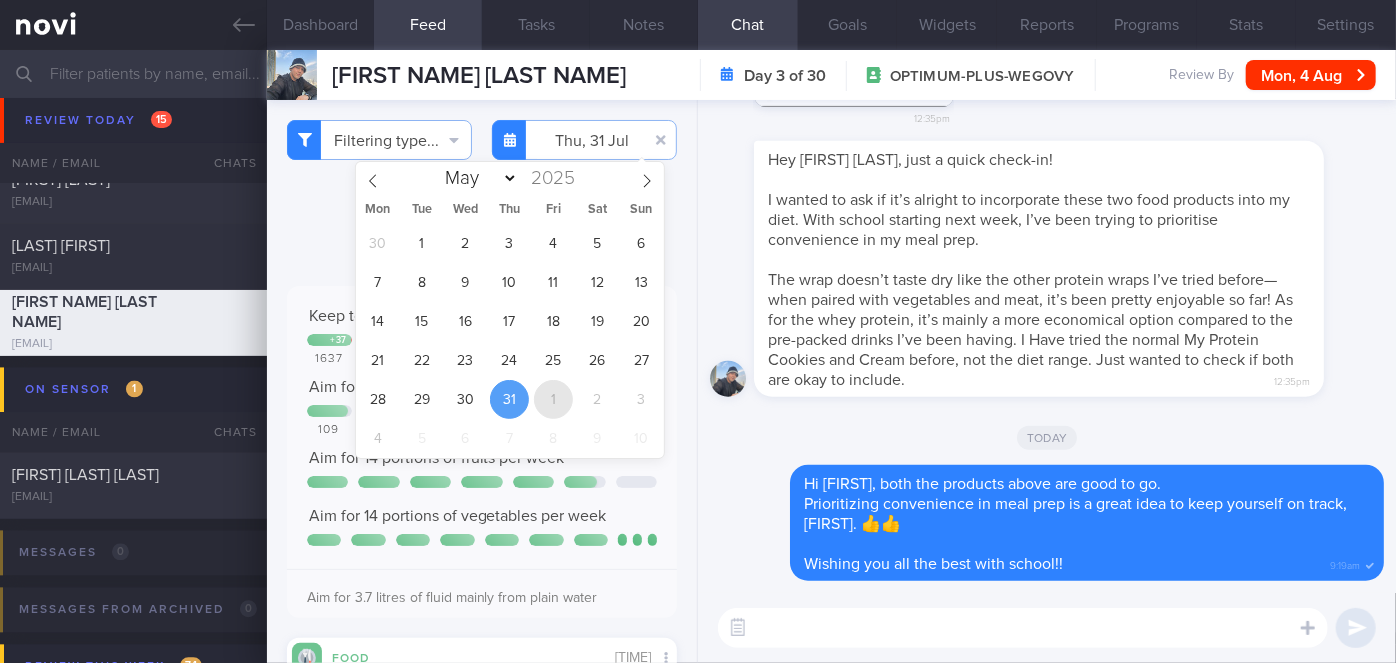 click on "1" at bounding box center [553, 399] 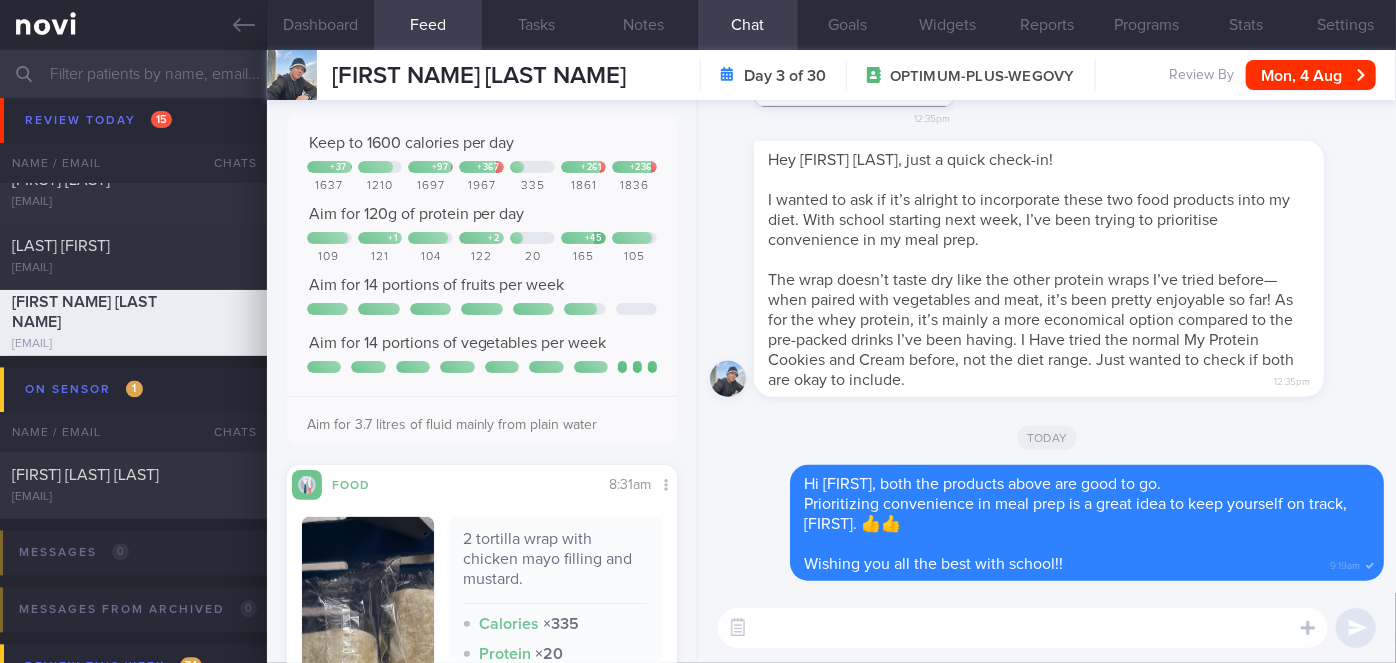 scroll, scrollTop: 0, scrollLeft: 0, axis: both 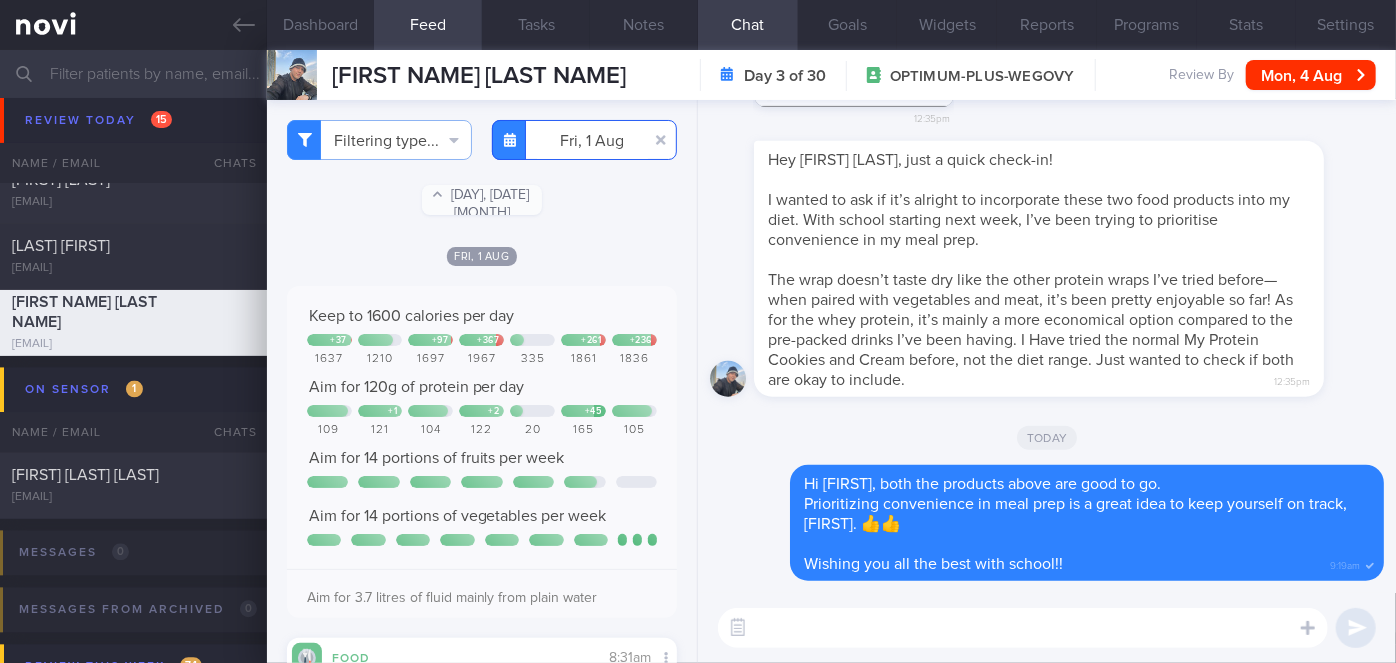 click on "2025-08-01" at bounding box center [584, 140] 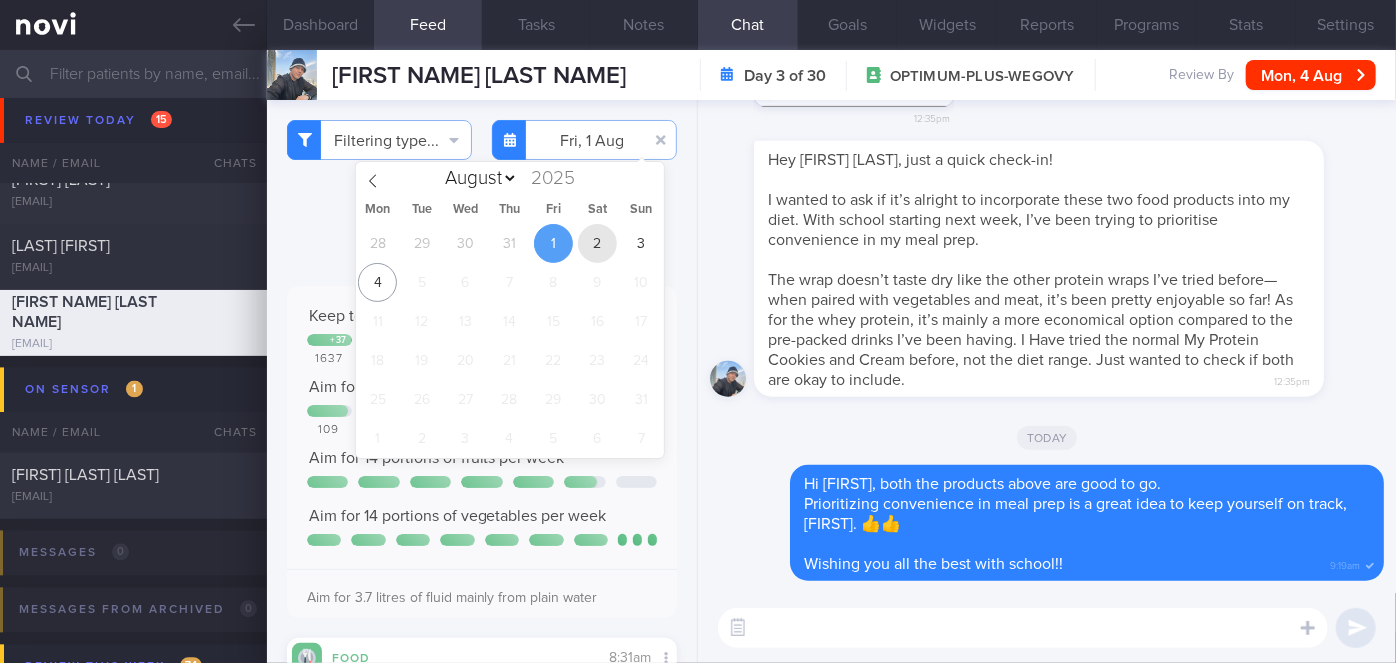 click on "2" at bounding box center (597, 243) 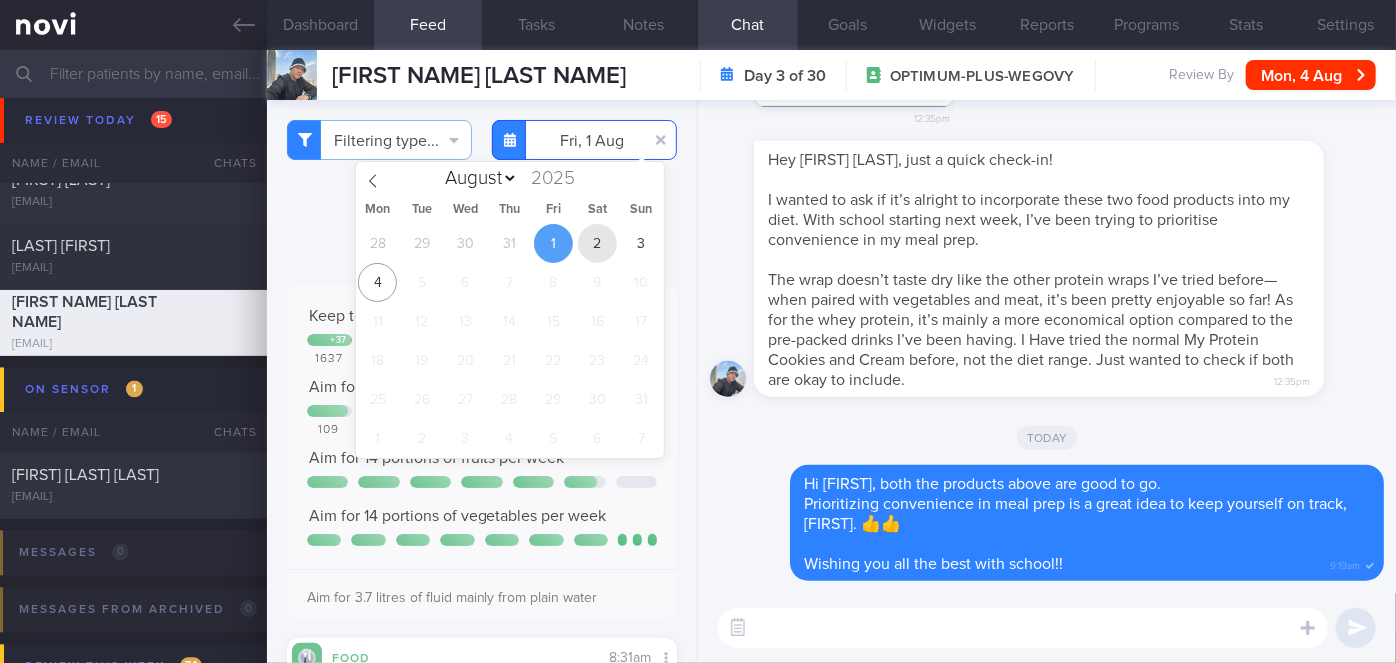 type on "2025-08-02" 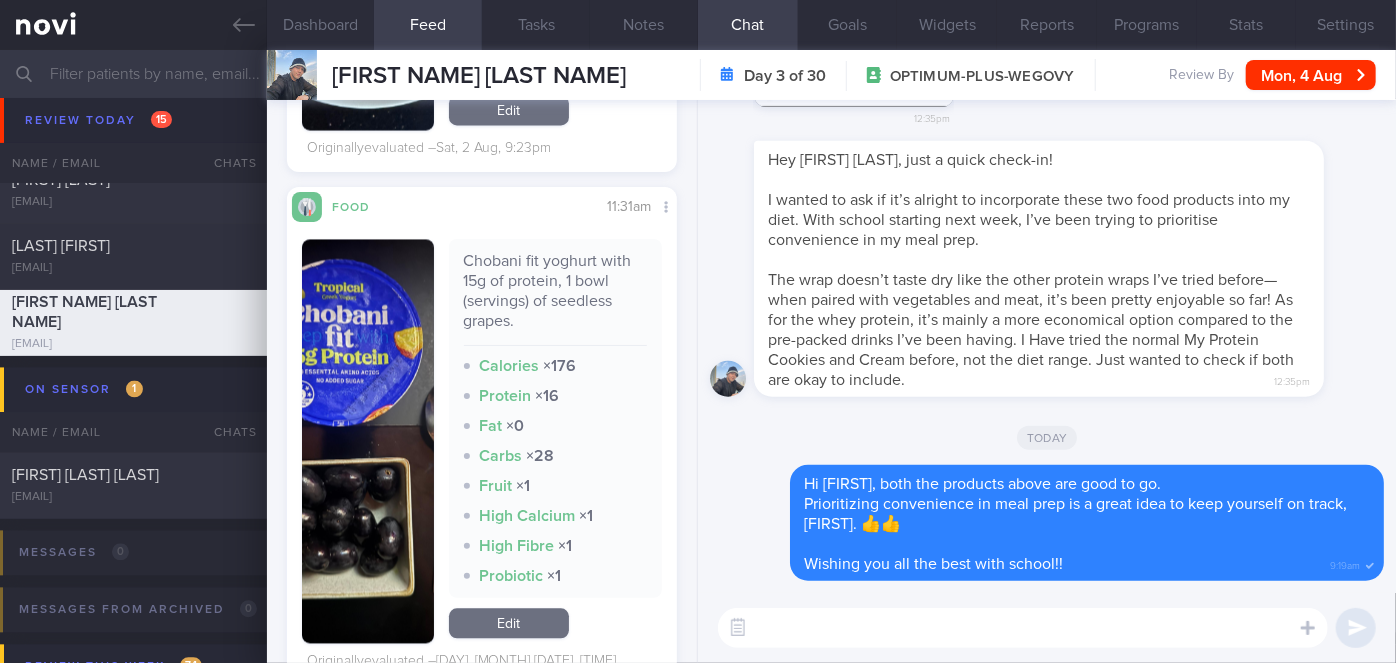 scroll, scrollTop: 2727, scrollLeft: 0, axis: vertical 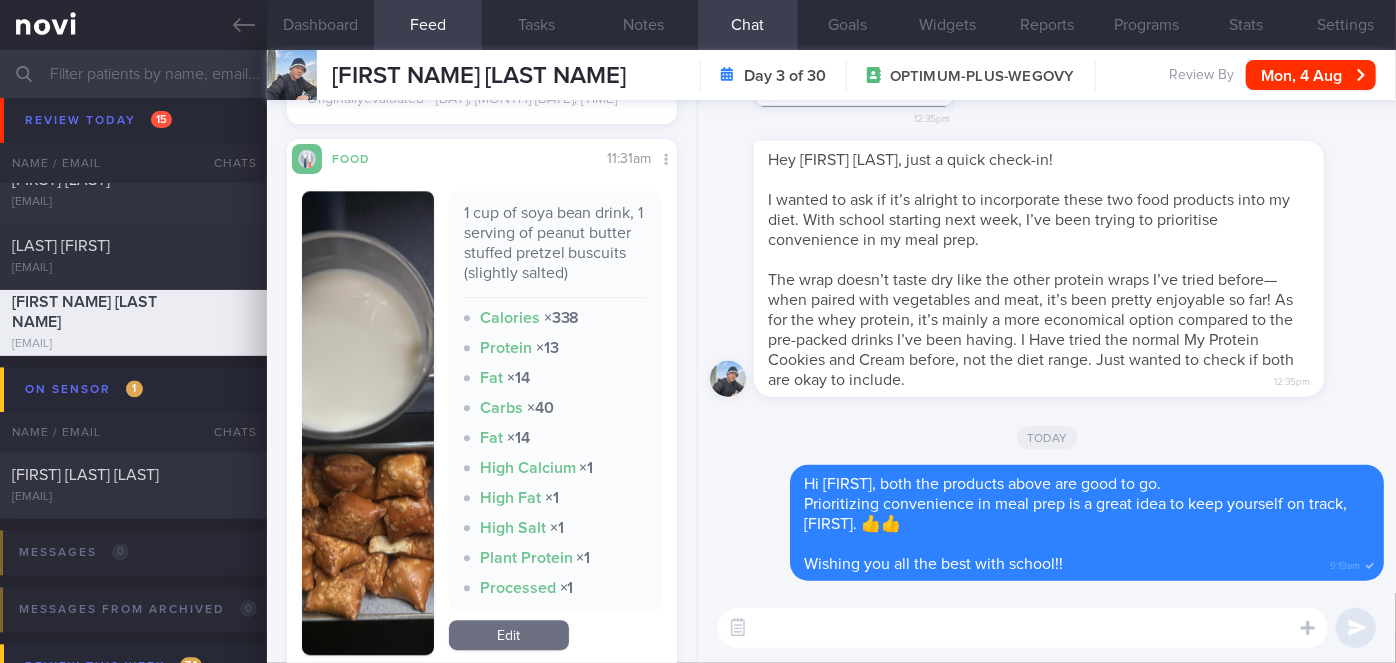 click at bounding box center (368, 423) 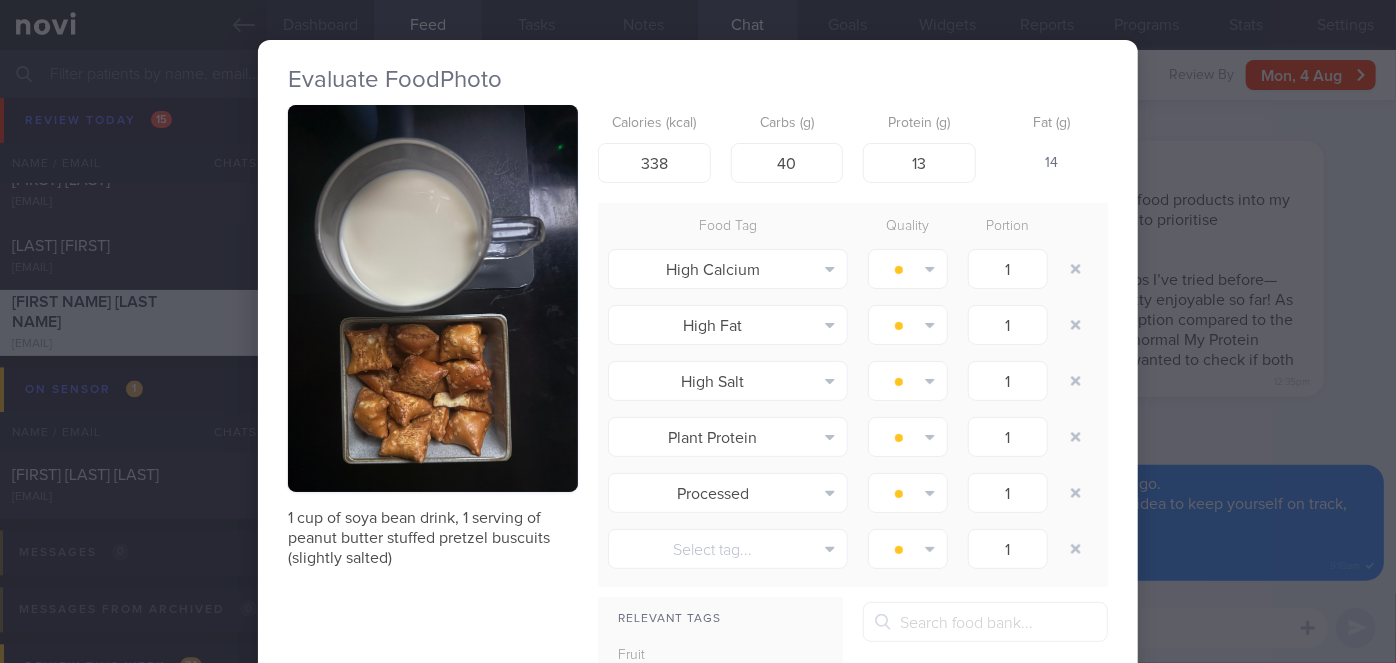 click at bounding box center (433, 298) 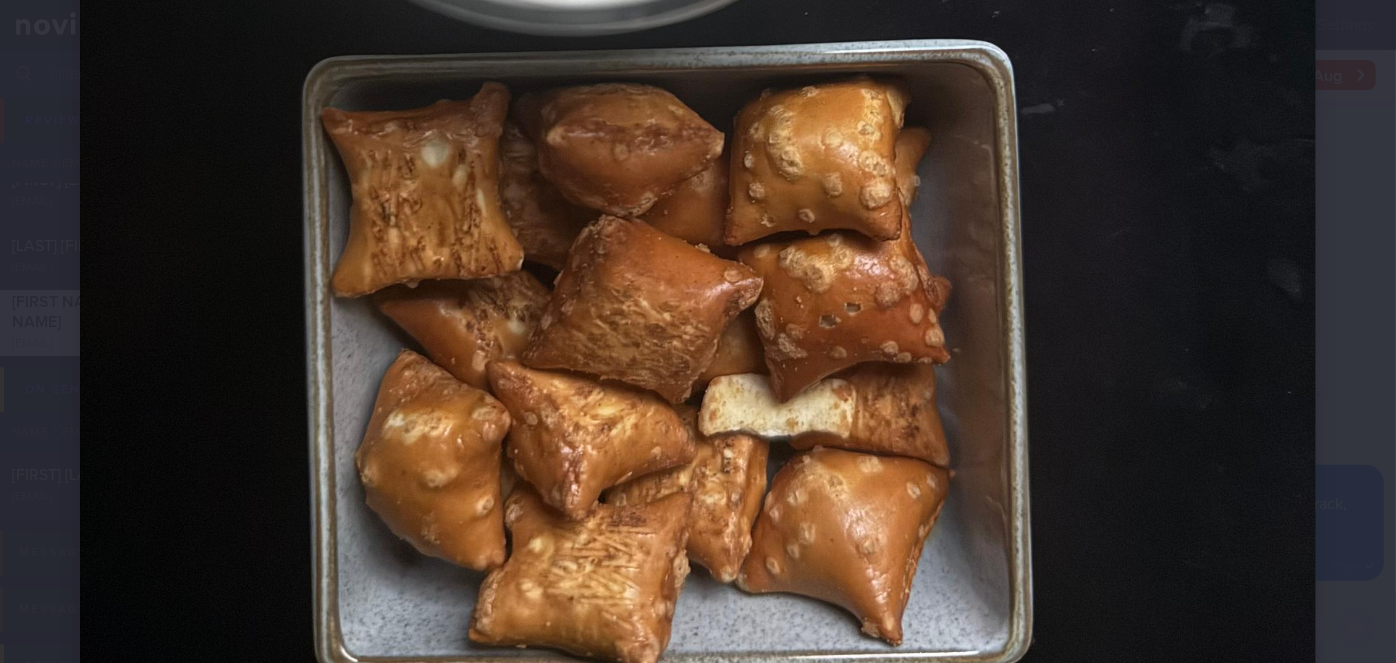 scroll, scrollTop: 909, scrollLeft: 0, axis: vertical 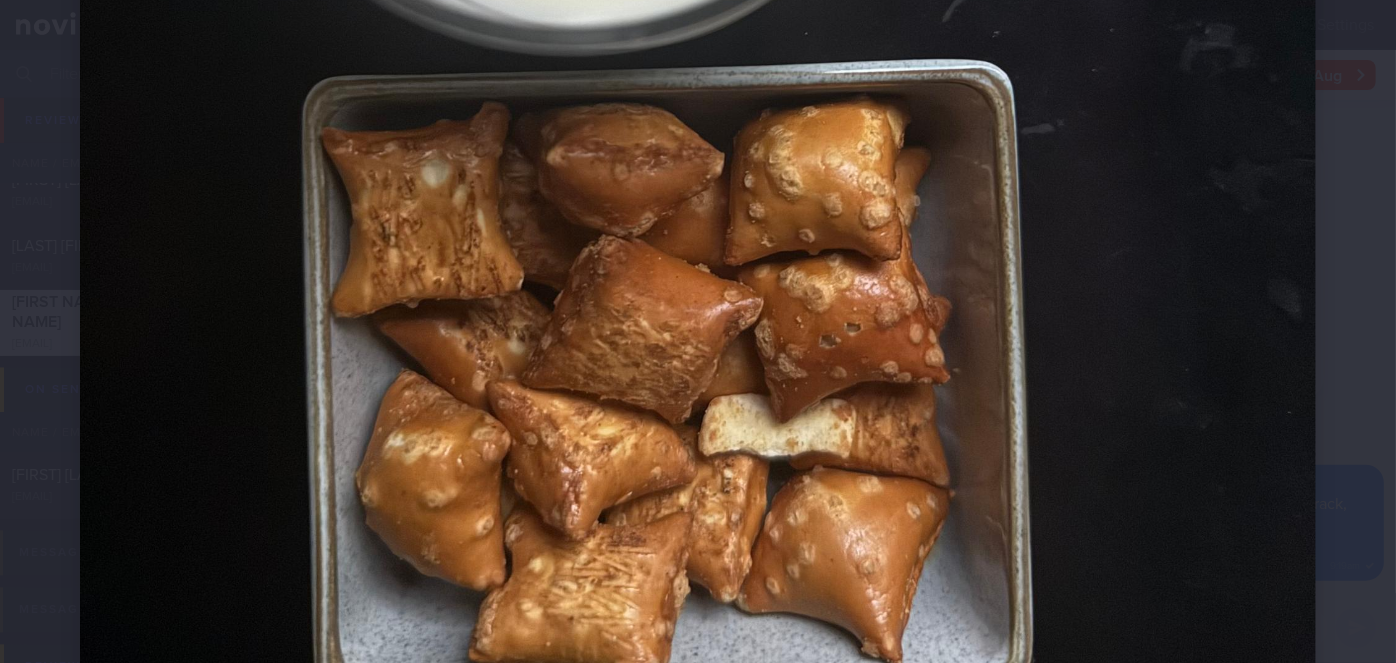 click at bounding box center [698, -5] 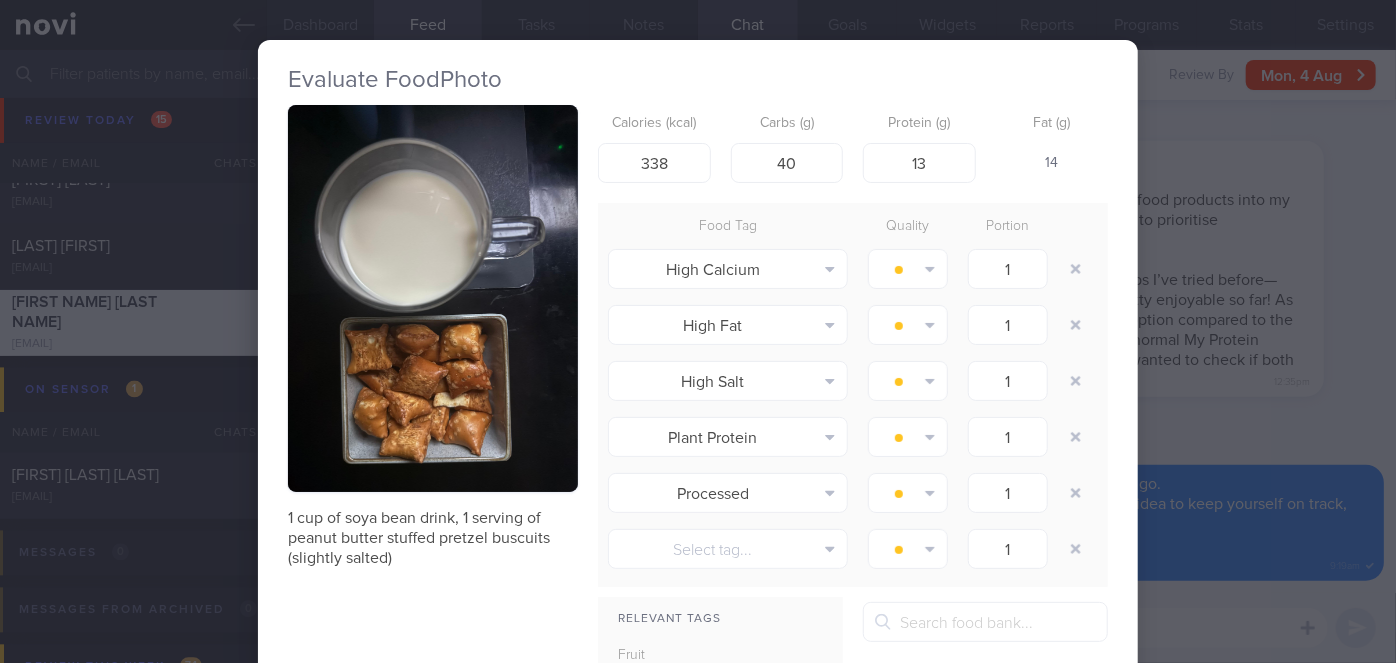 click on "Evaluate Food  Photo
1 cup of soya bean drink, 1 serving of peanut butter stuffed pretzel buscuits (slightly salted)
Calories (kcal)
338
Carbs (g)
40
Protein (g)
13
Fat (g)
14
Food Tag
Quality
Portion
High Calcium
Alcohol
Fried
Fruit
Healthy Fats
High Calcium" at bounding box center (698, 331) 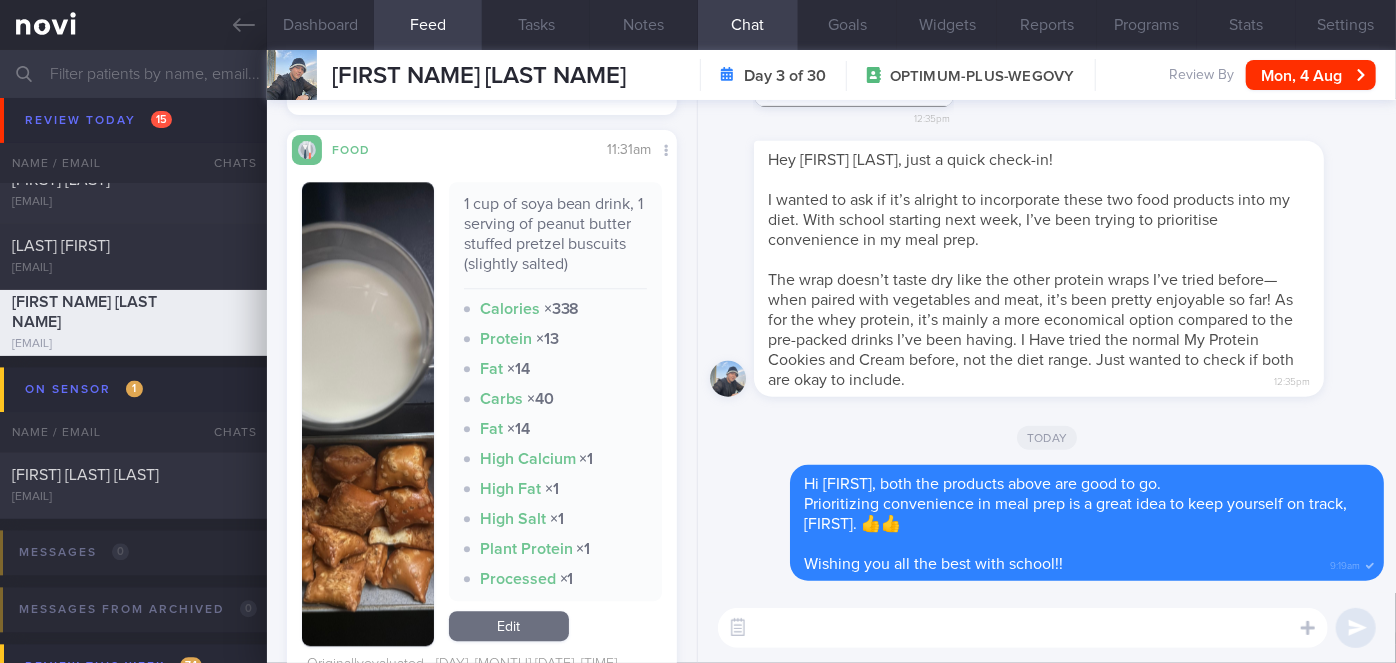 scroll, scrollTop: 2727, scrollLeft: 0, axis: vertical 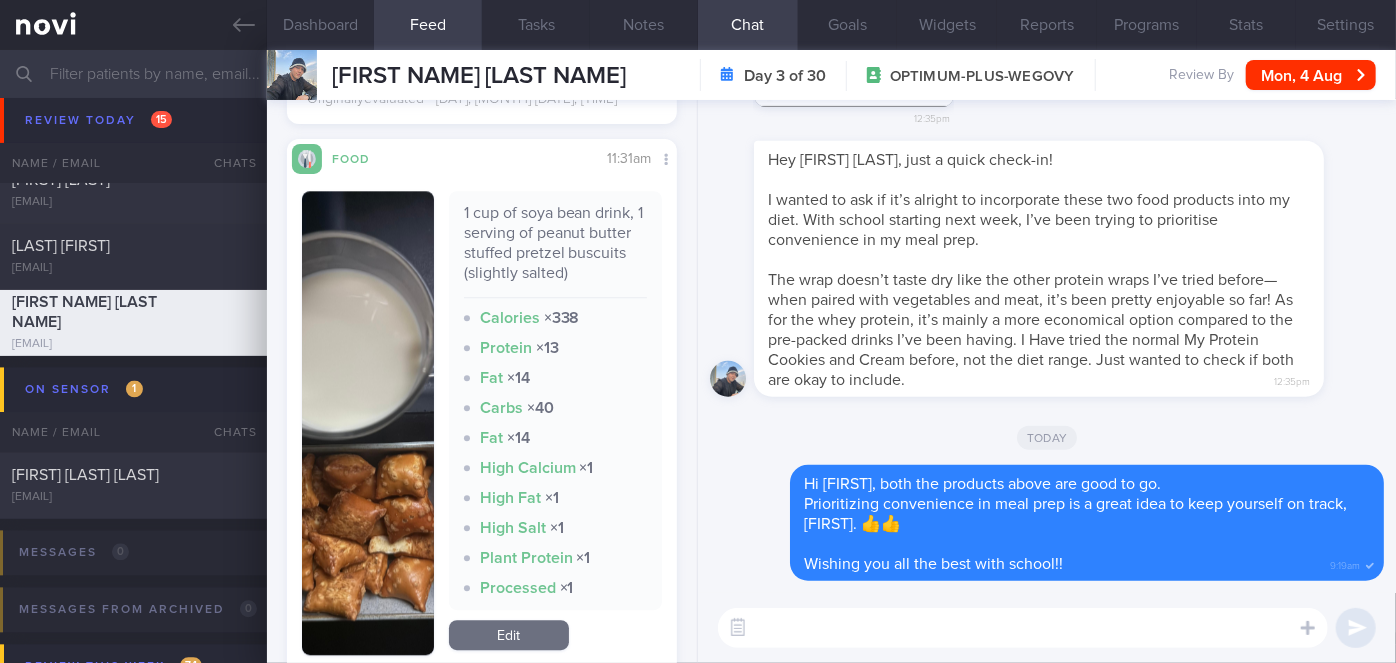 click at bounding box center (368, 423) 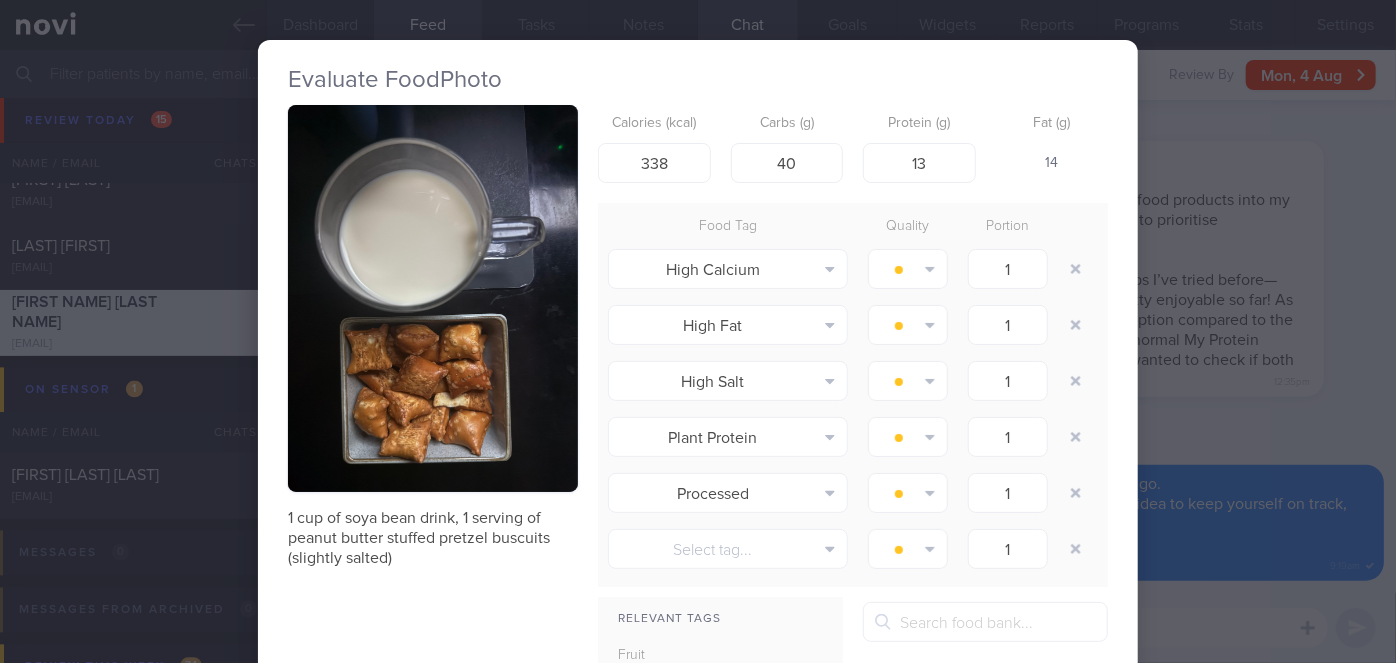 type 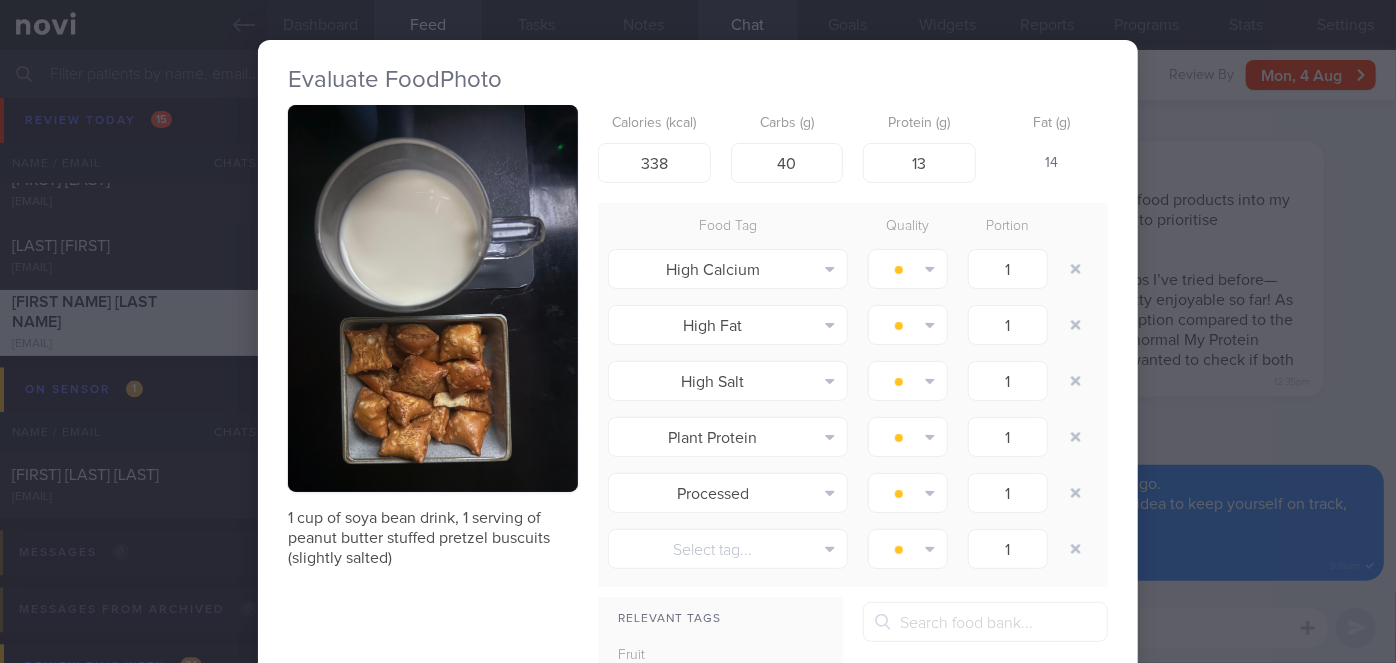 click on "Evaluate Food  Photo
1 cup of soya bean drink, 1 serving of peanut butter stuffed pretzel buscuits (slightly salted)
Calories (kcal)
338
Carbs (g)
40
Protein (g)
13
Fat (g)
14
Food Tag
Quality
Portion
High Calcium
Alcohol
Fried
Fruit
Healthy Fats
High Calcium" at bounding box center [698, 331] 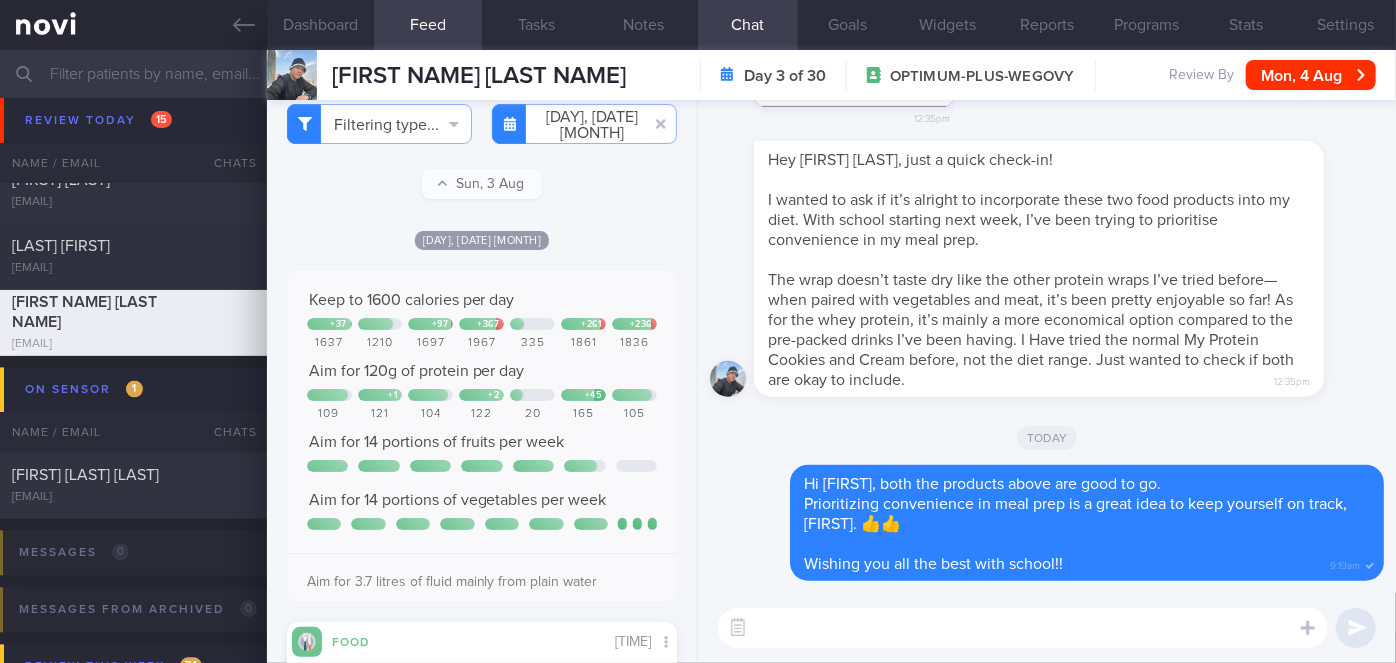 scroll, scrollTop: 0, scrollLeft: 0, axis: both 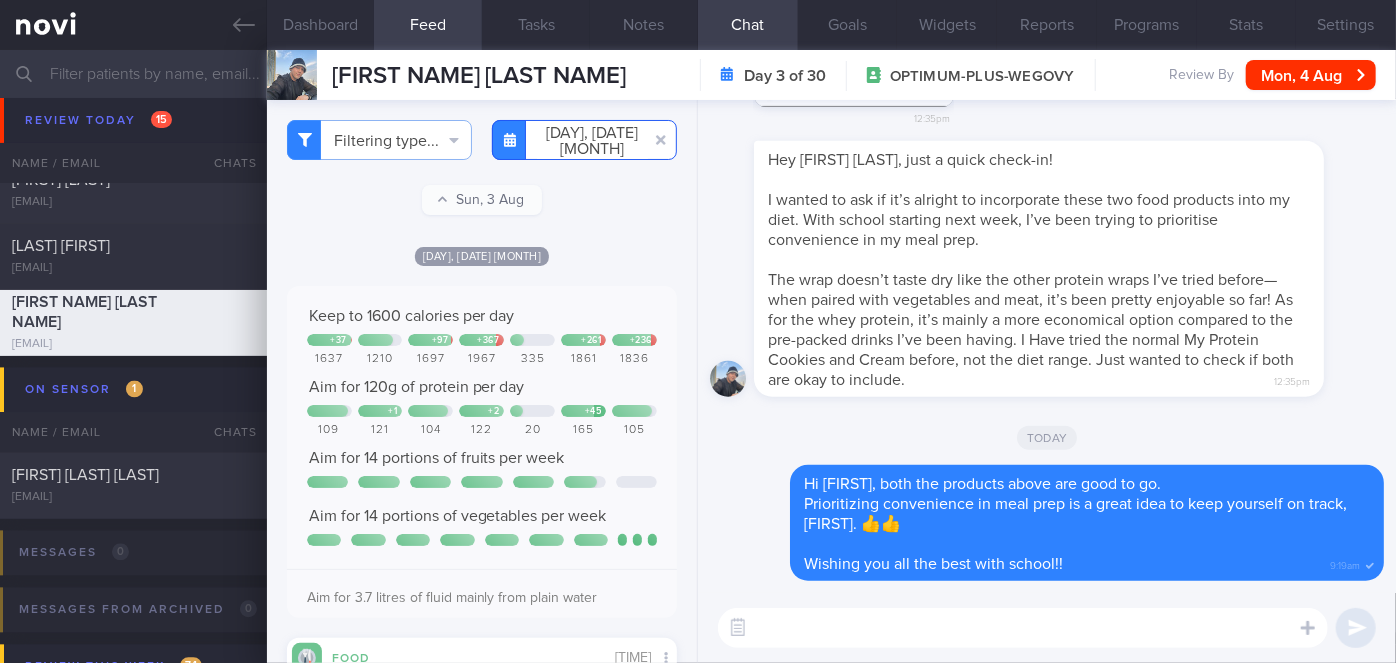 click on "2025-08-02" at bounding box center [584, 140] 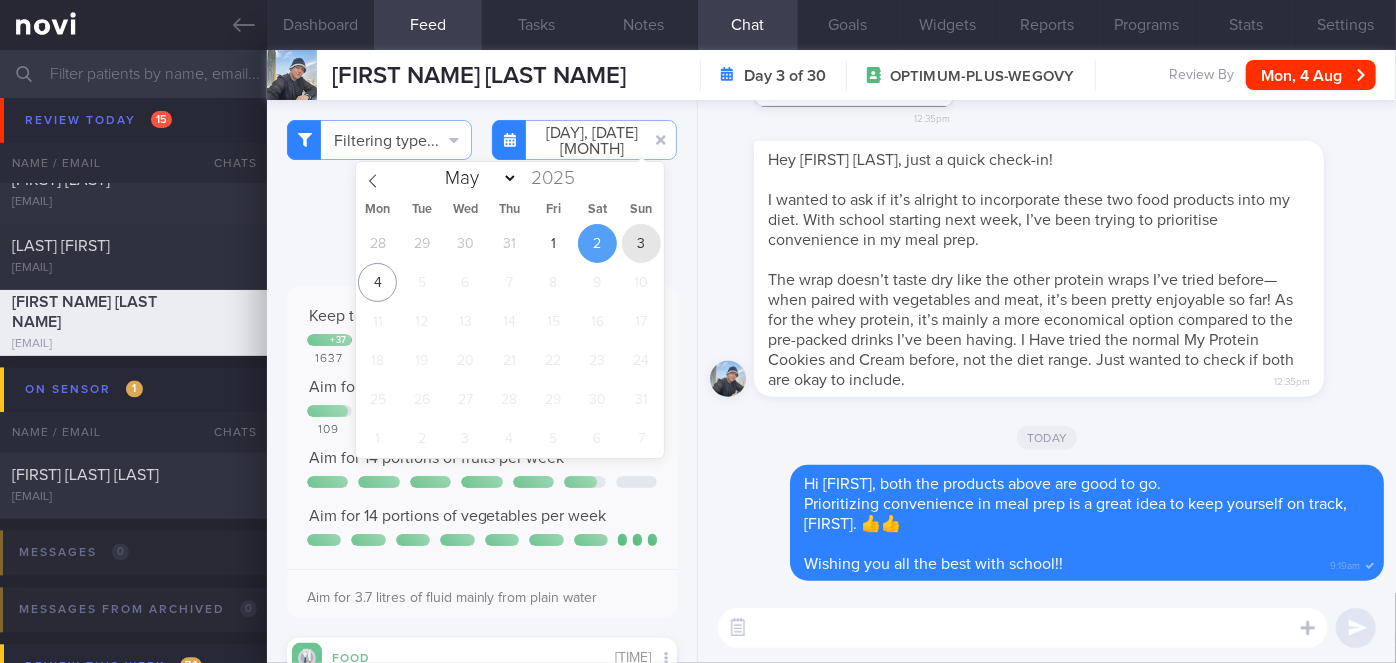 click on "3" at bounding box center (641, 243) 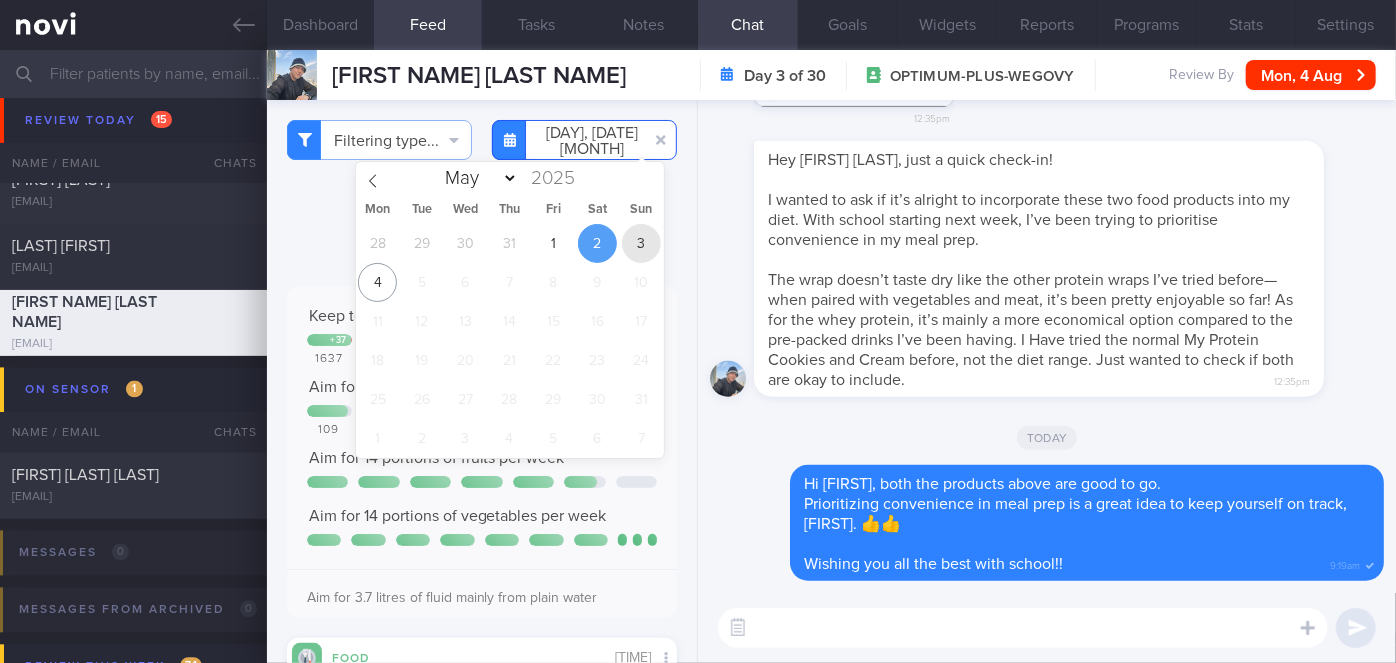 type on "[DATE]" 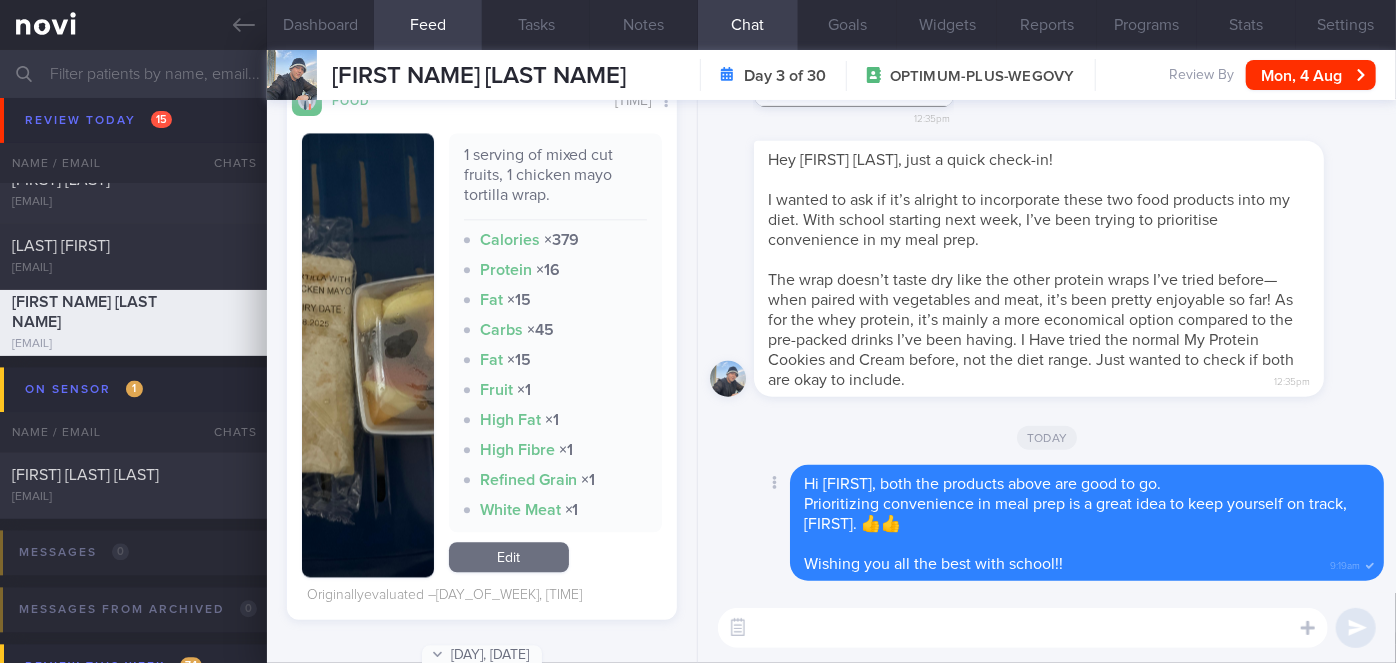 scroll, scrollTop: 2429, scrollLeft: 0, axis: vertical 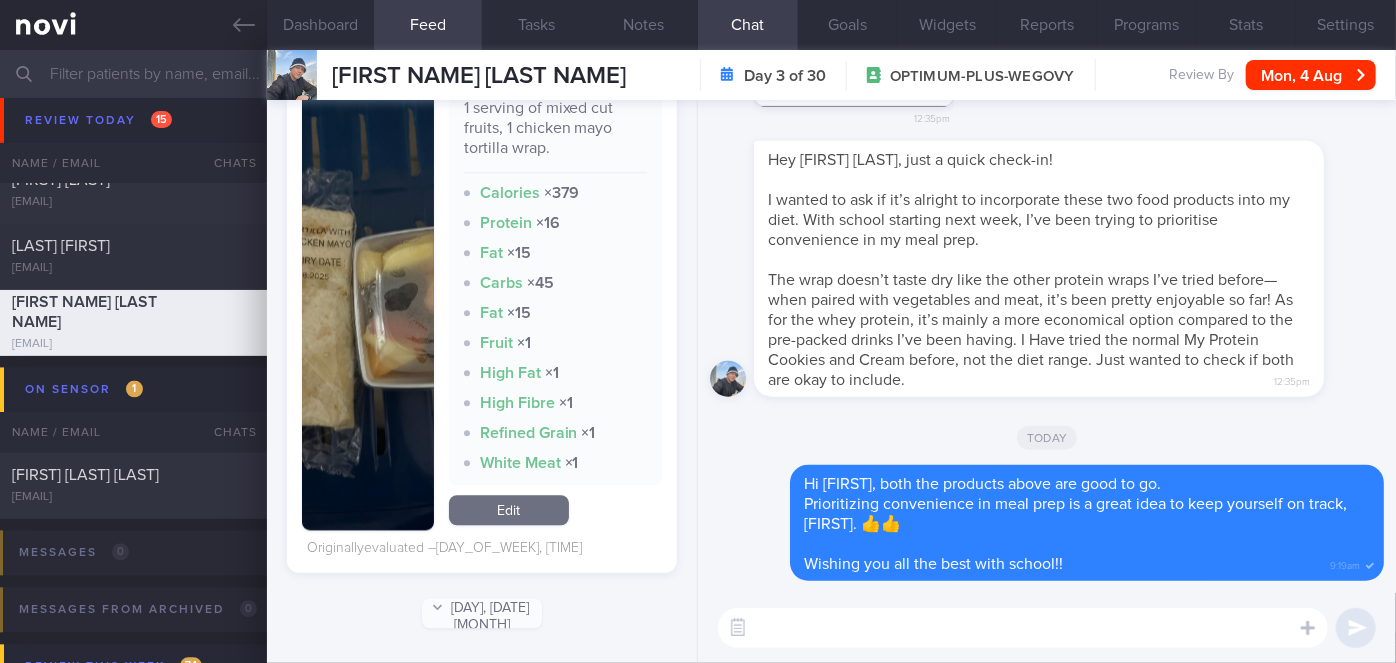 click at bounding box center [1023, 628] 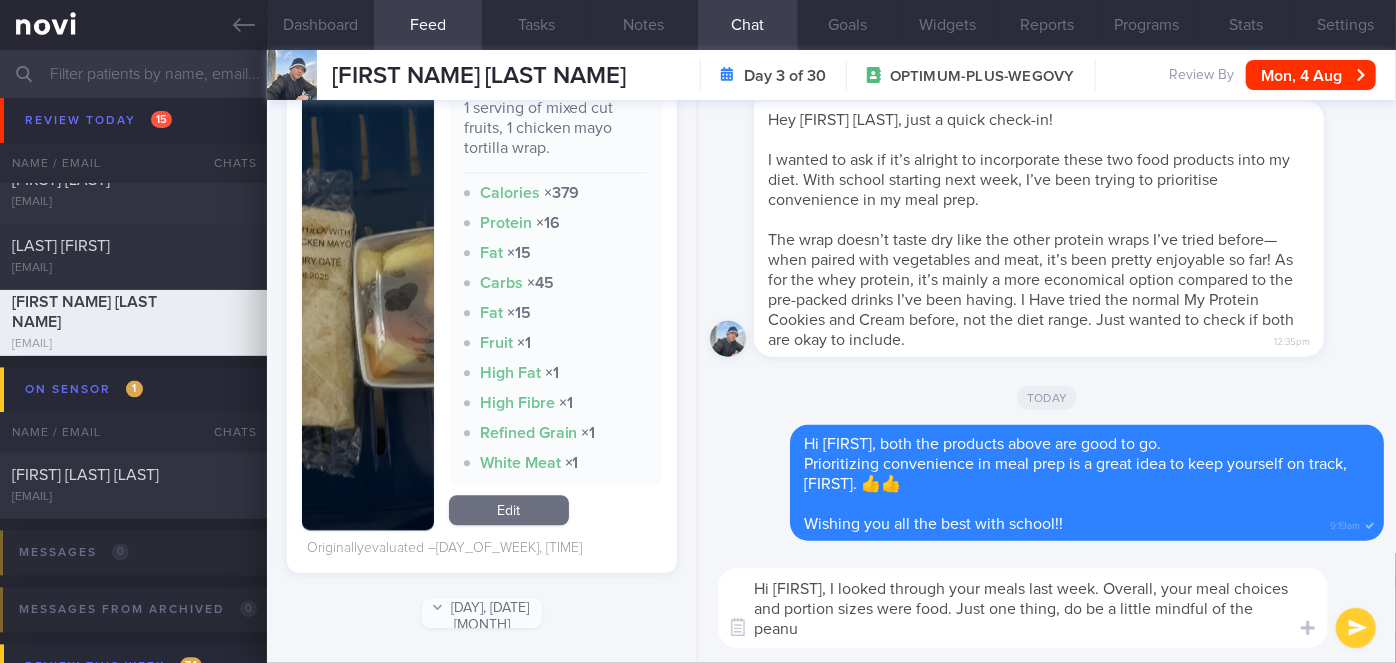 scroll, scrollTop: 0, scrollLeft: 0, axis: both 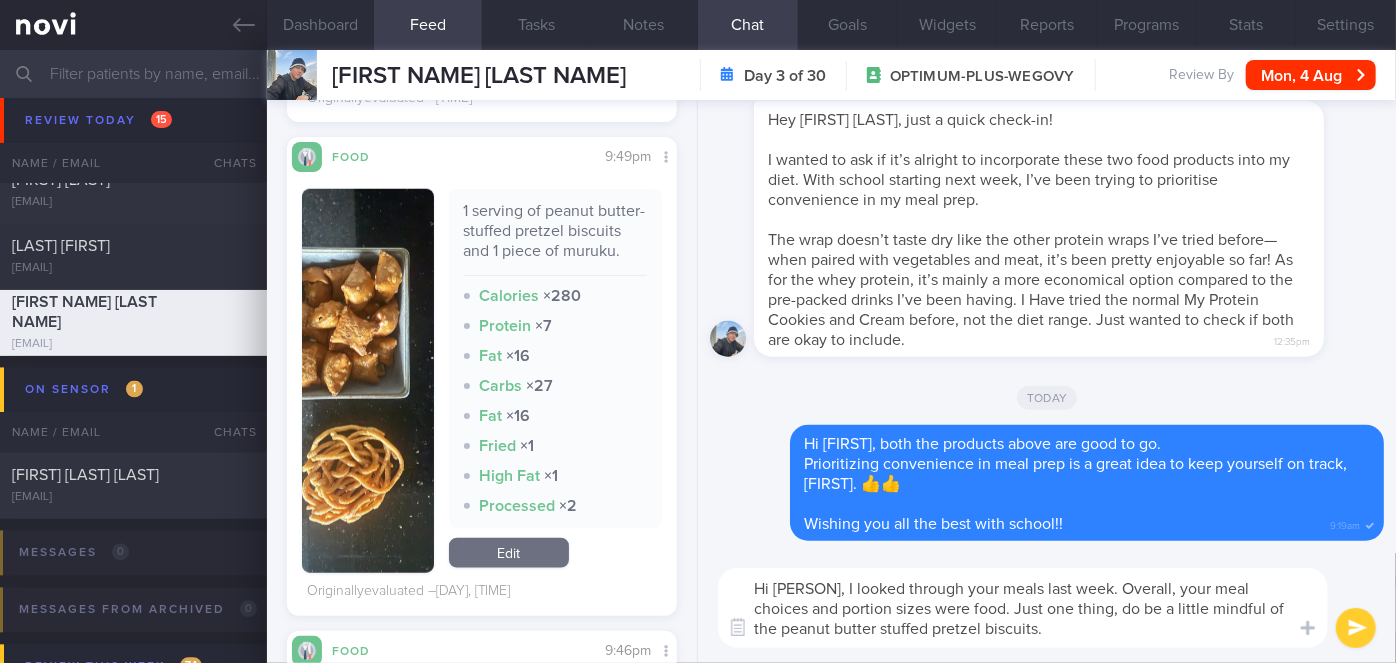 click on "Hi [PERSON], I looked through your meals last week. Overall, your meal choices and portion sizes were food. Just one thing, do be a little mindful of the peanut butter stuffed pretzel biscuits." at bounding box center [1023, 608] 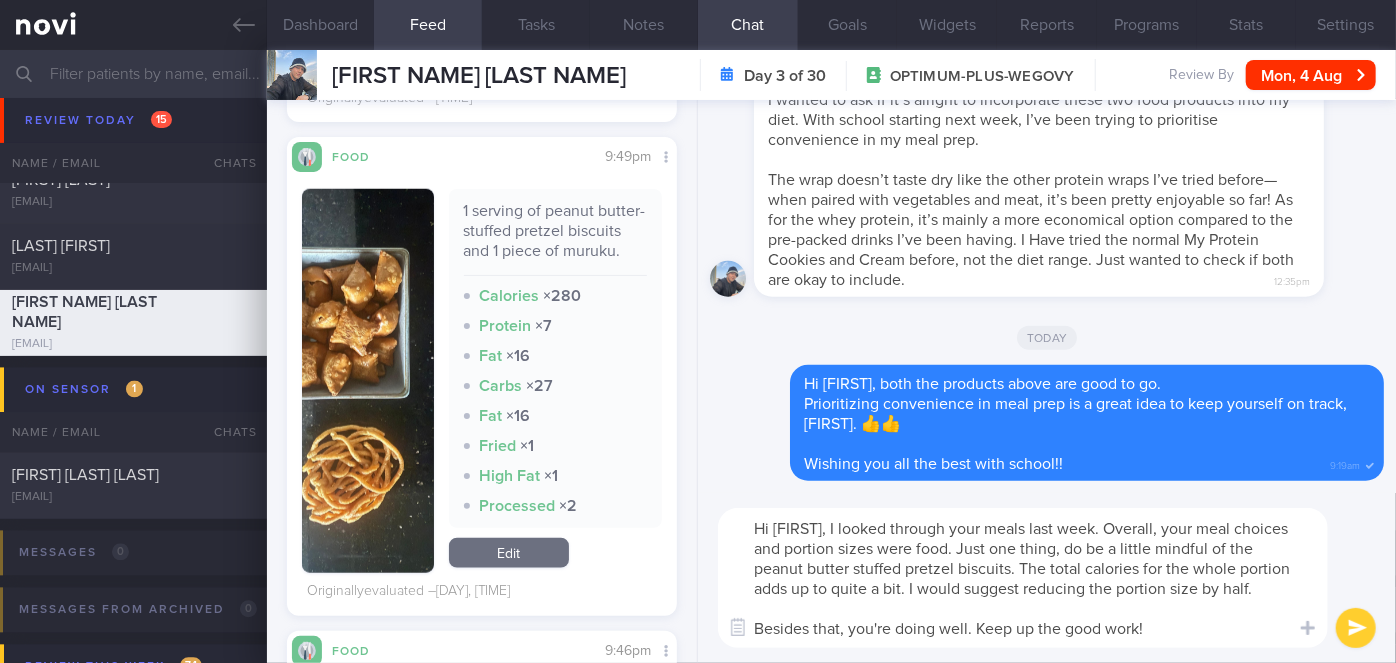 scroll, scrollTop: 0, scrollLeft: 0, axis: both 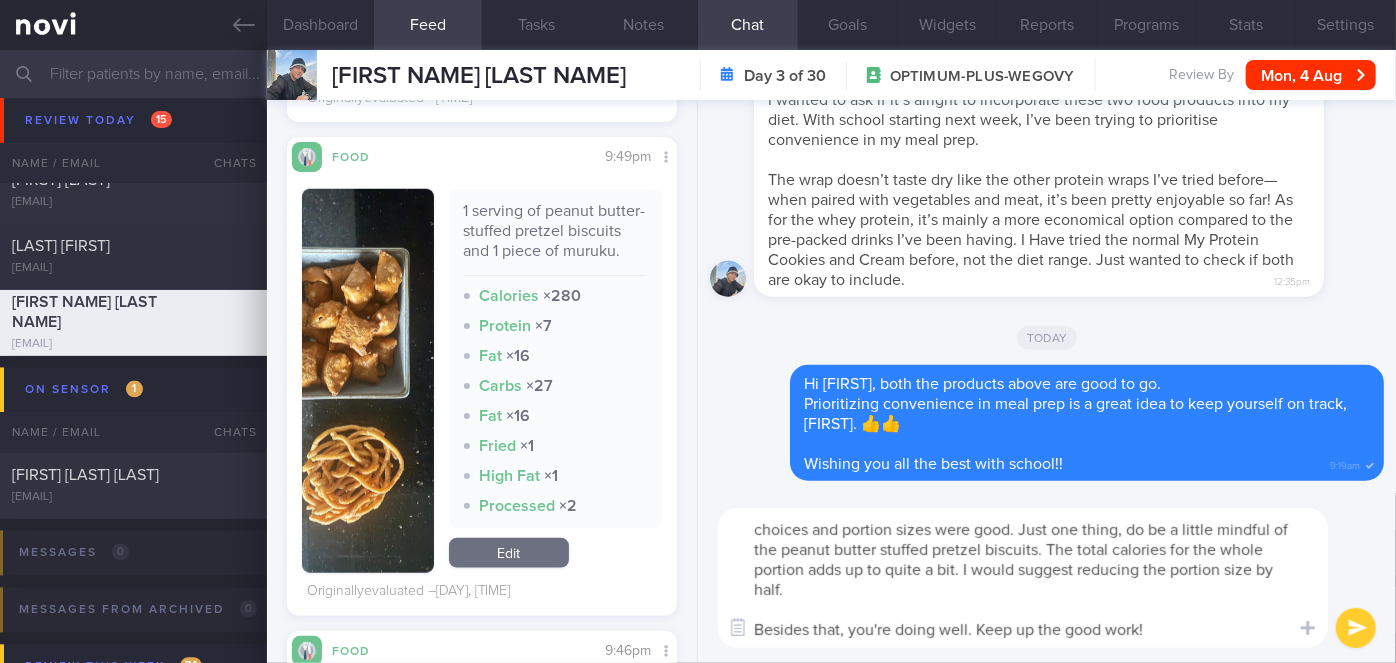 click on "Hi [PERSON], I looked through your meals last week. Overall, your meal choices and portion sizes were good. Just one thing, do be a little mindful of the peanut butter stuffed pretzel biscuits. The total calories for the whole portion adds up to quite a bit. I would suggest reducing the portion size by half.
Besides that, you're doing well. Keep up the good work!" at bounding box center (1023, 578) 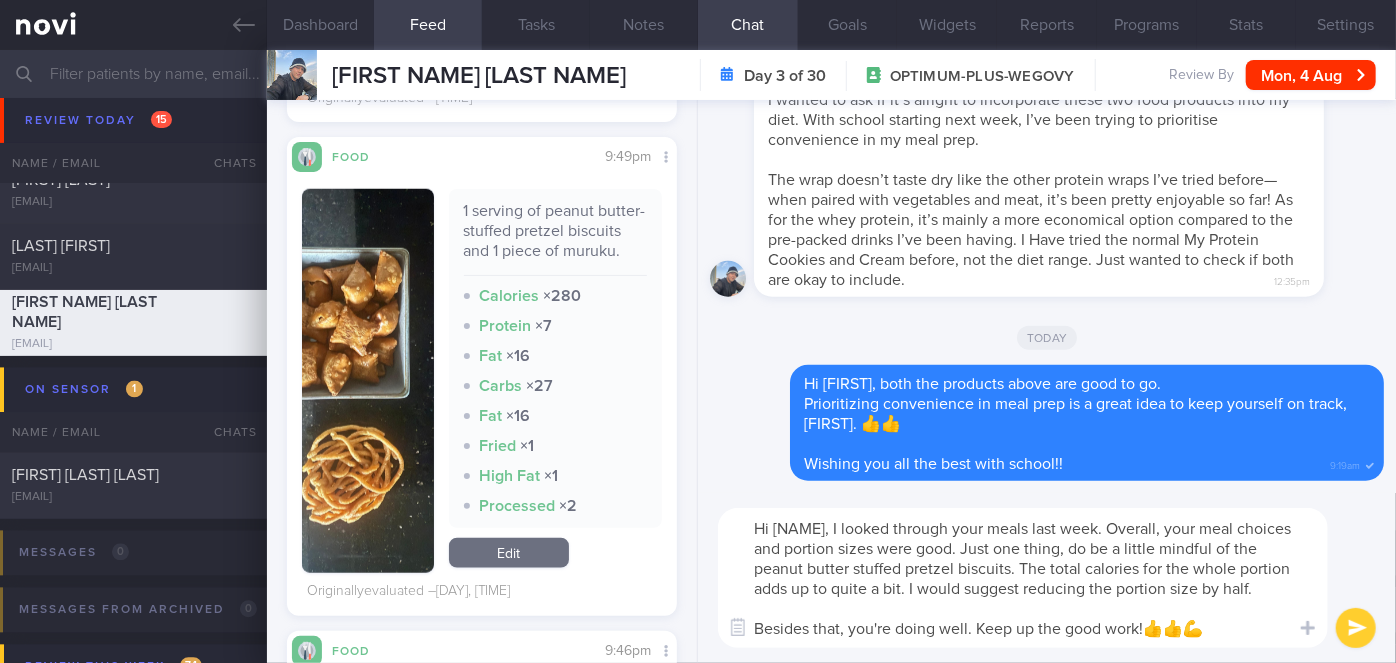 type on "Hi [NAME], I looked through your meals last week. Overall, your meal choices and portion sizes were good. Just one thing, do be a little mindful of the peanut butter stuffed pretzel biscuits. The total calories for the whole portion adds up to quite a bit. I would suggest reducing the portion size by half.
Besides that, you're doing well. Keep up the good work!👍👍💪" 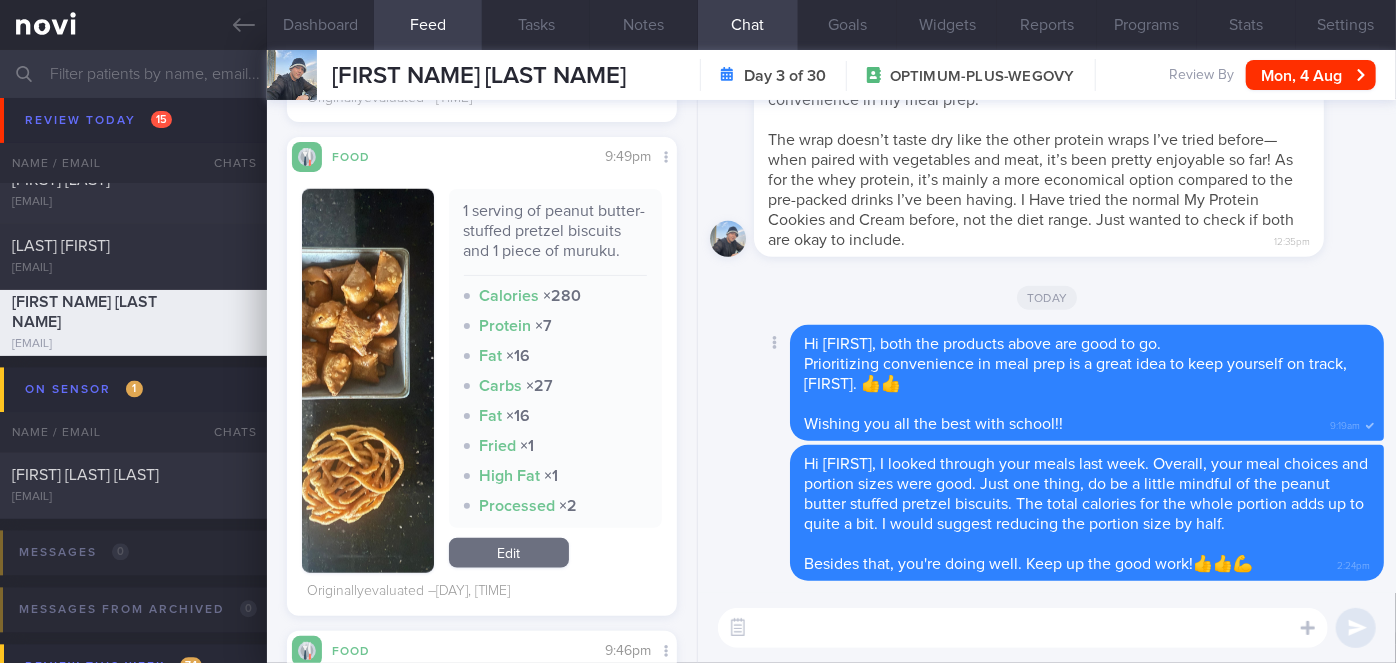 scroll, scrollTop: 0, scrollLeft: 0, axis: both 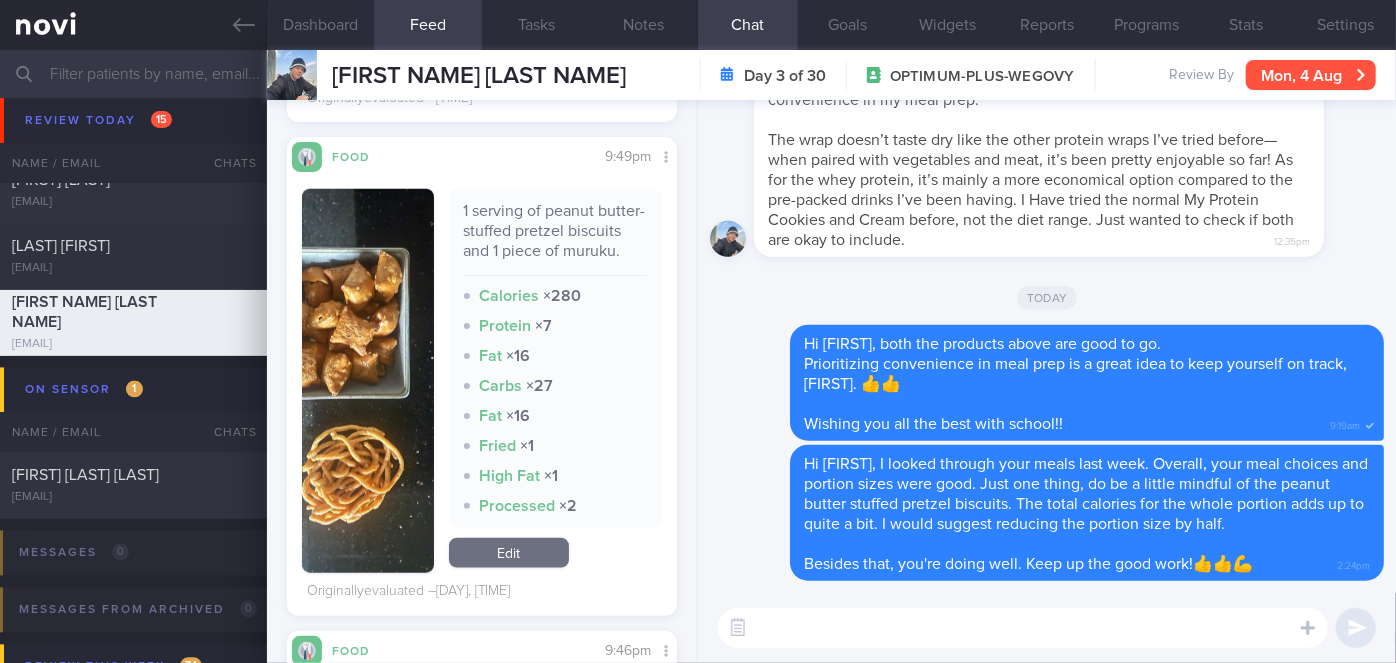 click on "Mon, 4 Aug" at bounding box center [1311, 75] 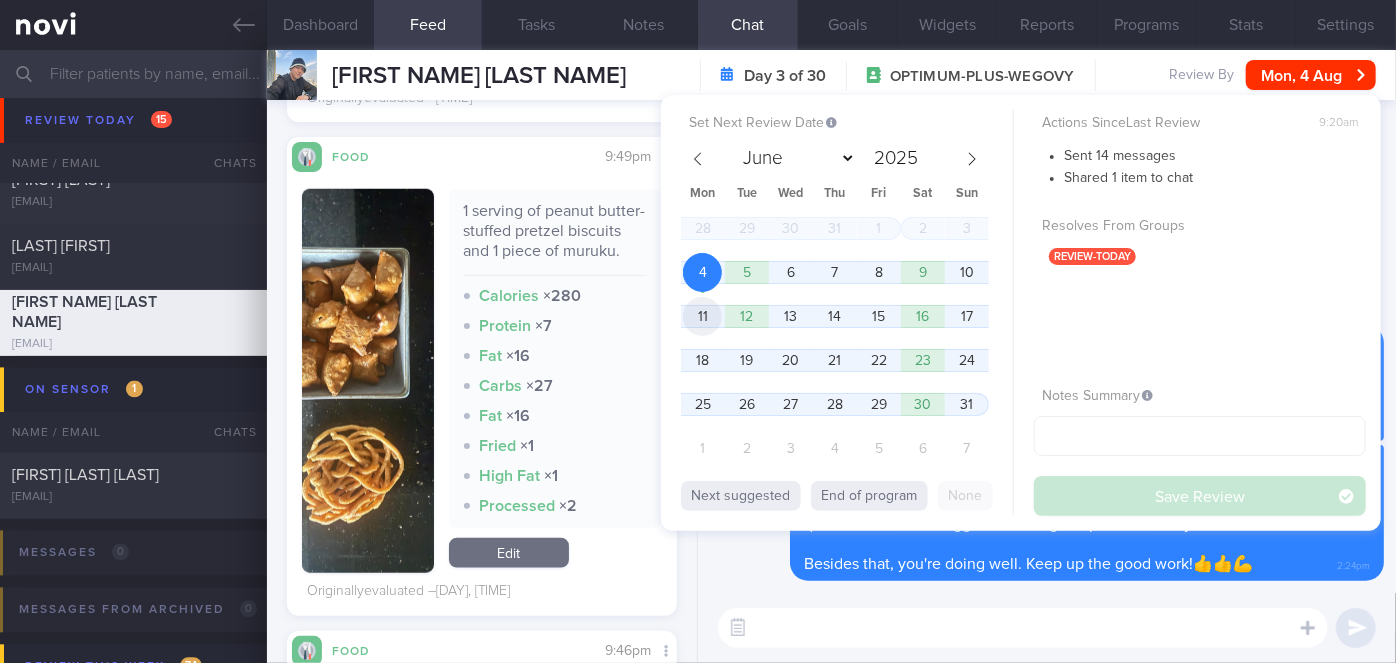 click on "11" at bounding box center (702, 316) 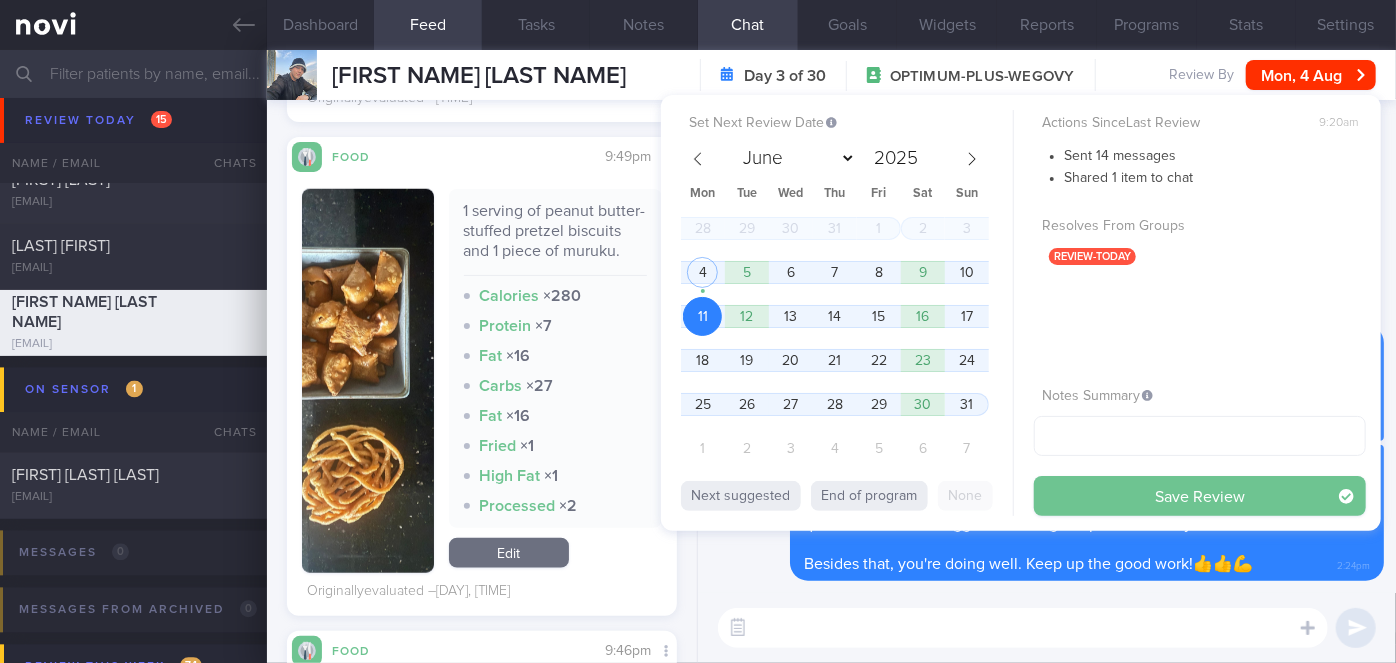click on "Save Review" at bounding box center [1200, 496] 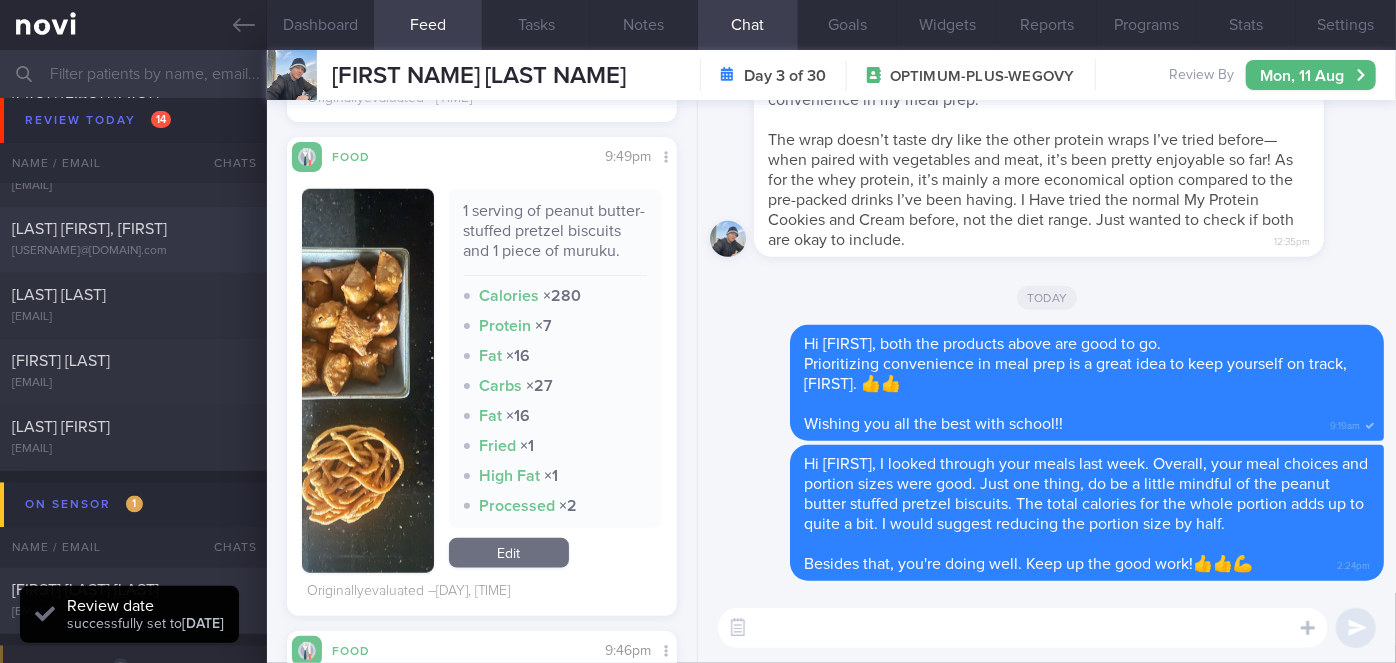 scroll, scrollTop: 5538, scrollLeft: 0, axis: vertical 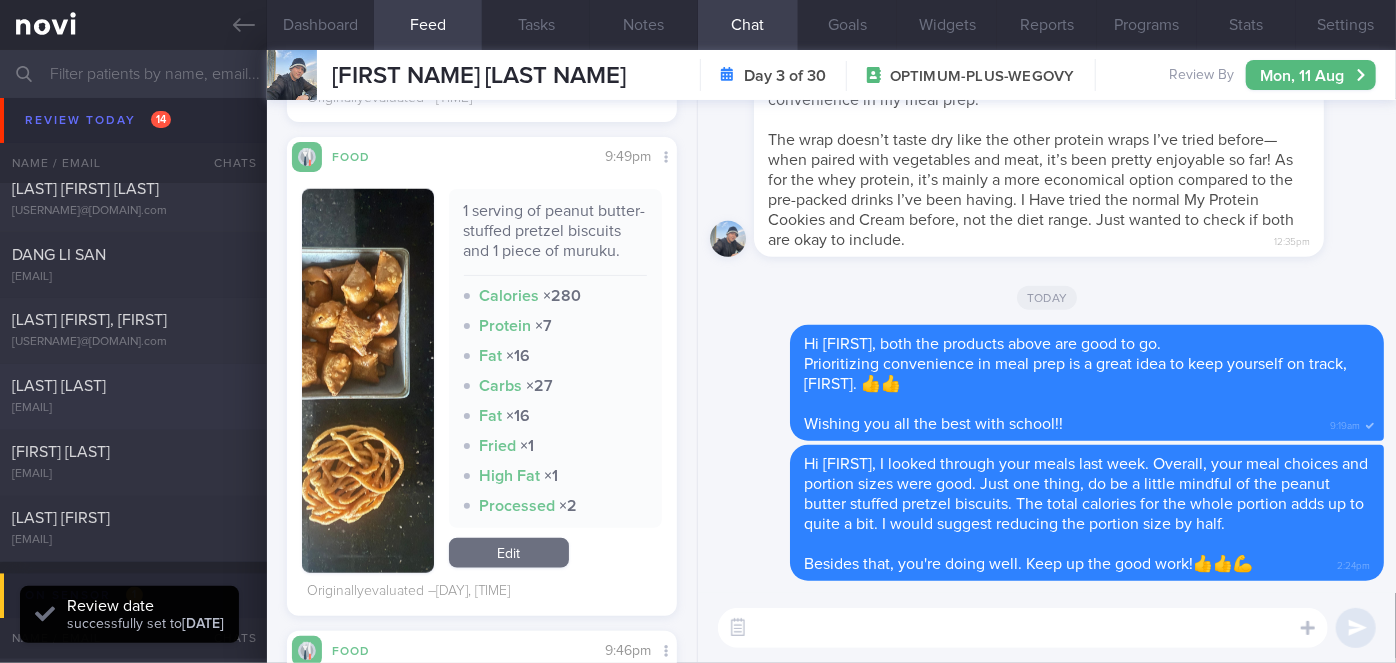 click on "[LAST] [LAST]" at bounding box center [131, 387] 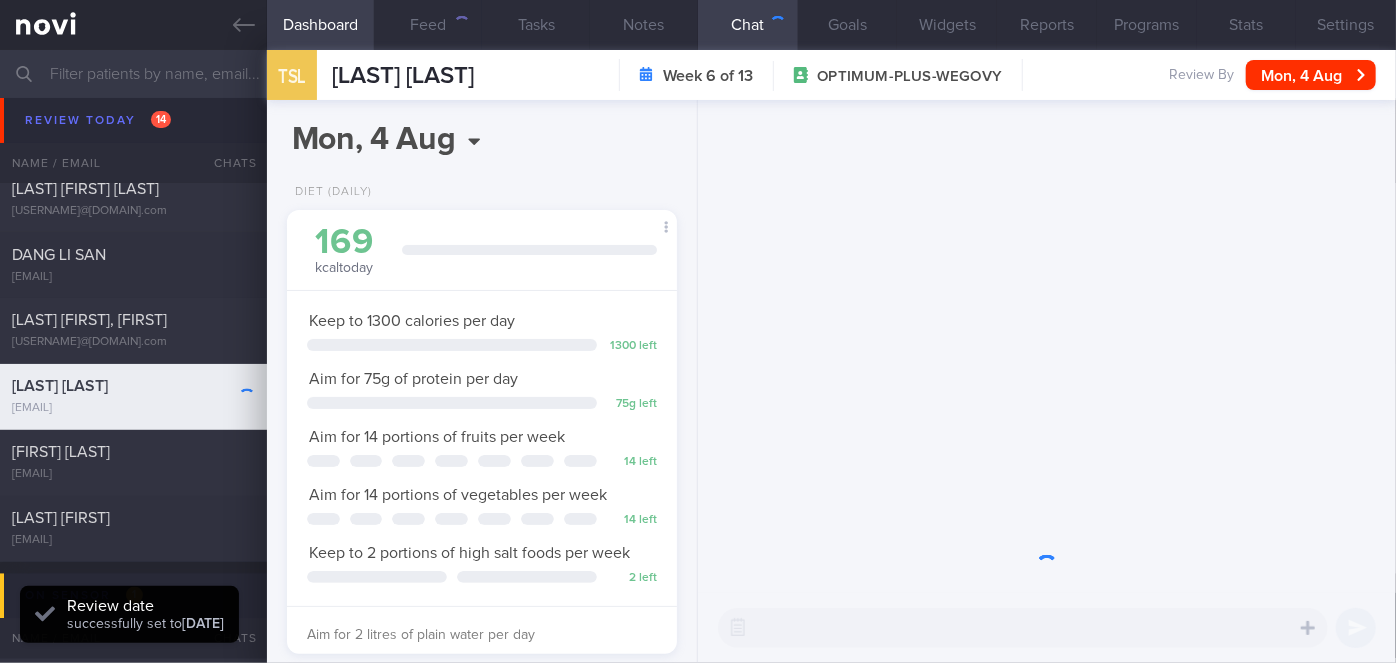 scroll, scrollTop: 999829, scrollLeft: 999658, axis: both 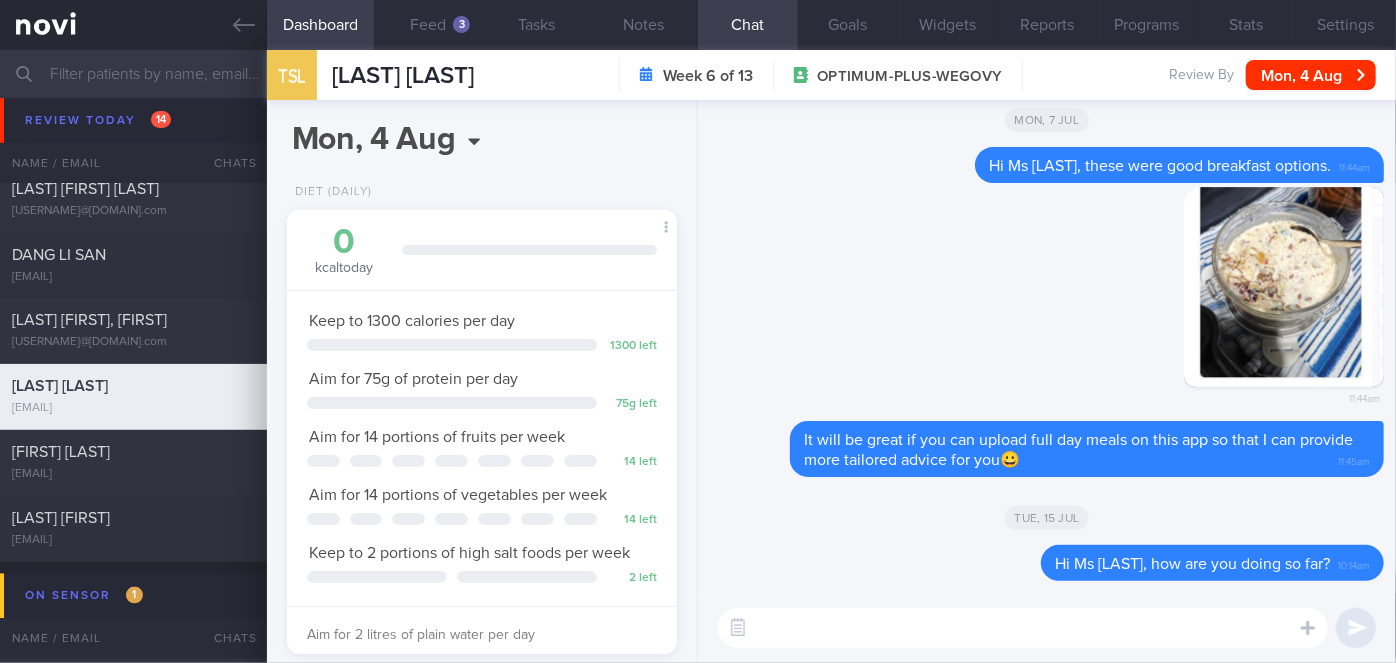 click at bounding box center [1023, 628] 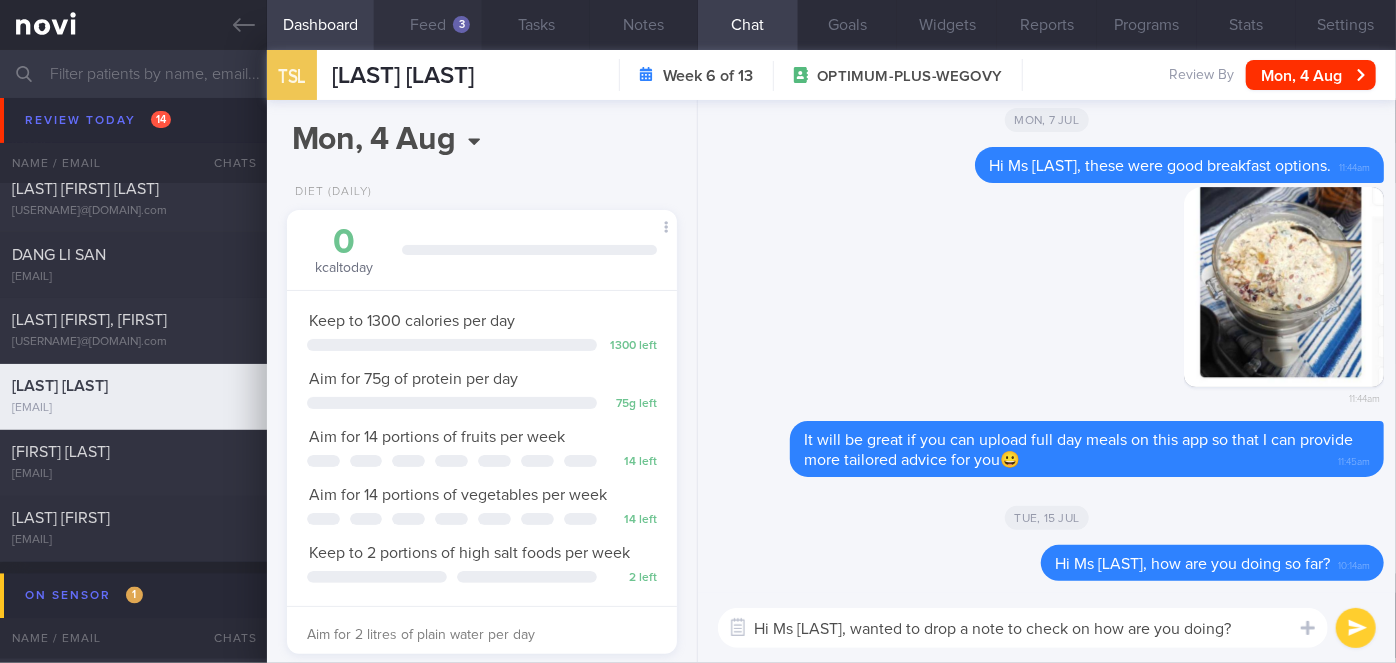 type on "Hi Ms [LAST], wanted to drop a note to check on how are you doing?" 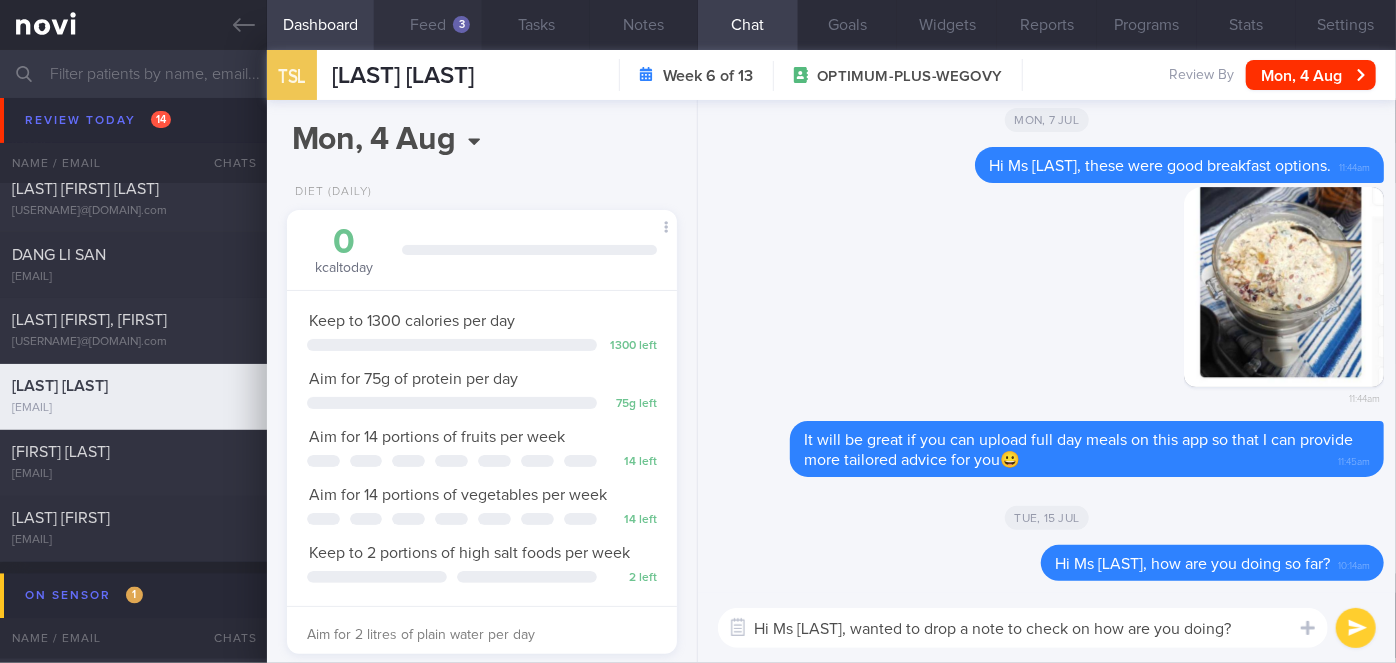 click on "Feed
3" at bounding box center (428, 25) 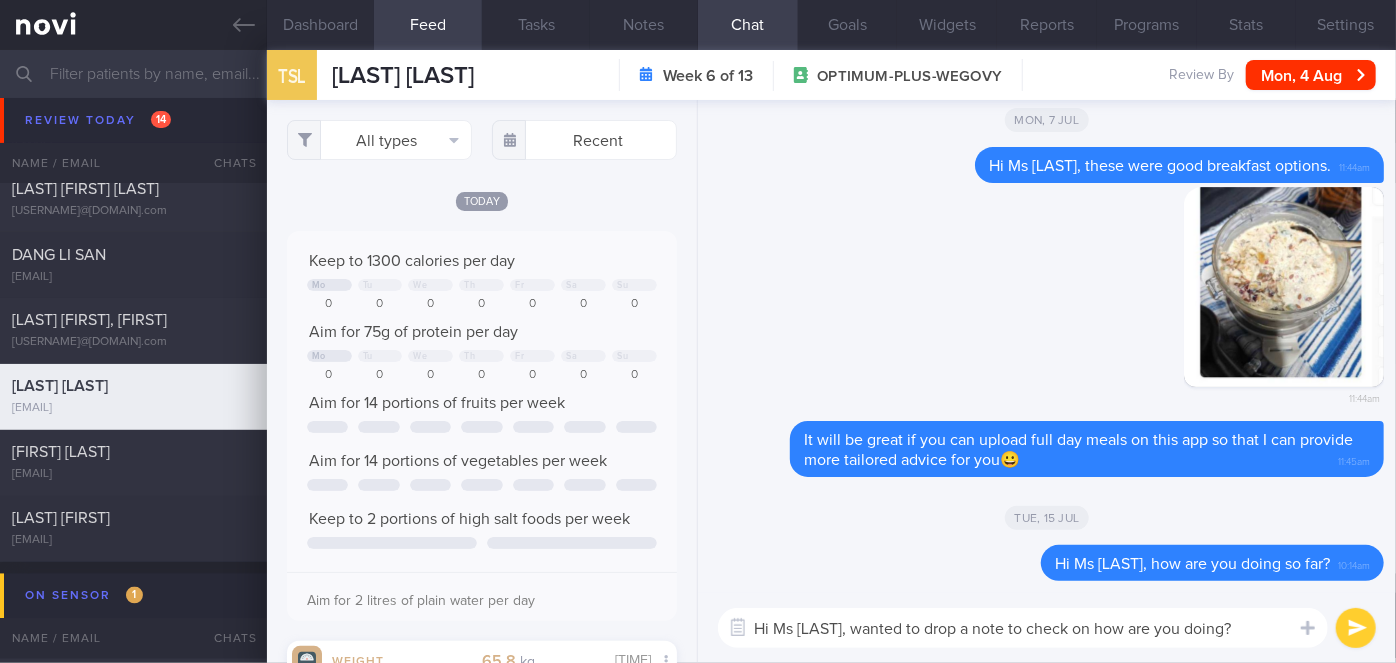 type 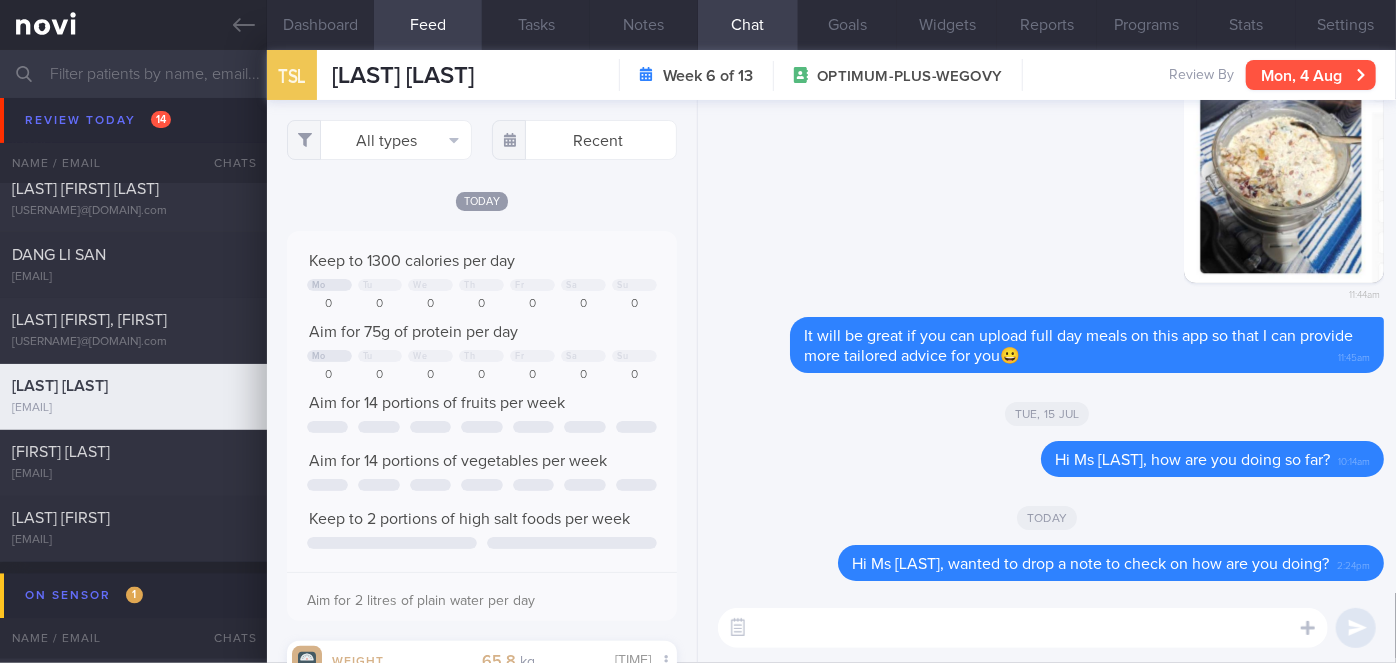 click on "Mon, 4 Aug" at bounding box center [1311, 75] 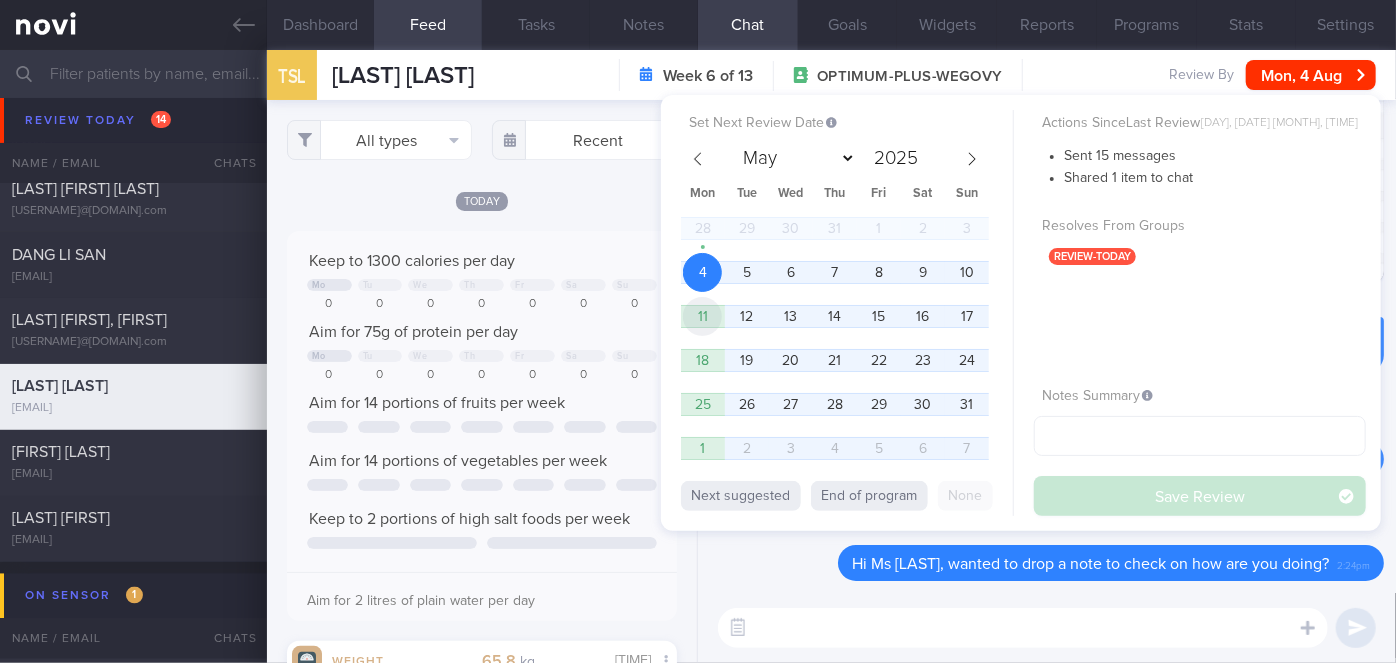 click on "11" at bounding box center [702, 316] 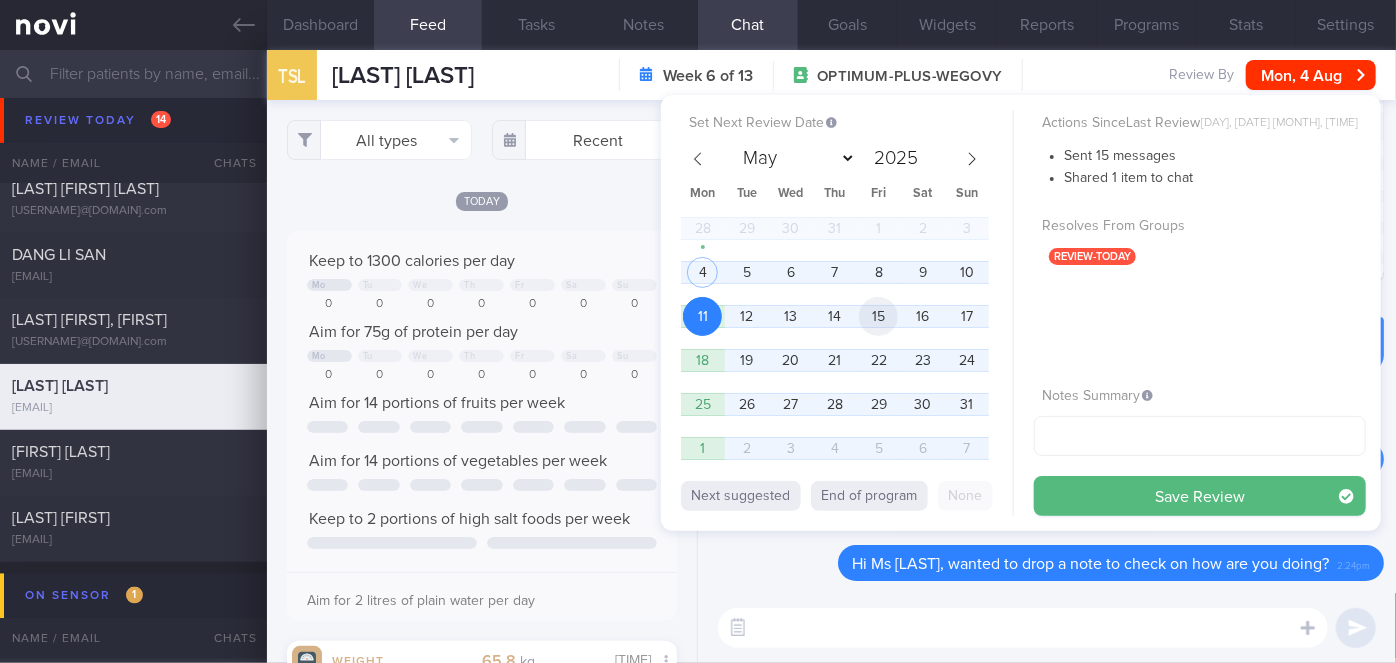 click on "15" at bounding box center [878, 316] 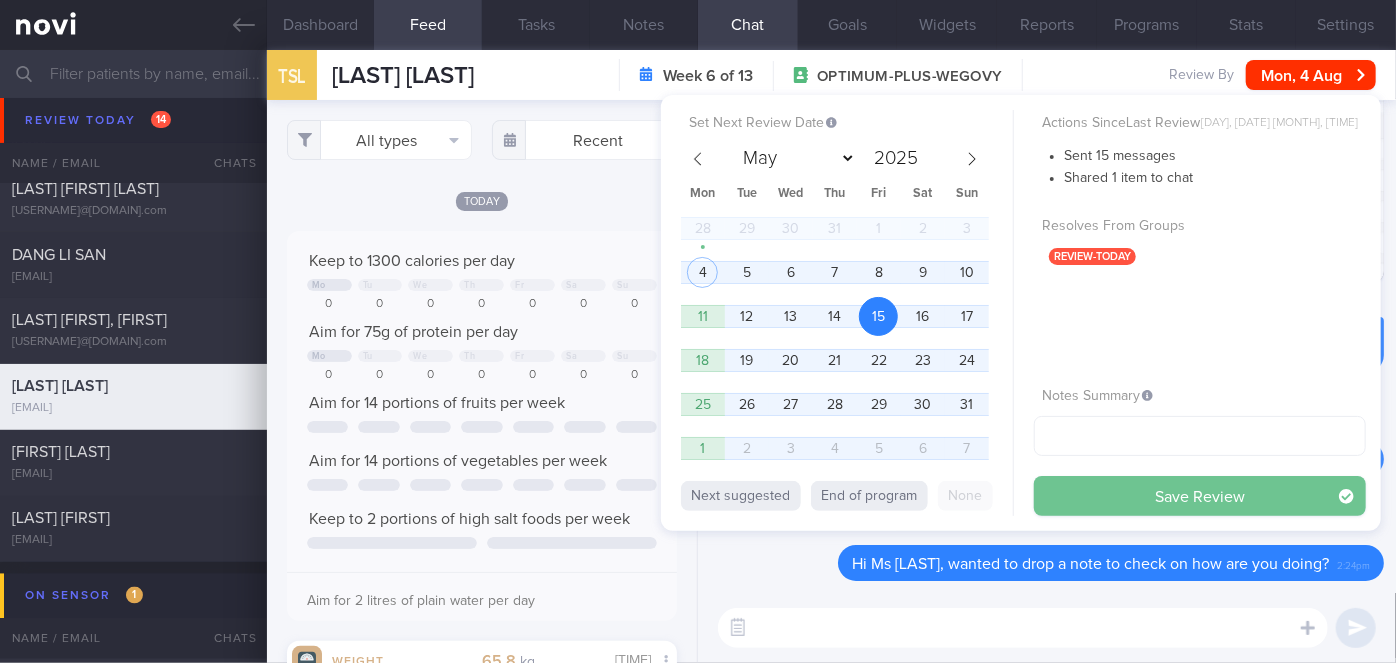 click on "Save Review" at bounding box center (1200, 496) 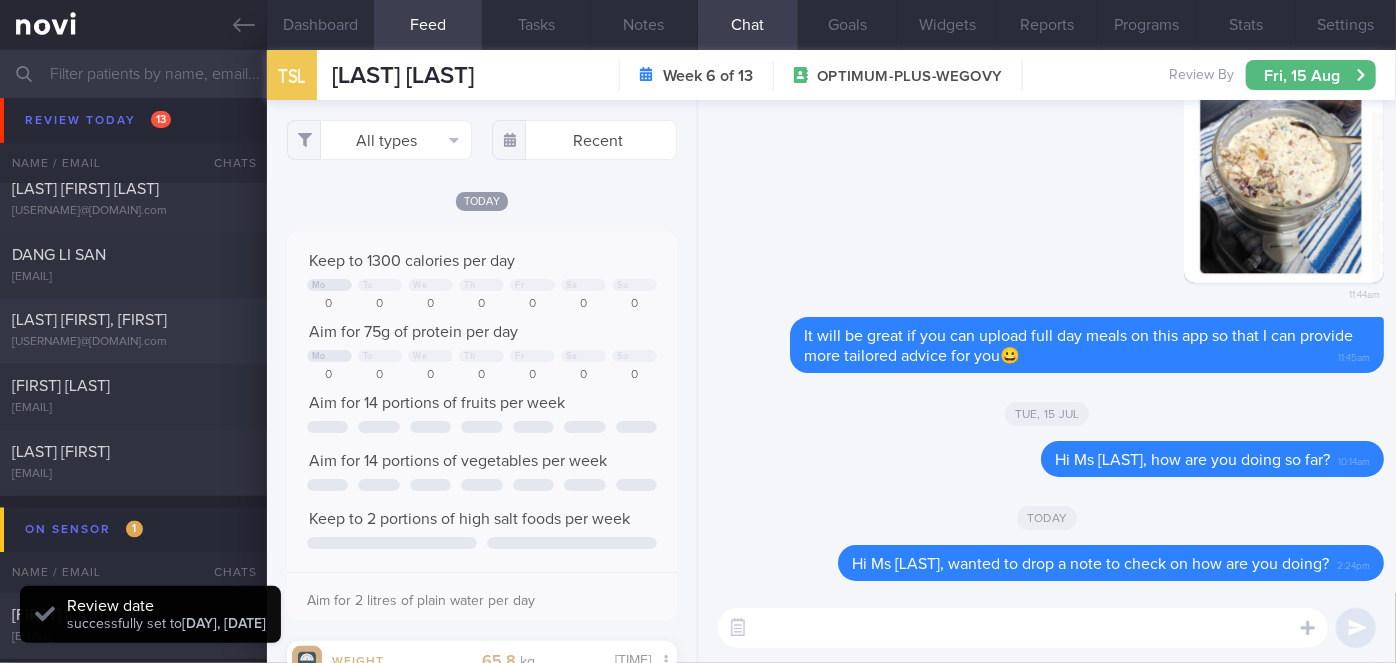 click on "[LAST] [FIRST], [FIRST]" at bounding box center (89, 321) 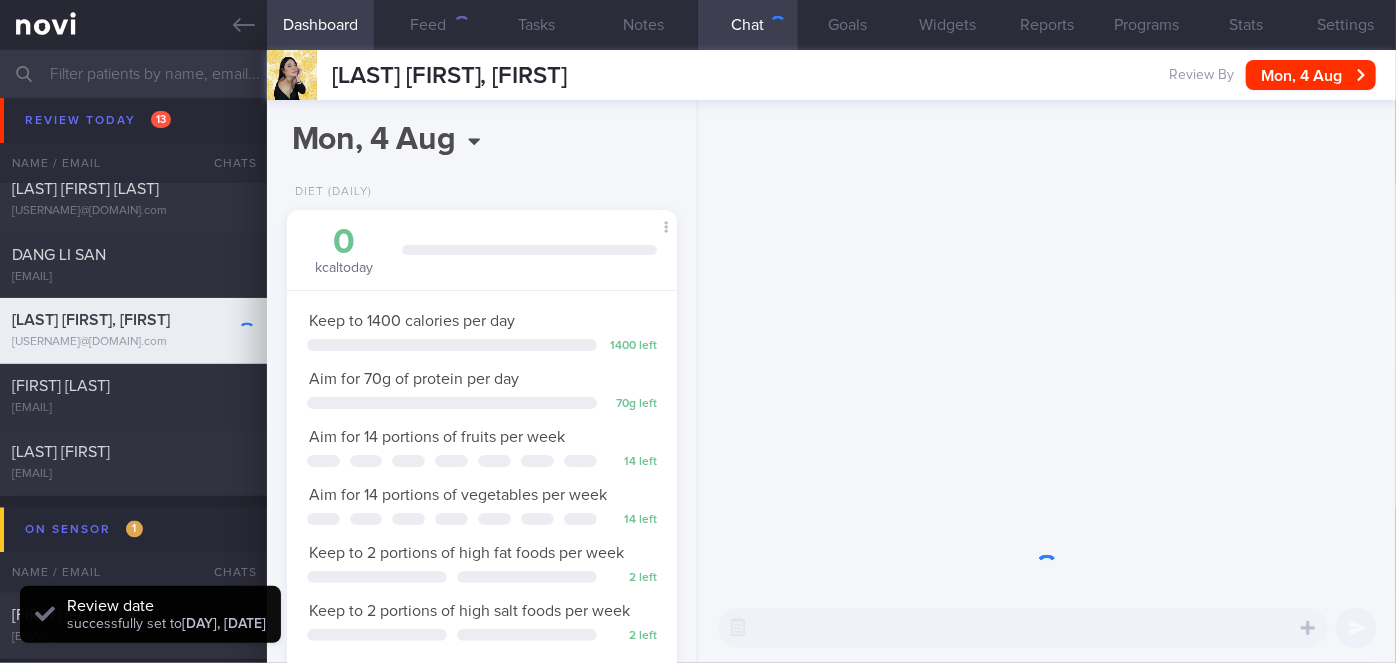 scroll, scrollTop: 999800, scrollLeft: 999658, axis: both 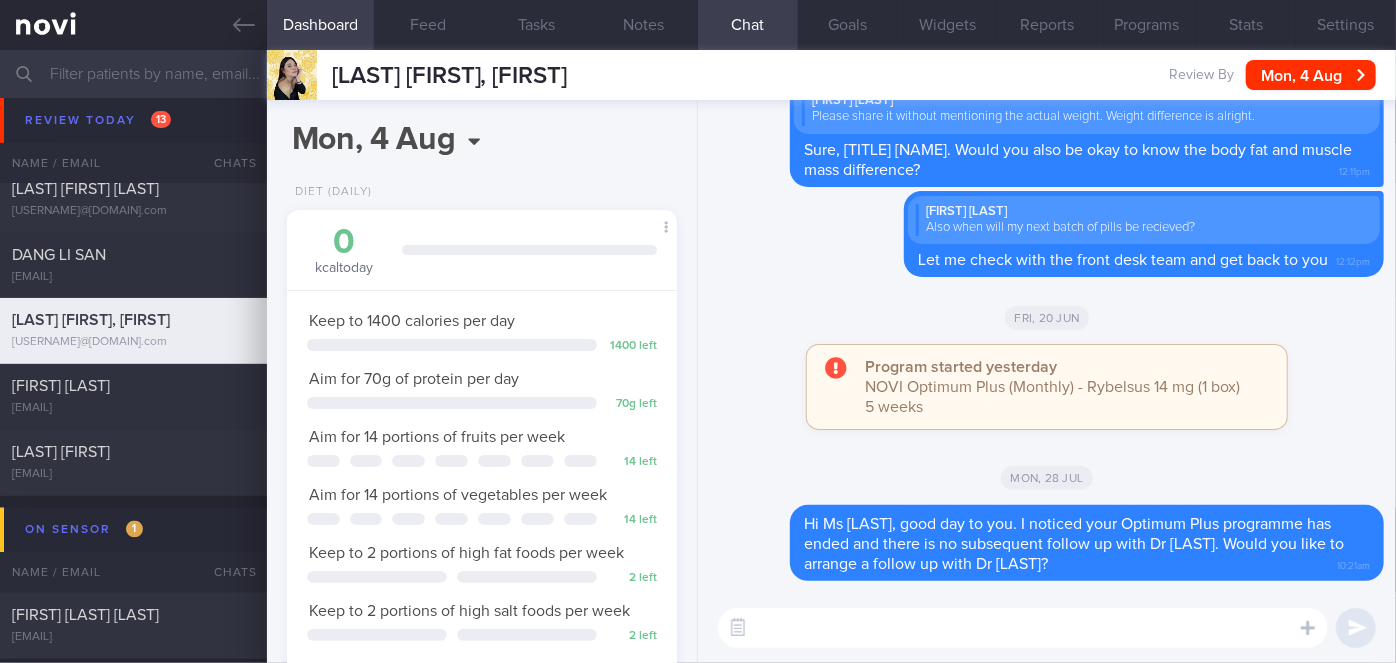 click at bounding box center (1023, 628) 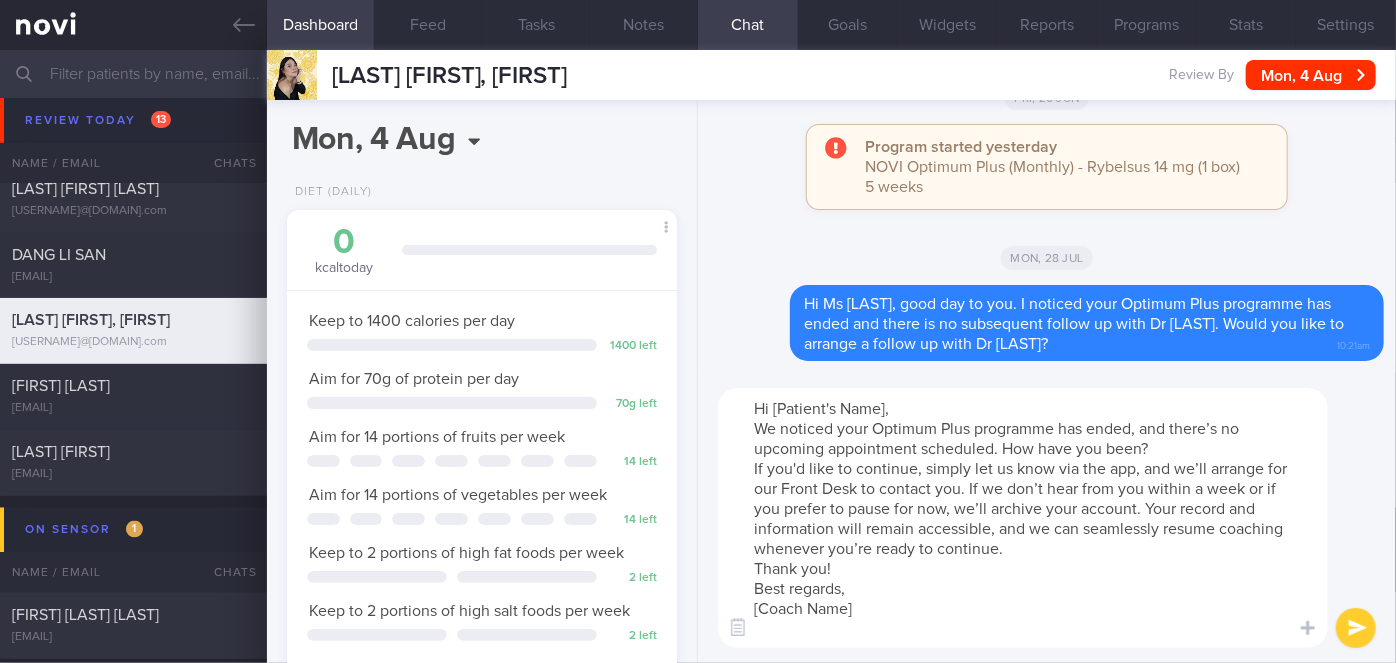 scroll, scrollTop: 0, scrollLeft: 0, axis: both 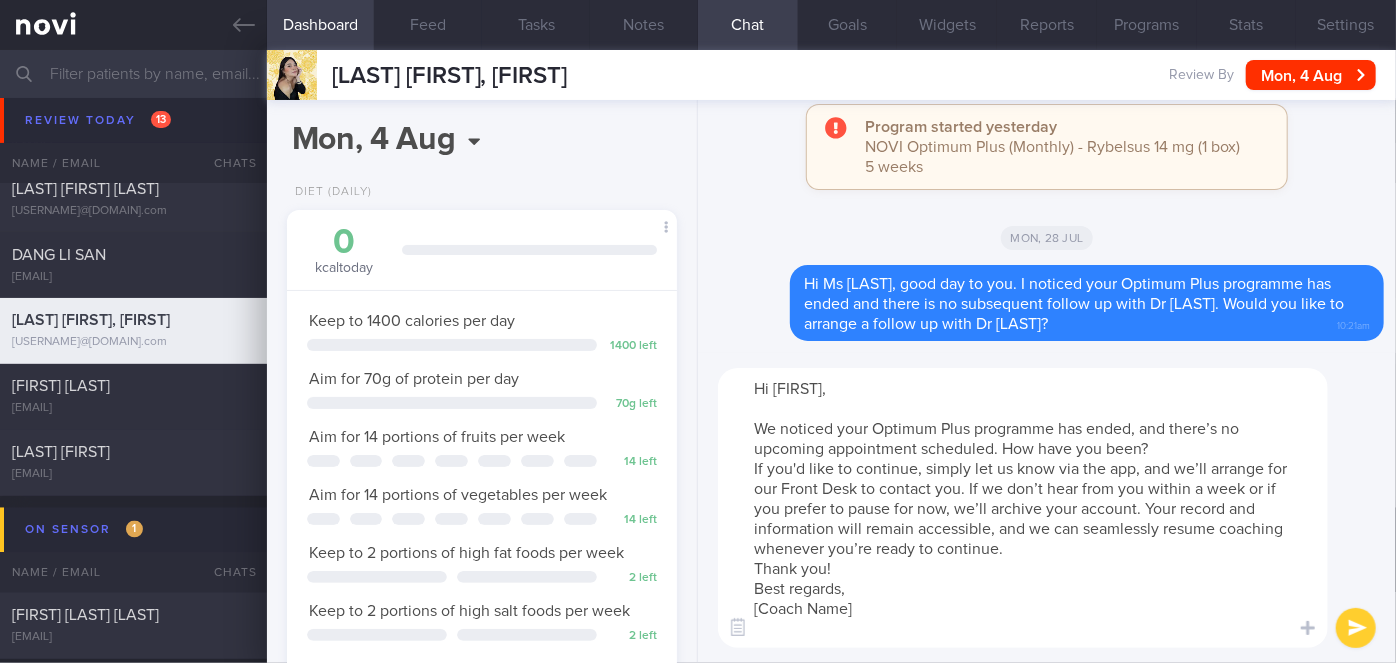 click on "Hi [FIRST],
We noticed your Optimum Plus programme has ended, and there’s no upcoming appointment scheduled. How have you been?
If you'd like to continue, simply let us know via the app, and we’ll arrange for our Front Desk to contact you. If we don’t hear from you within a week or if you prefer to pause for now, we’ll archive your account. Your record and information will remain accessible, and we can seamlessly resume coaching whenever you’re ready to continue.
Thank you!
Best regards,
[Coach Name]" at bounding box center [1023, 508] 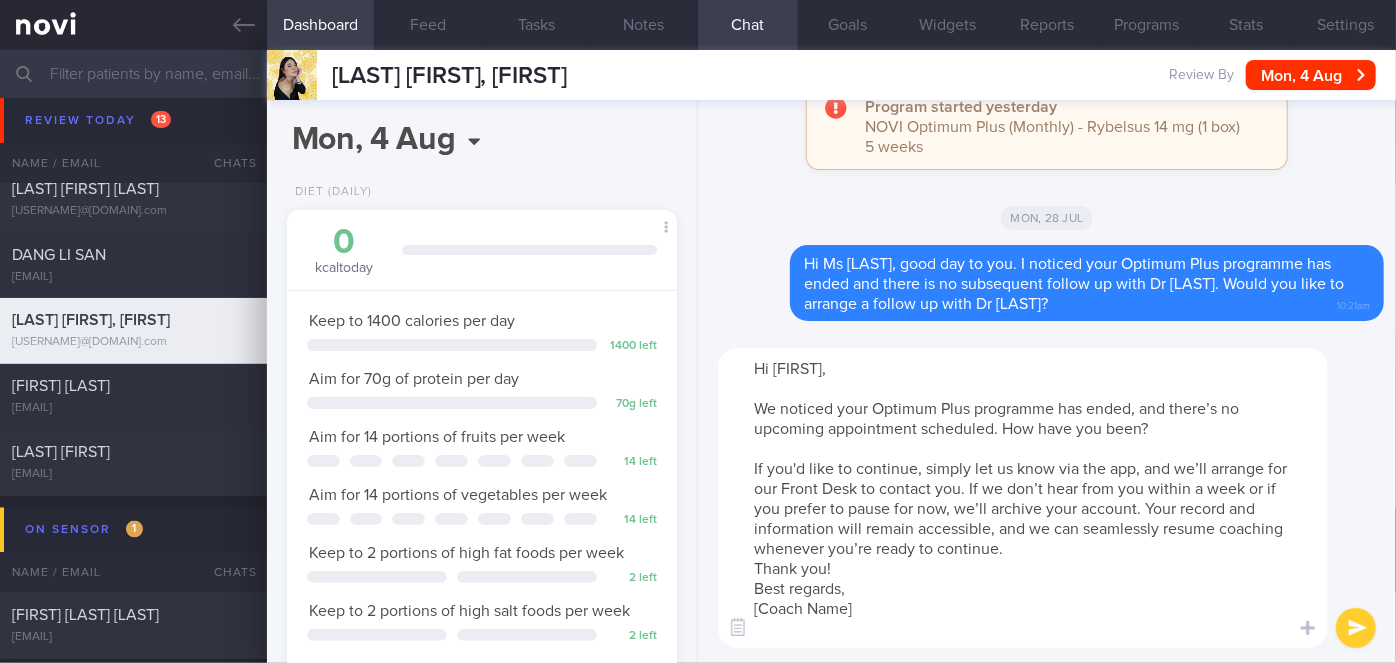 click on "Hi [FIRST],
We noticed your Optimum Plus programme has ended, and there’s no upcoming appointment scheduled. How have you been?
If you'd like to continue, simply let us know via the app, and we’ll arrange for our Front Desk to contact you. If we don’t hear from you within a week or if you prefer to pause for now, we’ll archive your account. Your record and information will remain accessible, and we can seamlessly resume coaching whenever you’re ready to continue.
Thank you!
Best regards,
[Coach Name]" at bounding box center [1023, 498] 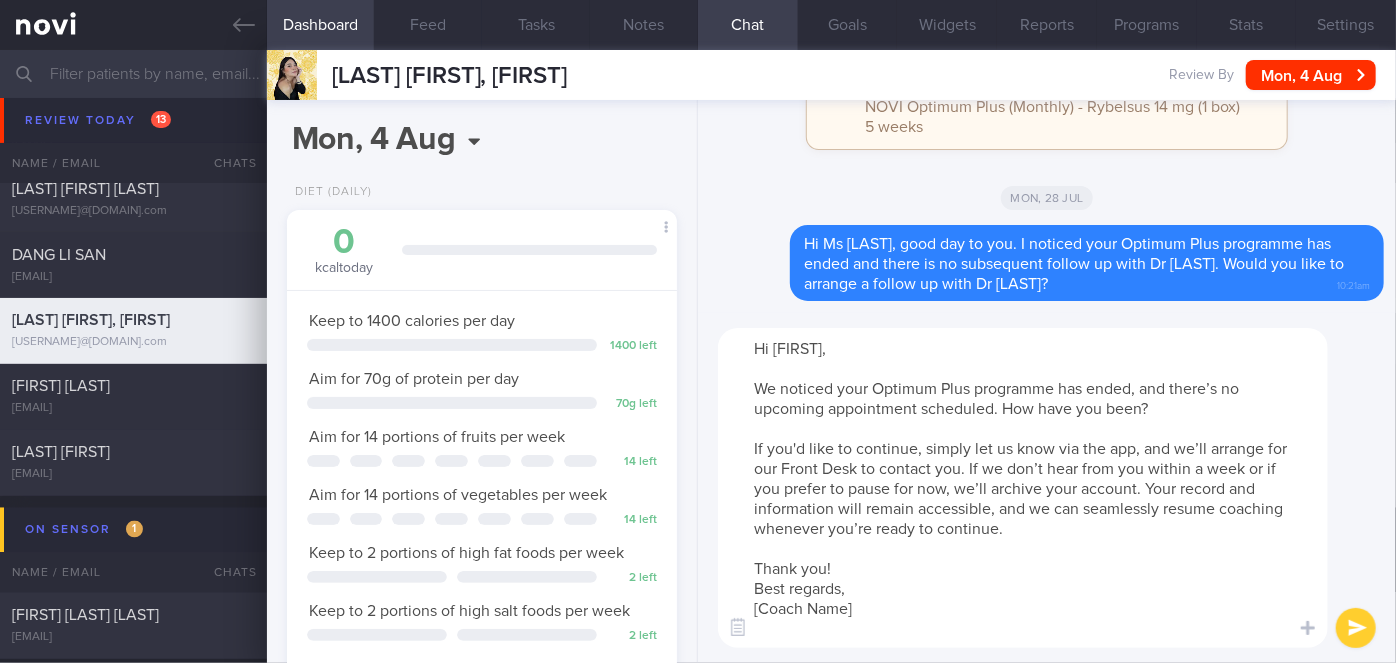 drag, startPoint x: 878, startPoint y: 603, endPoint x: 760, endPoint y: 603, distance: 118 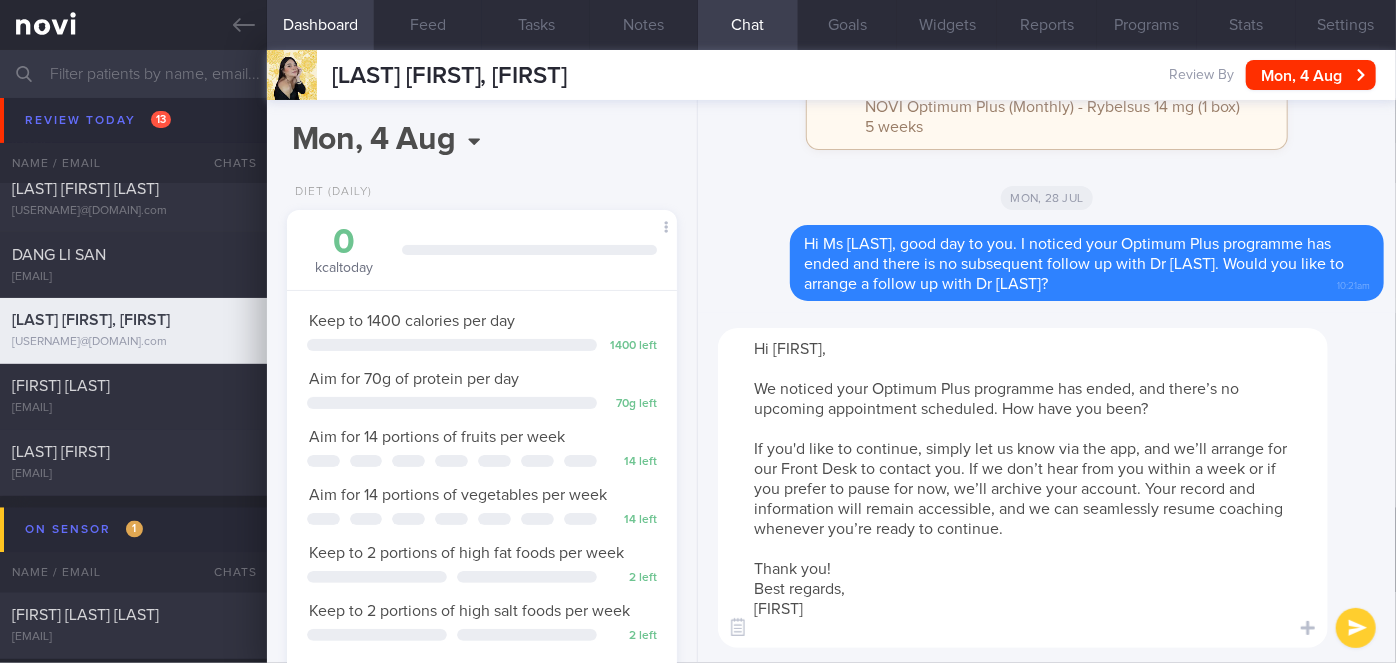 type on "Hi [FIRST],
We noticed your Optimum Plus programme has ended, and there’s no upcoming appointment scheduled. How have you been?
If you'd like to continue, simply let us know via the app, and we’ll arrange for our Front Desk to contact you. If we don’t hear from you within a week or if you prefer to pause for now, we’ll archive your account. Your record and information will remain accessible, and we can seamlessly resume coaching whenever you’re ready to continue.
Thank you!
Best regards,
[FIRST]" 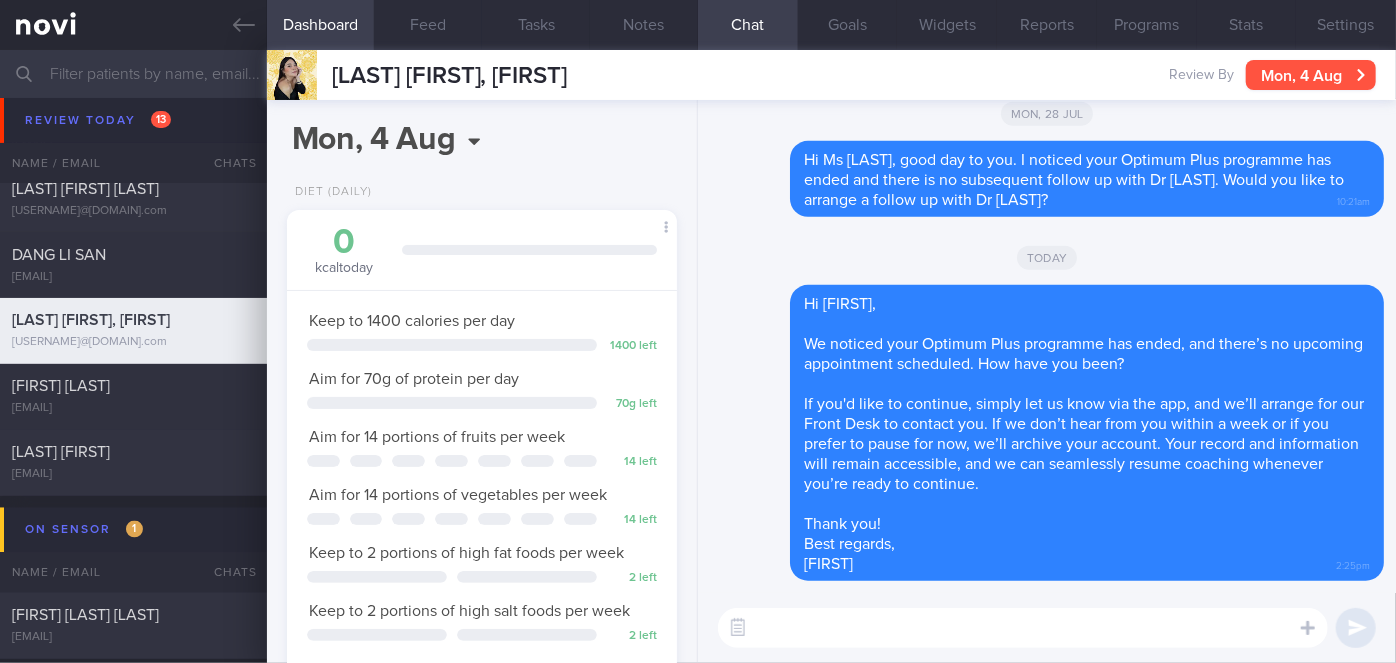 click on "Mon, 4 Aug" at bounding box center [1311, 75] 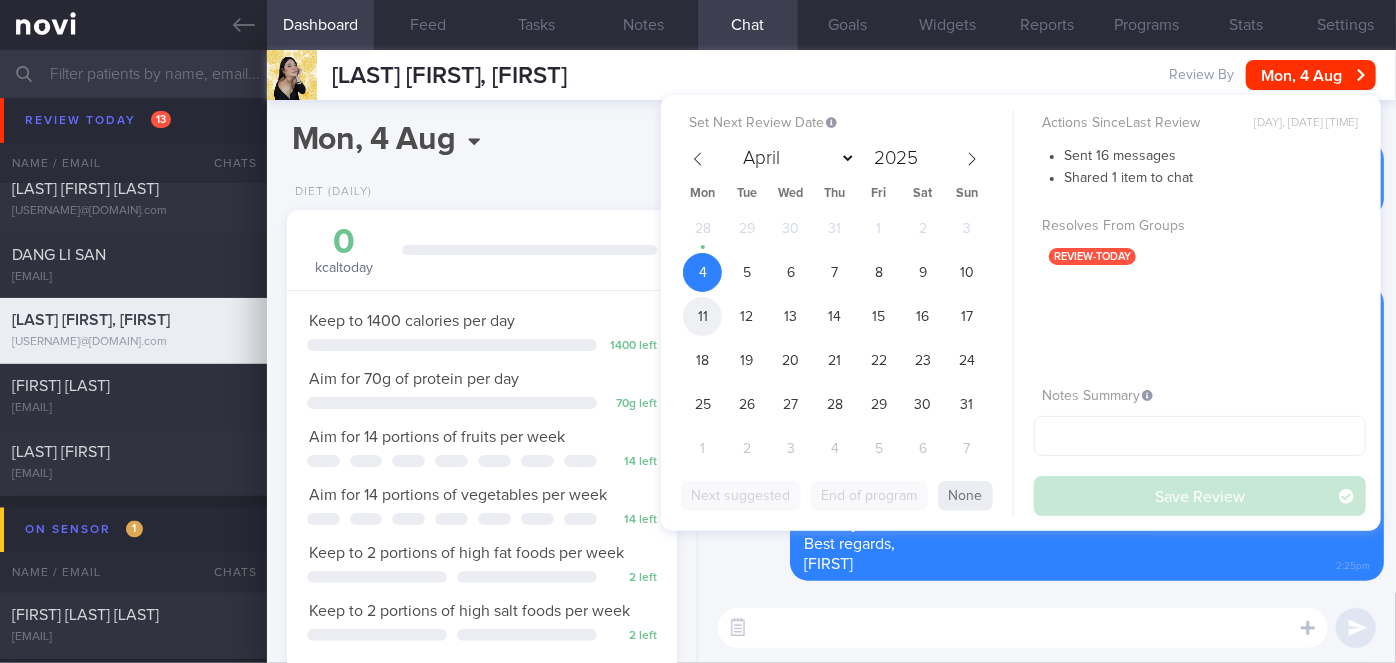 click on "11" at bounding box center [702, 316] 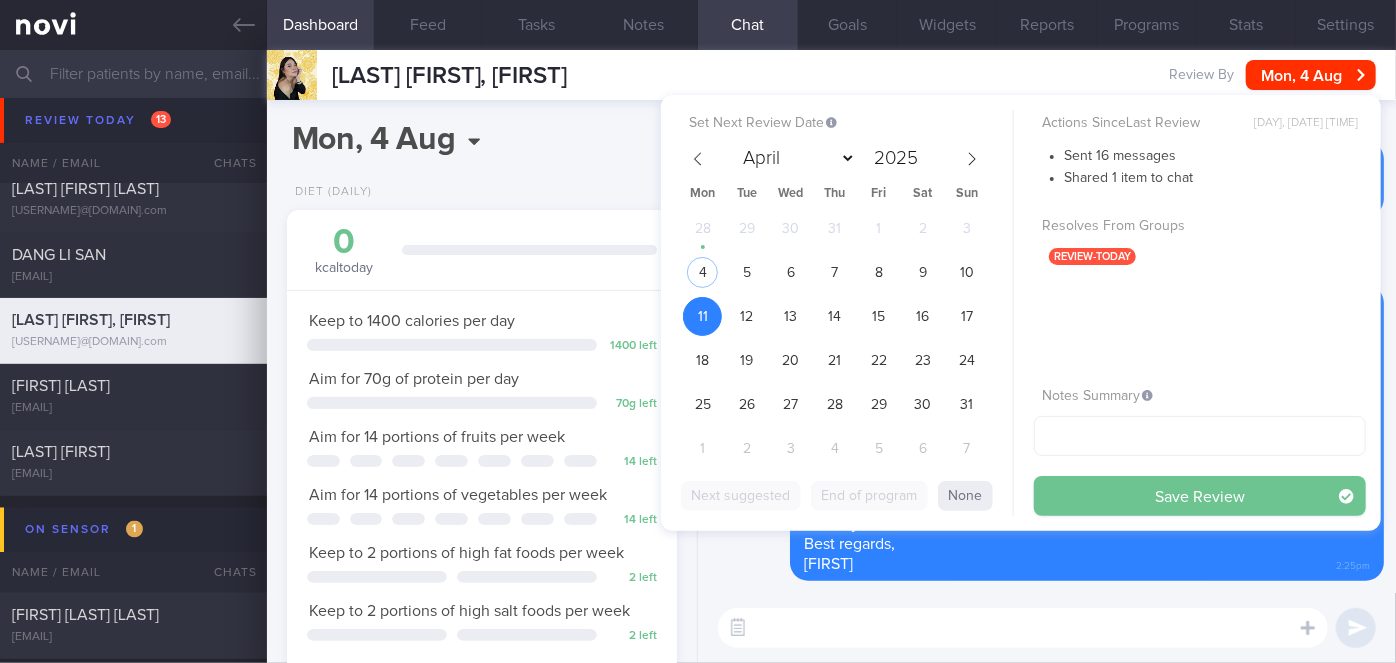 click on "Save Review" at bounding box center [1200, 496] 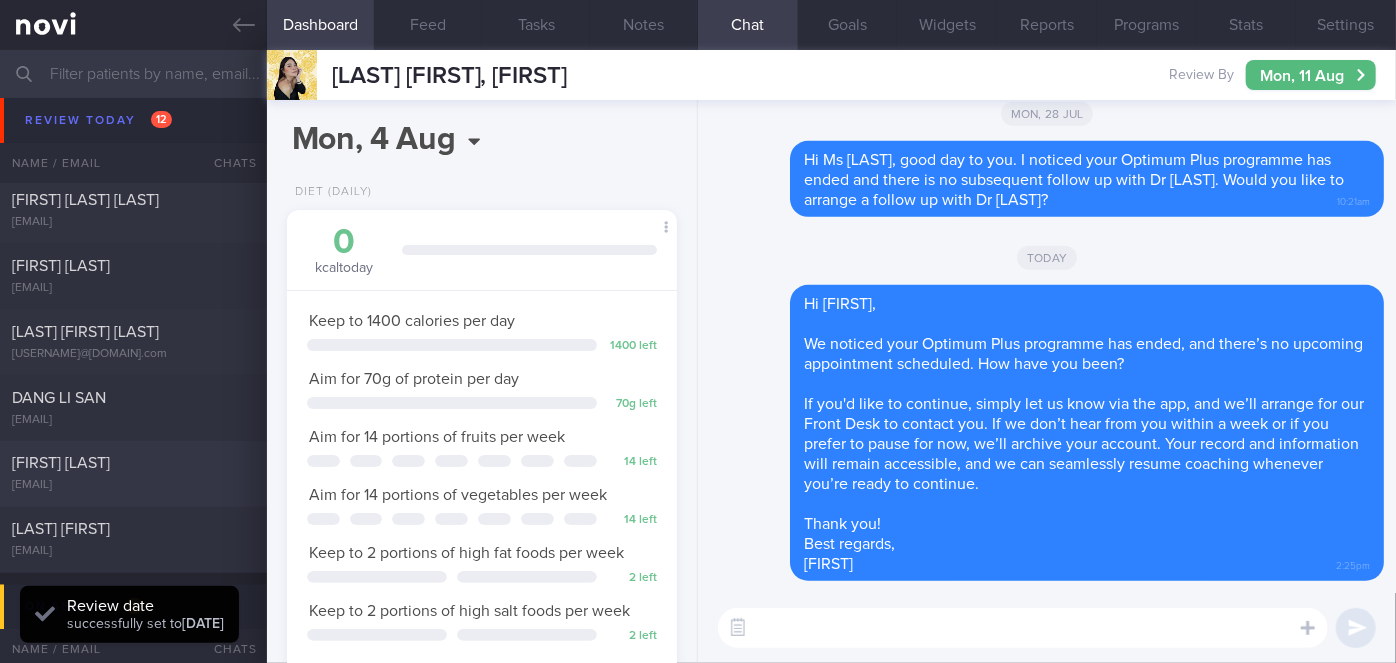 scroll, scrollTop: 5356, scrollLeft: 0, axis: vertical 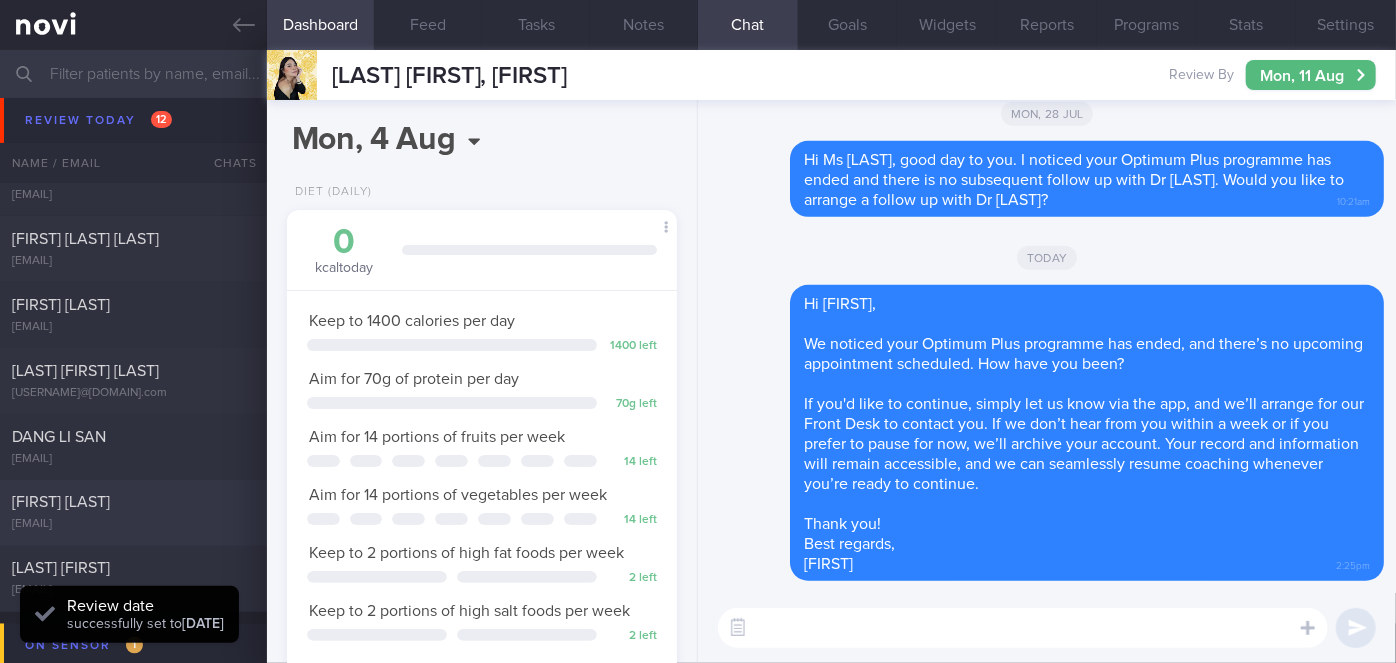 click on "[FIRST] [LAST]" at bounding box center (131, 503) 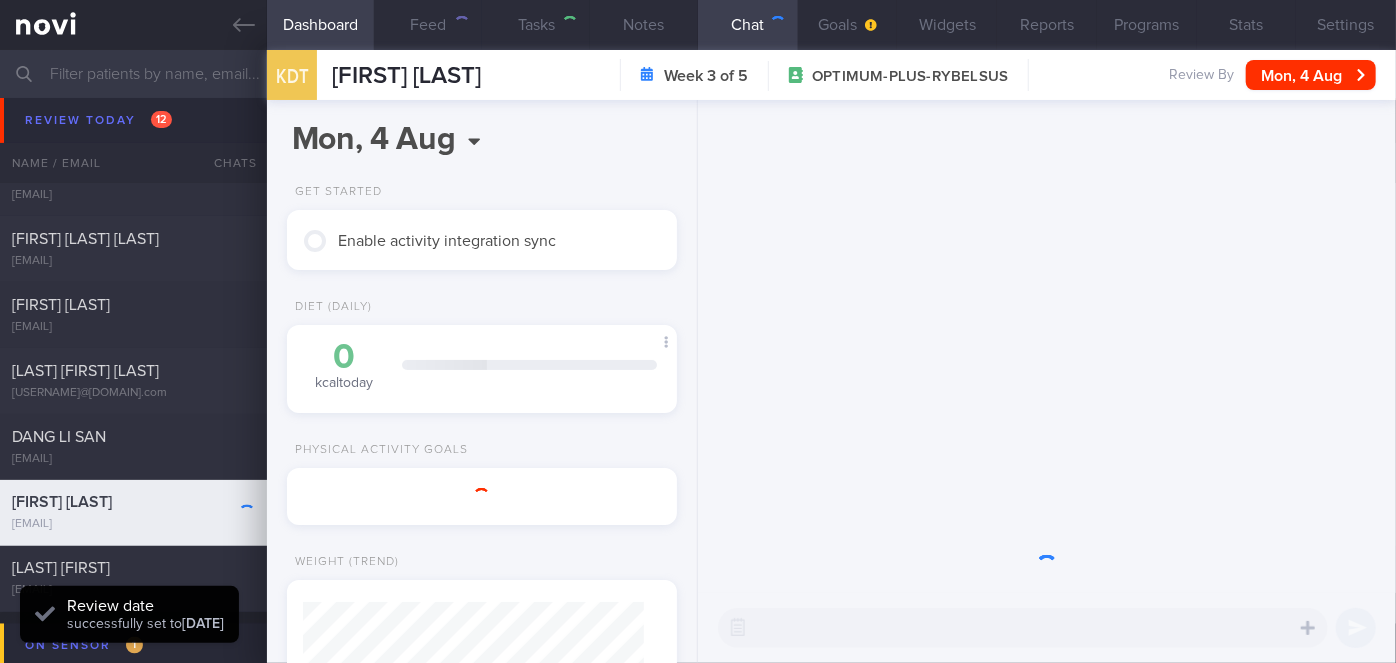 scroll, scrollTop: 999800, scrollLeft: 999658, axis: both 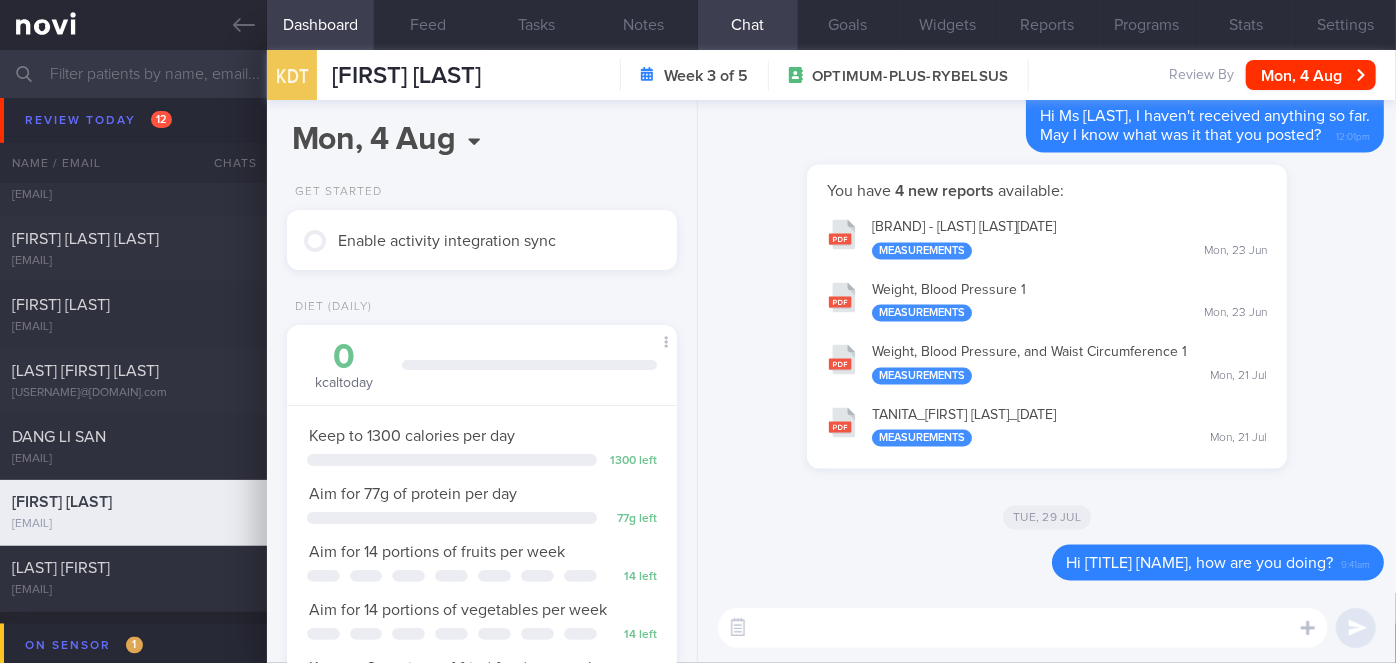 click at bounding box center [1023, 628] 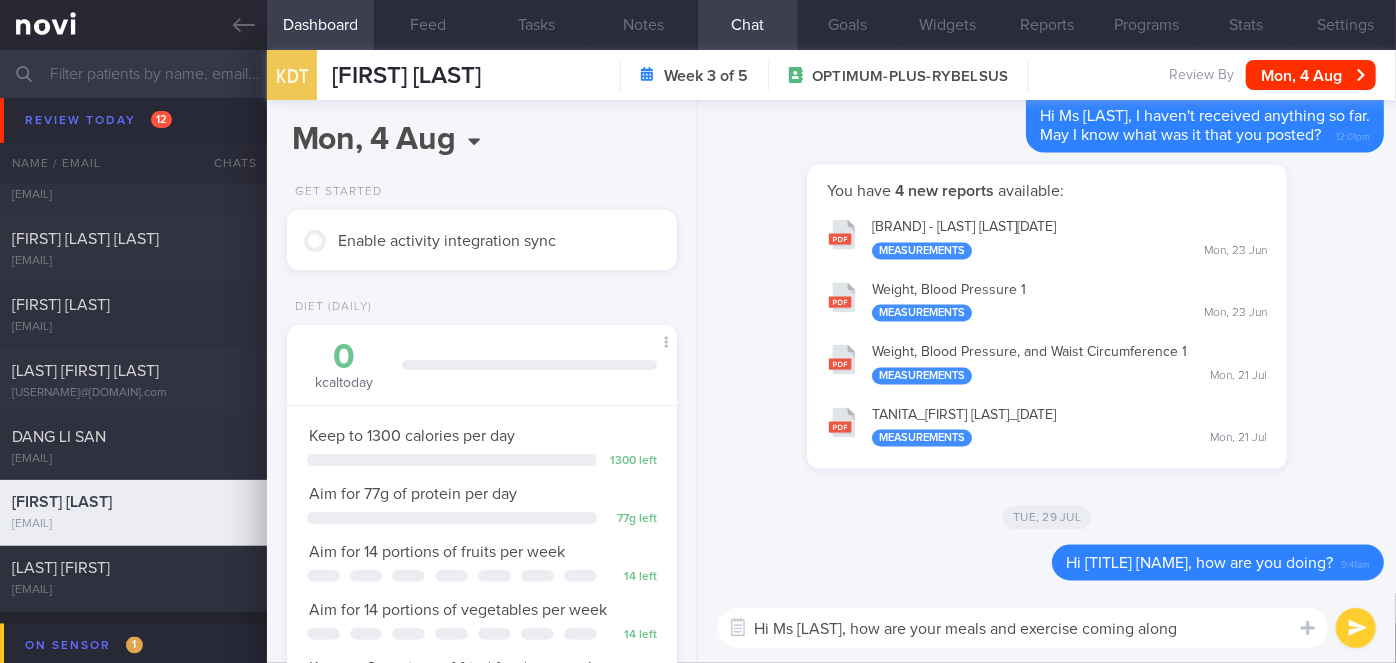 type on "Hi Ms [LAST], how are your meals and exercise coming along?" 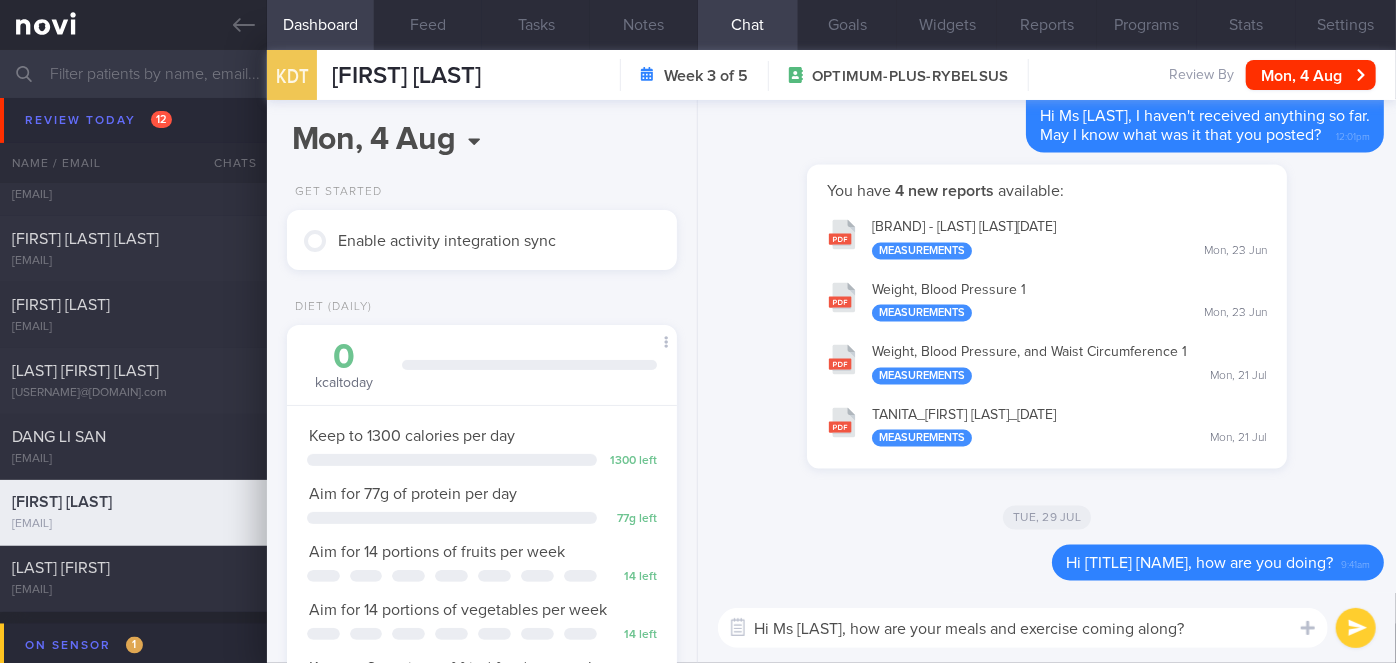 type 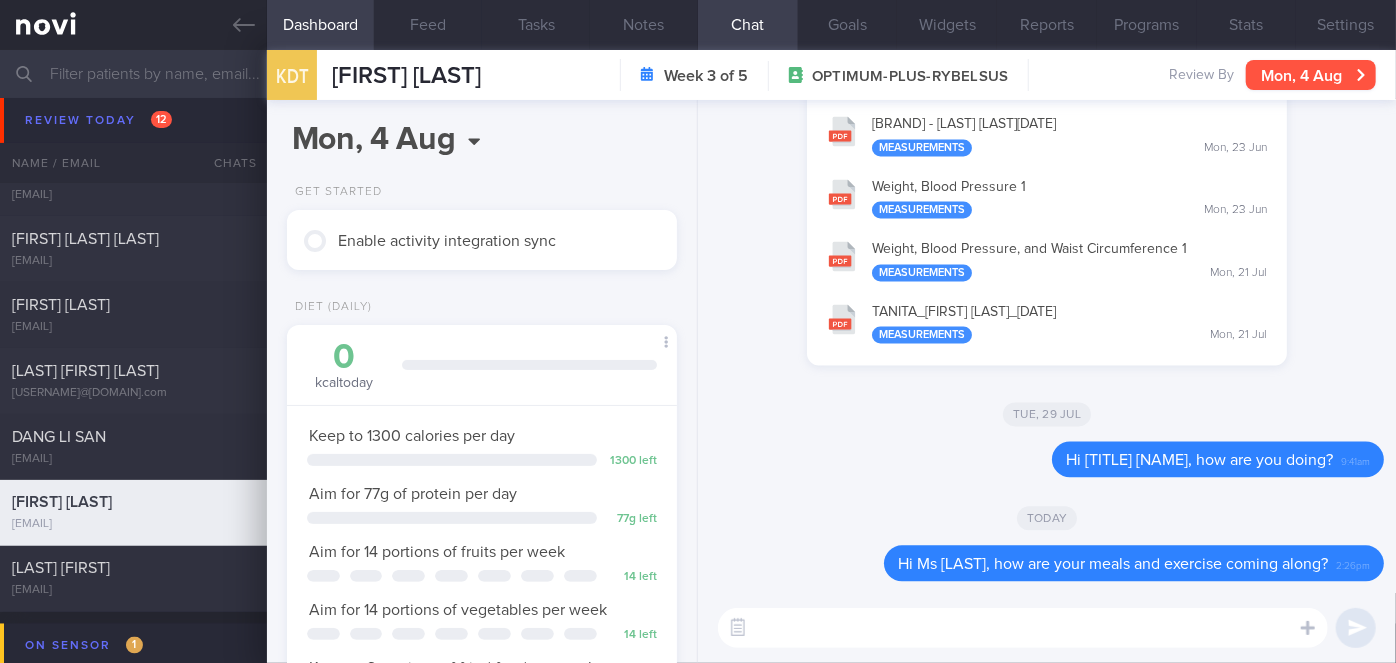 click on "Mon, 4 Aug" at bounding box center [1311, 75] 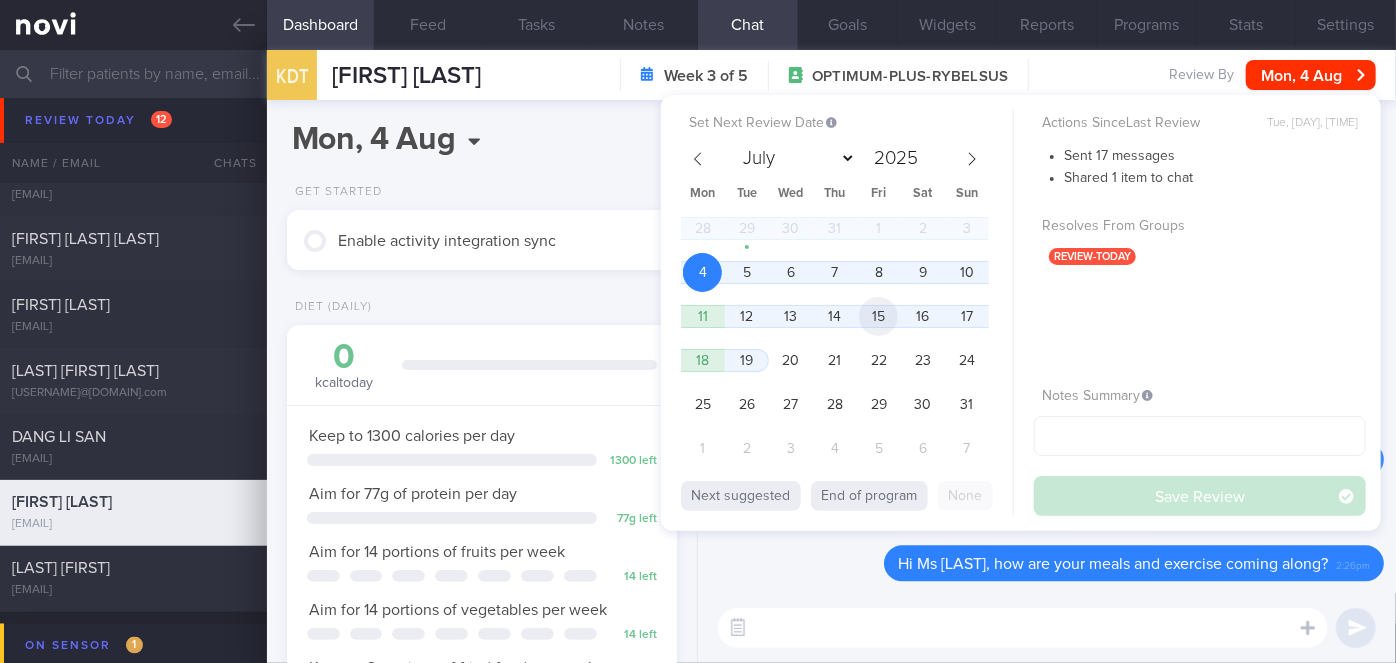 click on "15" at bounding box center (878, 316) 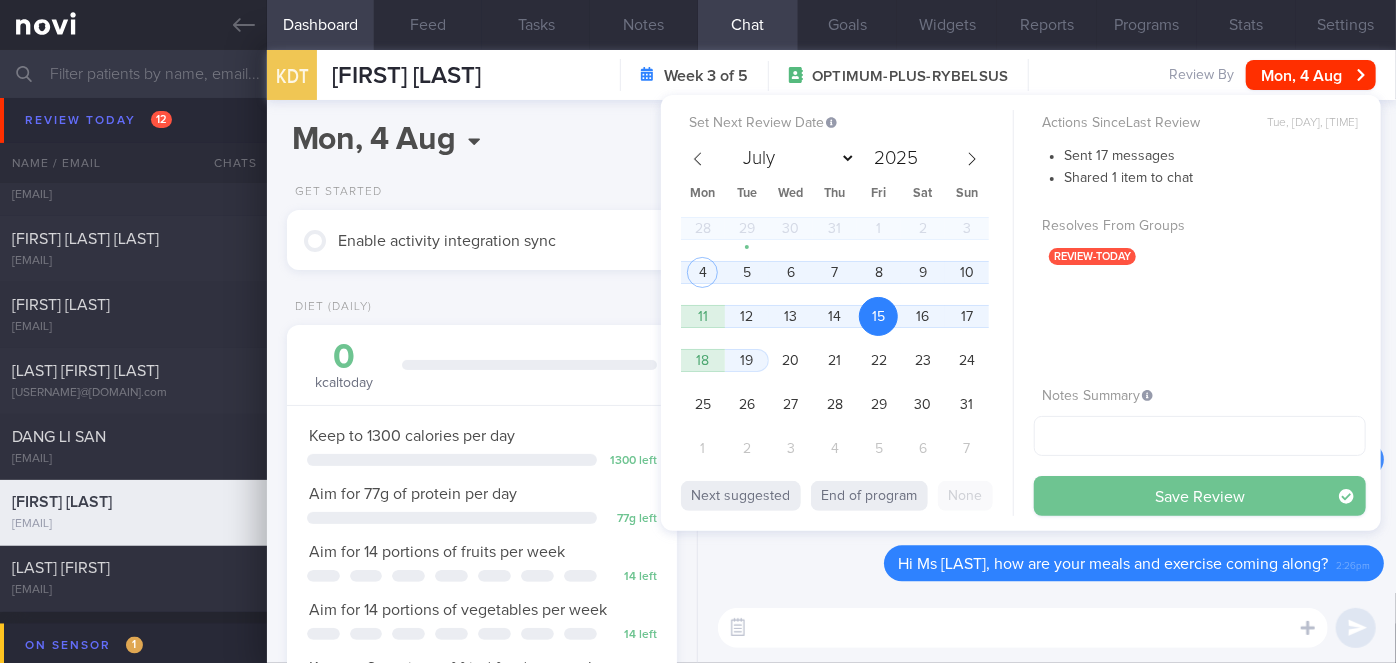 click on "Save Review" at bounding box center (1200, 496) 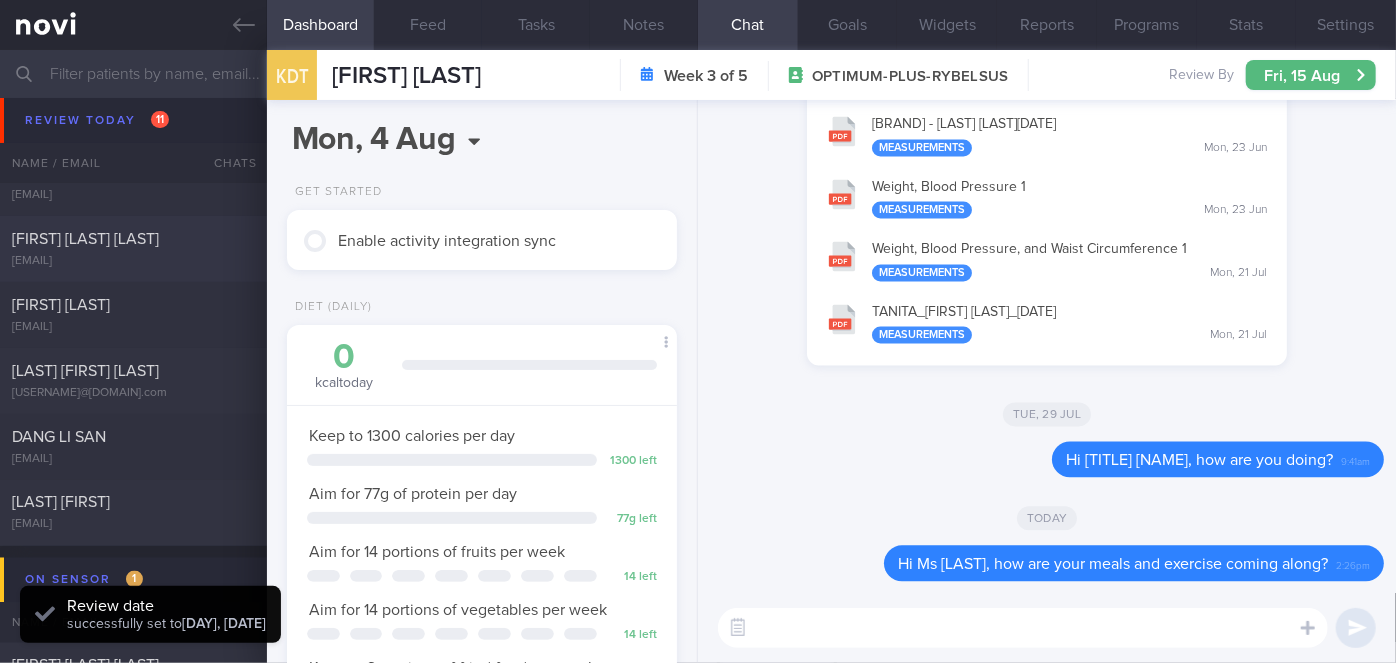 click on "[FIRST] [LAST] [LAST]" at bounding box center (131, 239) 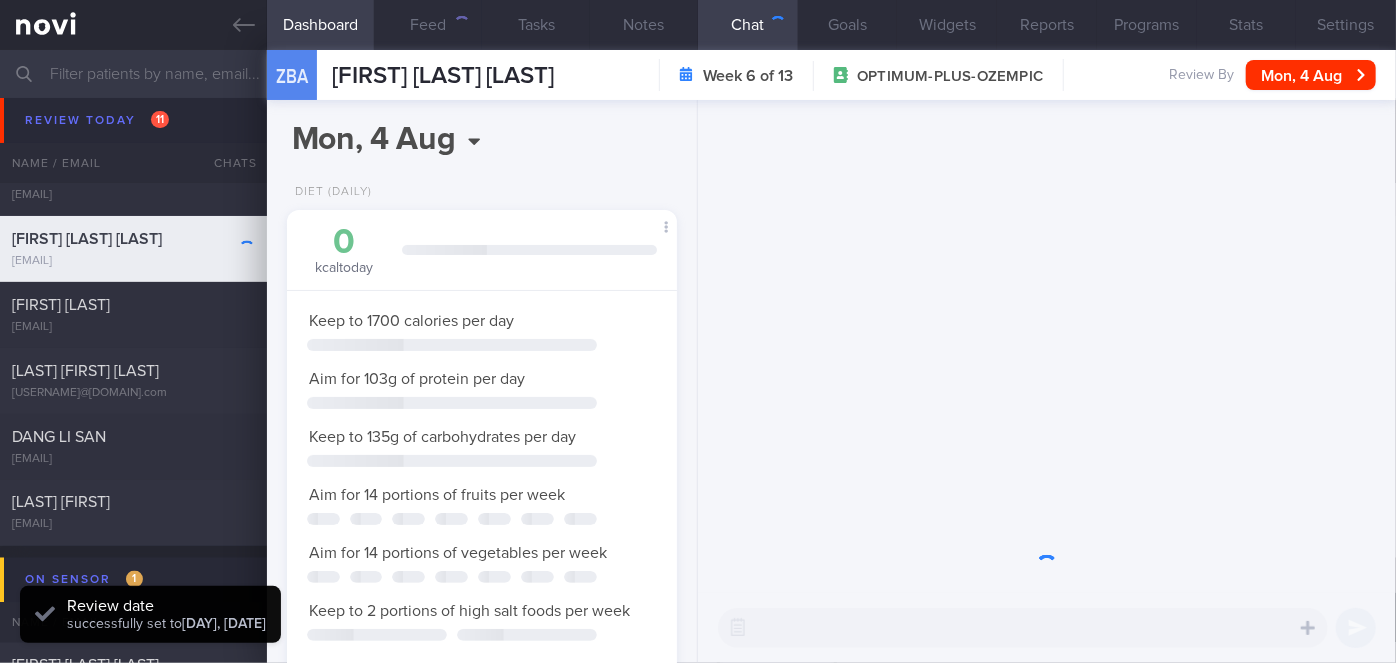 scroll, scrollTop: 999800, scrollLeft: 999658, axis: both 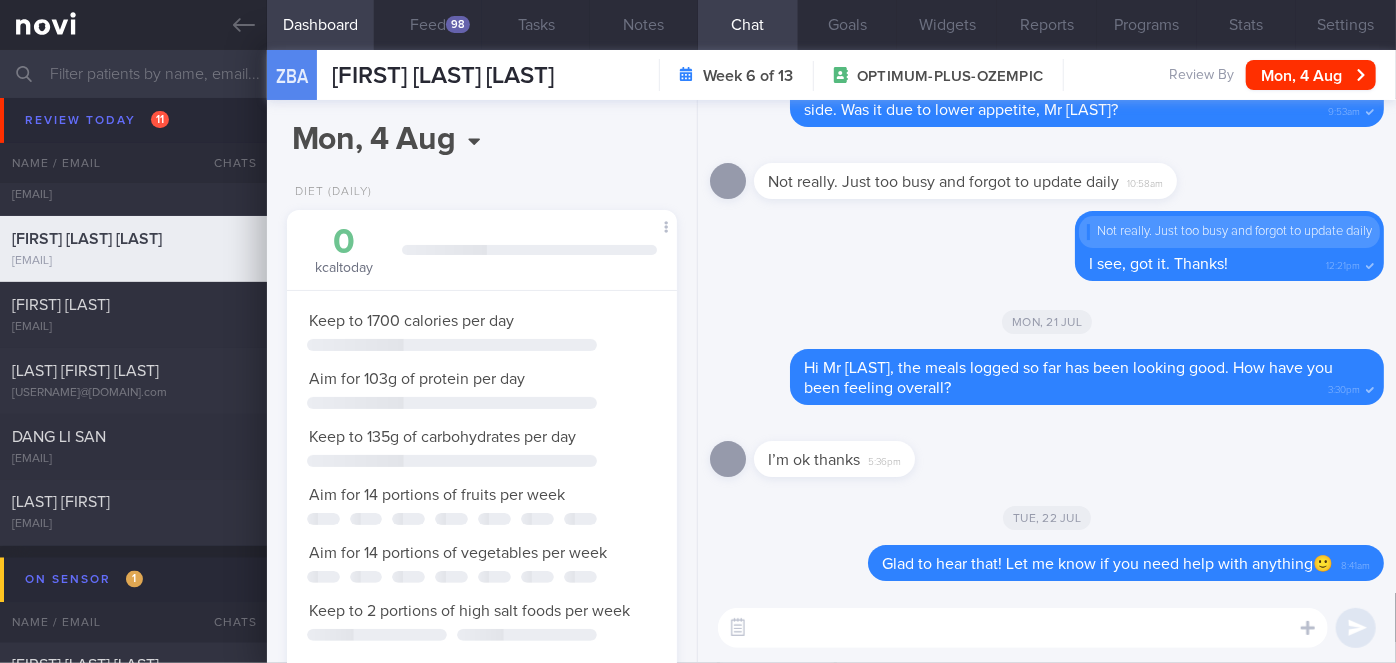 click on "98" at bounding box center (458, 24) 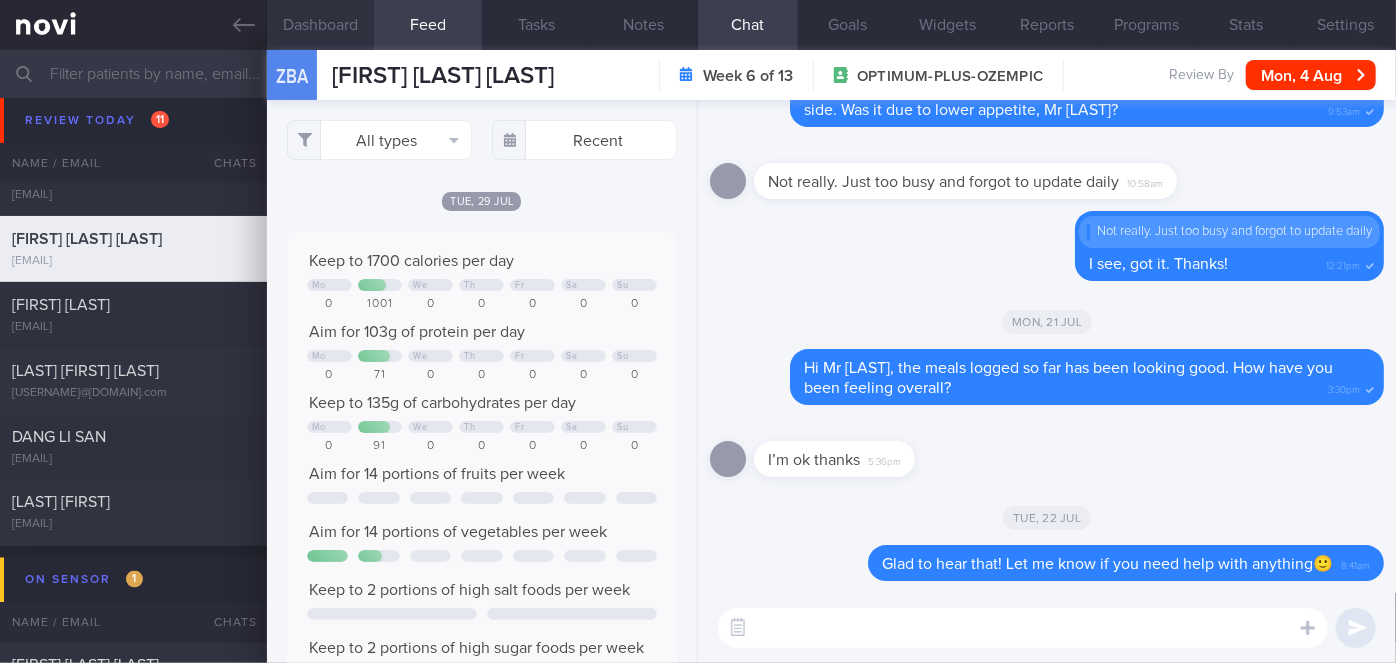 click at bounding box center [698, 74] 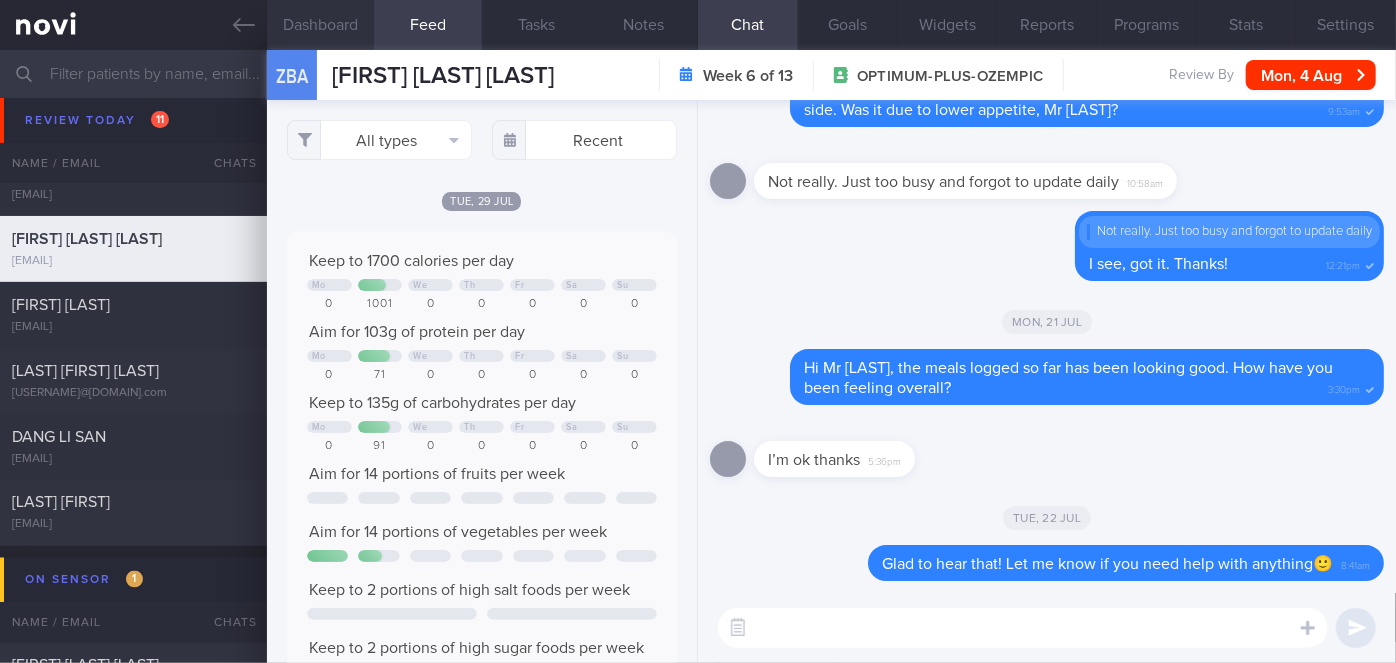 scroll, scrollTop: 5083, scrollLeft: 0, axis: vertical 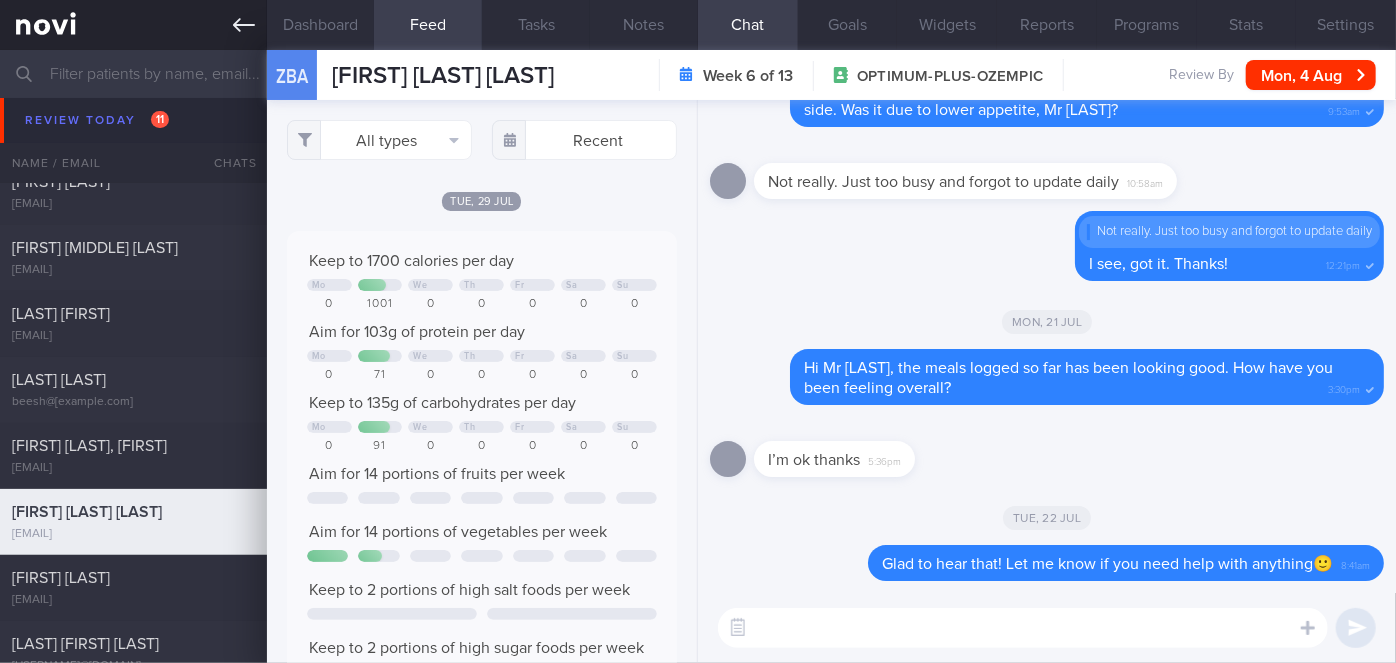 click at bounding box center (133, 25) 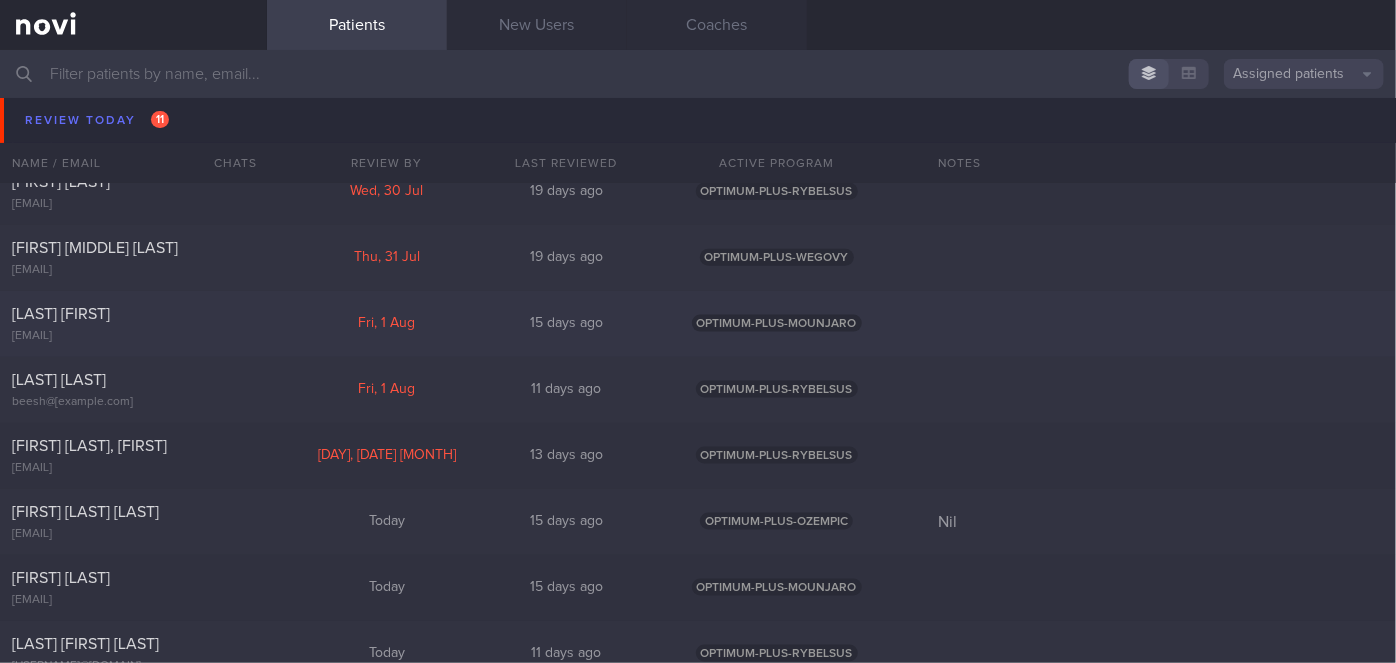 scroll, scrollTop: 5720, scrollLeft: 0, axis: vertical 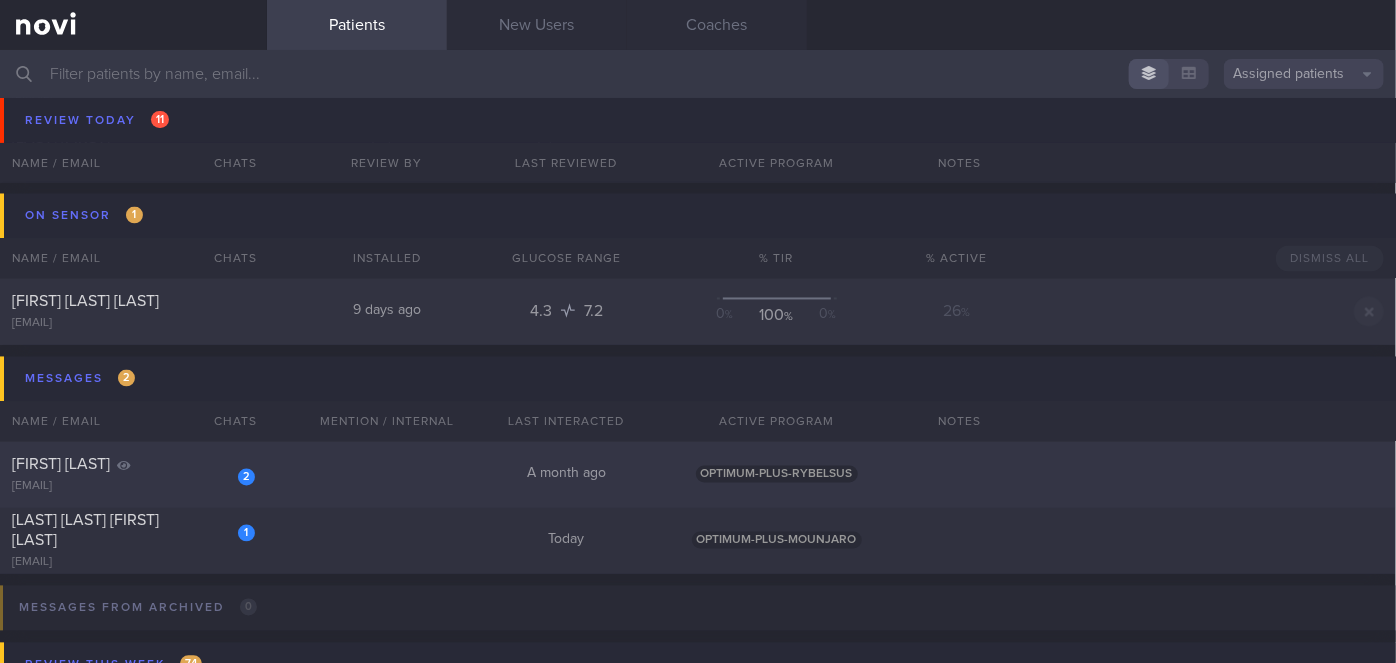 click on "[FIRST] [LAST]" at bounding box center (131, 465) 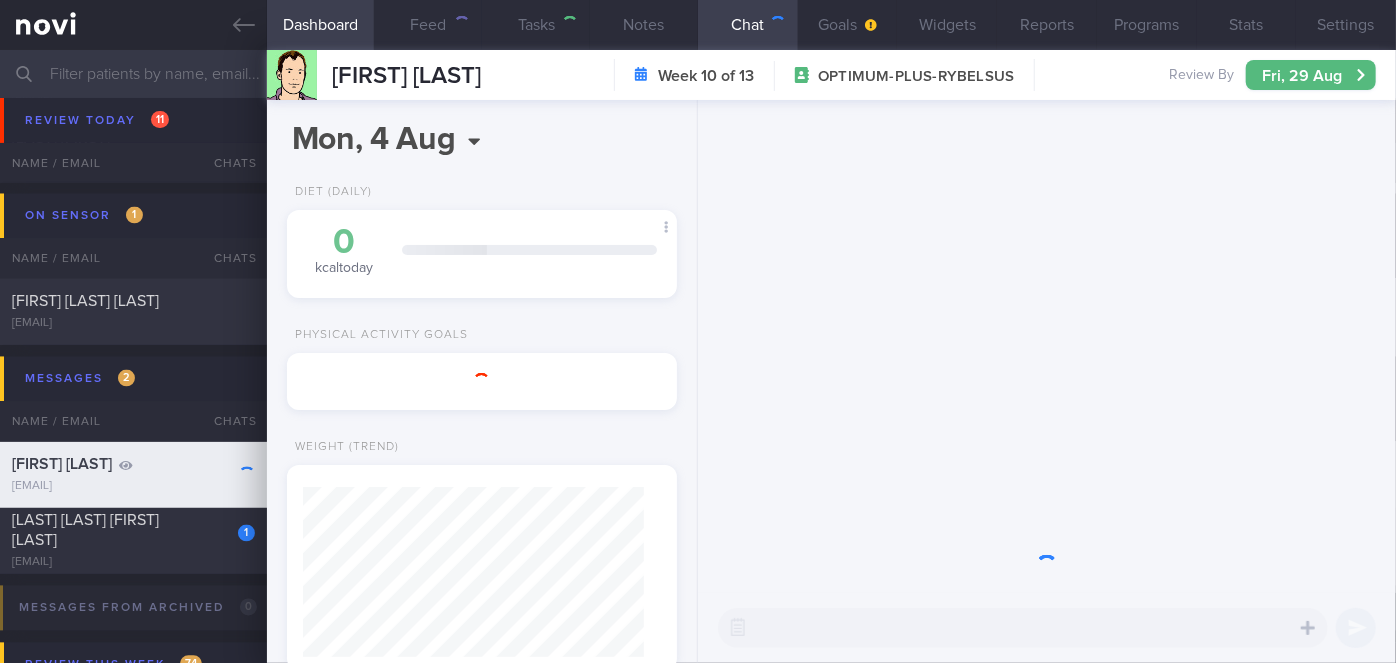 scroll, scrollTop: 999800, scrollLeft: 999658, axis: both 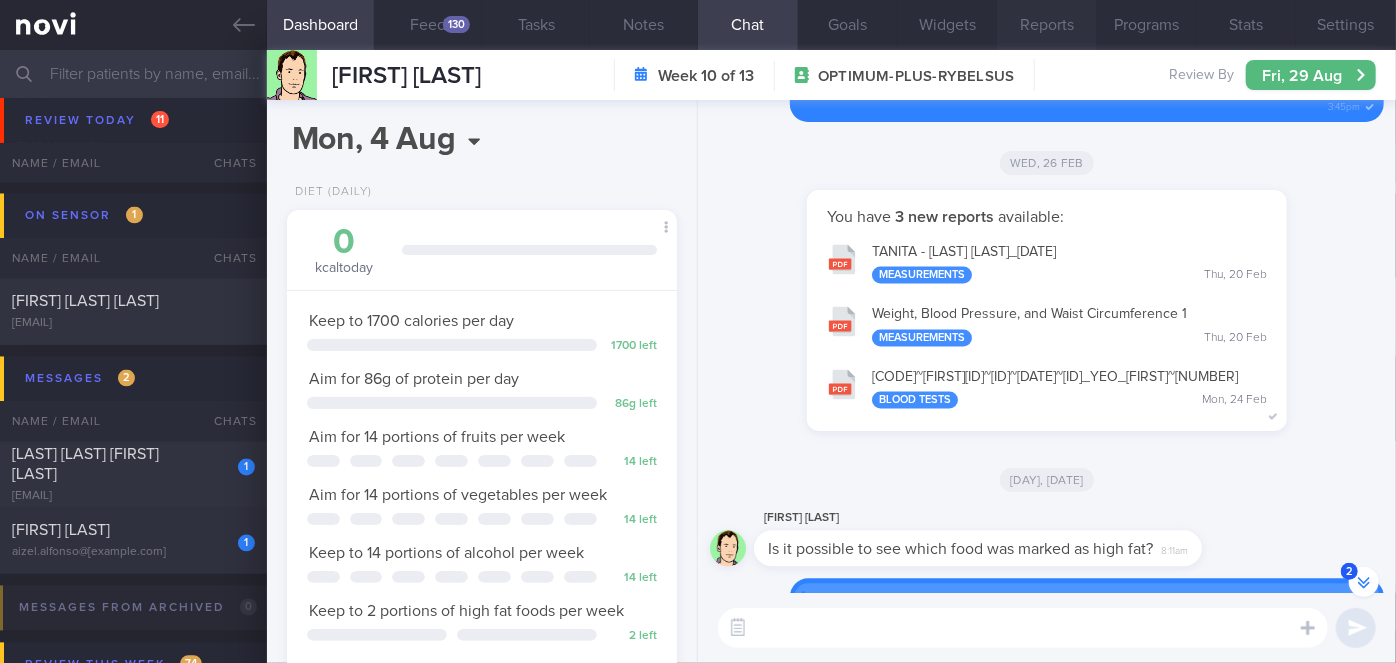 click on "Reports" at bounding box center [1047, 25] 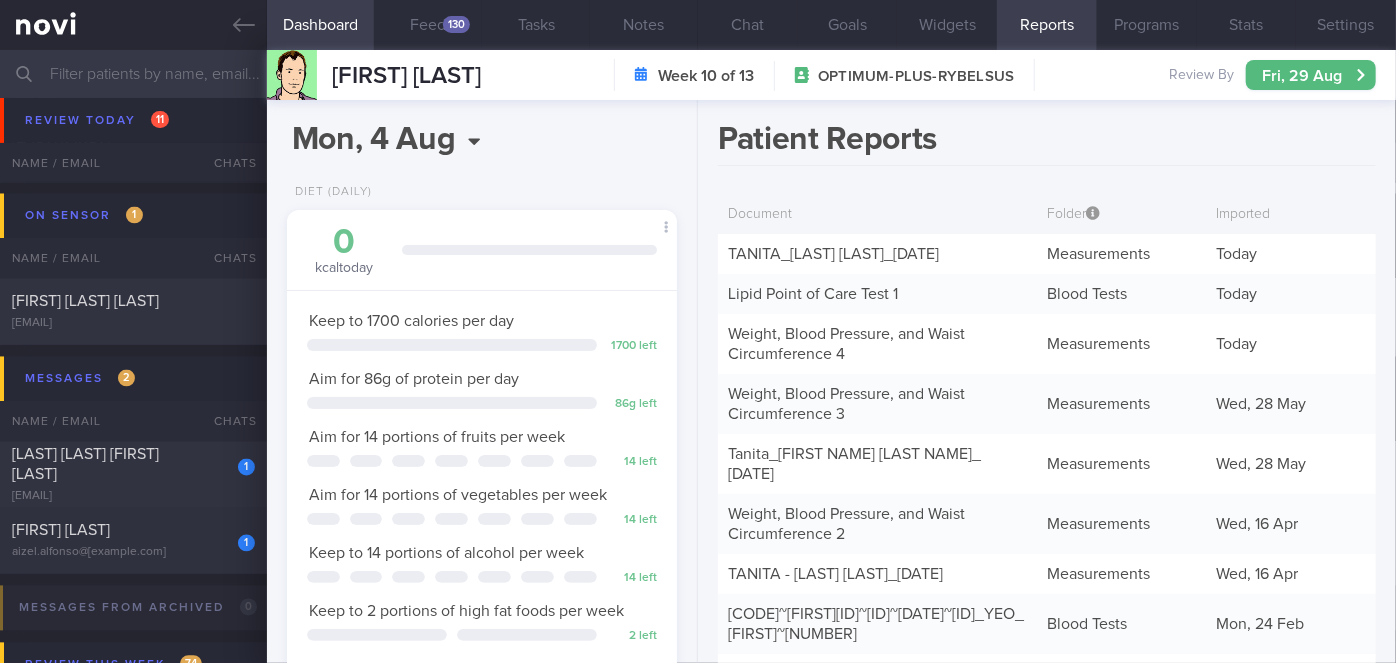 scroll, scrollTop: -5482, scrollLeft: 0, axis: vertical 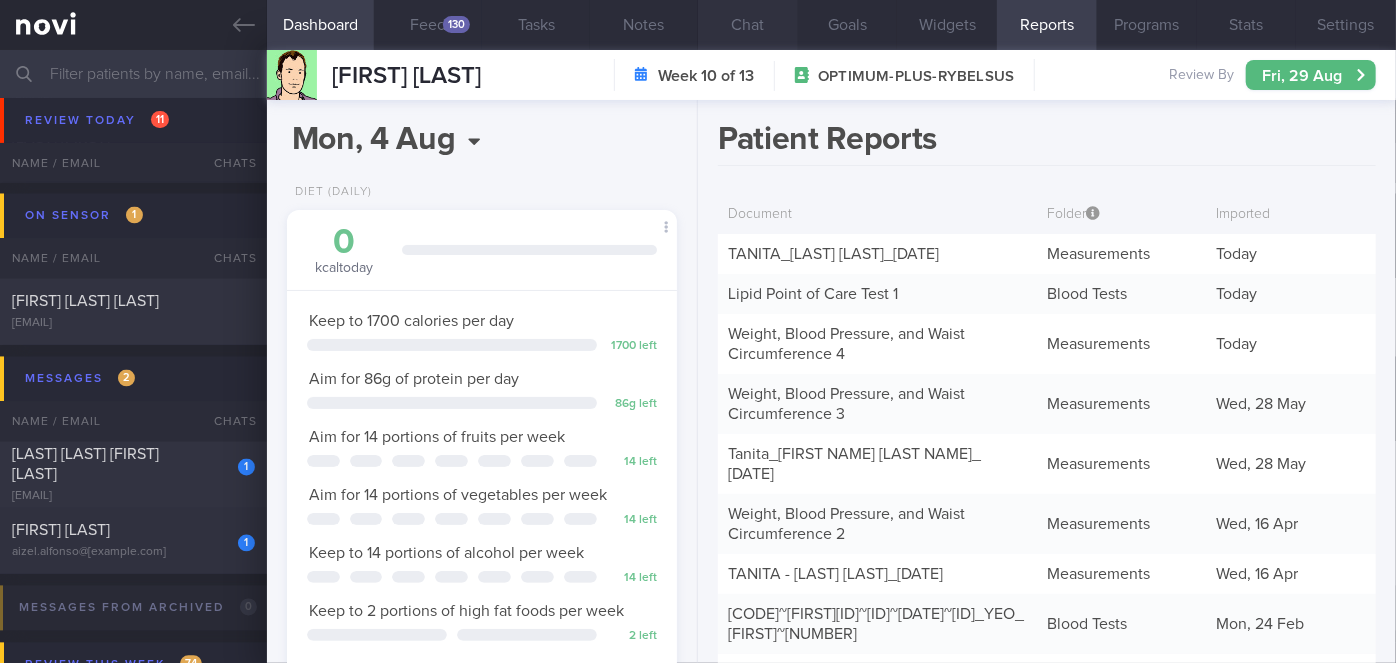 click on "Chat" at bounding box center (748, 25) 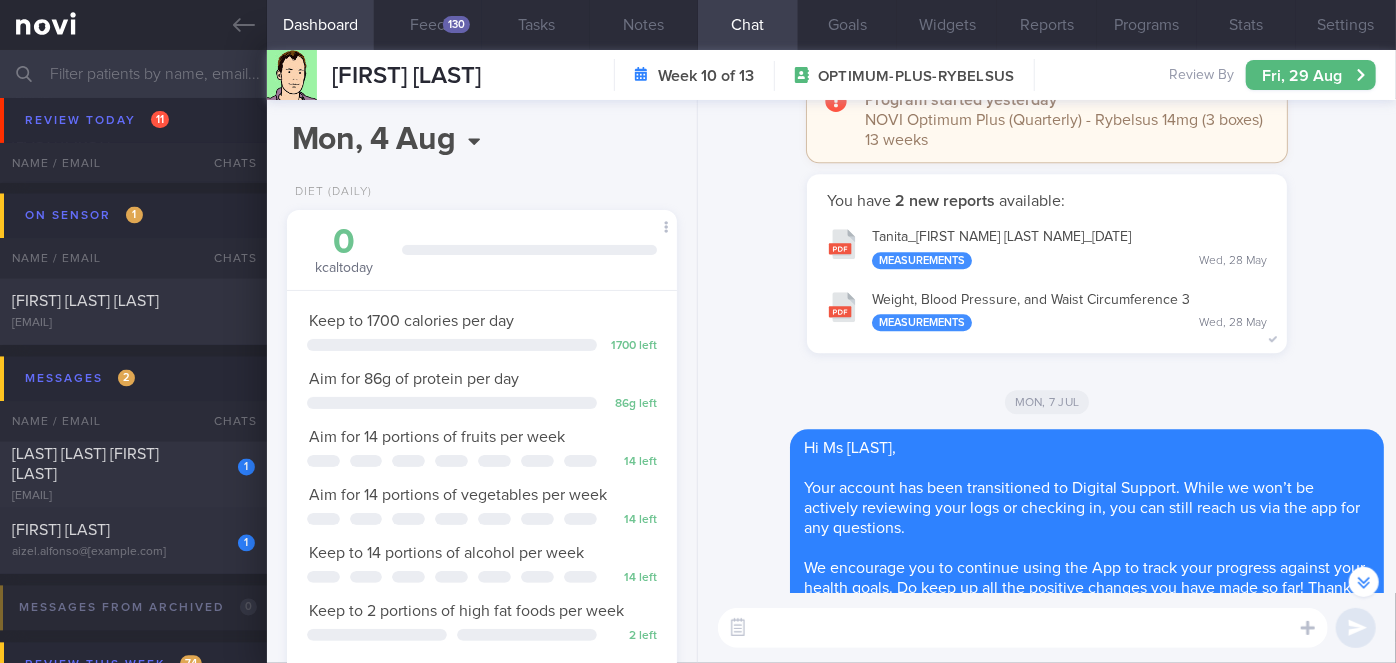 scroll, scrollTop: -90, scrollLeft: 0, axis: vertical 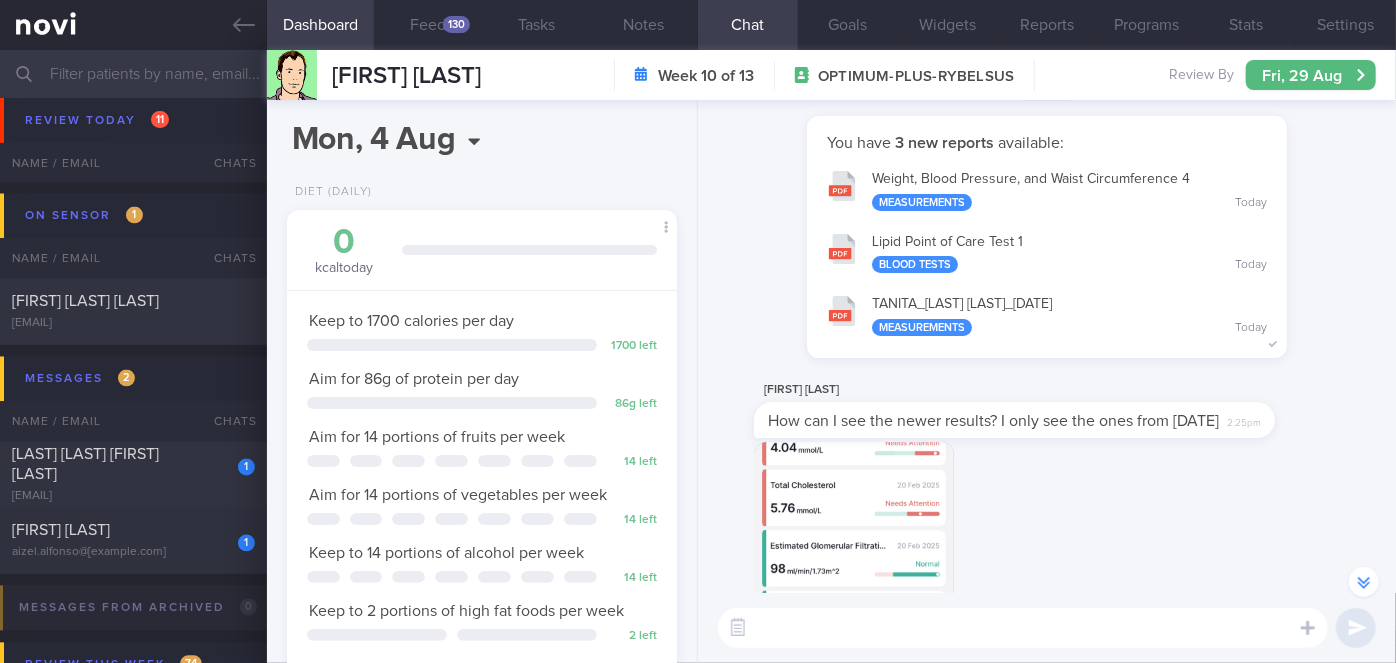 click on "Lipid Point of Care Test 1
Blood Tests
Today" at bounding box center (1047, 252) 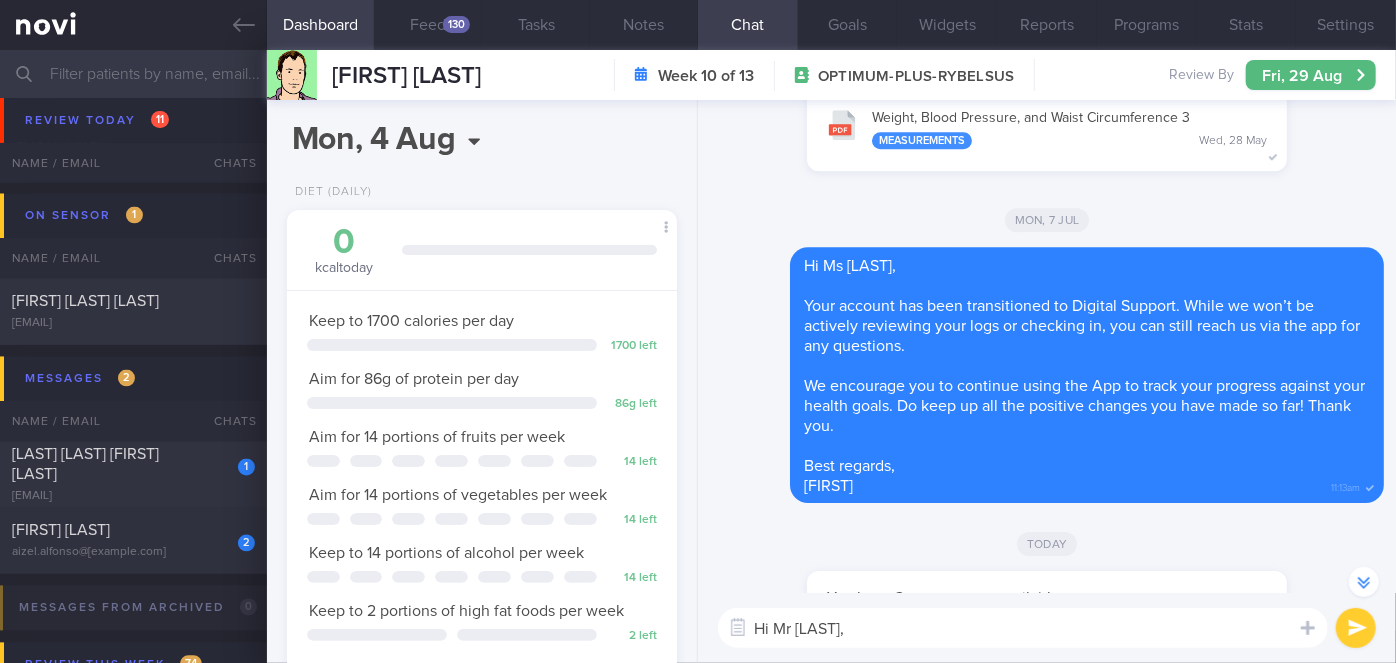 scroll, scrollTop: 0, scrollLeft: 0, axis: both 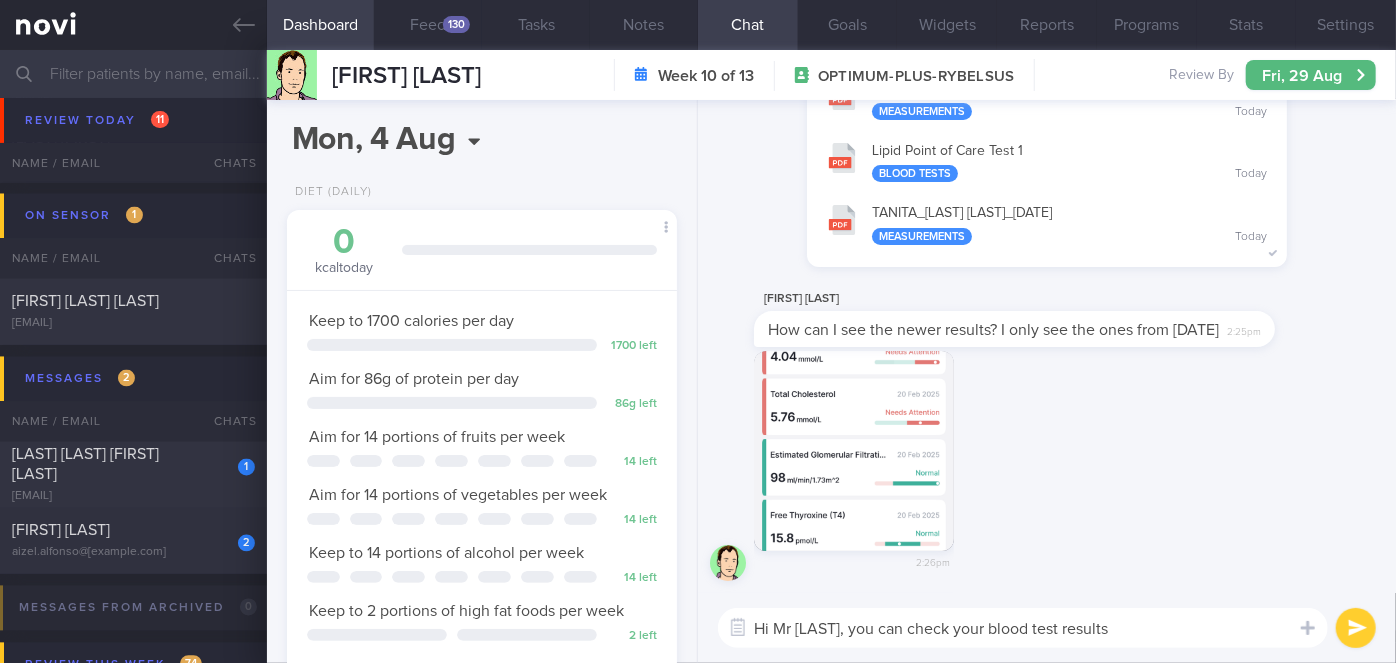 click at bounding box center (854, 451) 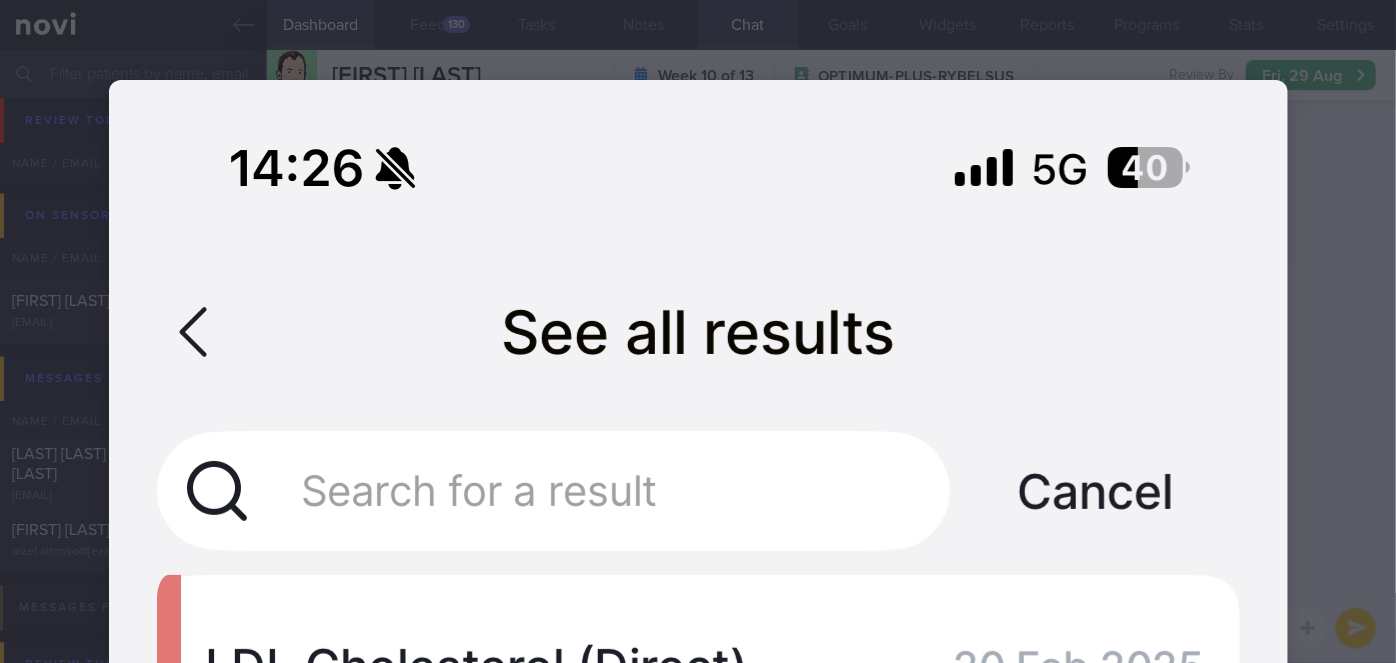 click at bounding box center (698, 1358) 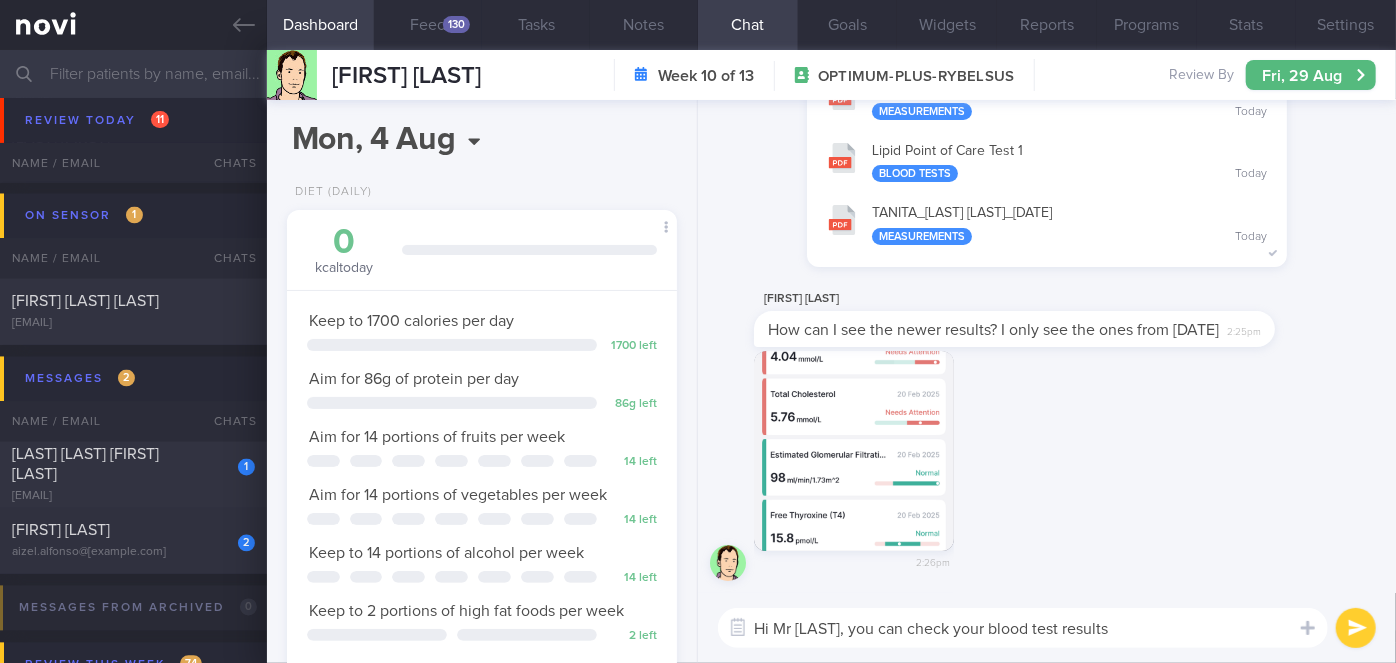 click on "Lipid Point of Care Test 1
Blood Tests
Today" at bounding box center (1047, 161) 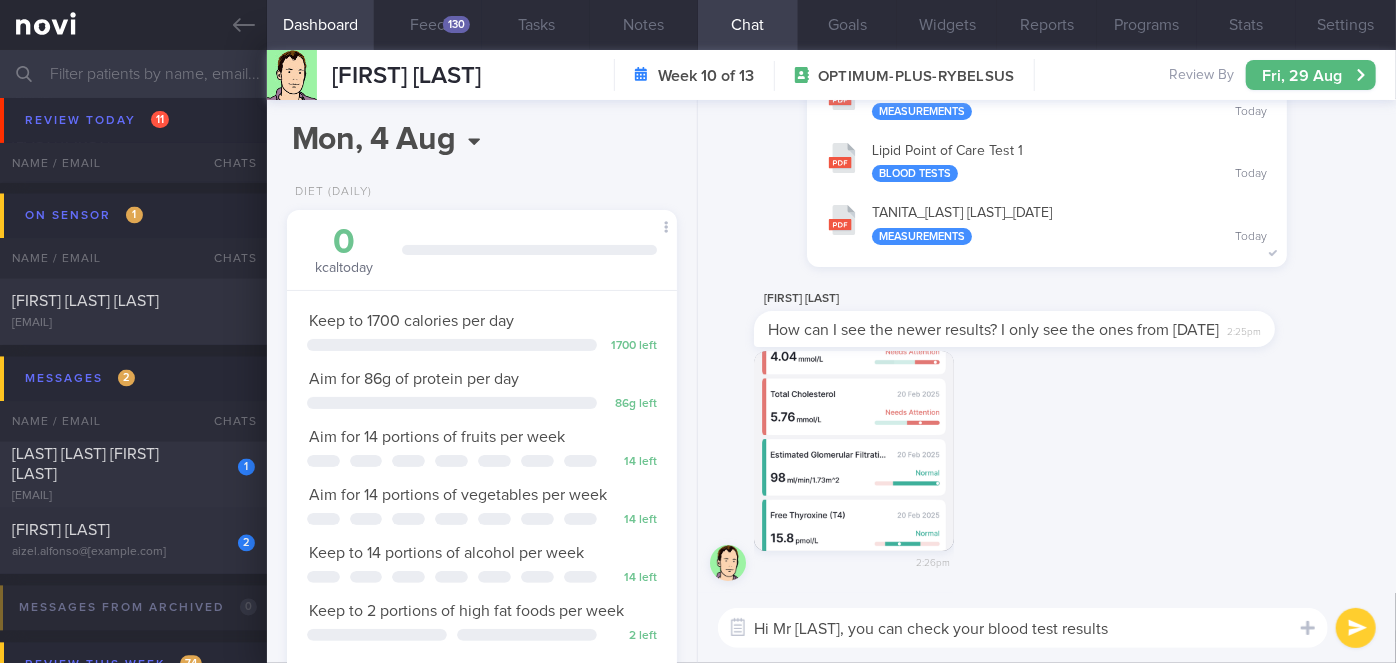 drag, startPoint x: 1114, startPoint y: 629, endPoint x: 1034, endPoint y: 629, distance: 80 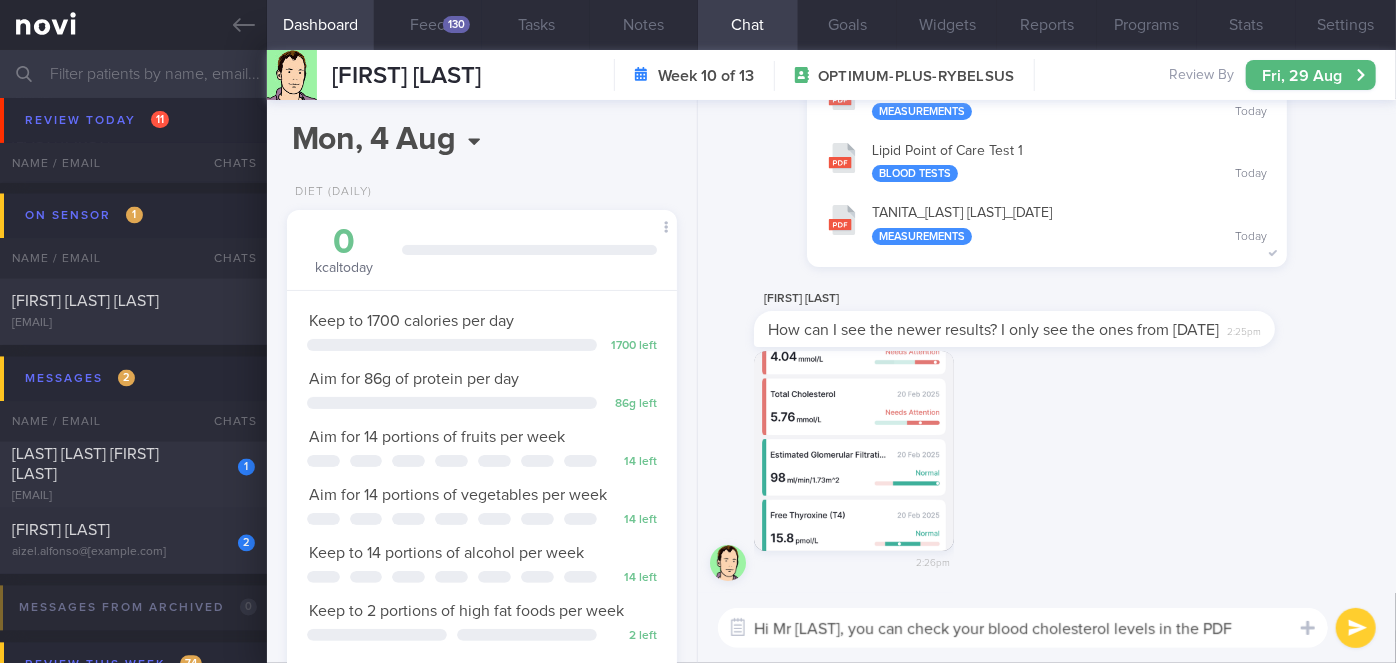 scroll, scrollTop: 0, scrollLeft: 0, axis: both 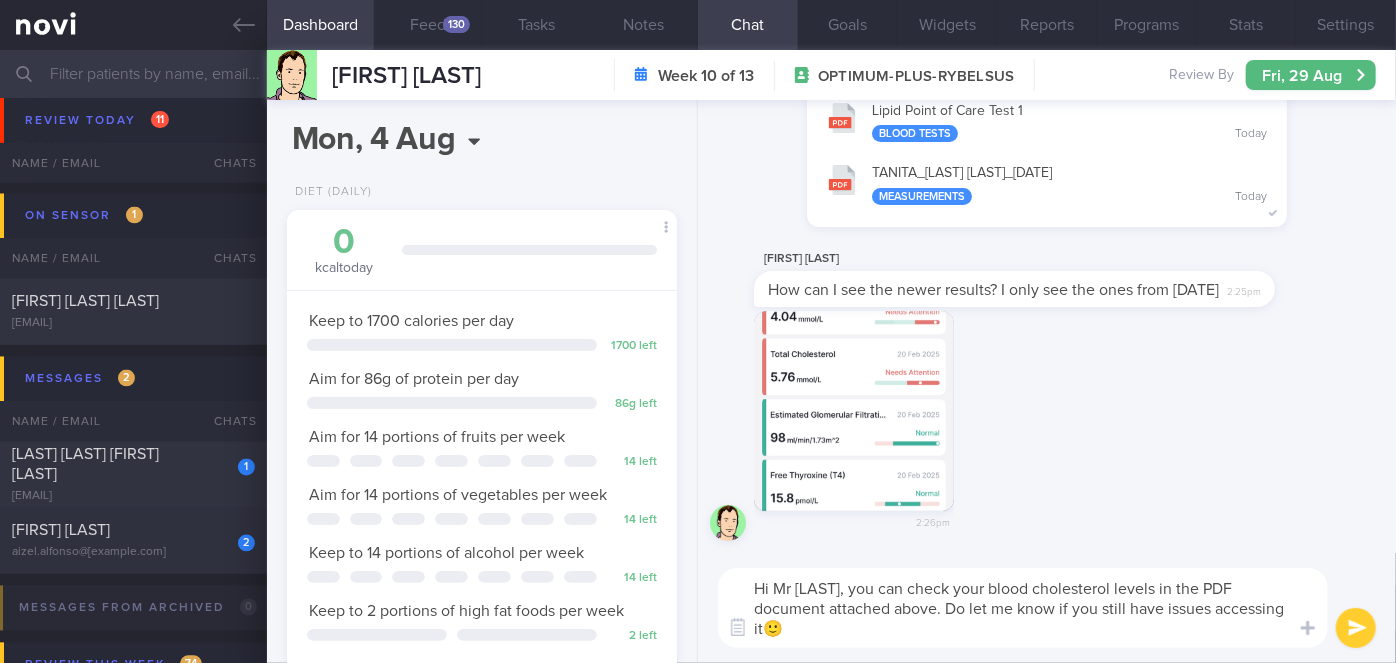 drag, startPoint x: 1160, startPoint y: 584, endPoint x: 1125, endPoint y: 582, distance: 35.057095 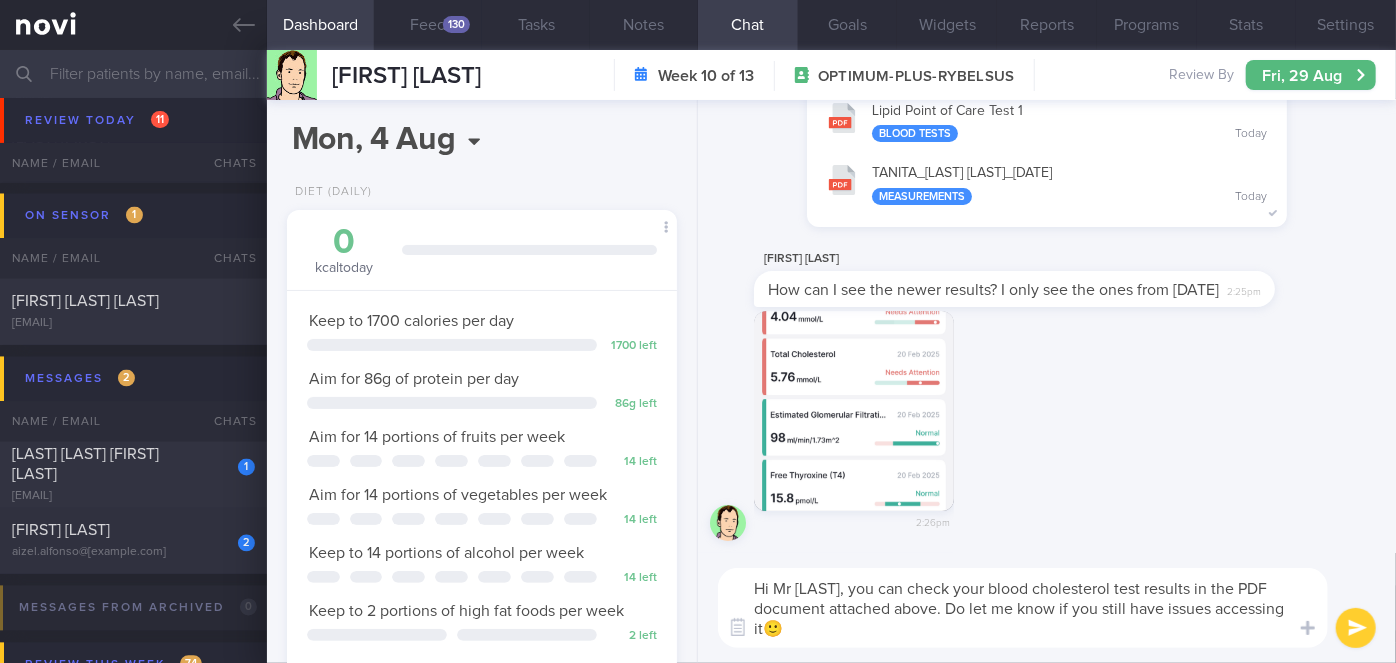 type on "Hi Mr [LAST], you can check your blood cholesterol test results in the PDF document attached above. Do let me know if you still have issues accessing it🙂" 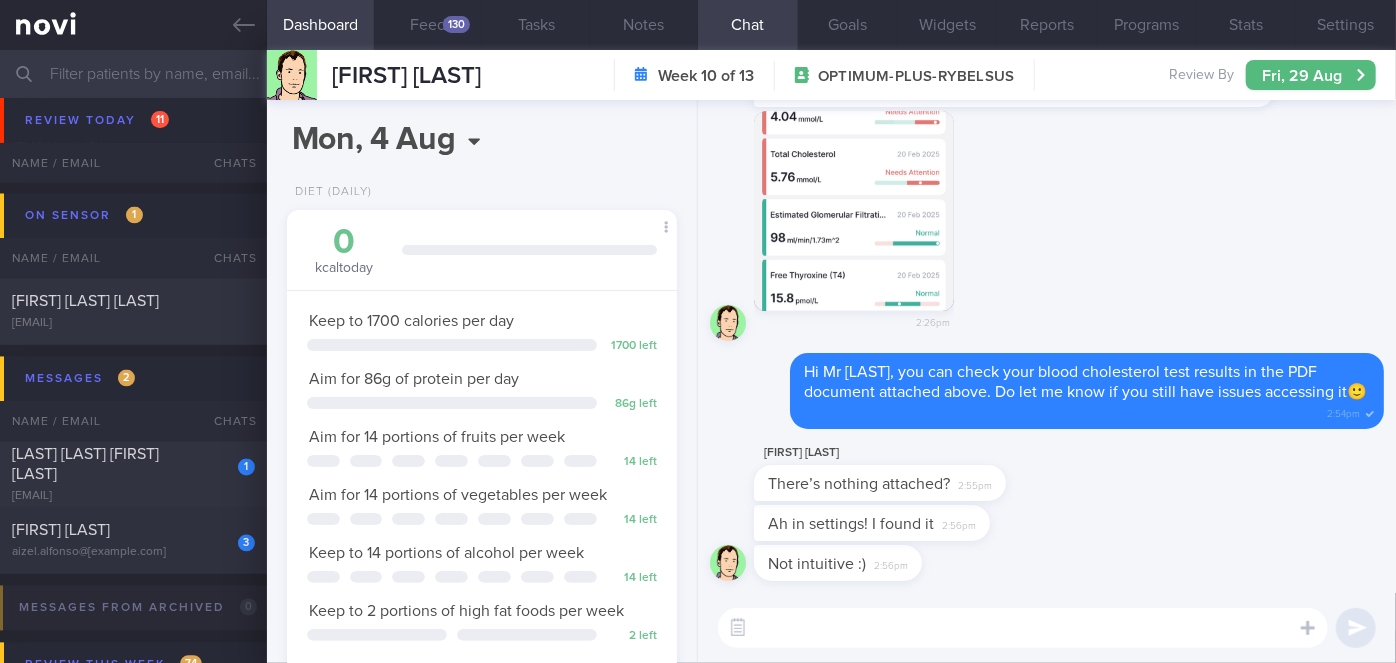 click at bounding box center (1023, 628) 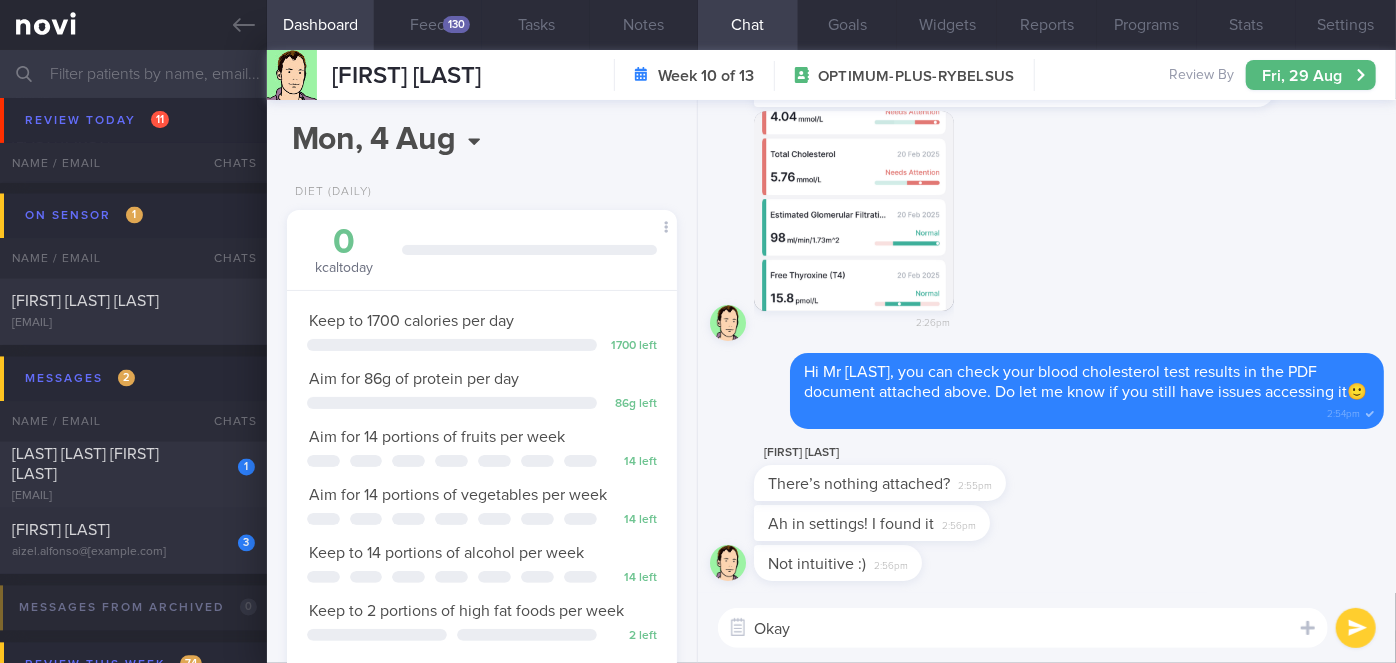type on "Okay!" 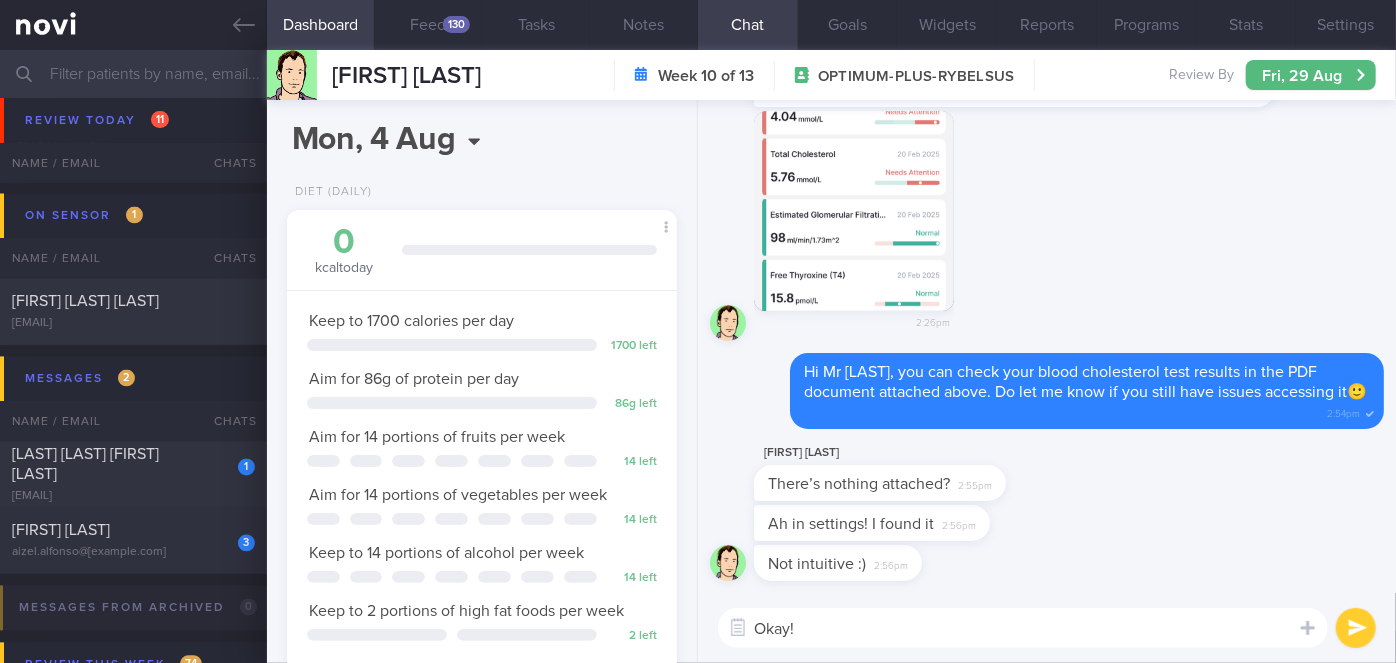 type 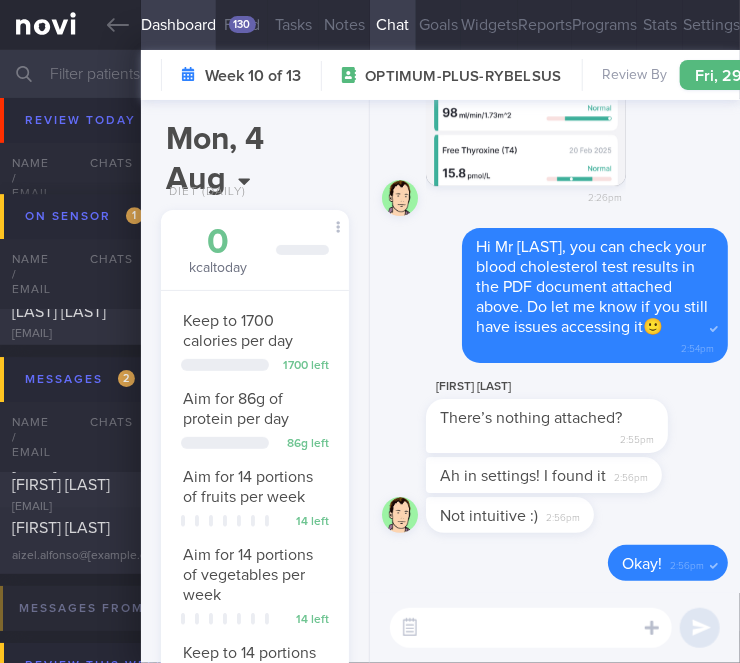 scroll, scrollTop: 999887, scrollLeft: 999861, axis: both 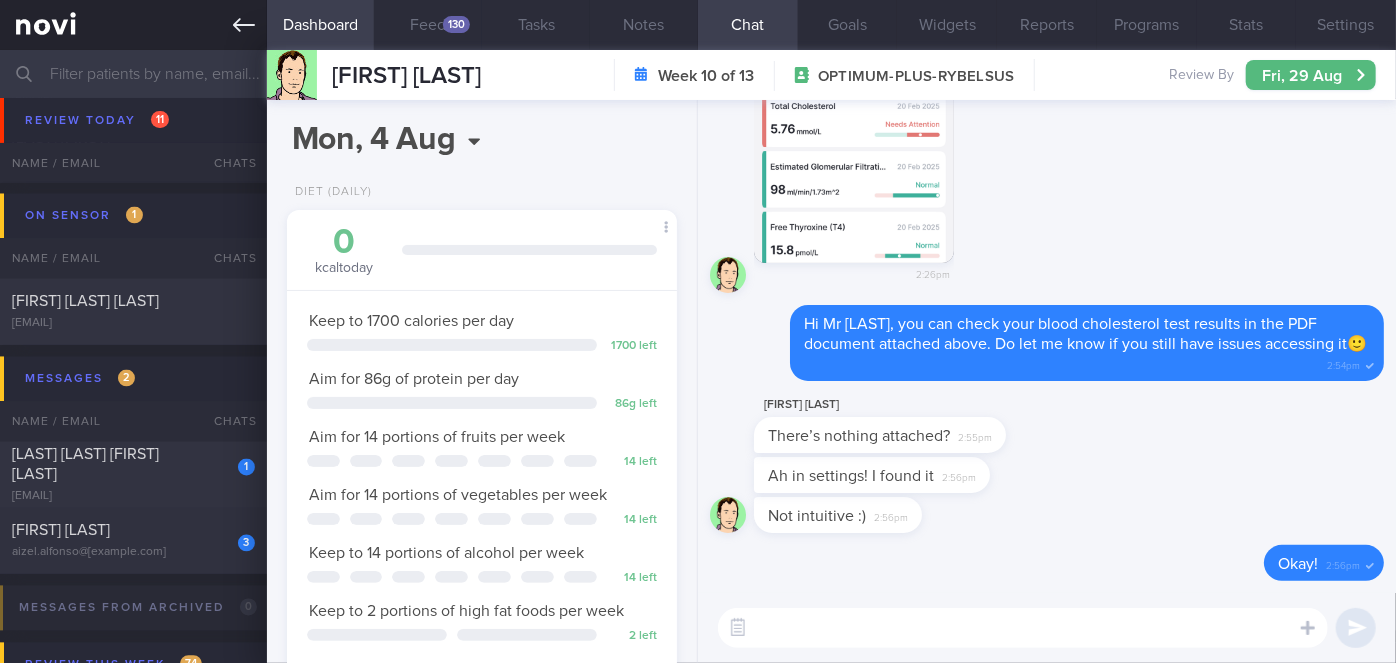 click at bounding box center [133, 25] 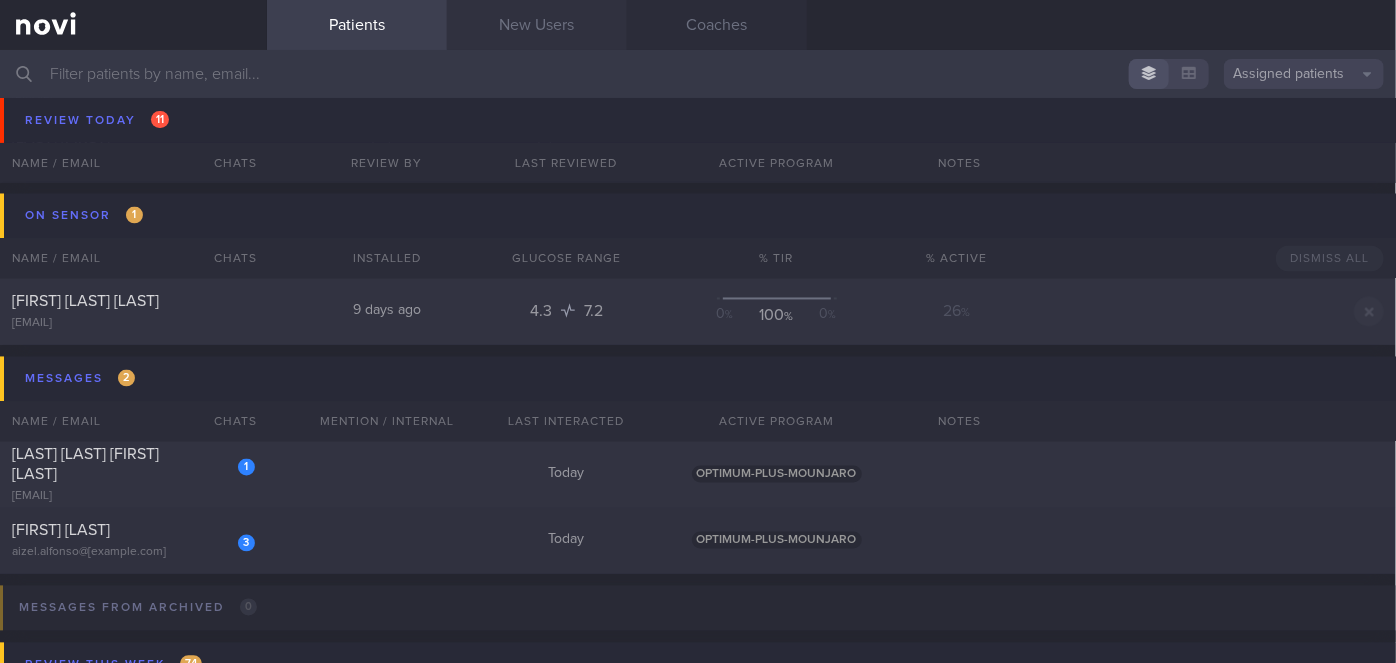 click on "New Users" at bounding box center [537, 25] 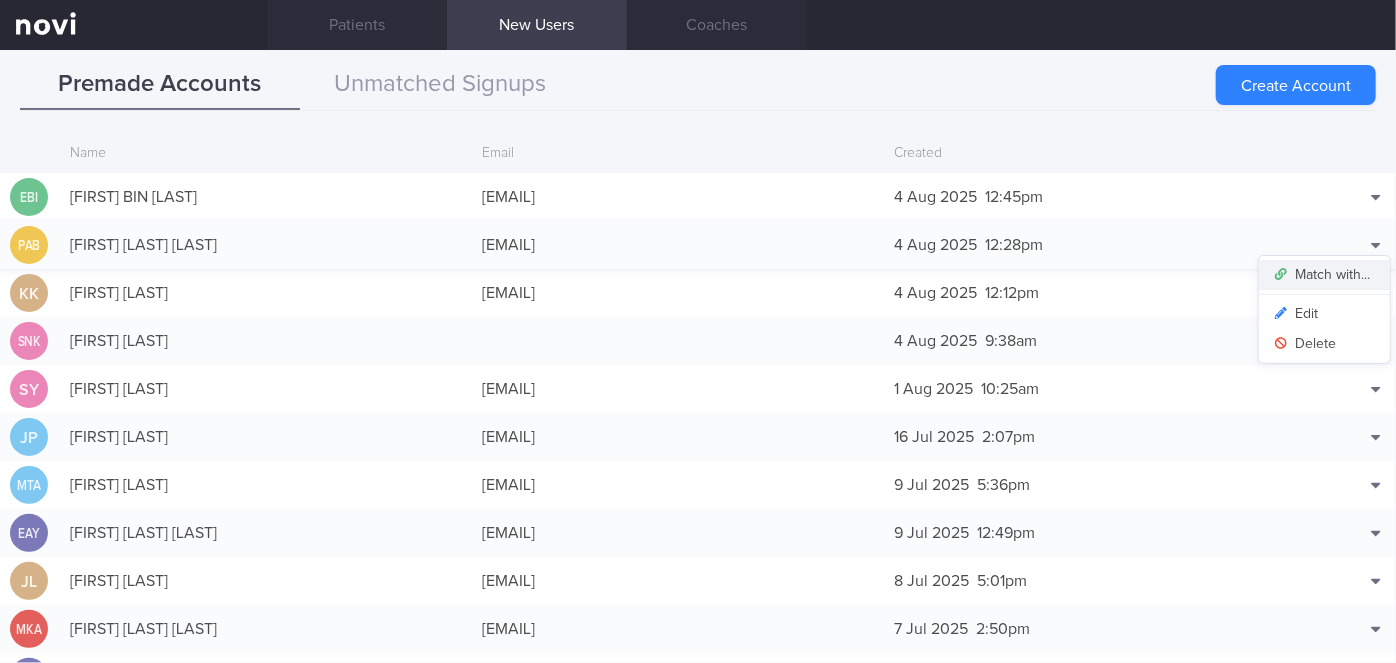 click on "Match with..." at bounding box center [1324, 275] 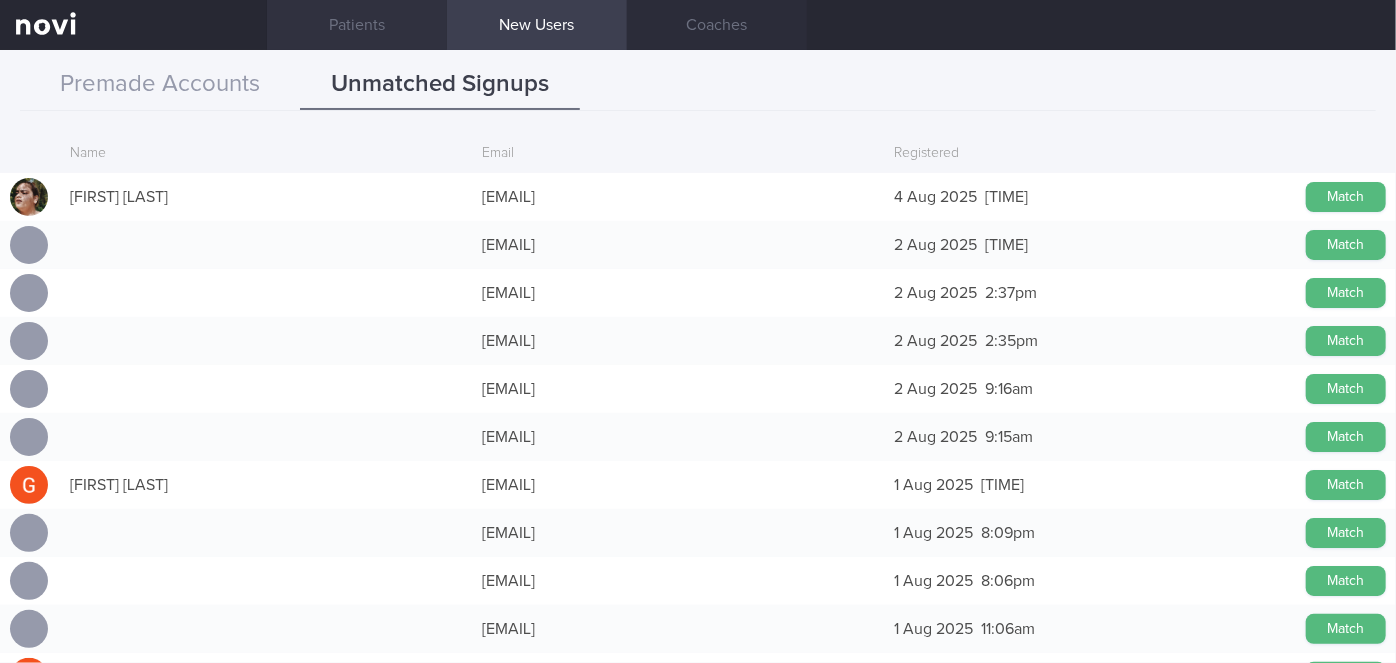 click on "Premade Accounts" at bounding box center (160, 85) 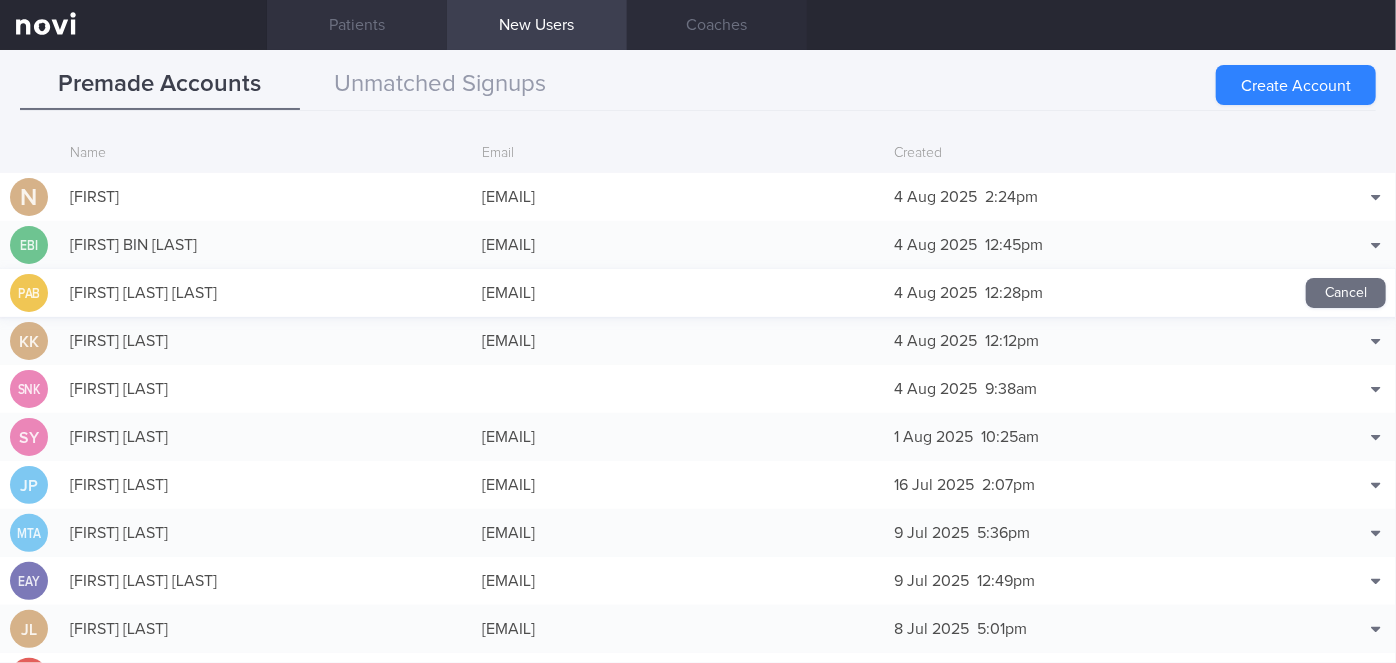 scroll, scrollTop: 48, scrollLeft: 0, axis: vertical 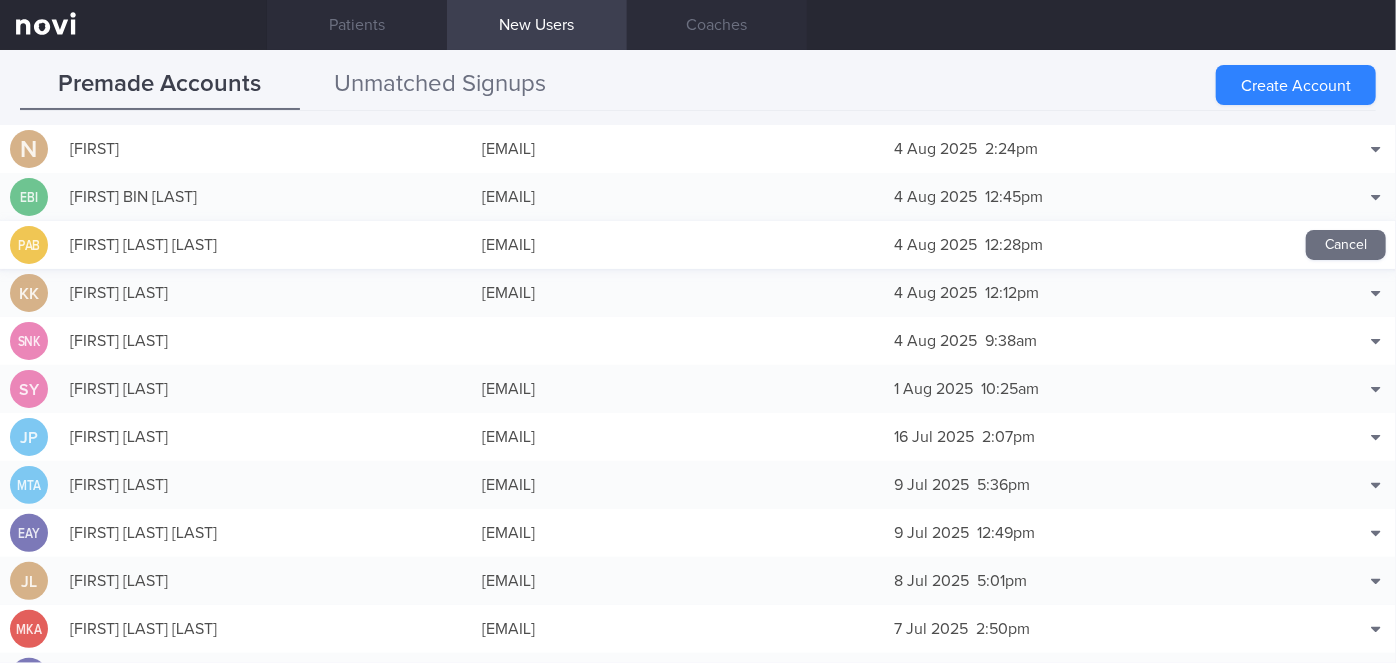 click on "Unmatched Signups" at bounding box center (440, 85) 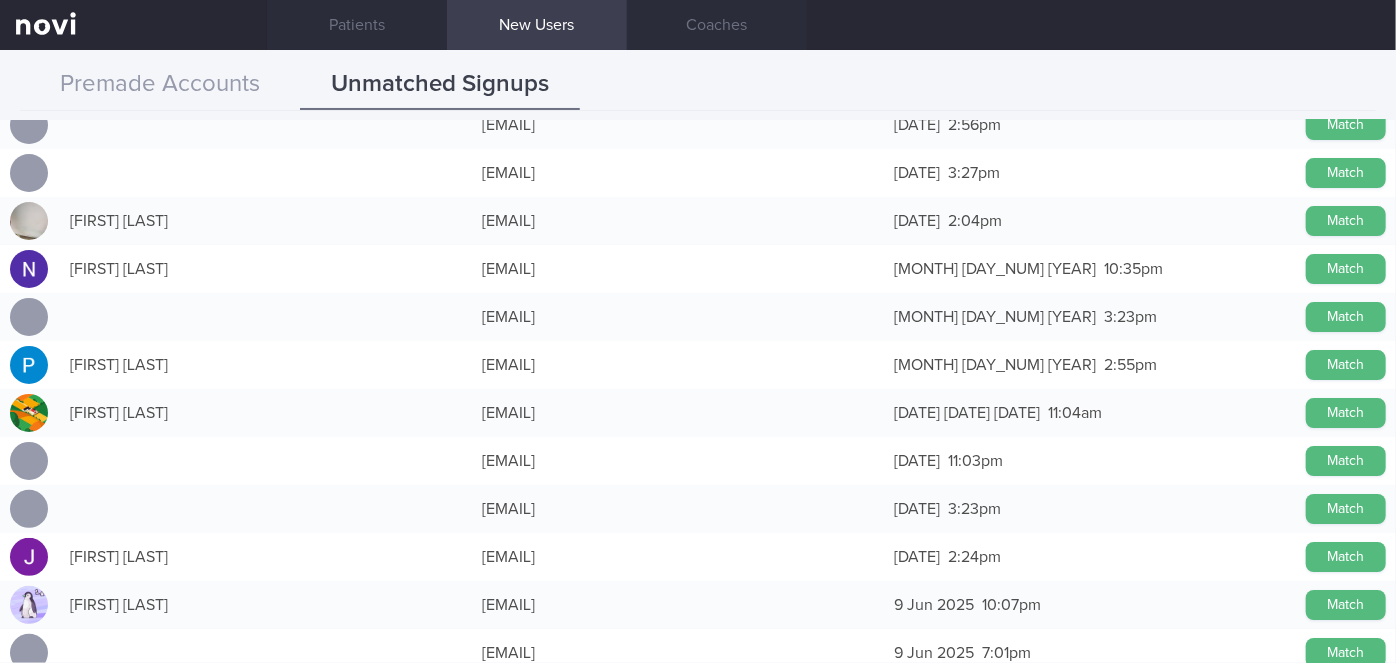 scroll, scrollTop: 7272, scrollLeft: 0, axis: vertical 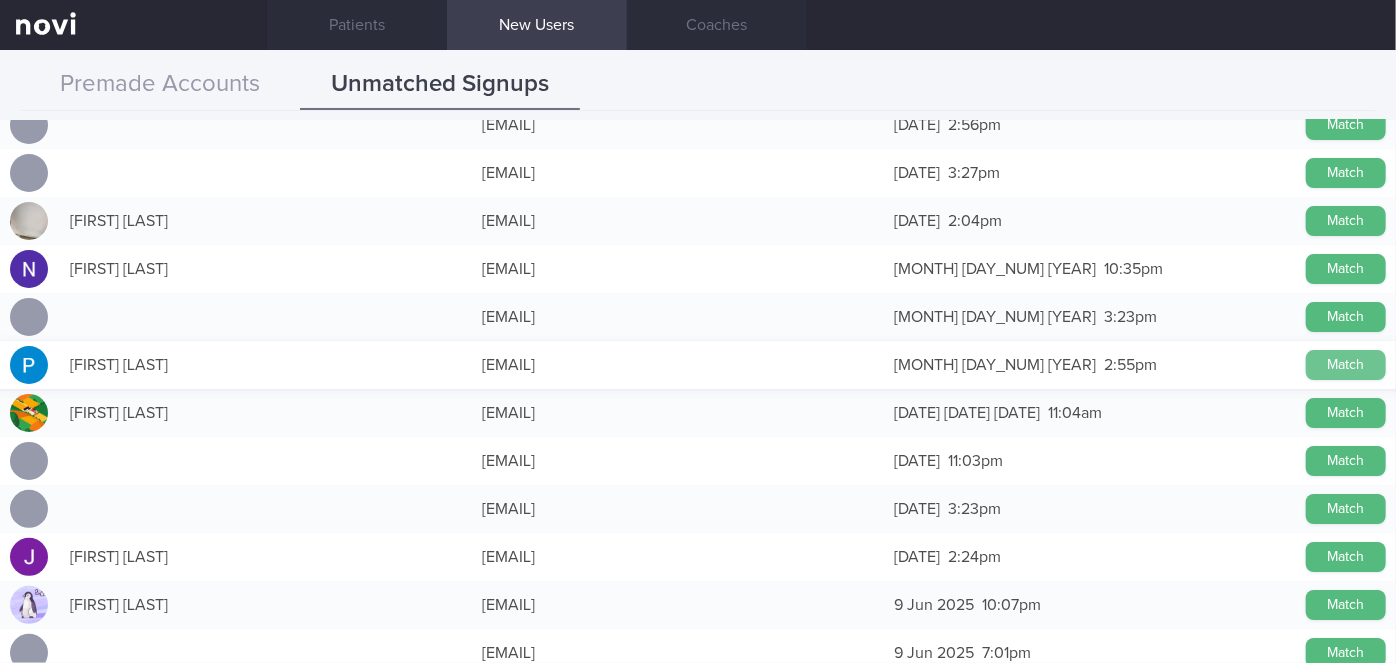 click on "Match" at bounding box center [1346, 365] 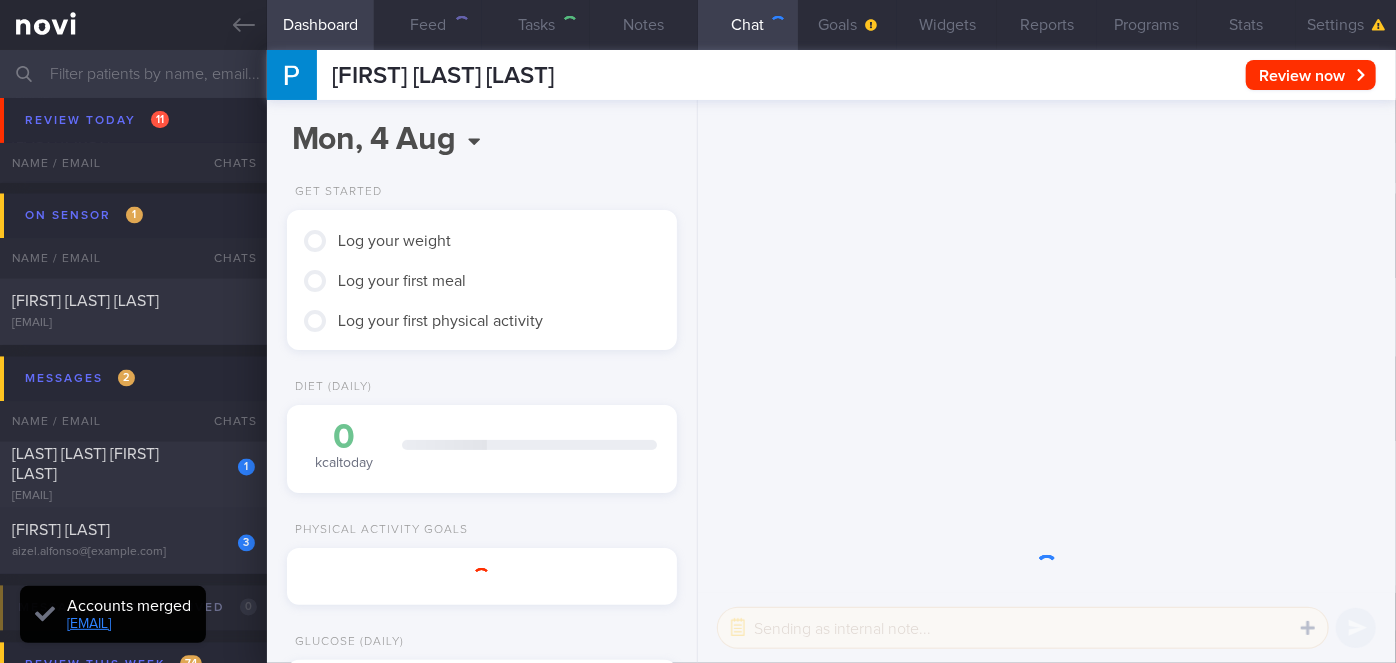 scroll, scrollTop: 999826, scrollLeft: 999650, axis: both 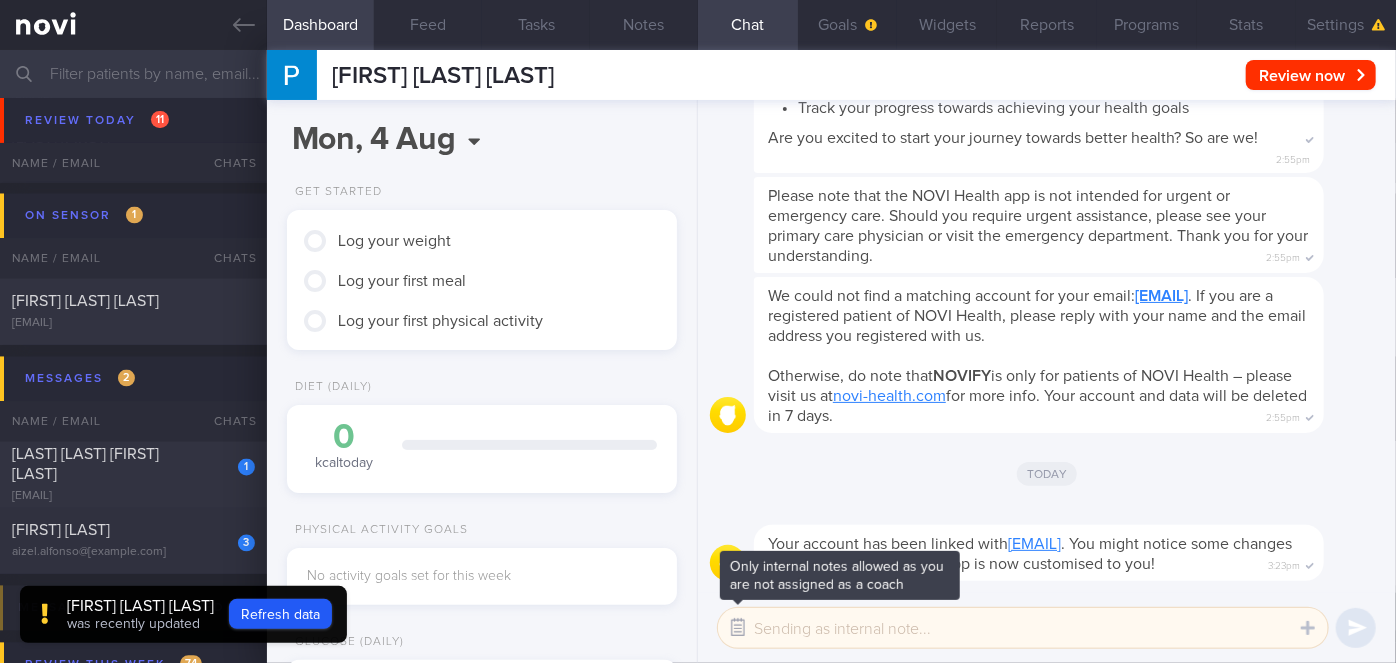 click at bounding box center [738, 628] 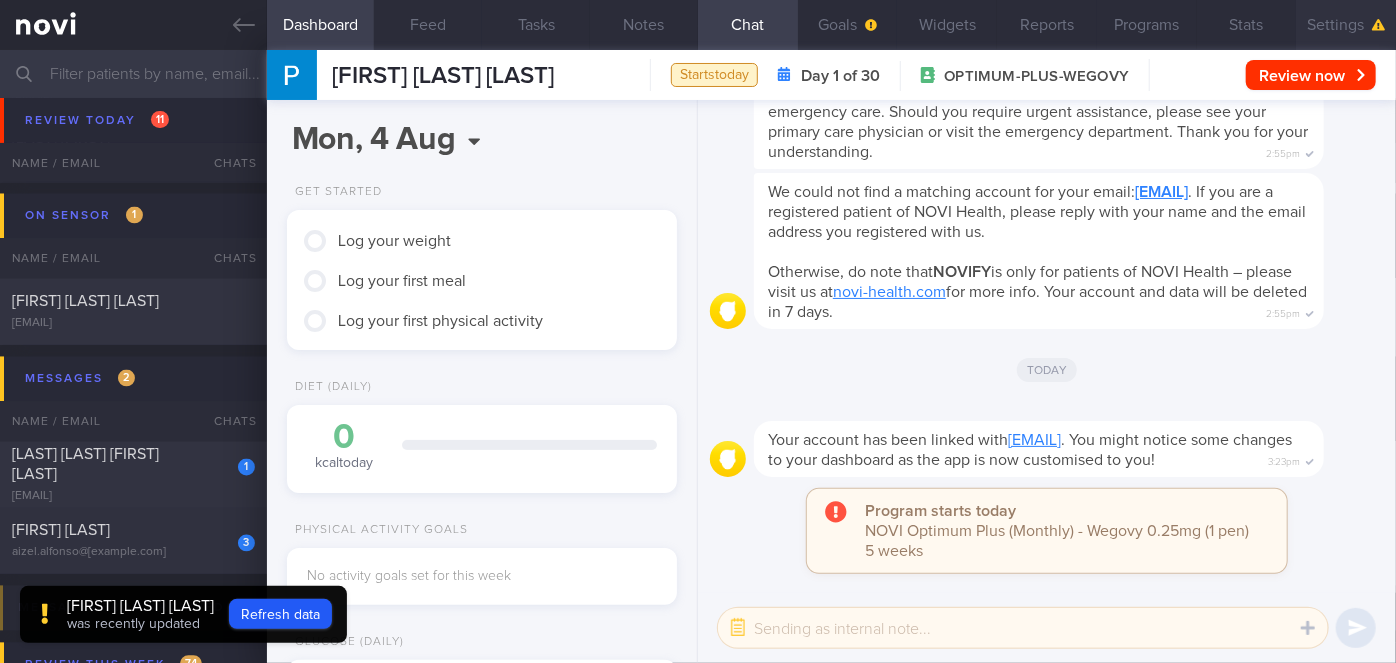 click on "Settings" at bounding box center (1346, 25) 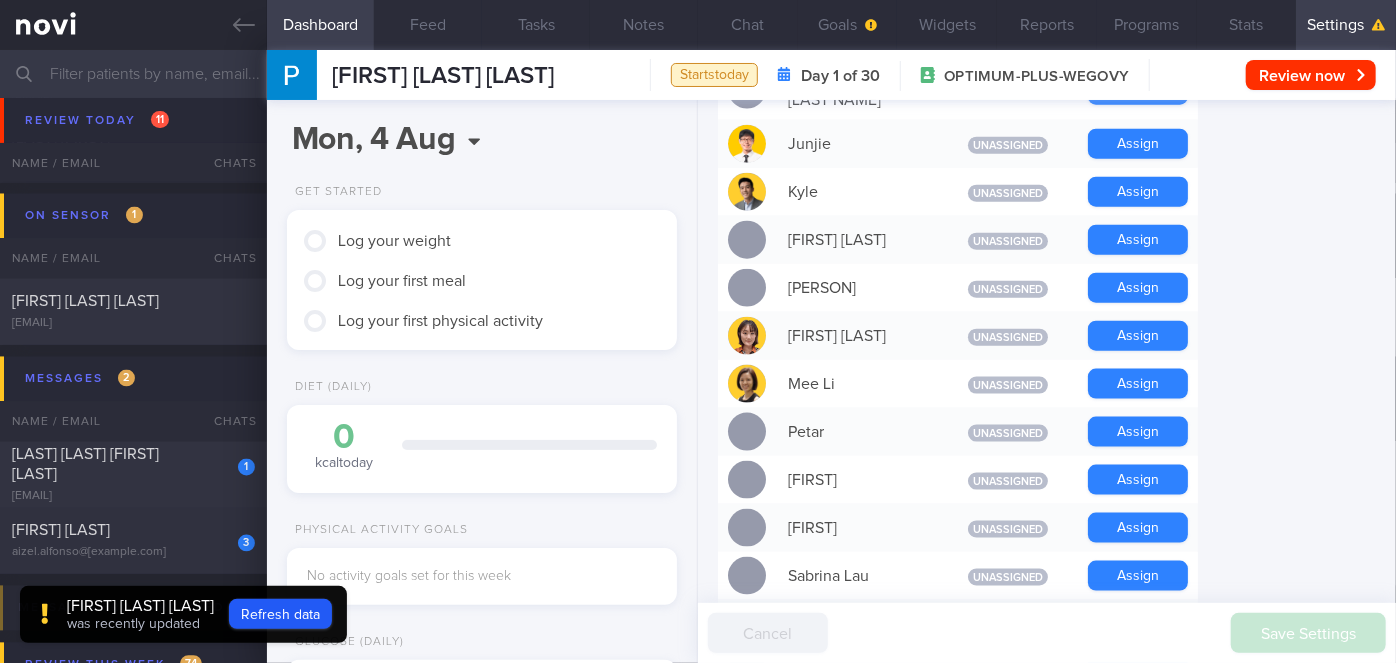 scroll, scrollTop: 1636, scrollLeft: 0, axis: vertical 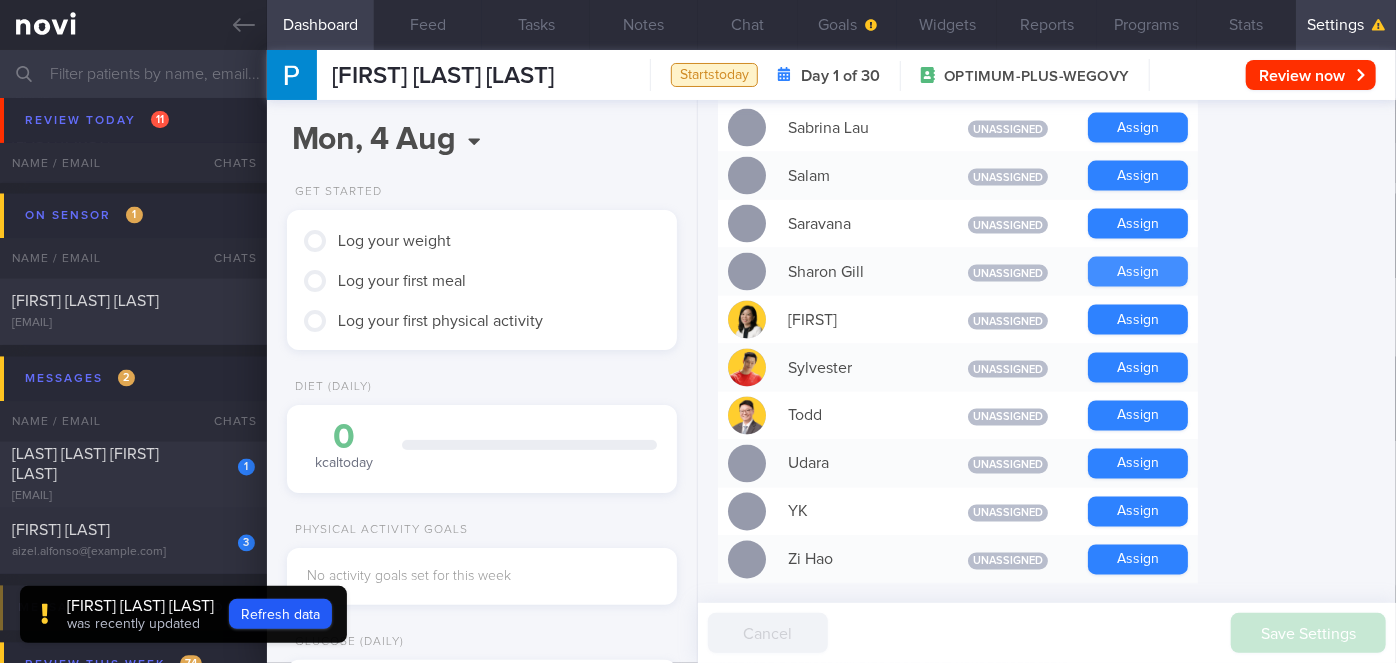 click on "Assign" at bounding box center [1138, 272] 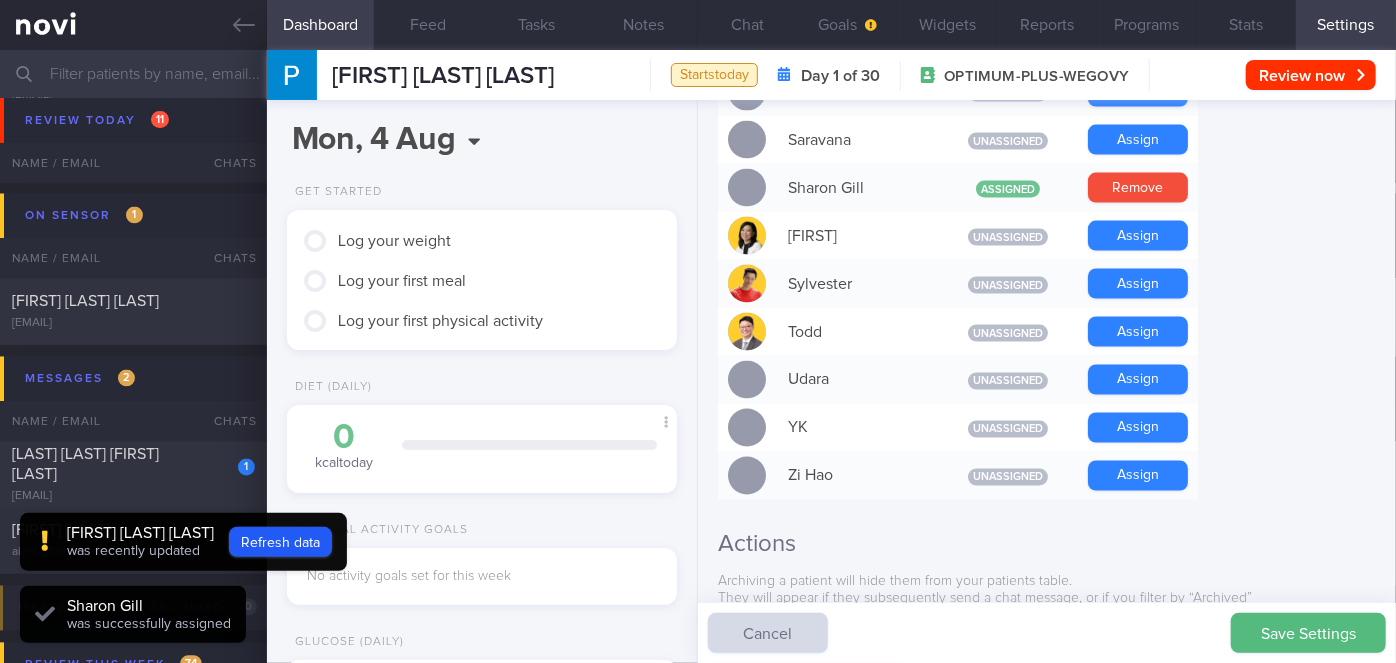 scroll, scrollTop: 1569, scrollLeft: 0, axis: vertical 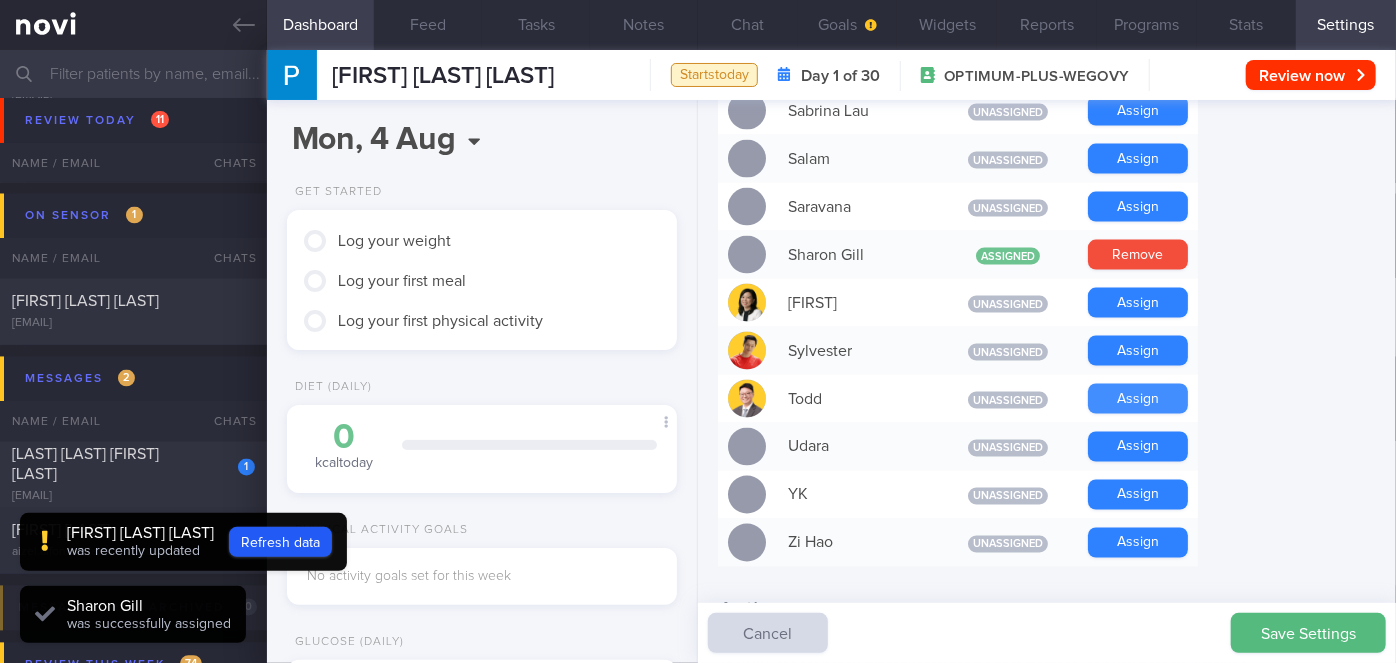 click on "Assign" at bounding box center (1138, 399) 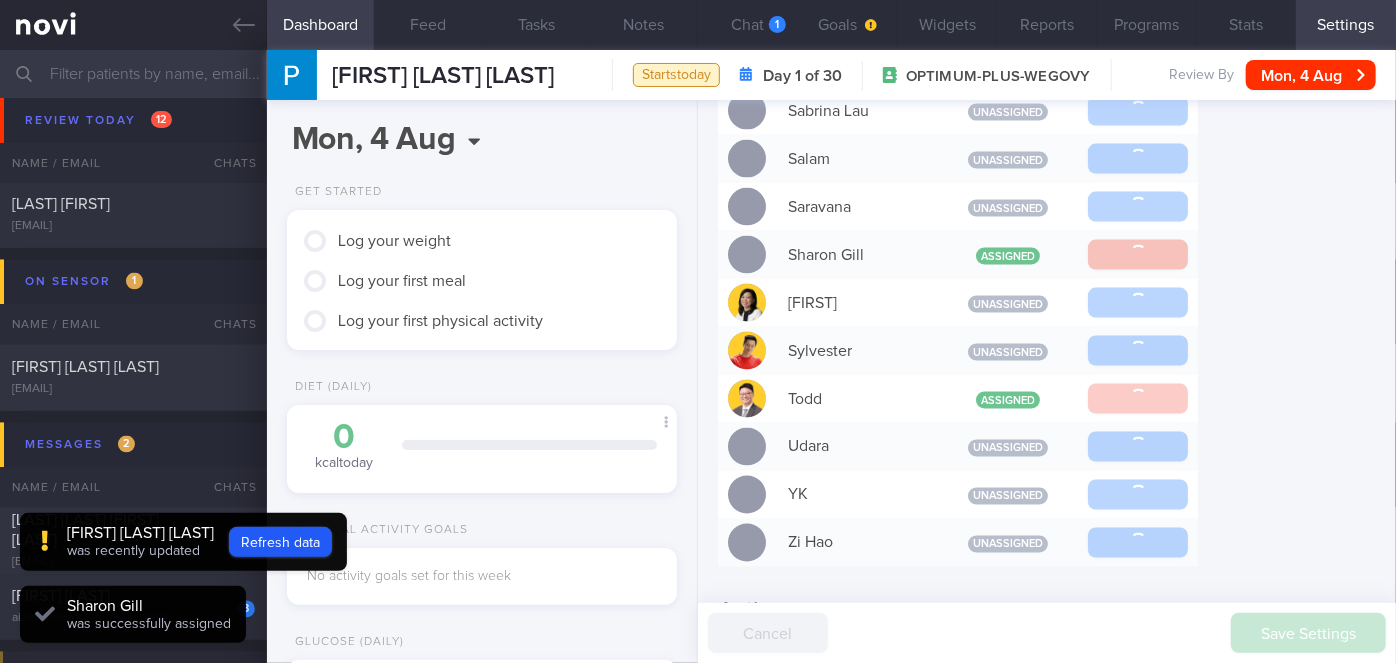 scroll, scrollTop: 999826, scrollLeft: 999650, axis: both 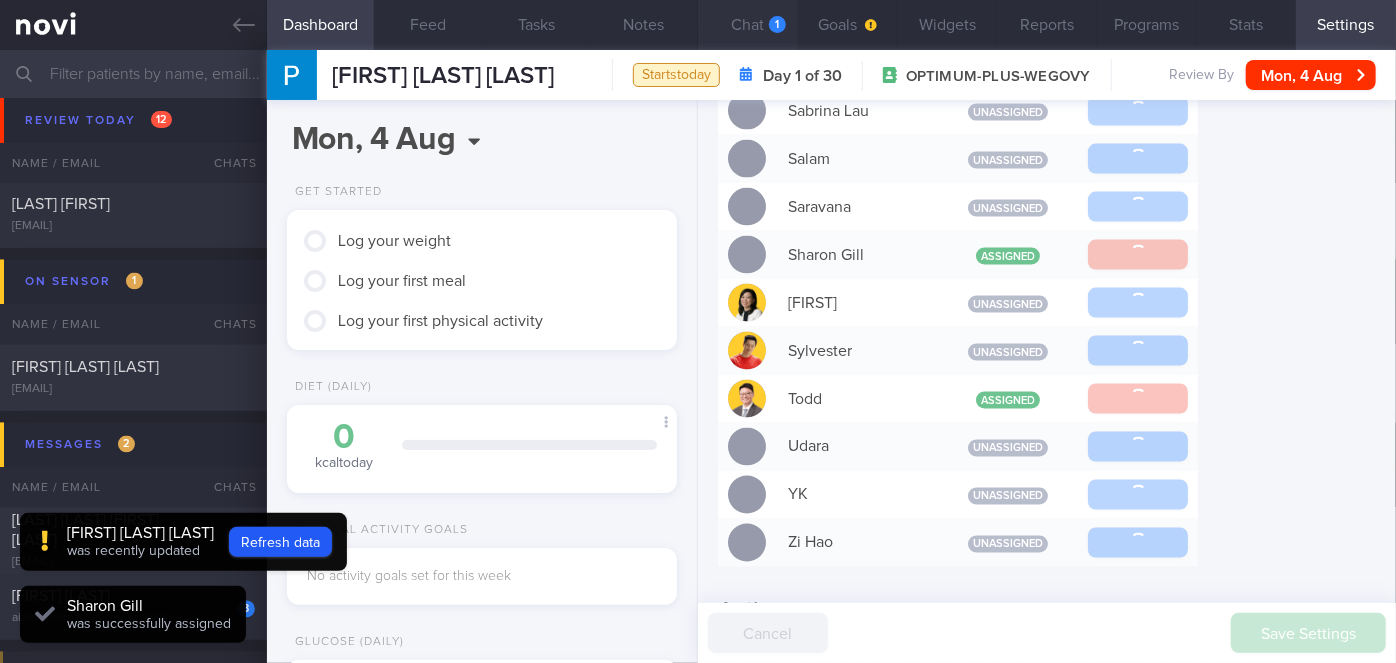 click on "Chat
1" at bounding box center (748, 25) 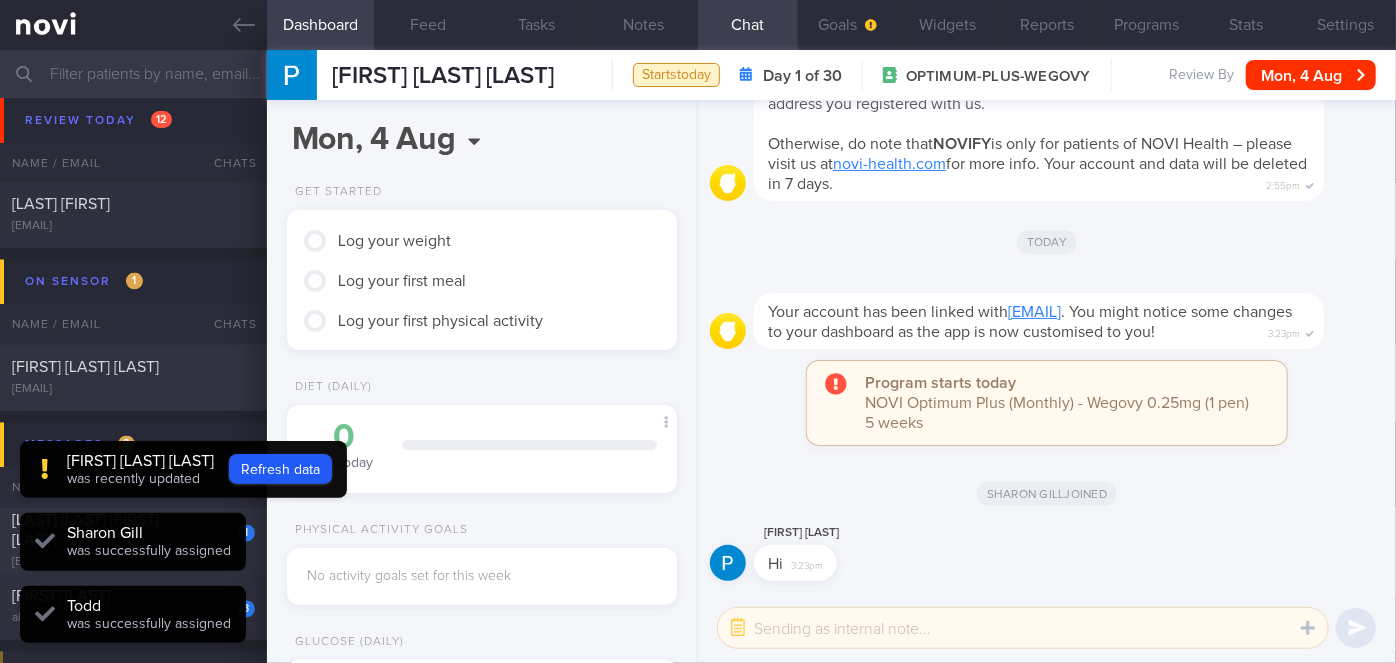 scroll, scrollTop: 999826, scrollLeft: 999650, axis: both 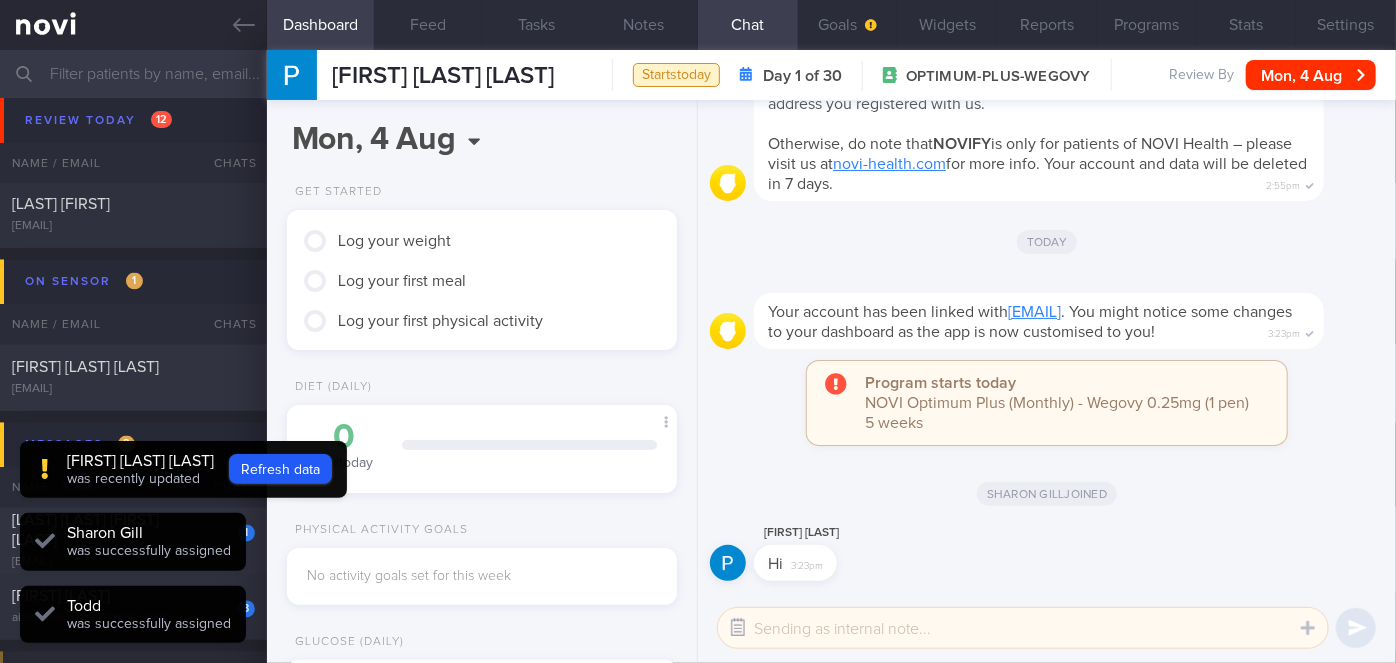 click at bounding box center [738, 628] 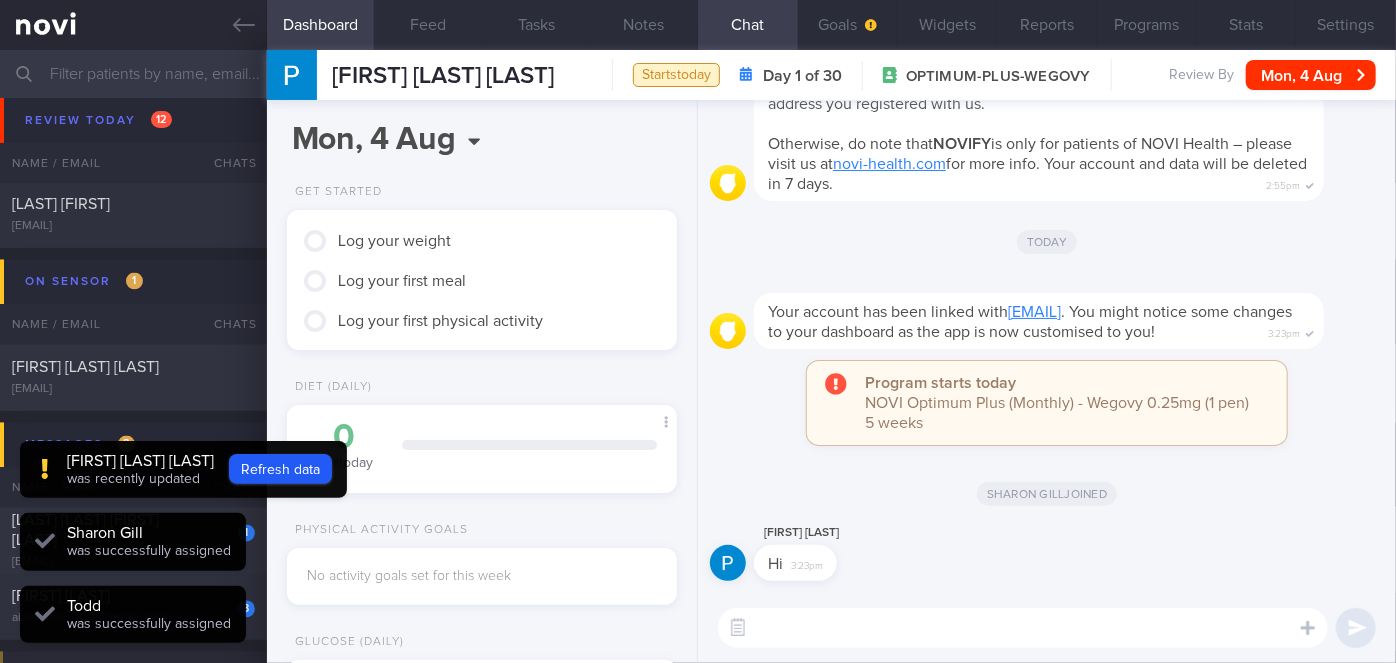 click at bounding box center [1023, 628] 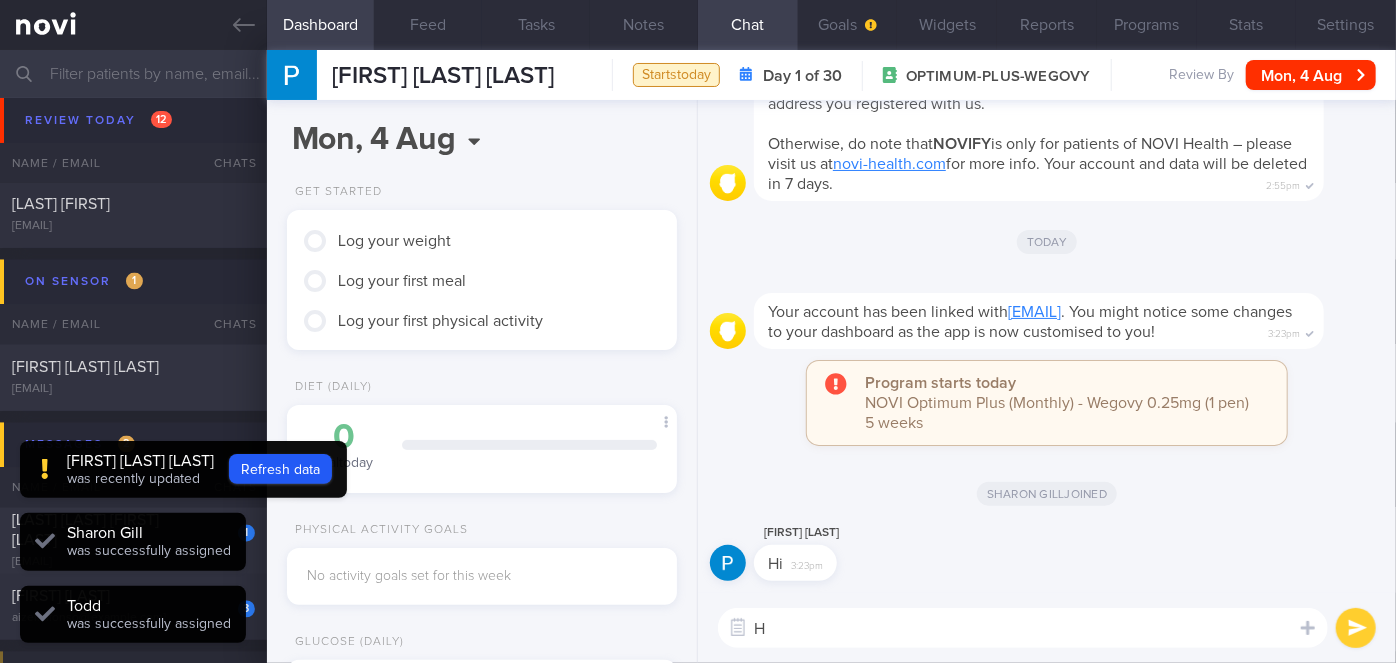 type on "Hi" 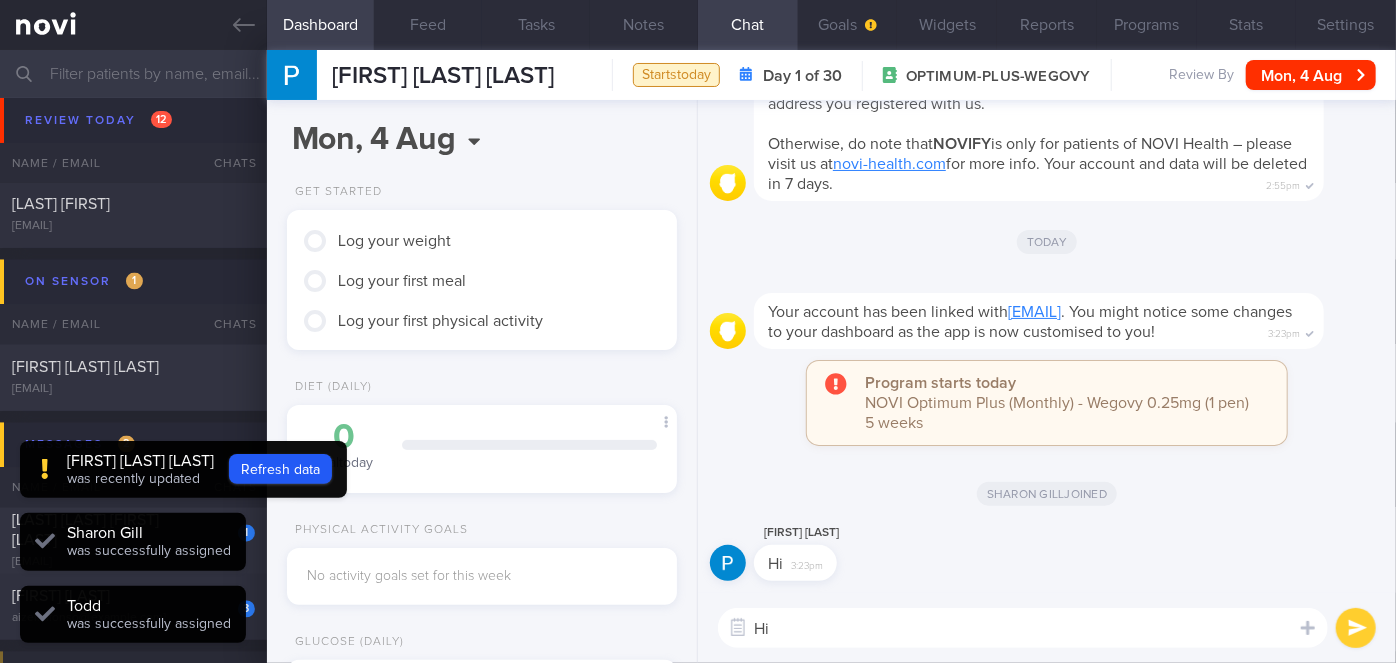 type 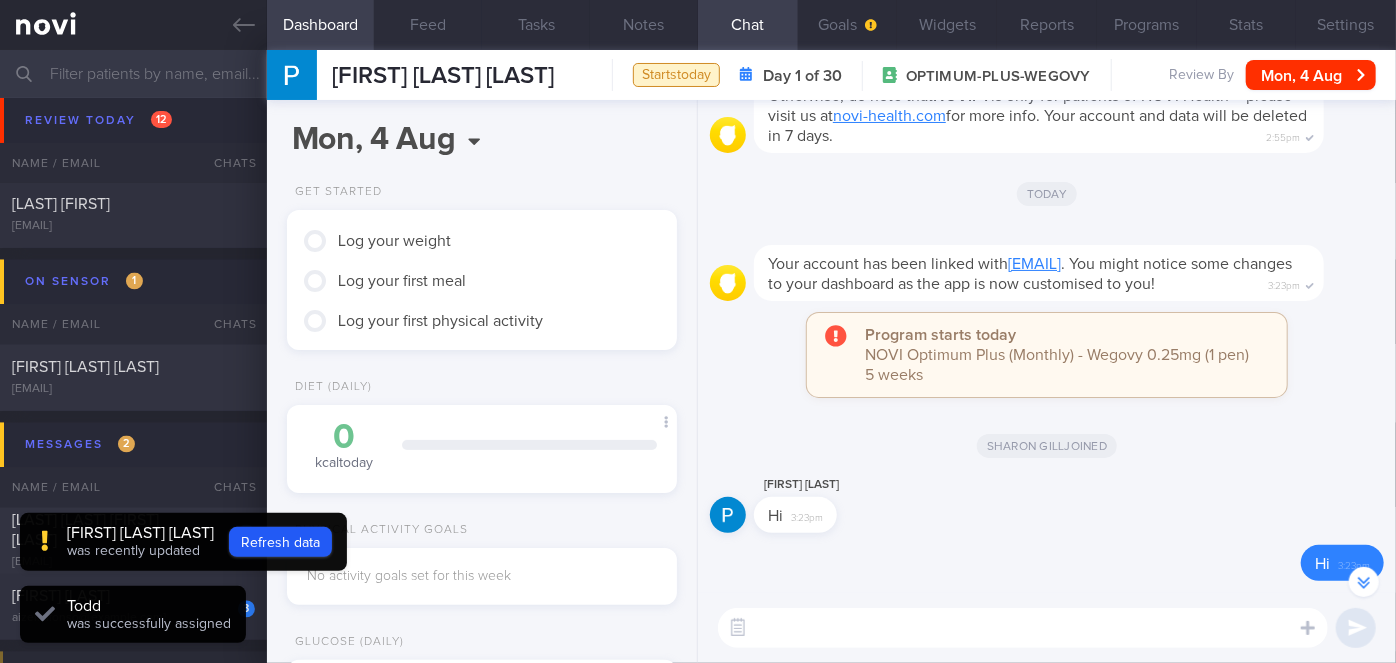 scroll, scrollTop: -47, scrollLeft: 0, axis: vertical 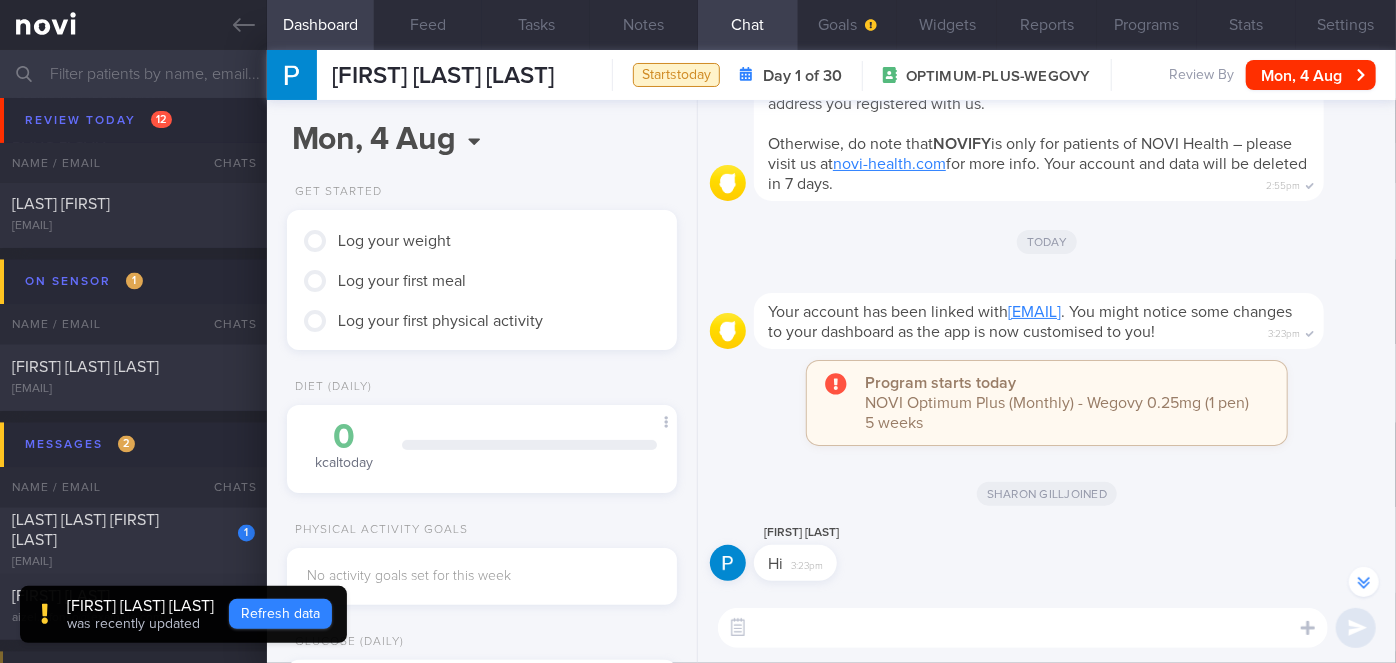 click on "You are offline!  Some functionality will be unavailable
Patients
New Users
Coaches
Assigned patients
Assigned patients
All active patients
Archived patients
Needs setup
74
Name / Email
Chats" at bounding box center [698, 331] 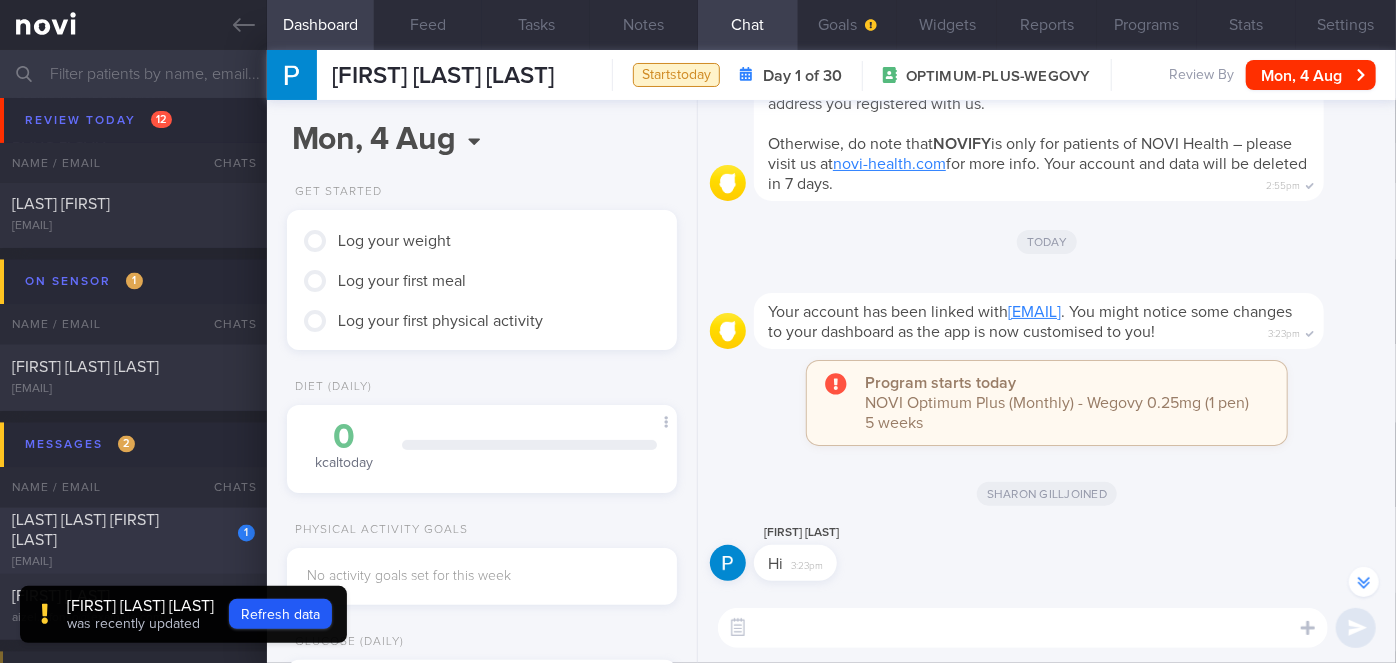drag, startPoint x: 360, startPoint y: 615, endPoint x: 248, endPoint y: 514, distance: 150.81445 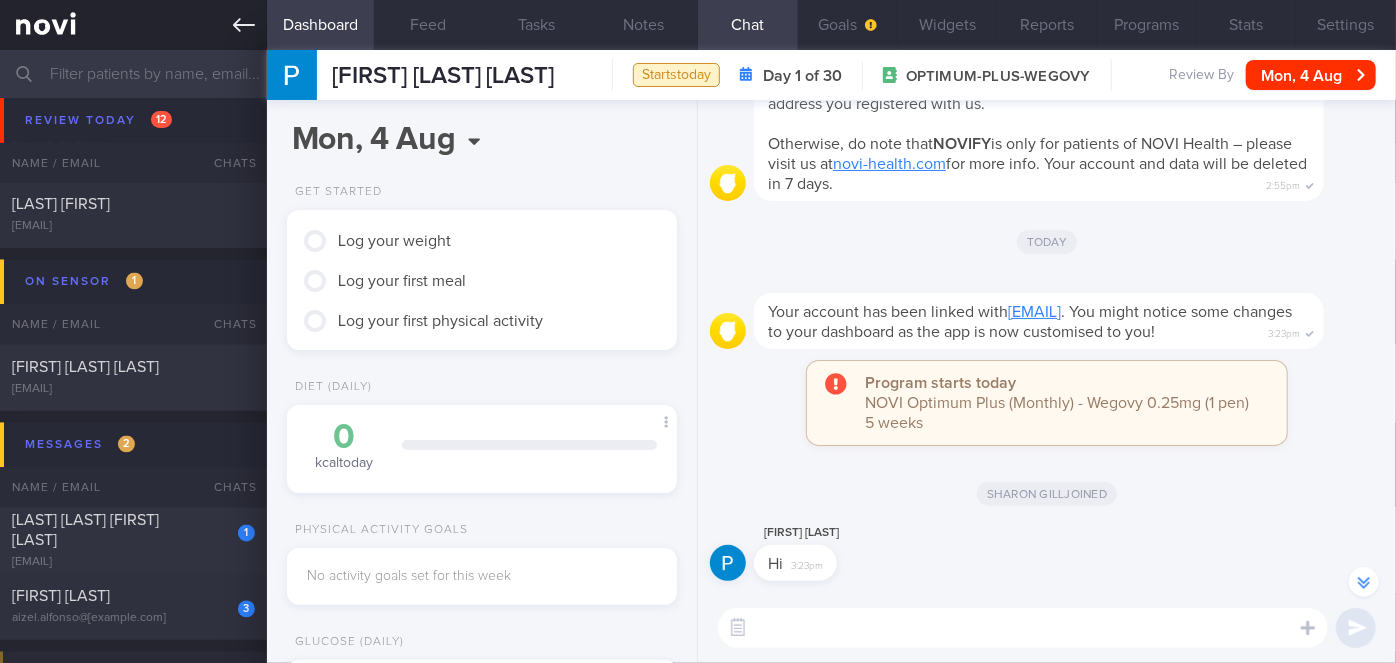 scroll, scrollTop: 999826, scrollLeft: 999650, axis: both 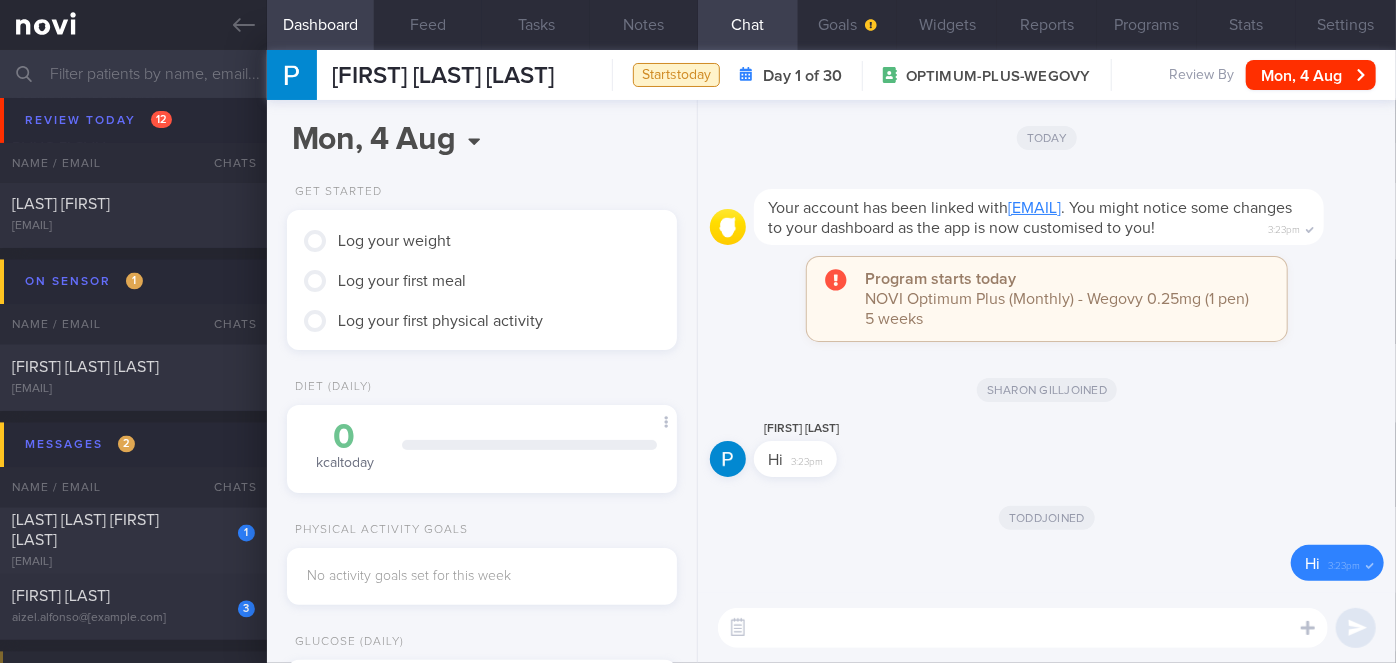 click 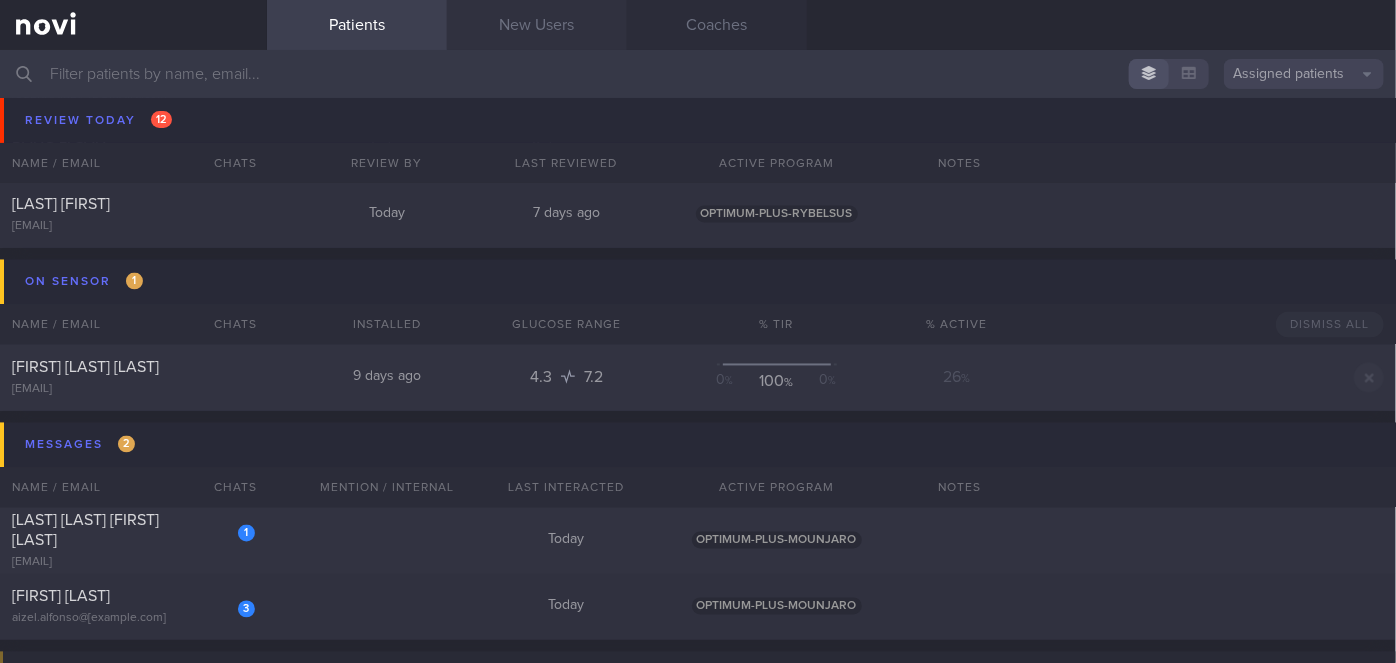 drag, startPoint x: 510, startPoint y: 33, endPoint x: 543, endPoint y: 32, distance: 33.01515 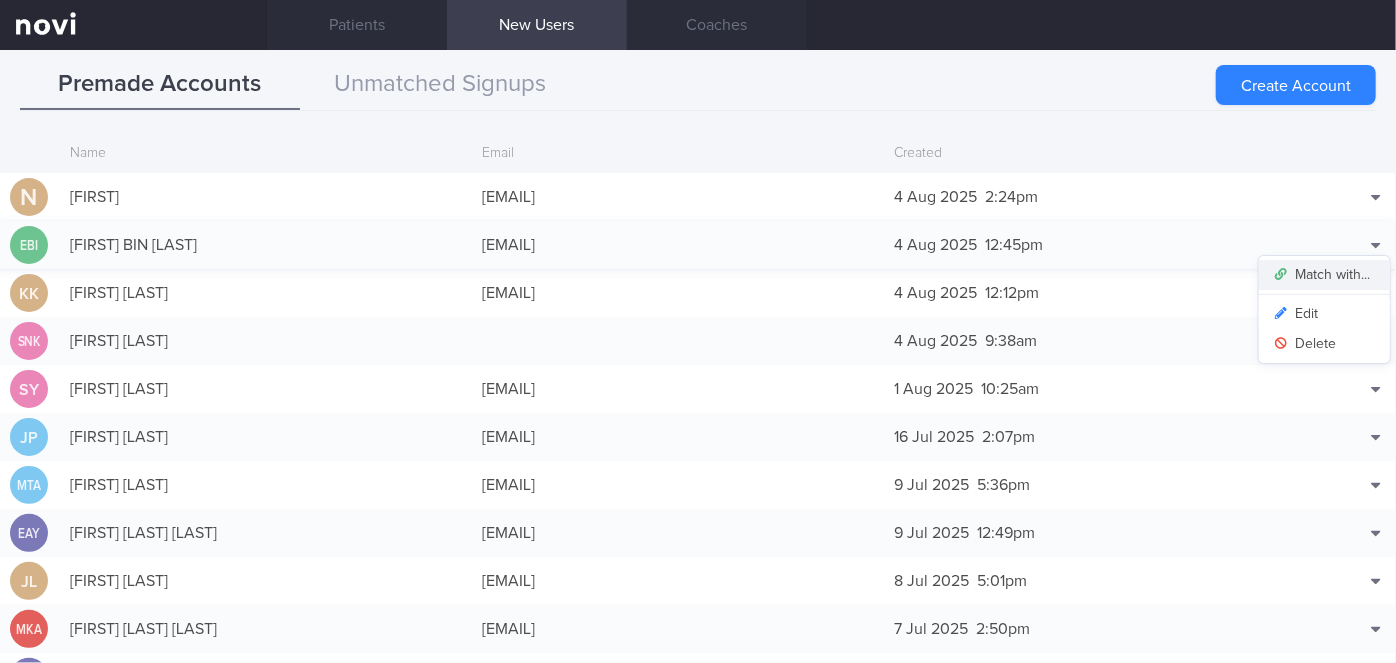 click on "Match with..." at bounding box center (1324, 275) 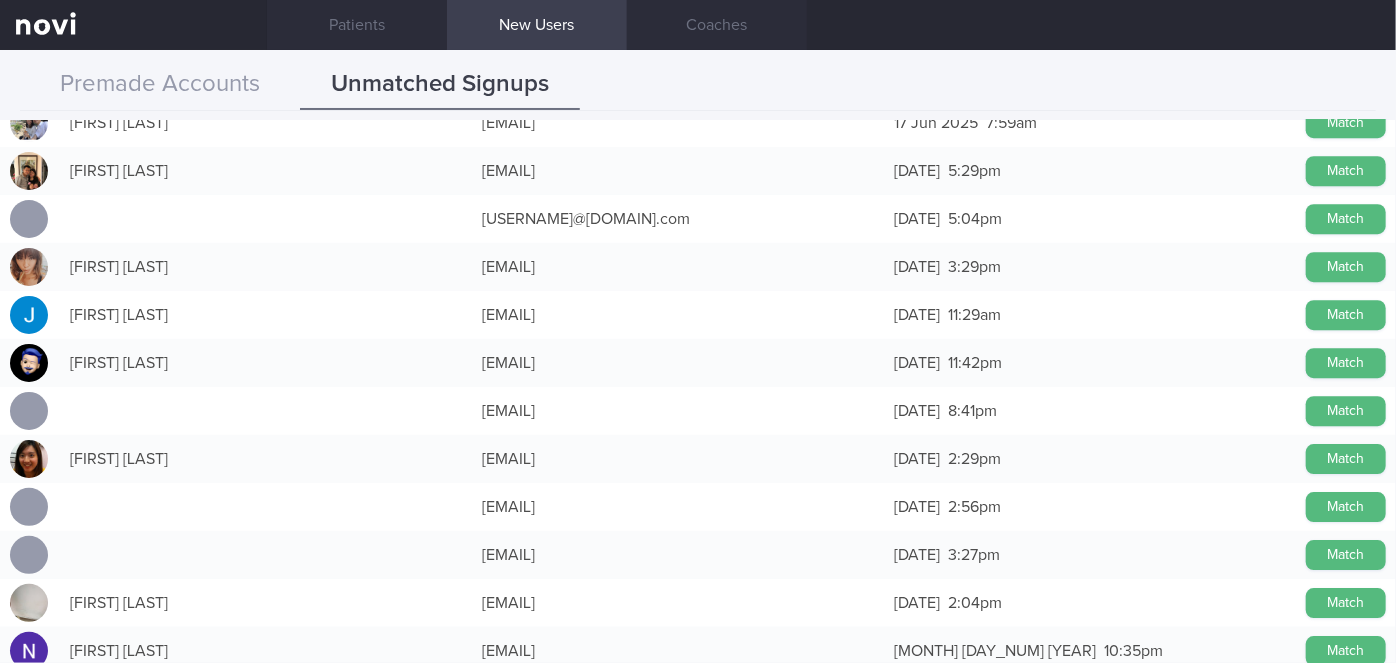 scroll, scrollTop: 7000, scrollLeft: 0, axis: vertical 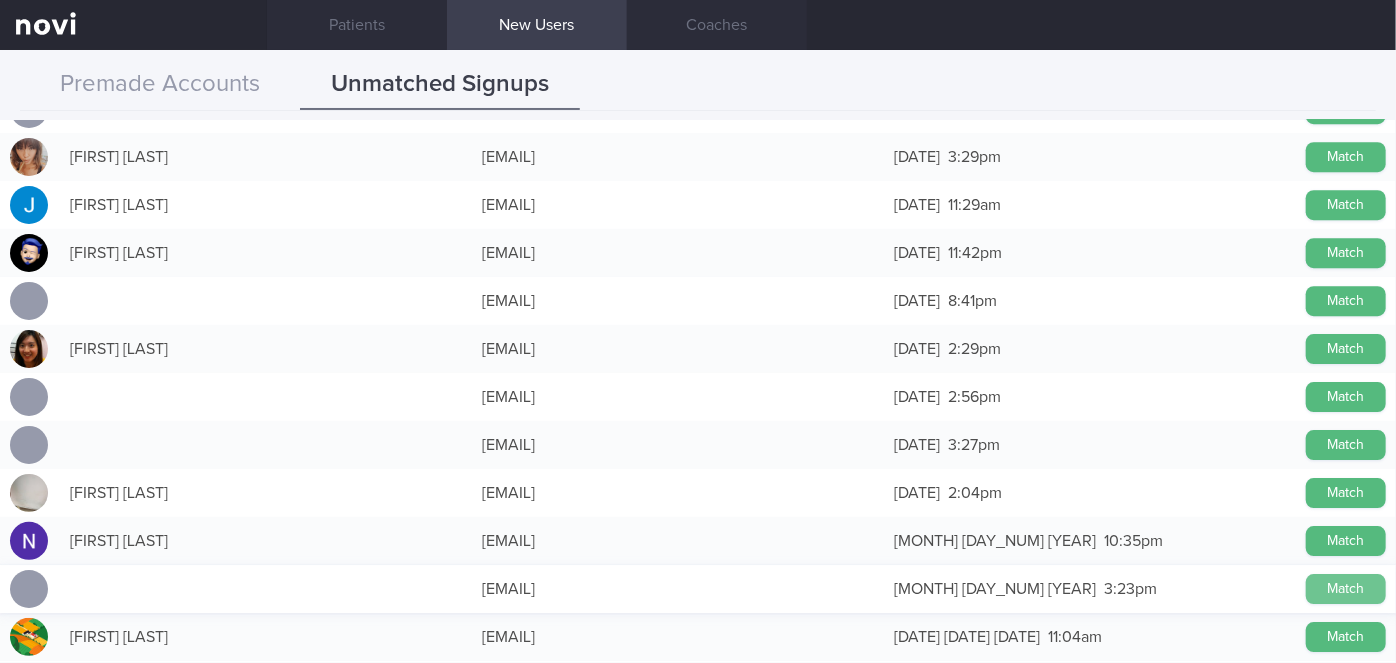 click on "Match" at bounding box center [1346, 589] 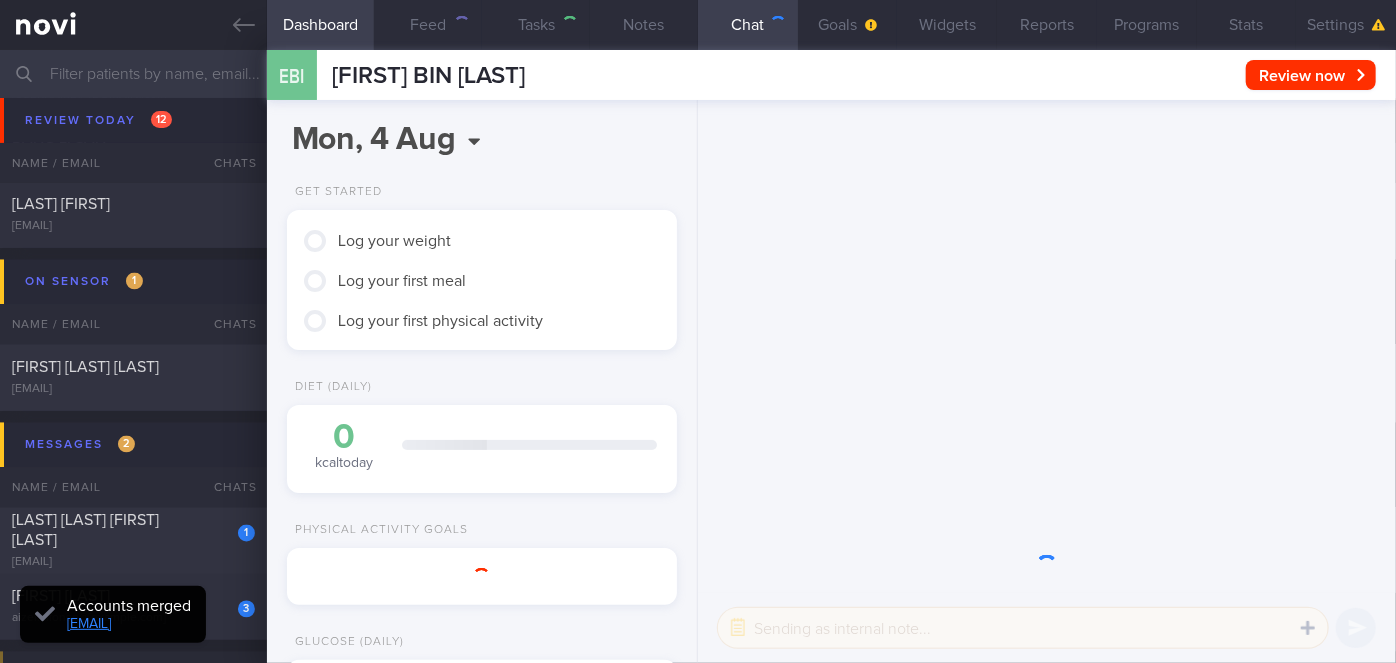 scroll, scrollTop: 999829, scrollLeft: 999658, axis: both 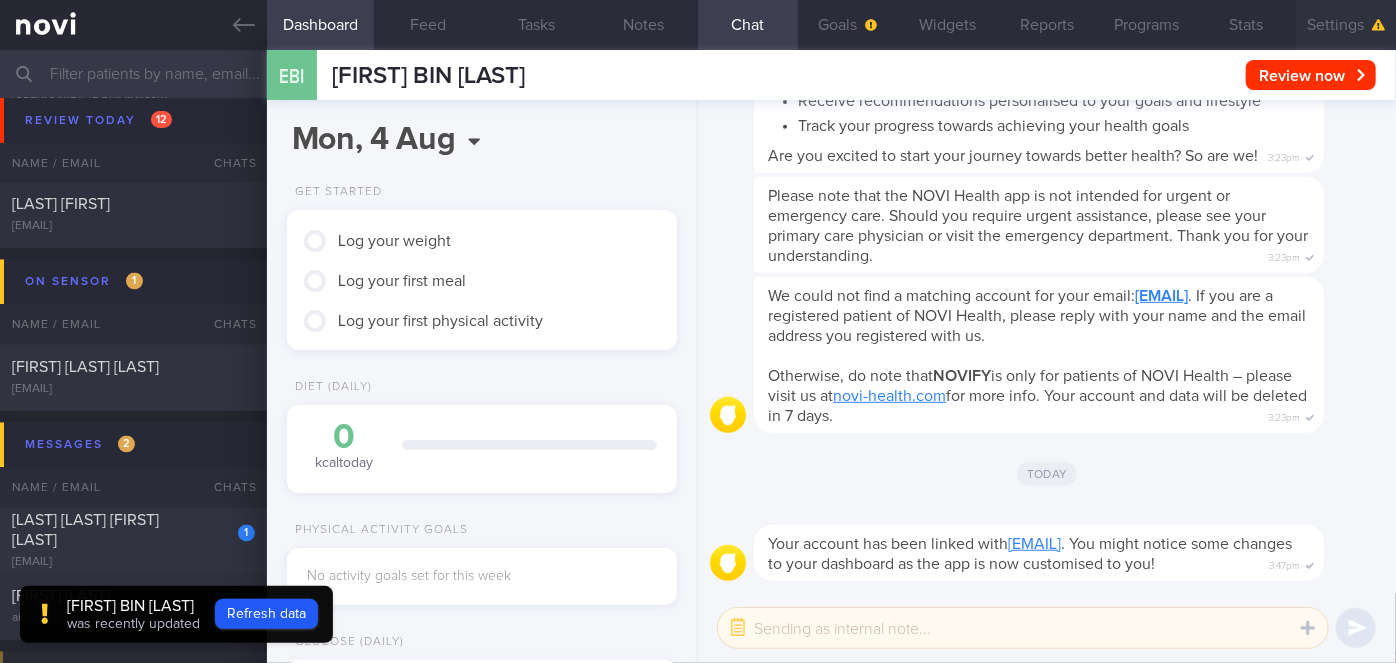 click on "Settings" at bounding box center (1346, 25) 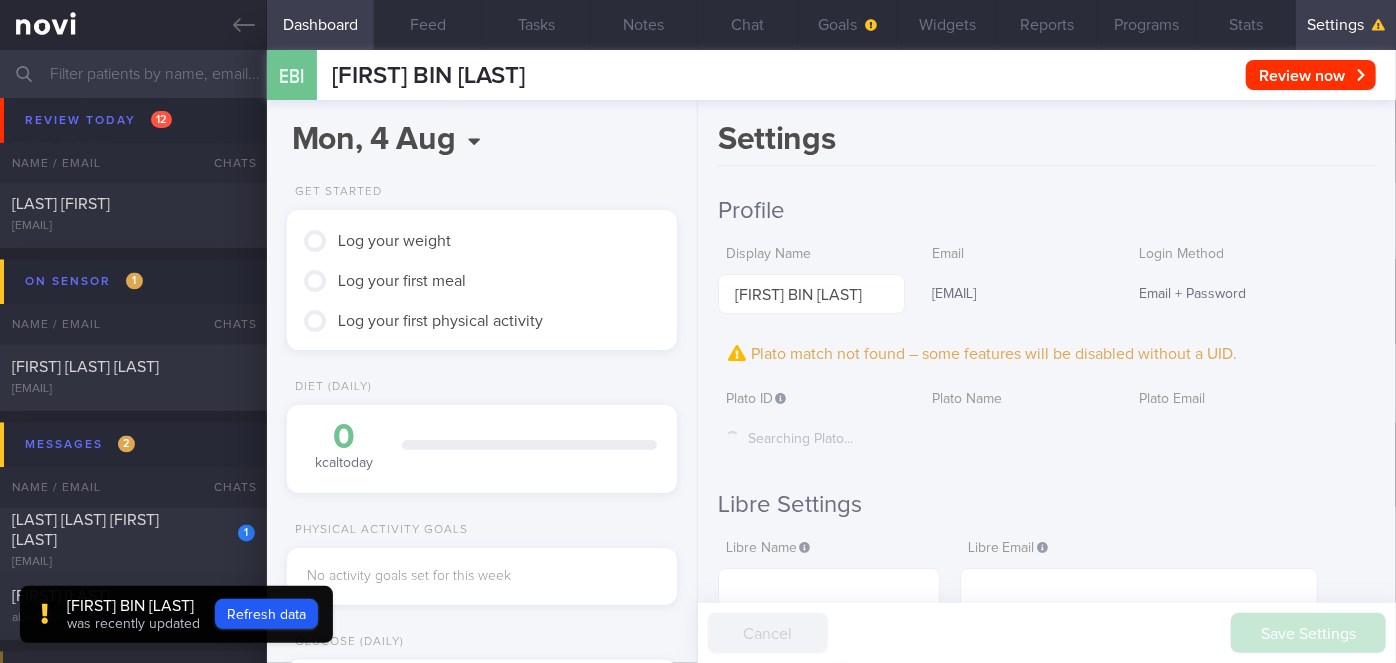 scroll, scrollTop: 545, scrollLeft: 0, axis: vertical 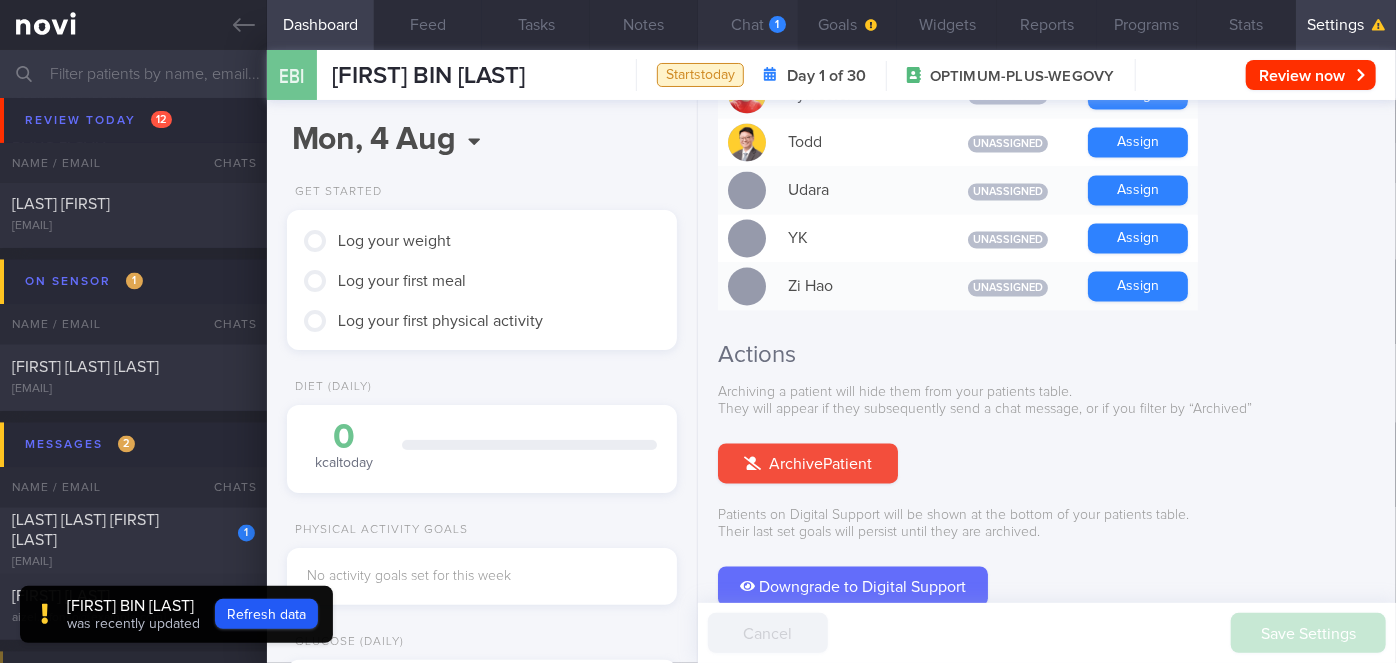 click on "Chat
1" at bounding box center (748, 25) 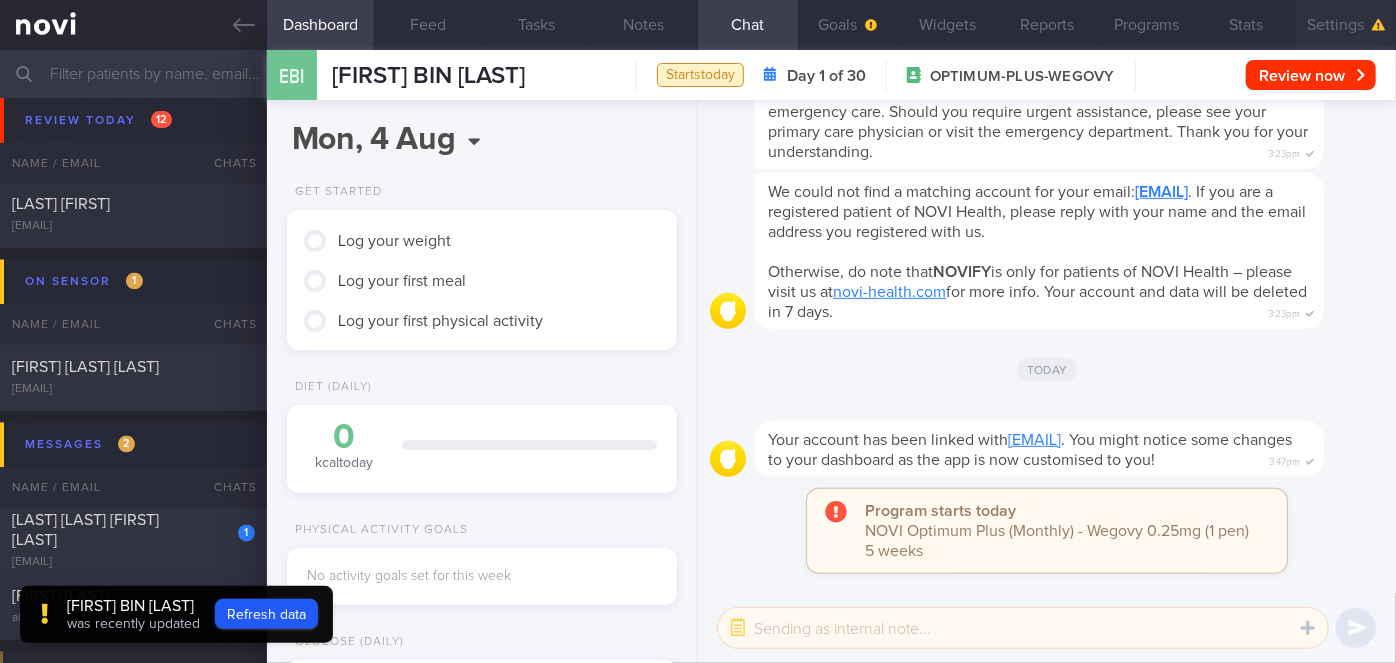 click on "Settings" at bounding box center (1346, 25) 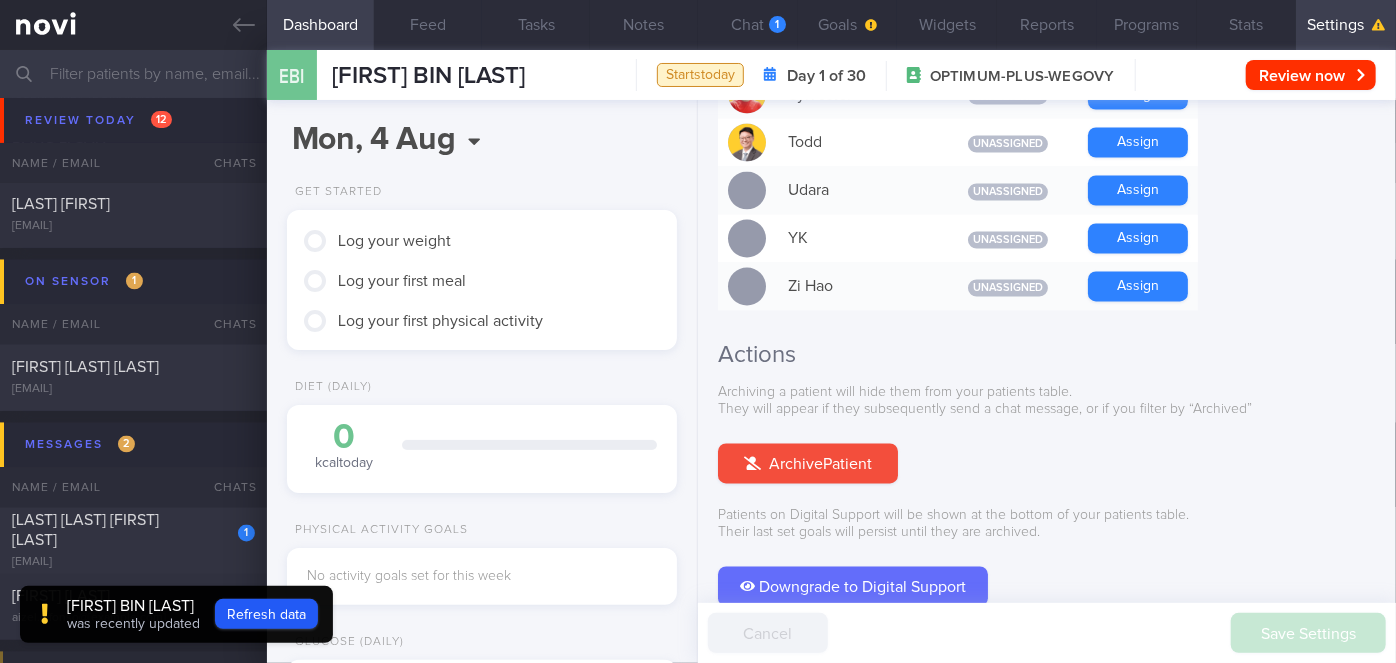 scroll, scrollTop: -128, scrollLeft: 0, axis: vertical 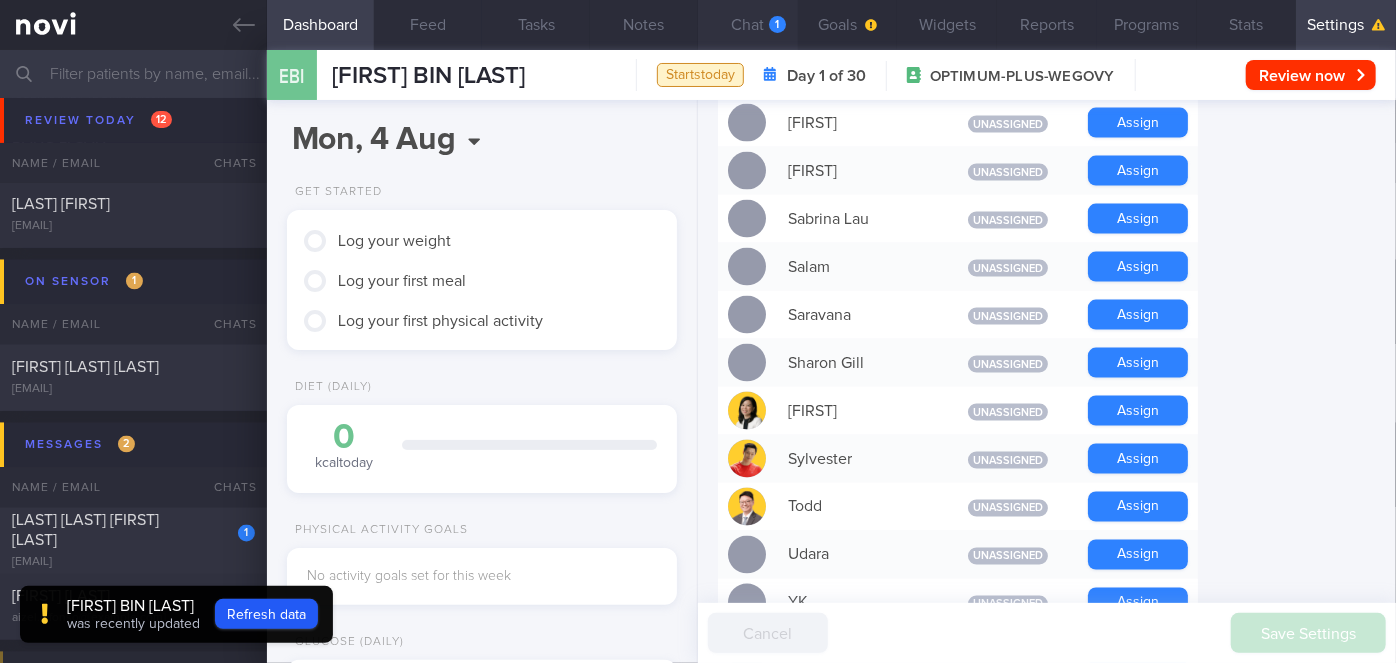 click on "1" at bounding box center [777, 24] 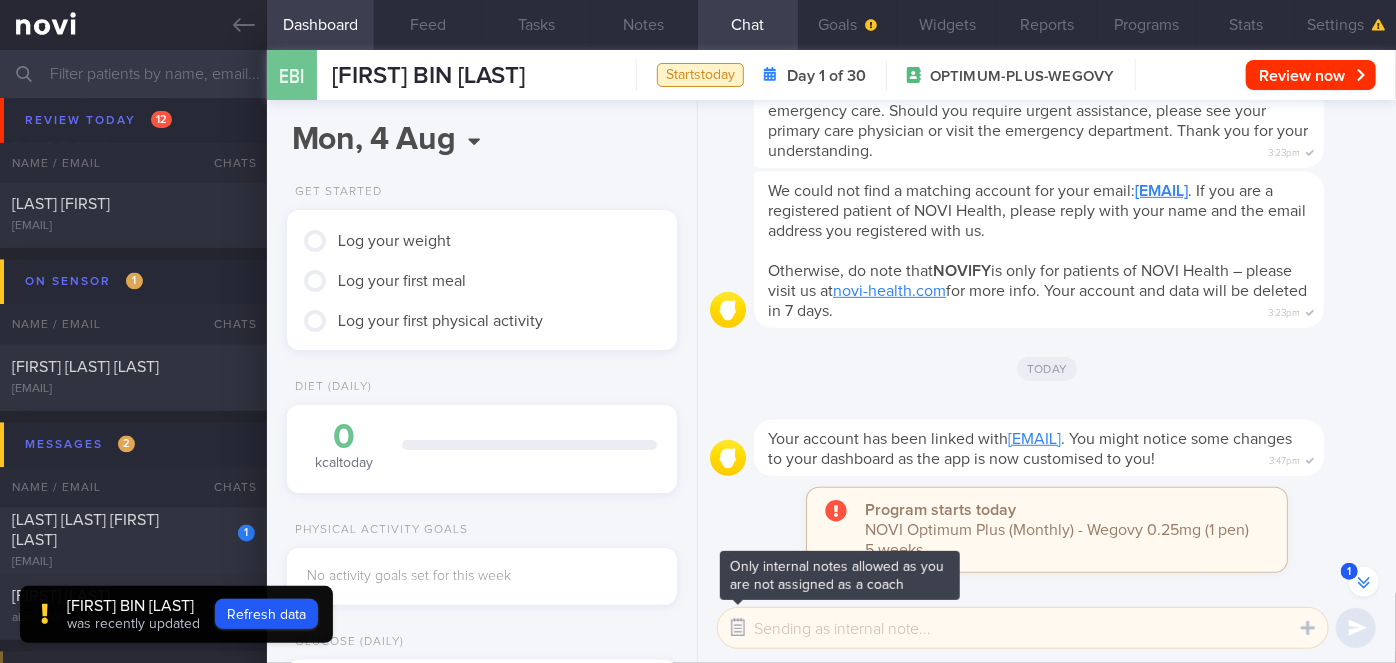 click at bounding box center (738, 628) 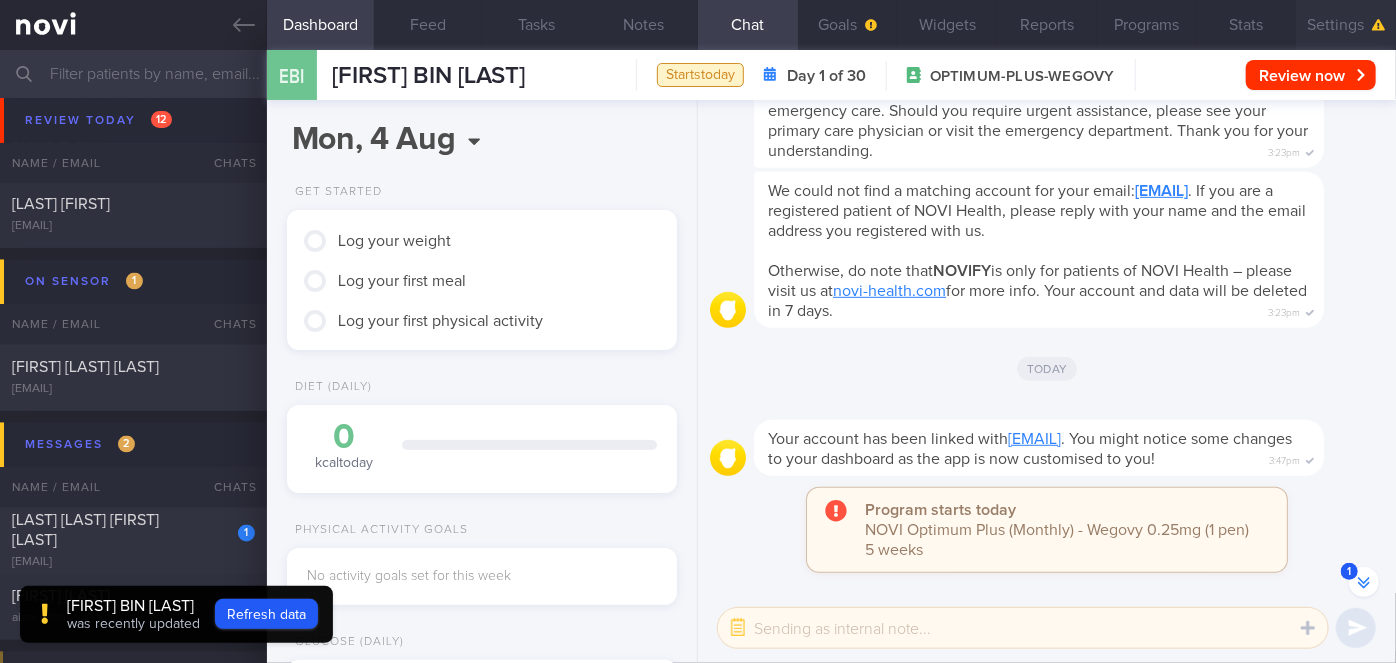 click on "Settings" at bounding box center [1346, 25] 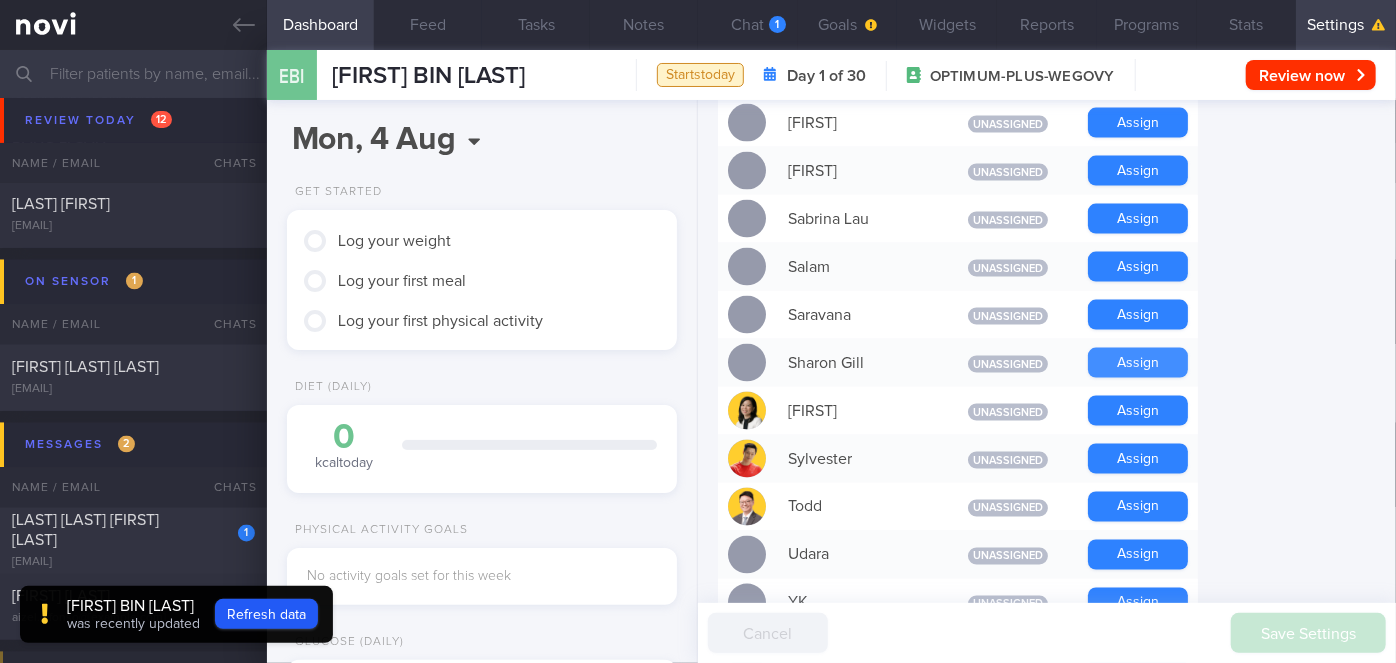 click on "Assign" at bounding box center (1138, 363) 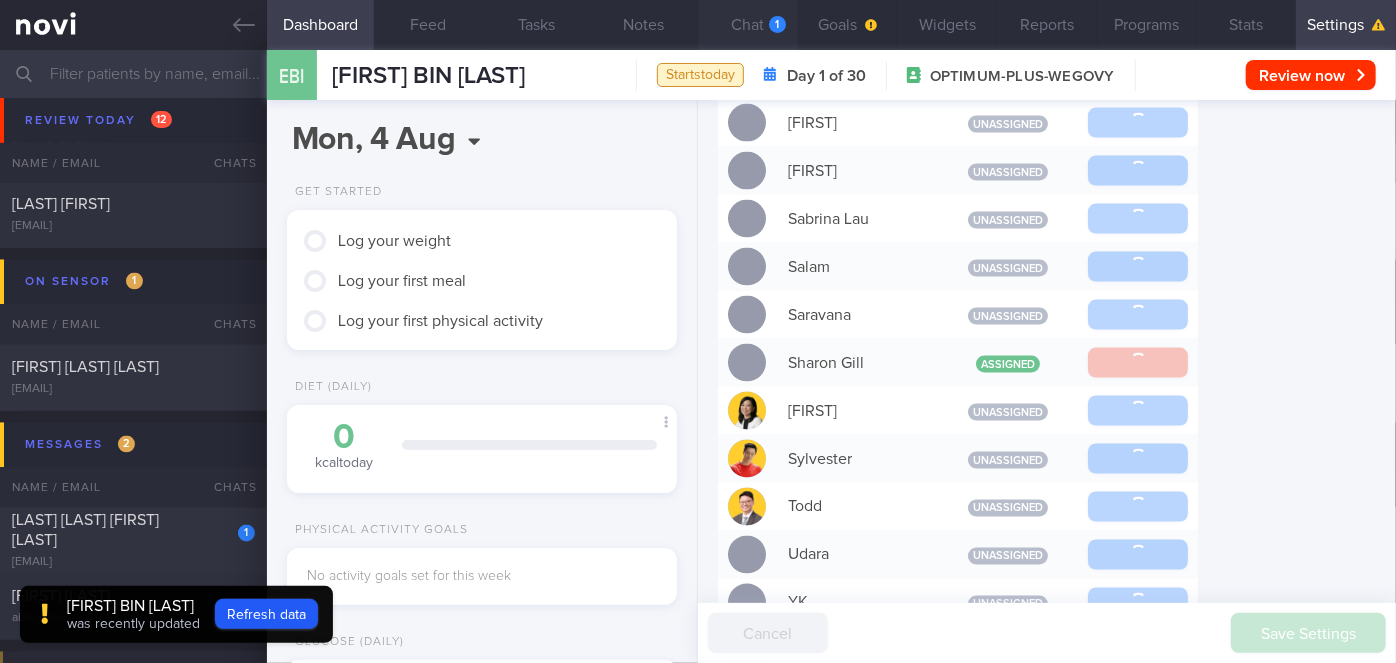 click on "1" at bounding box center (777, 24) 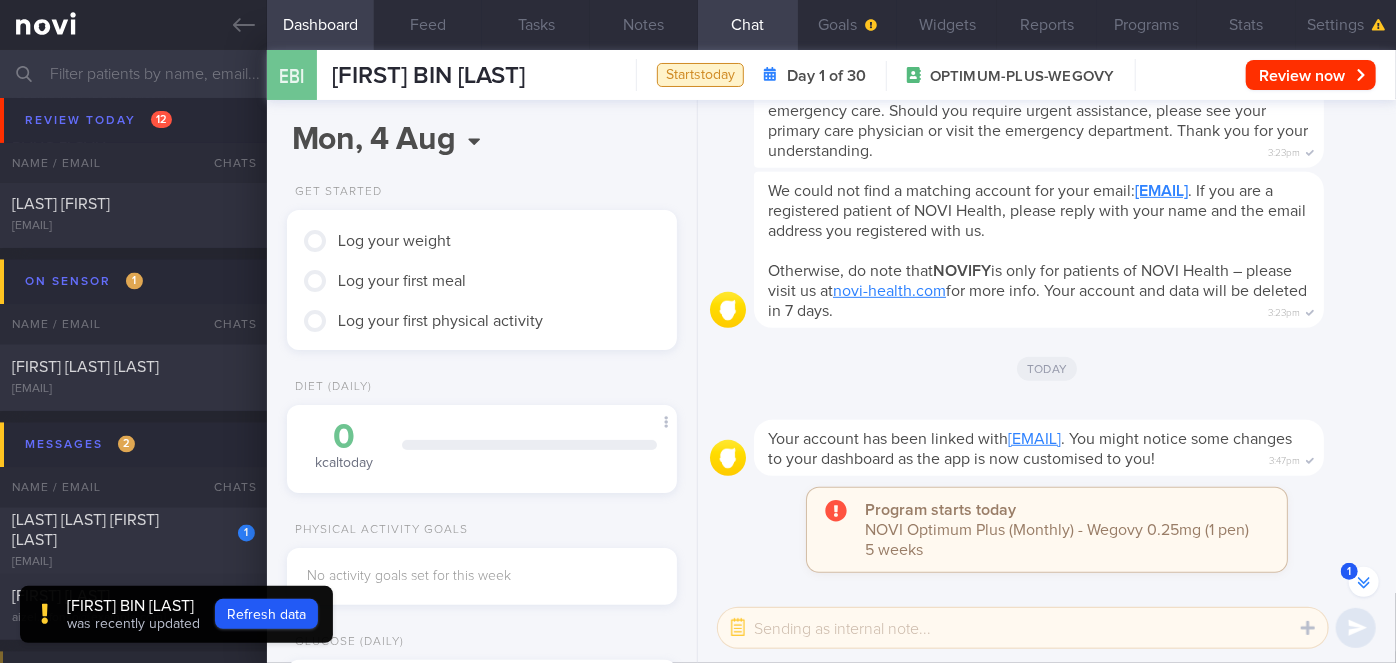 scroll, scrollTop: -184, scrollLeft: 0, axis: vertical 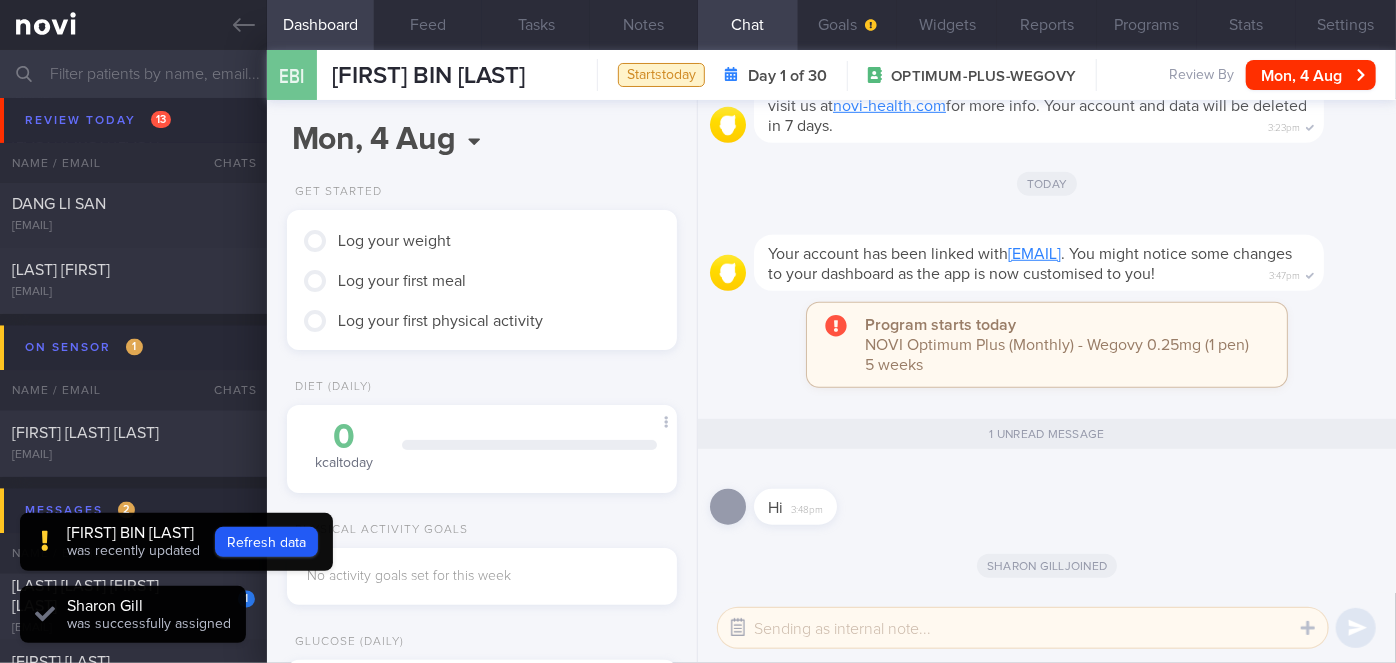 click at bounding box center [738, 628] 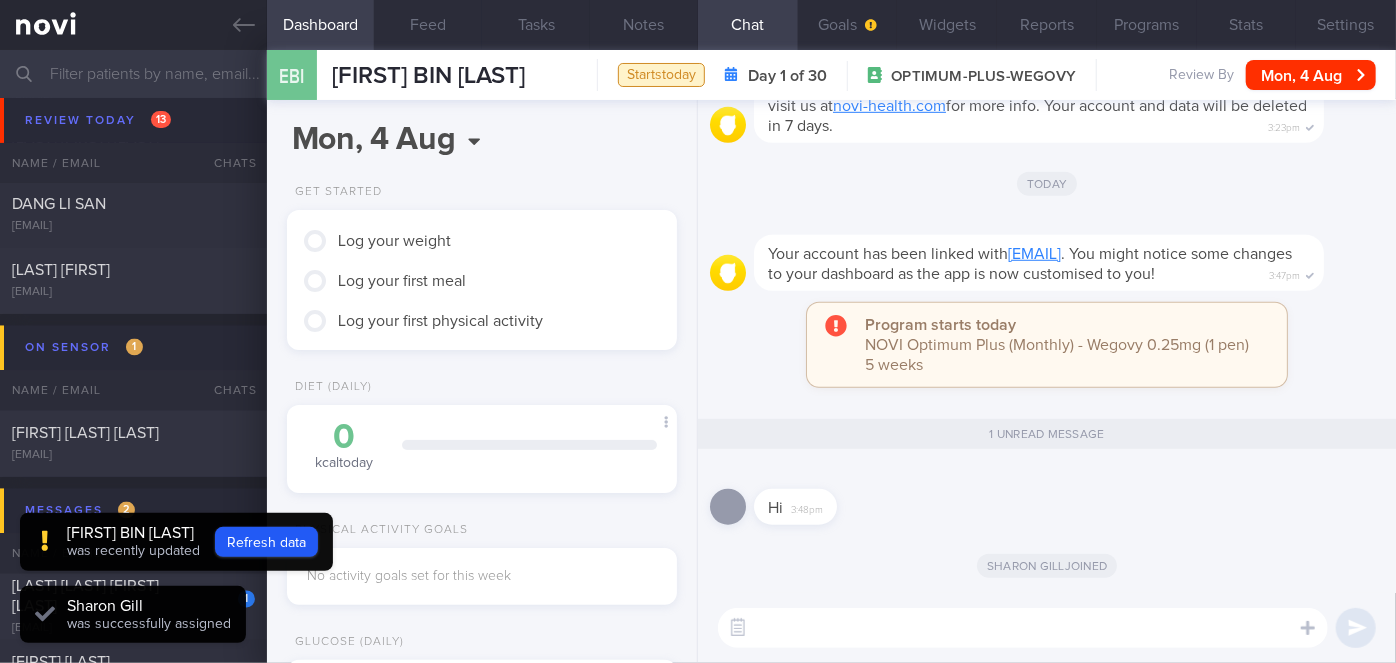 click at bounding box center (1023, 628) 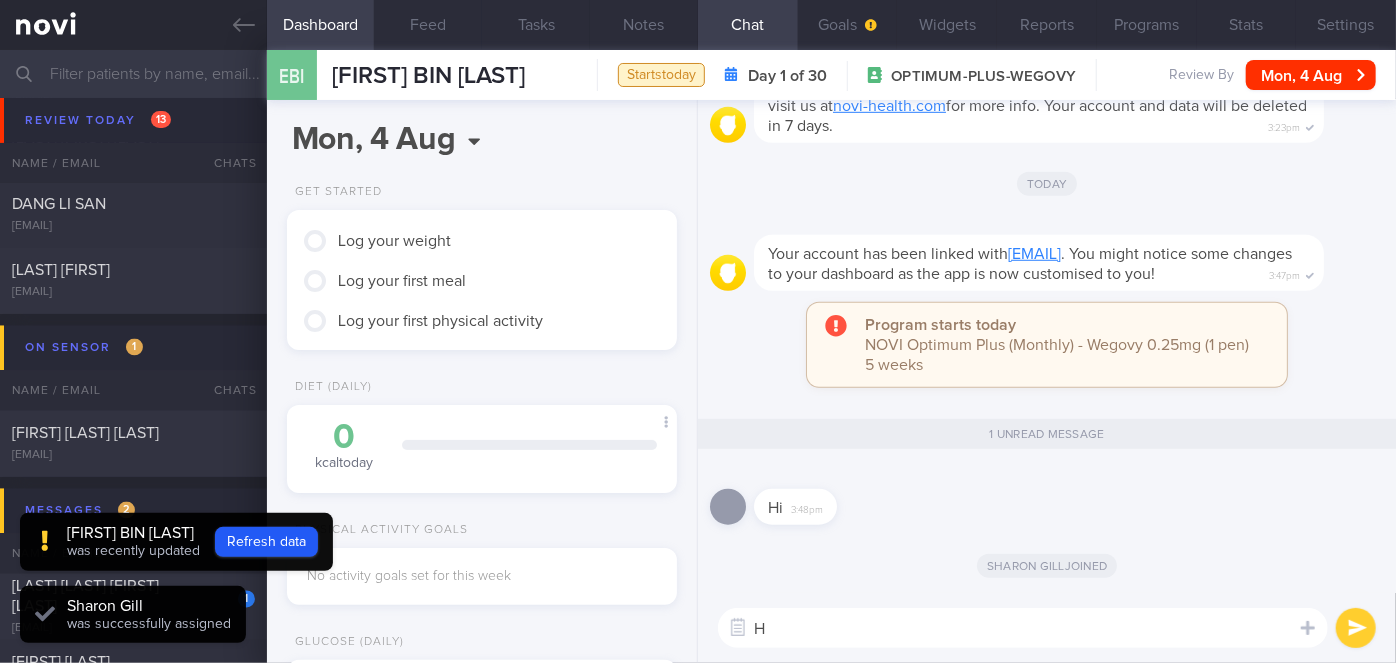 type on "Hi" 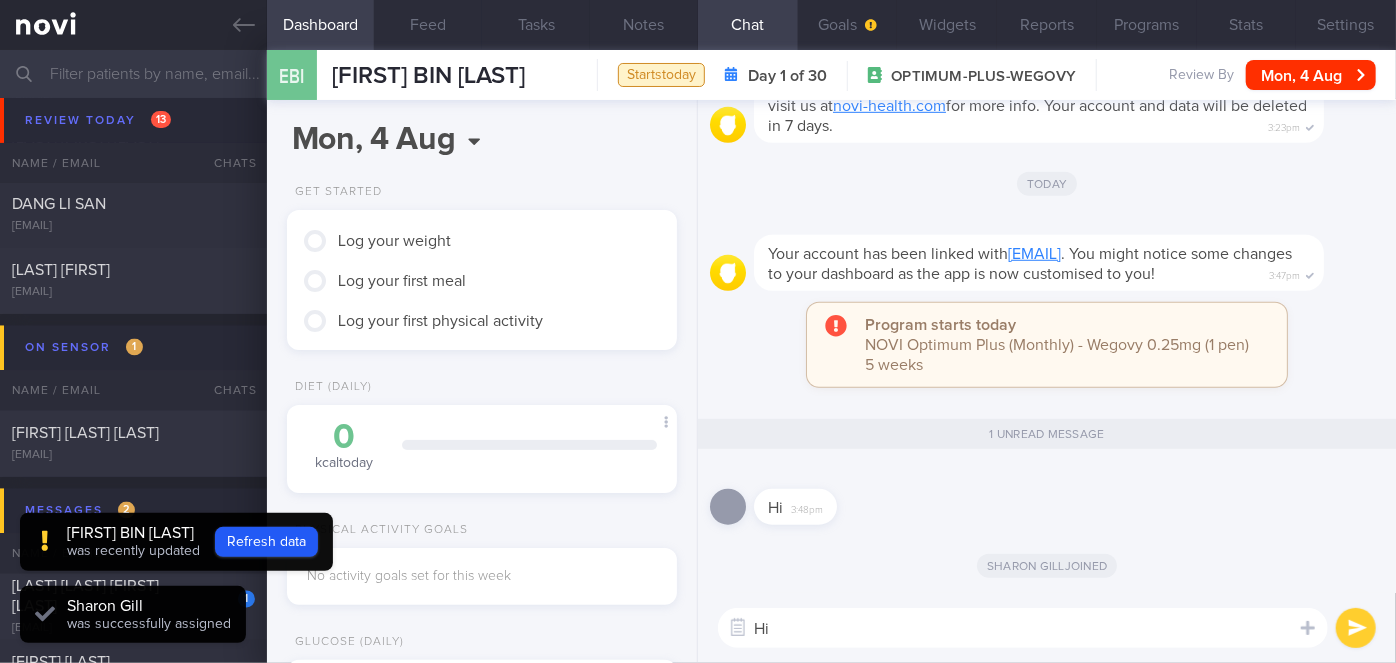 type 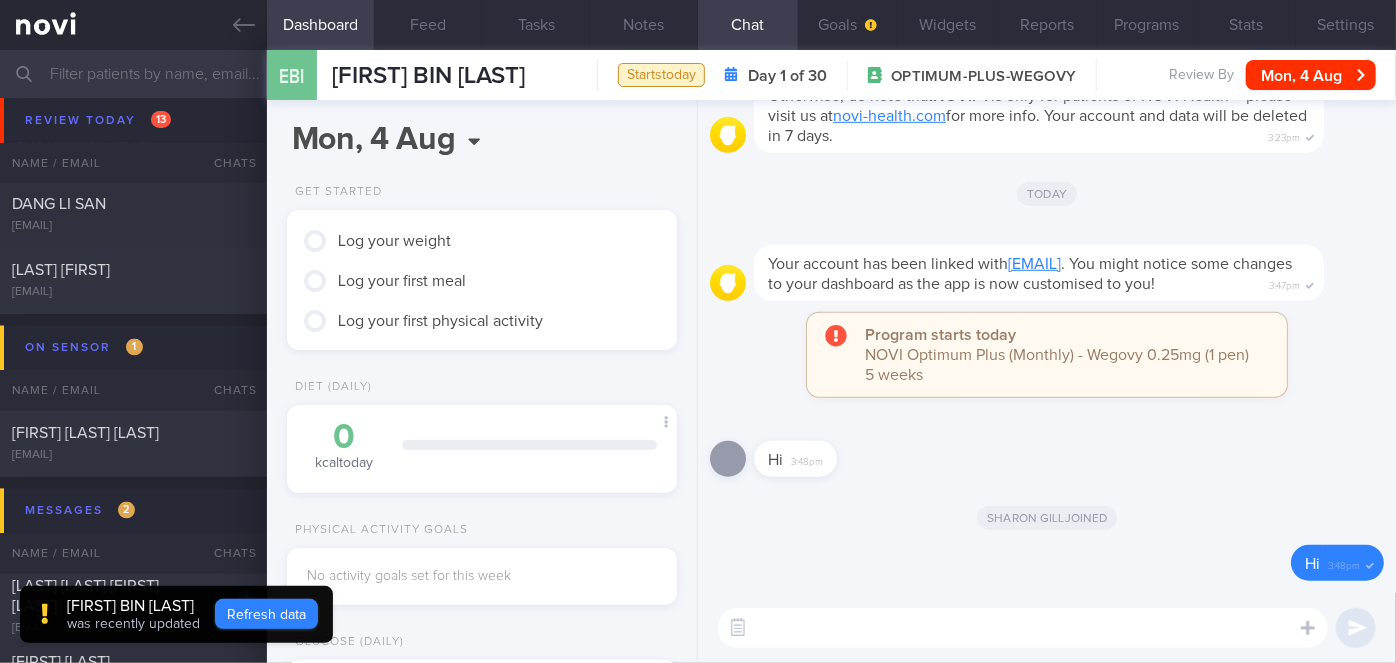 click on "Refresh data" at bounding box center [266, 614] 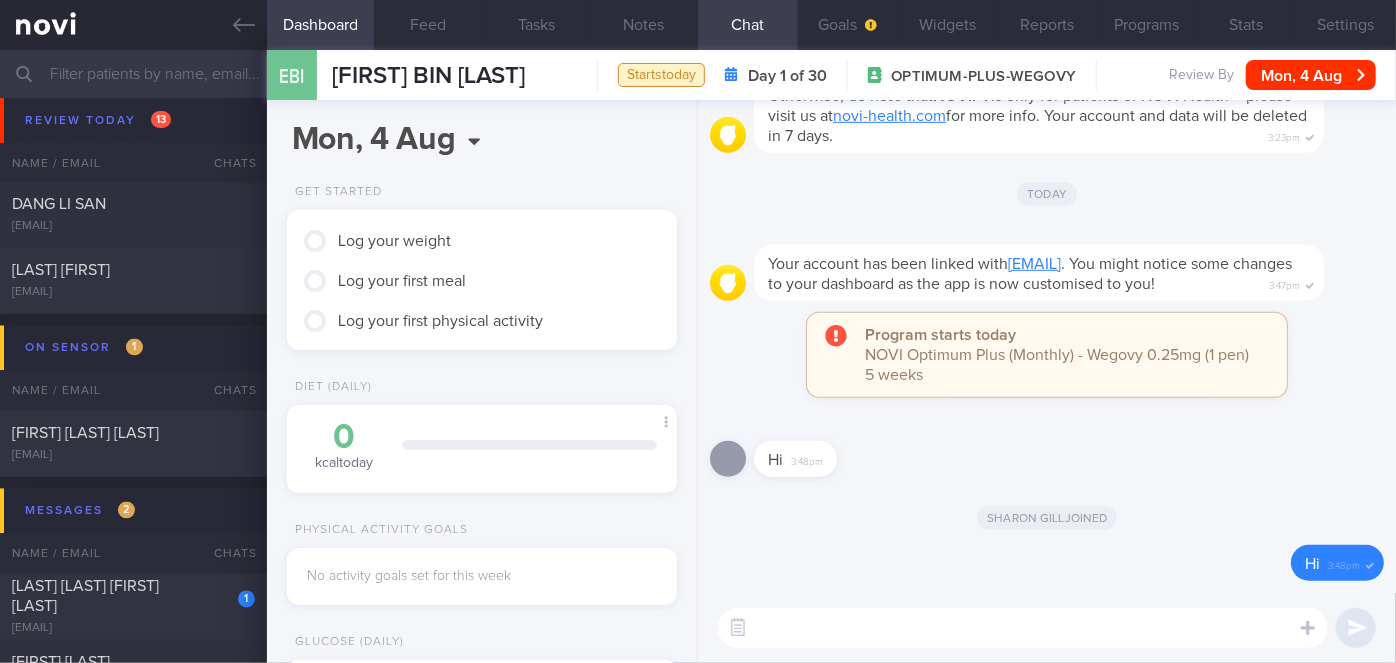 type on "f632da8b2ad743fc9325417247ec3352" 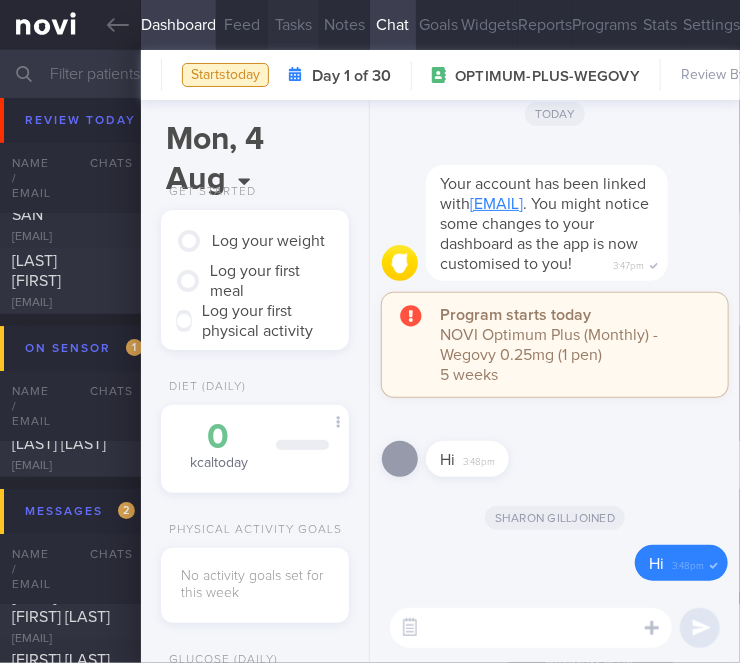scroll, scrollTop: 73, scrollLeft: 146, axis: both 